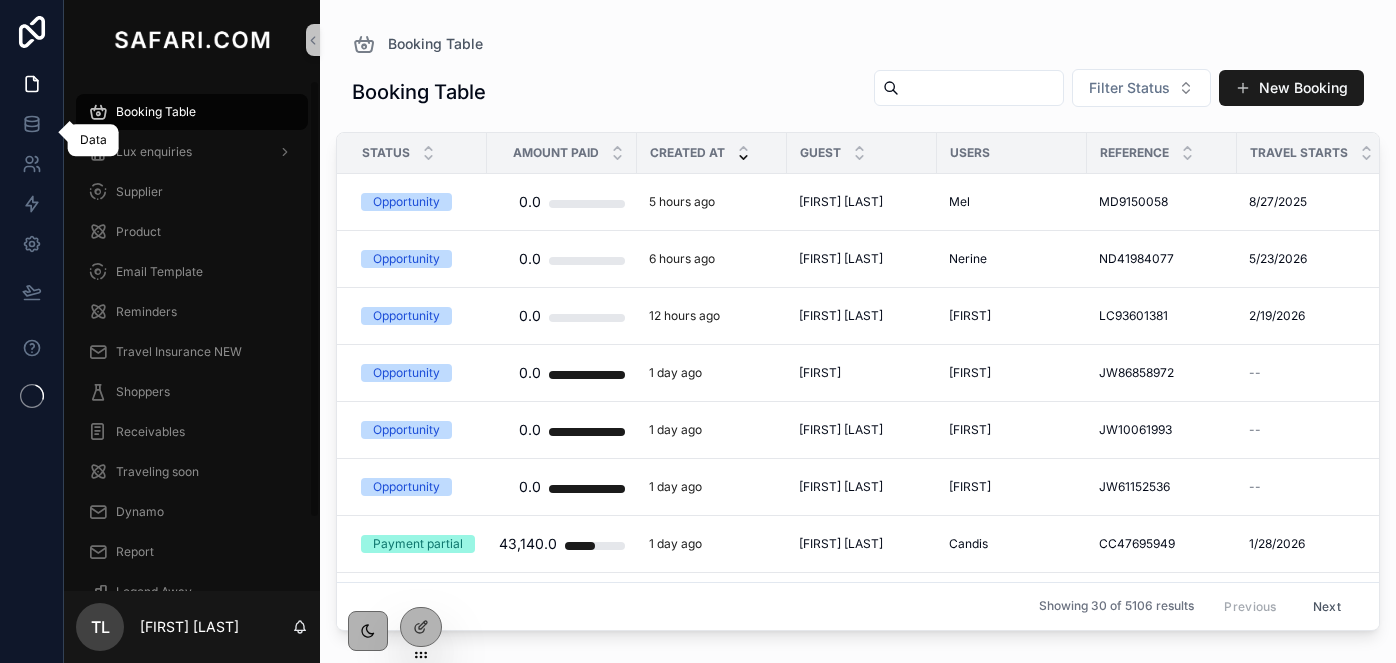 click 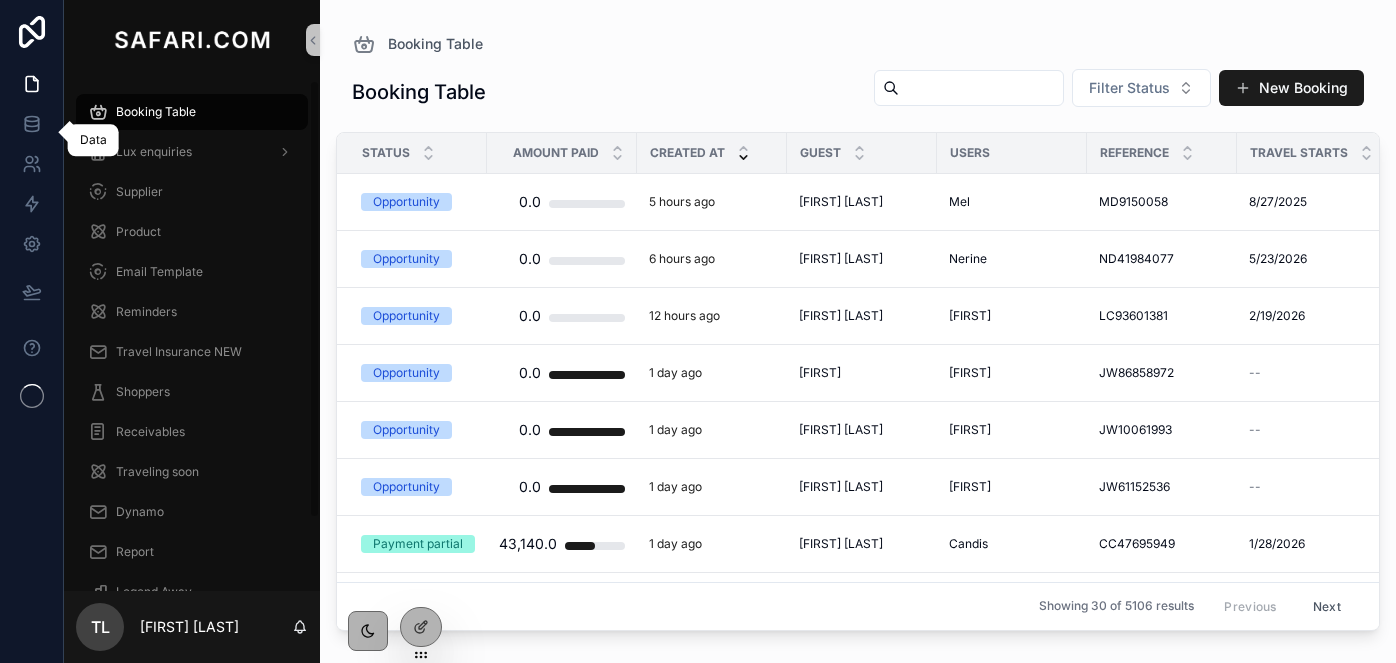 scroll, scrollTop: 0, scrollLeft: 0, axis: both 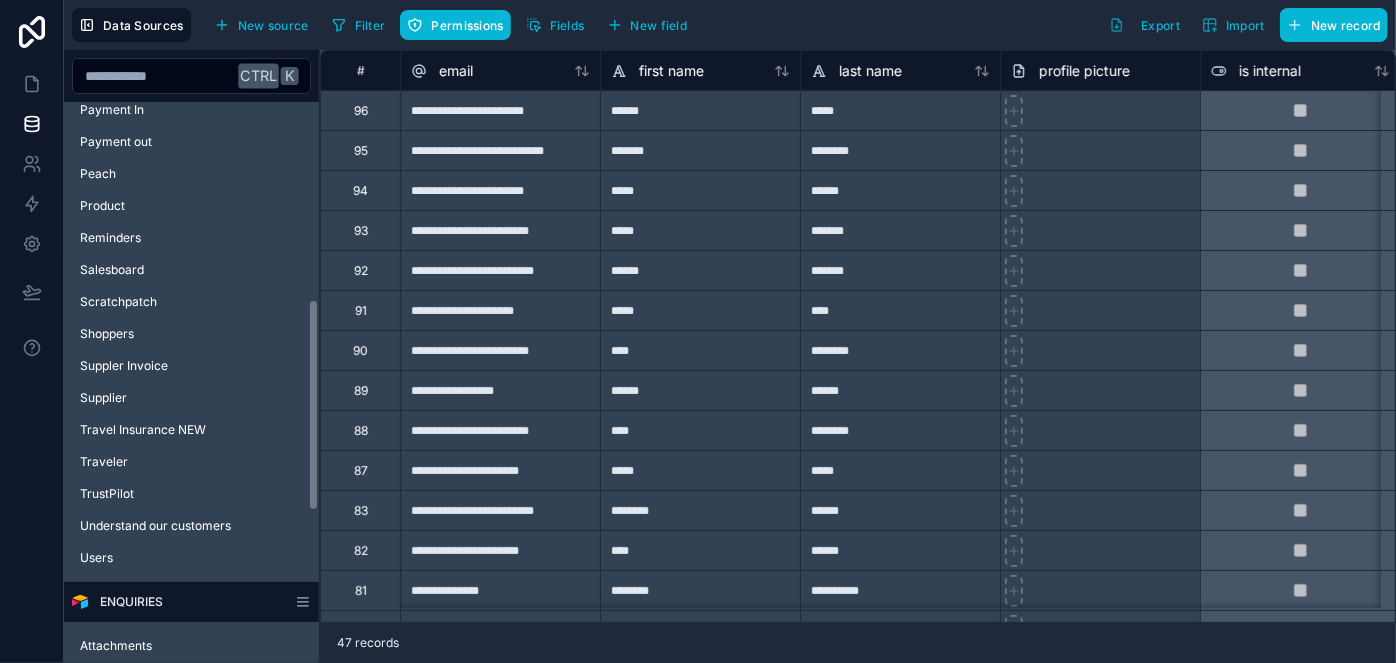 click on "Noloco tables User SAFARICOM Affiliates Booking Booking Option Call Log Consultant enquiries Currencies Email Email Template Flight IM Attribution Itinerary Mailer List Notes Payment In Payment out Peach Product Reminders Salesboard Scratchpatch Shoppers Suppler Invoice Supplier Travel Insurance NEW Traveler TrustPilot Understand our customers Users ENQUIRIES Attachments Build your Safari Landing pages Legend Away Lux enquiries Parsed Emails Report SPA SPA Log Spam enquiries Start Planning Understand our customers" at bounding box center [191, 282] 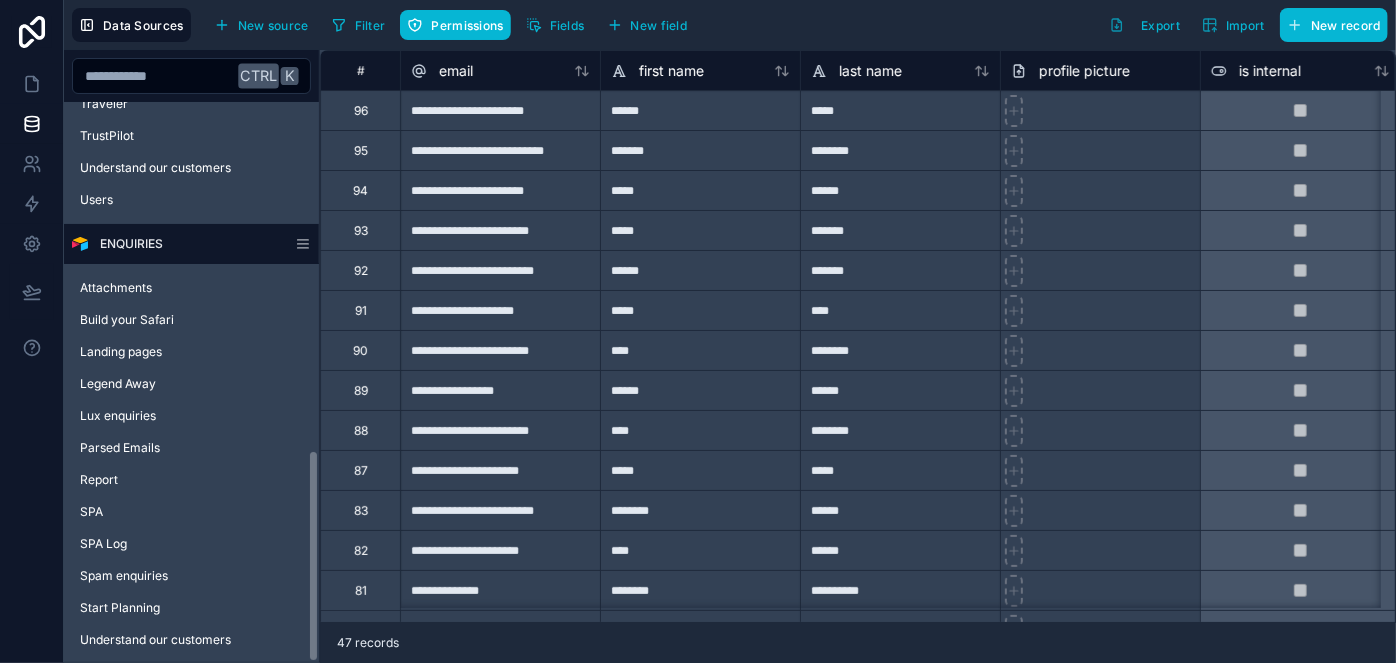 scroll, scrollTop: 918, scrollLeft: 0, axis: vertical 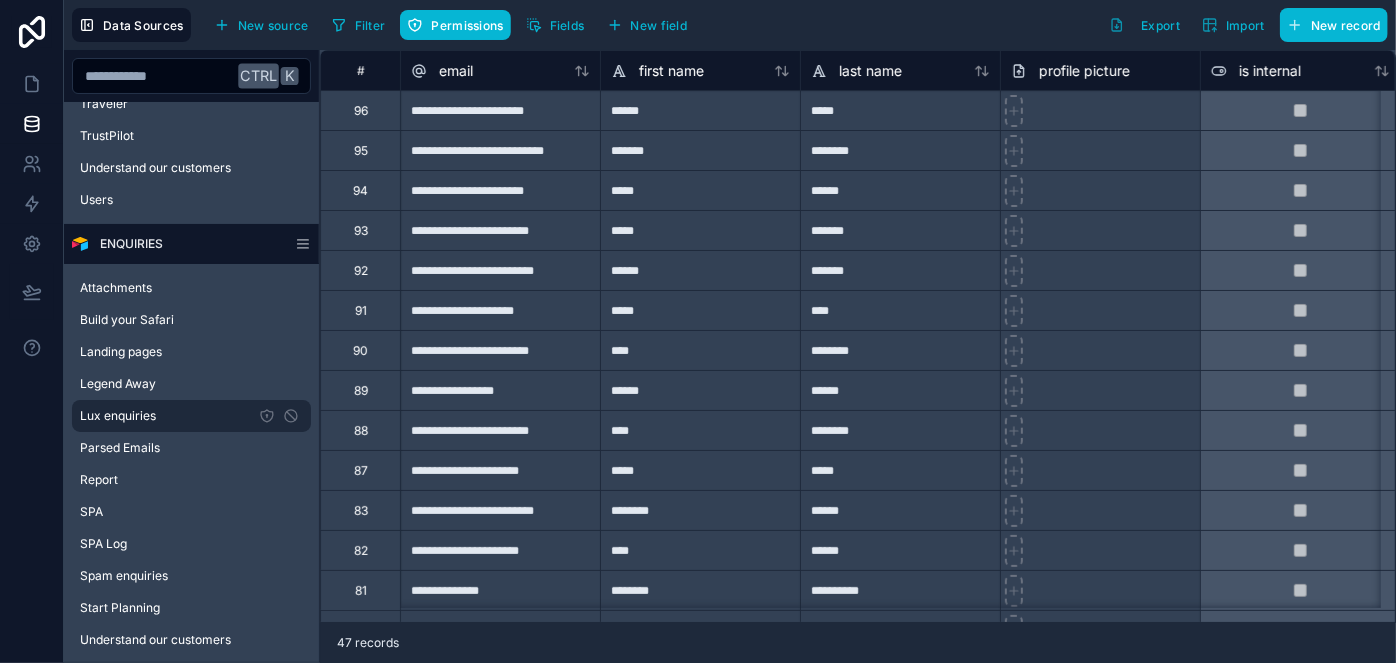 click on "Lux enquiries" at bounding box center [191, 416] 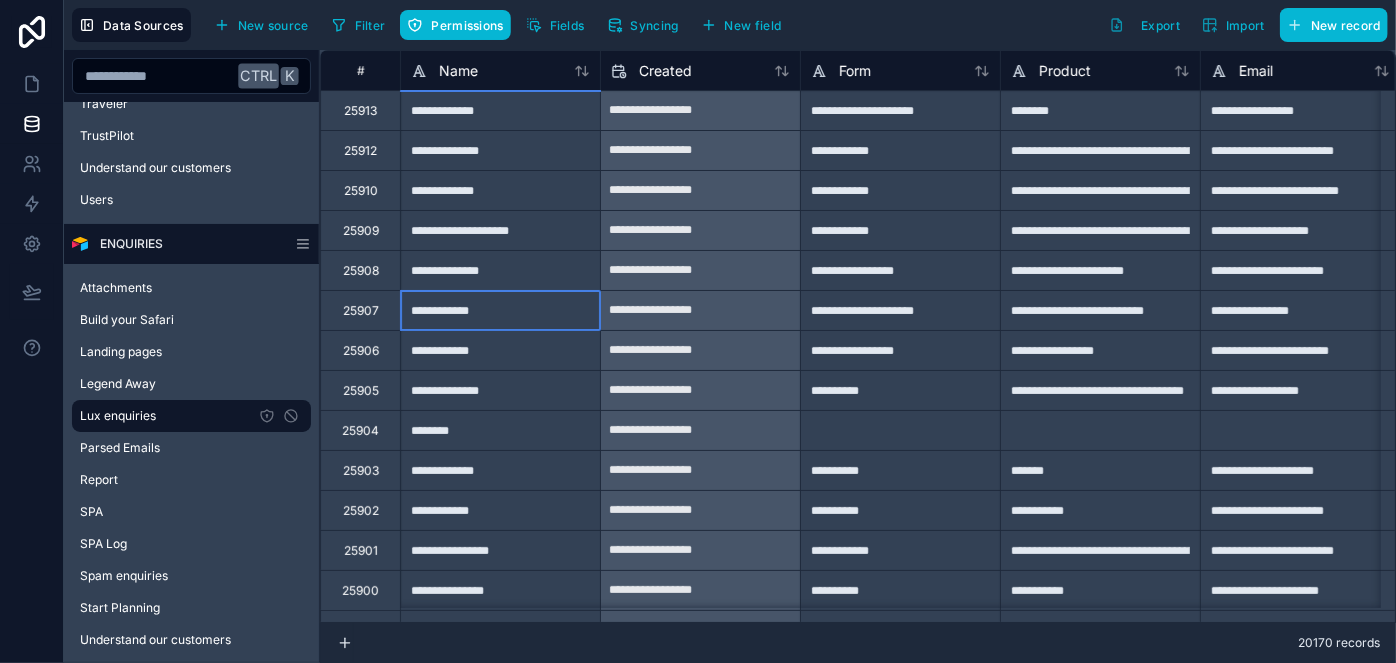 click on "**********" at bounding box center (500, 310) 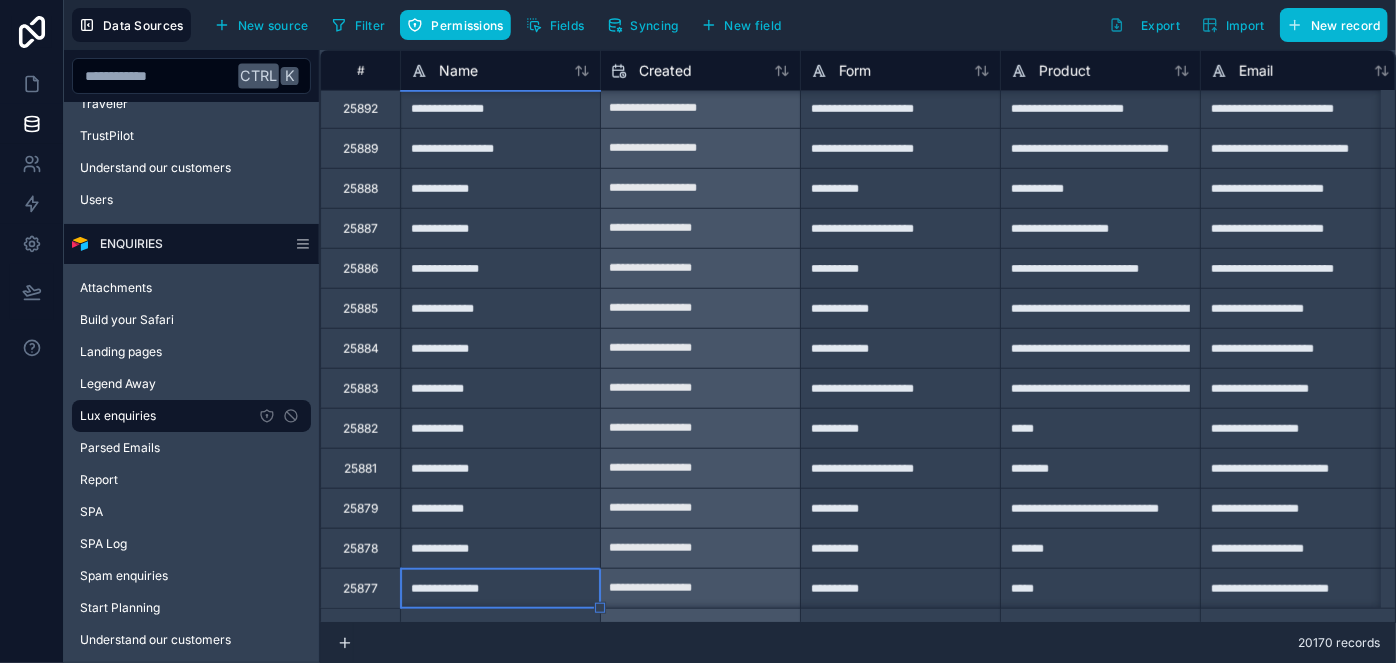 scroll, scrollTop: 842, scrollLeft: 0, axis: vertical 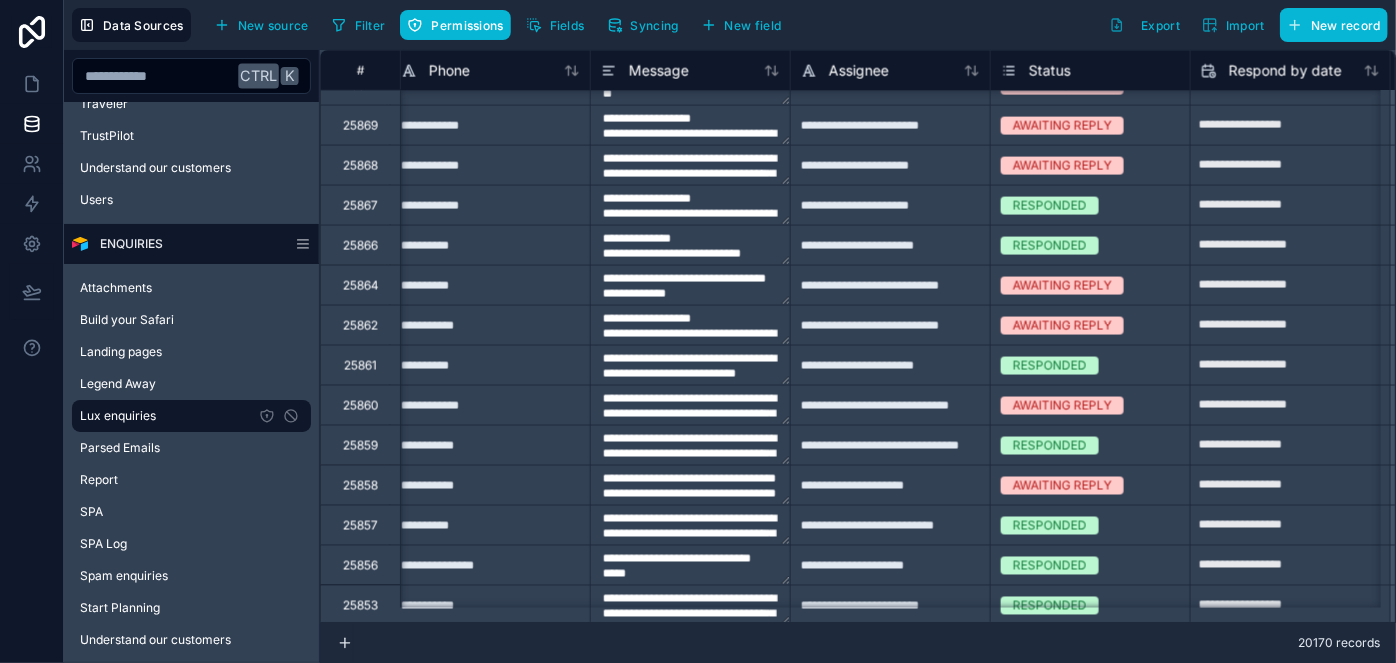 type on "**********" 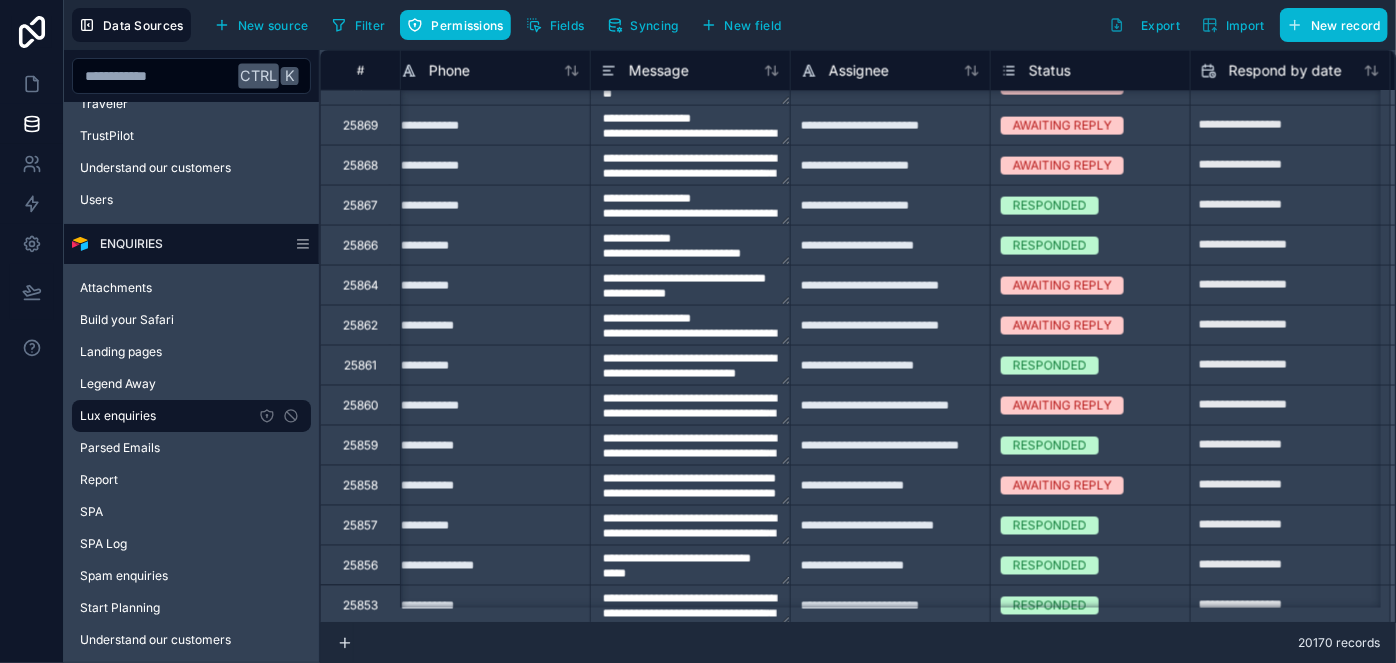 type on "**********" 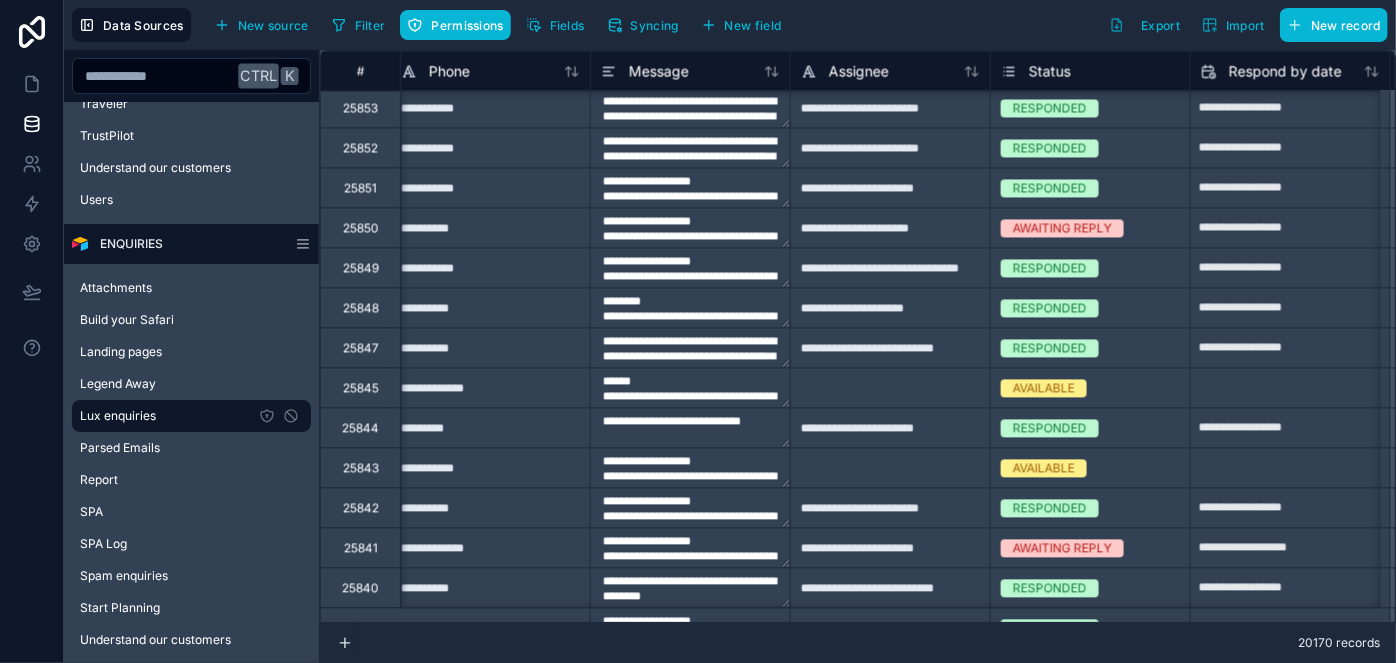 type on "**********" 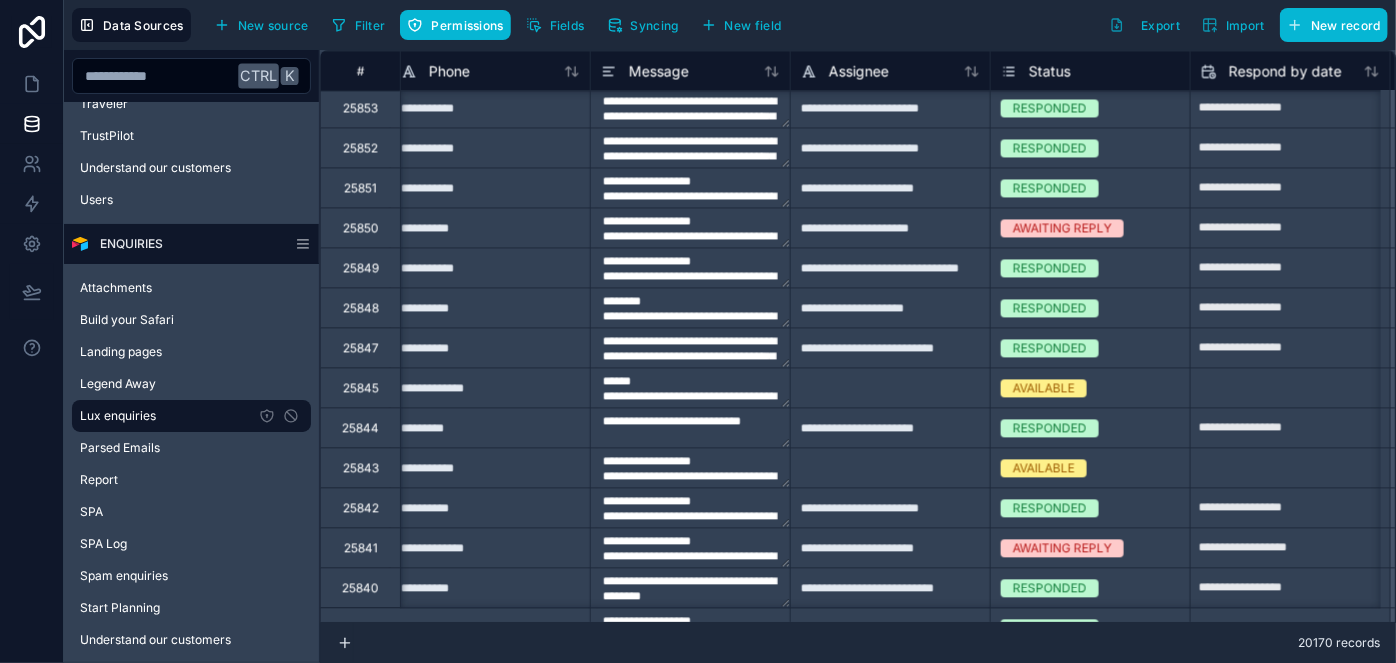 type on "**********" 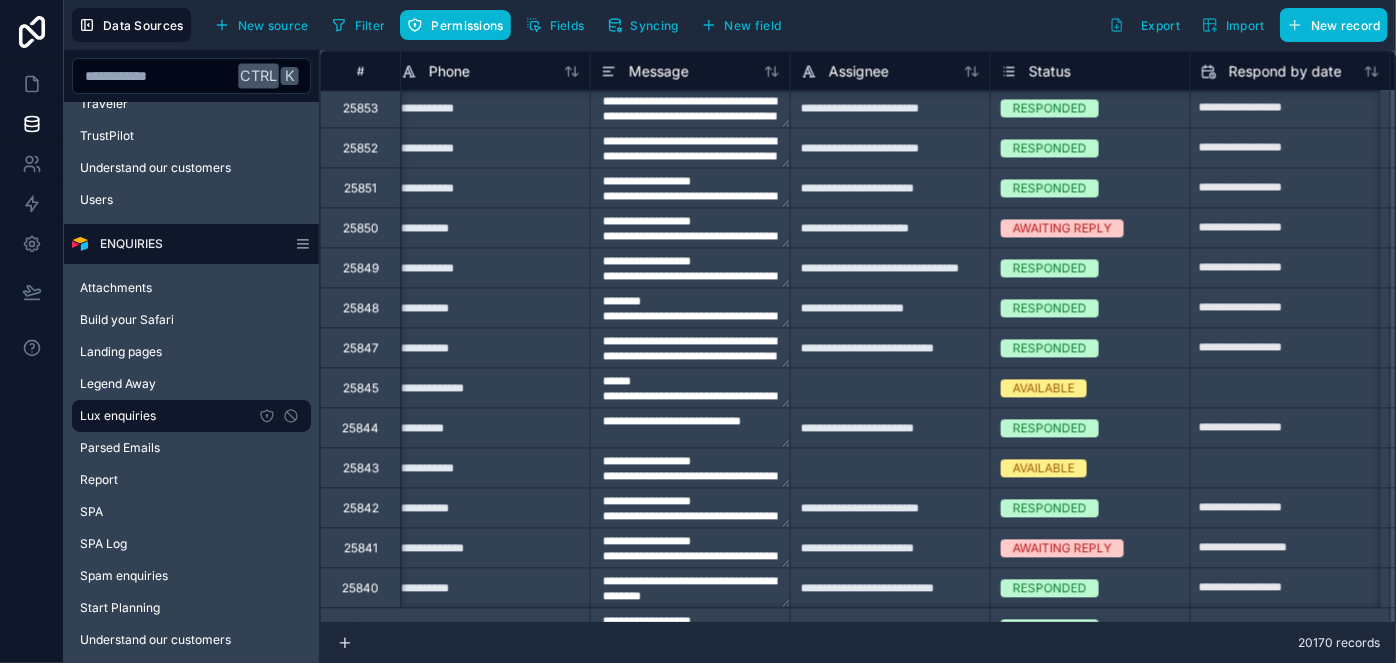 scroll, scrollTop: 2109, scrollLeft: 1010, axis: both 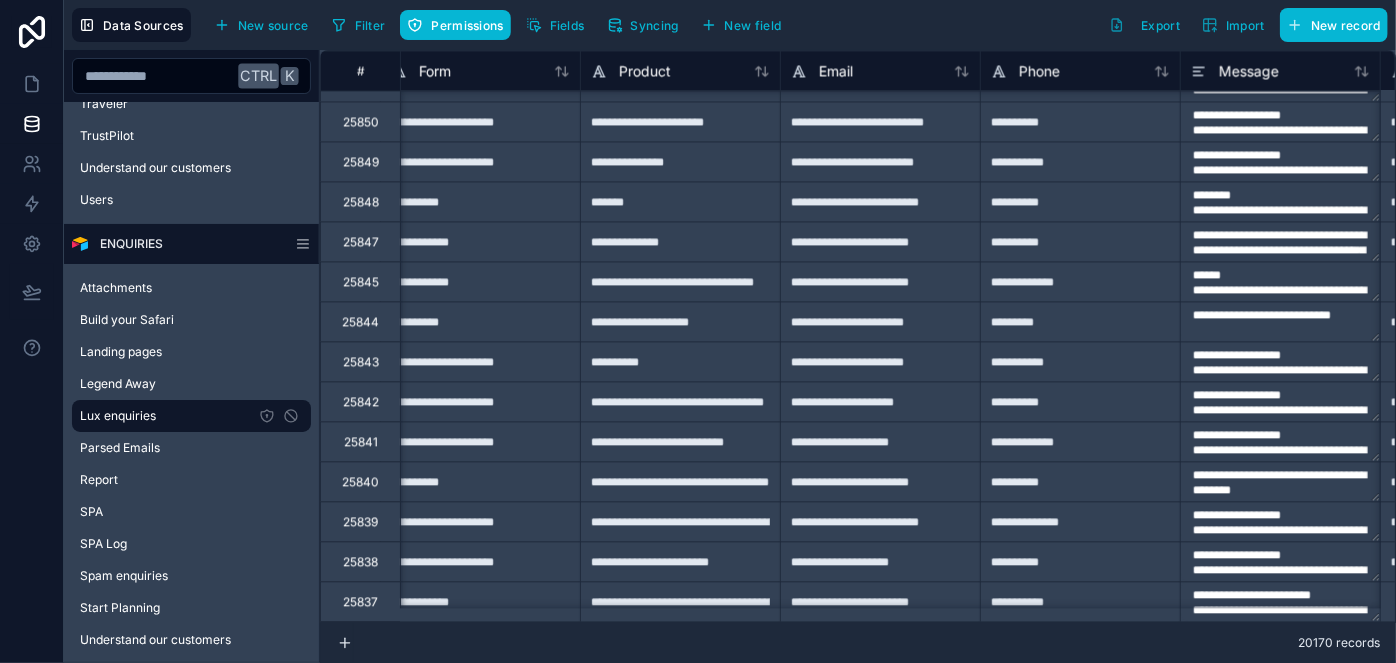 type on "**********" 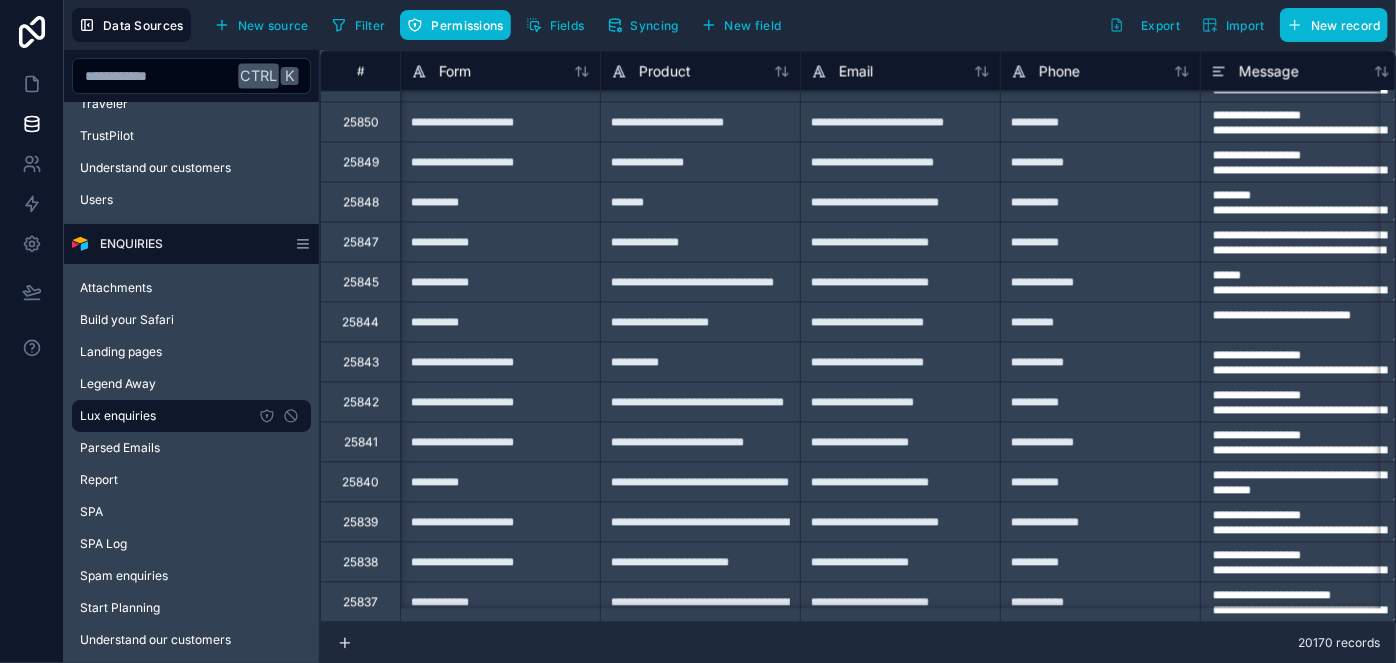 click on "**********" at bounding box center [500, 481] 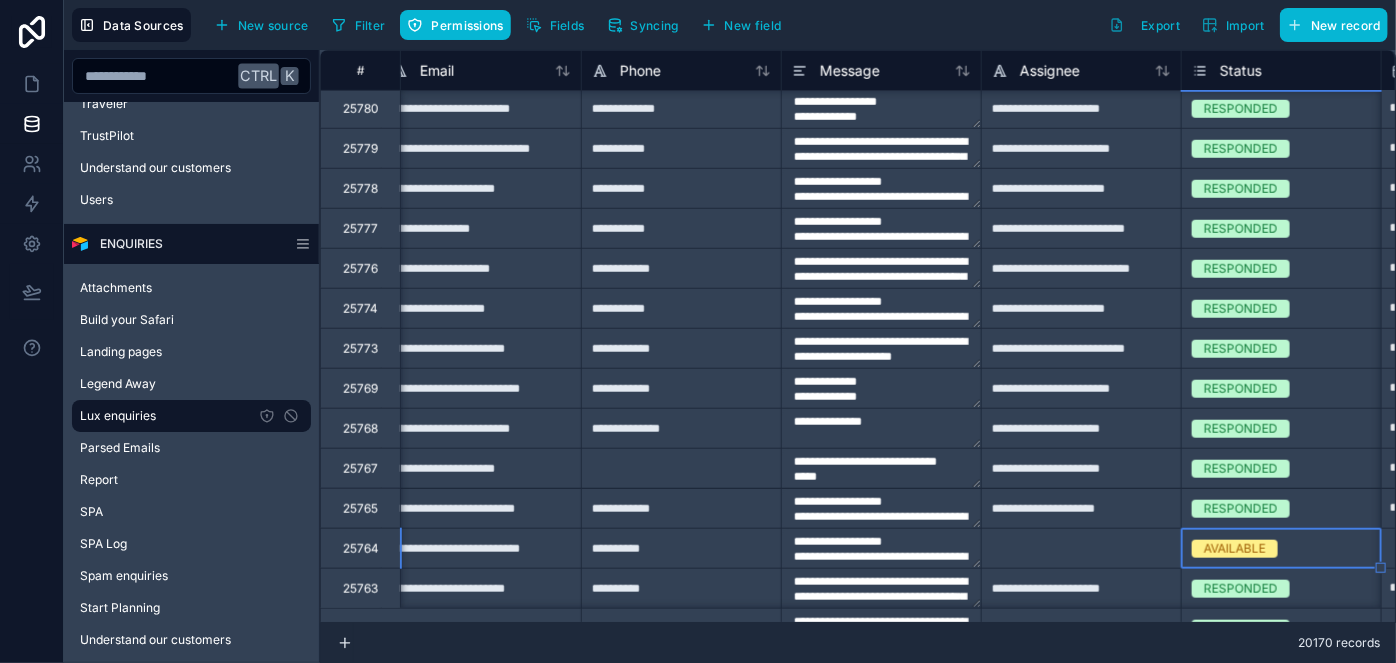 scroll, scrollTop: 4642, scrollLeft: 1019, axis: both 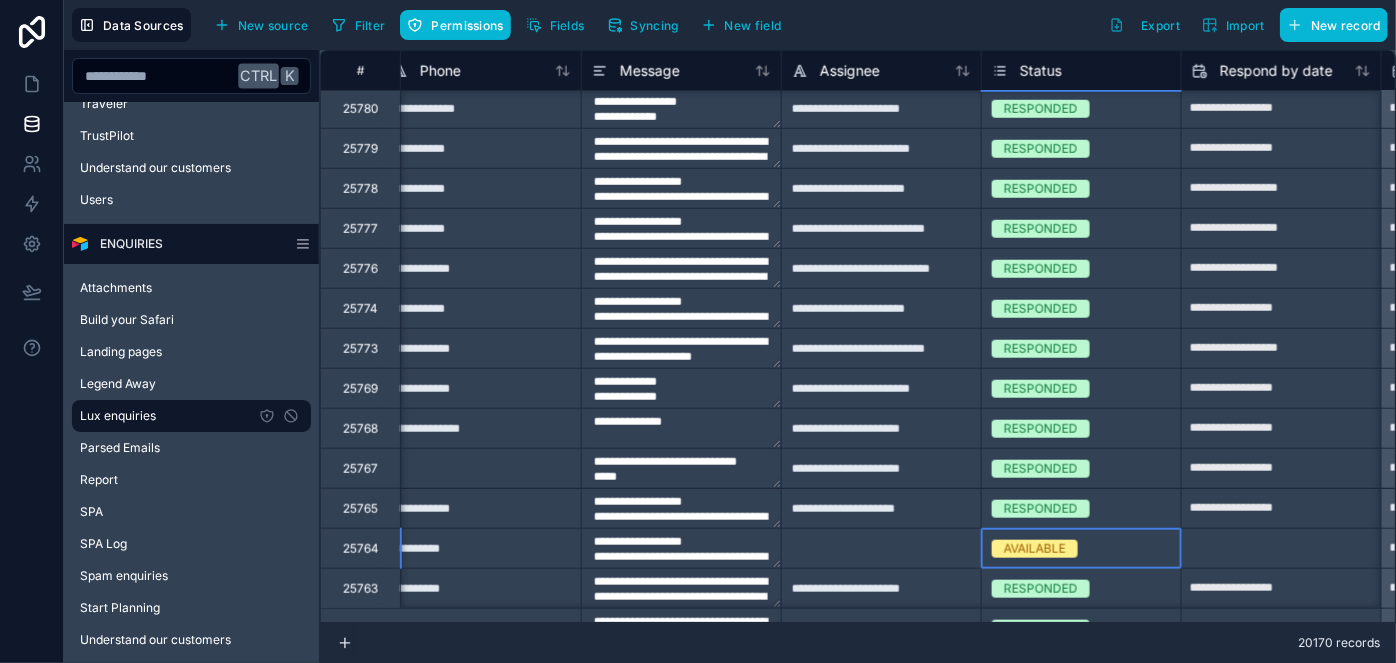 click on "AVAILABLE" at bounding box center [1035, 549] 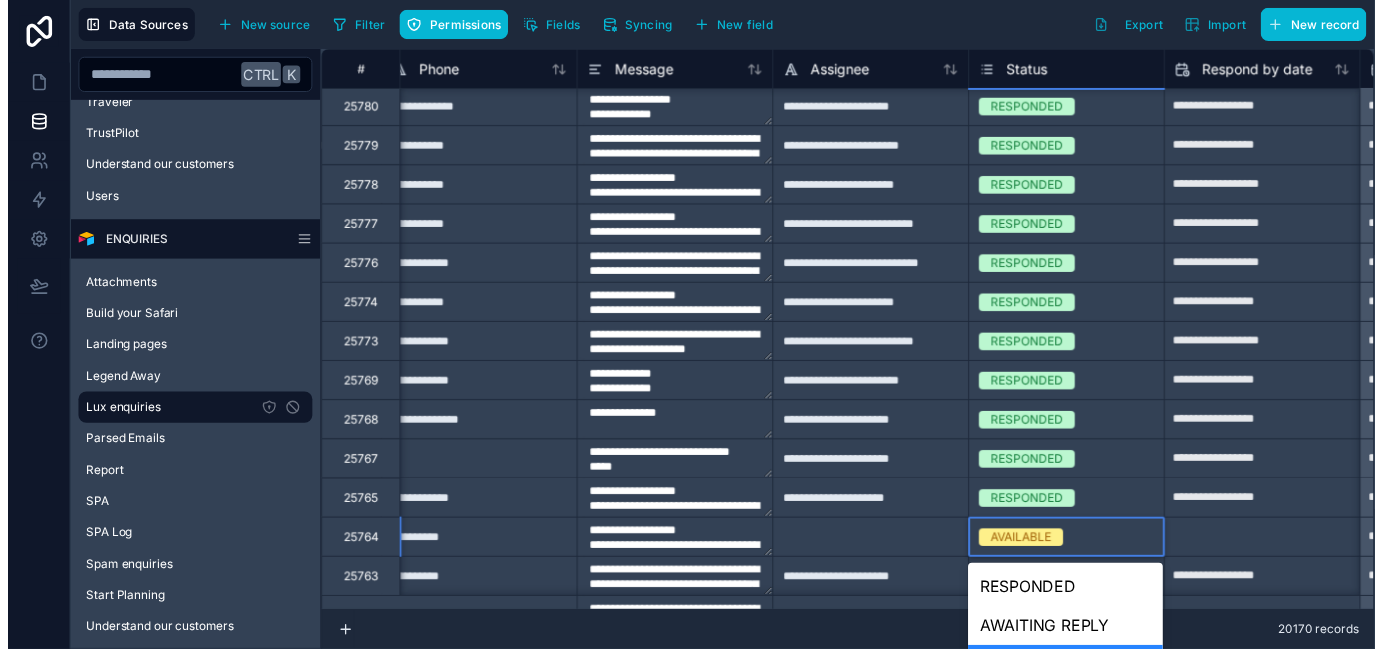 scroll, scrollTop: 219, scrollLeft: 0, axis: vertical 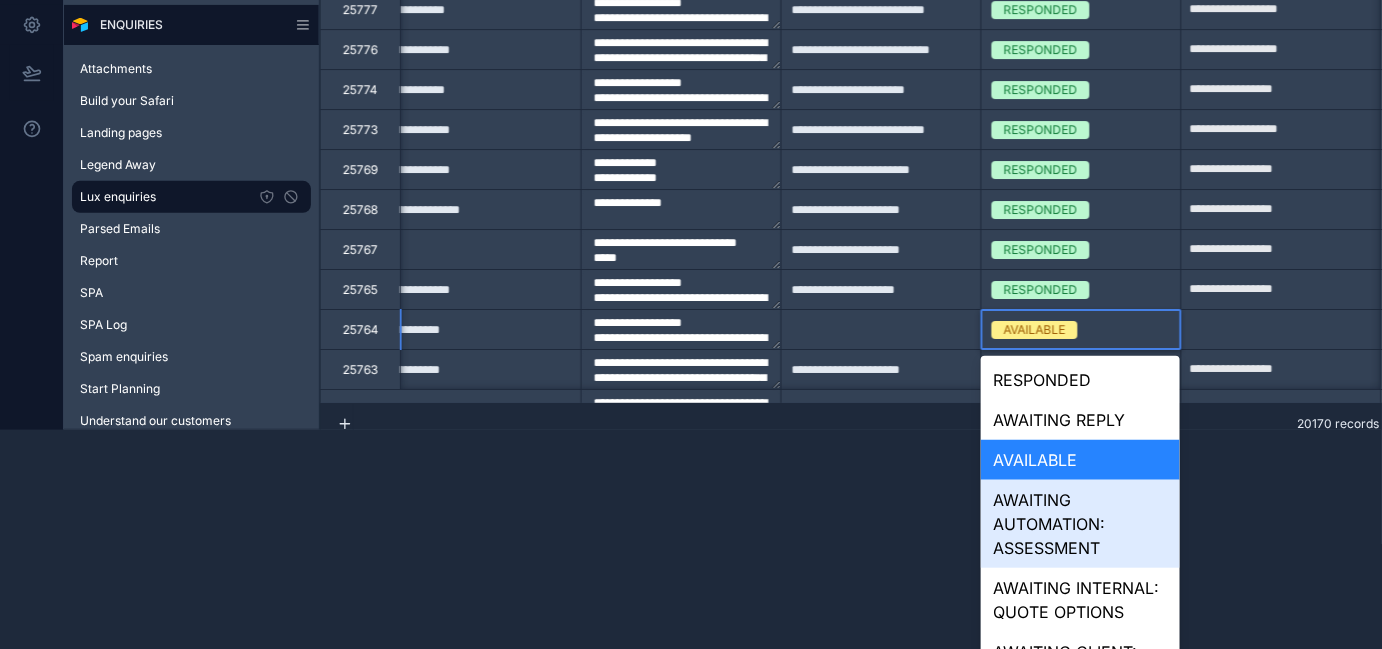 click on "**********" at bounding box center [691, 105] 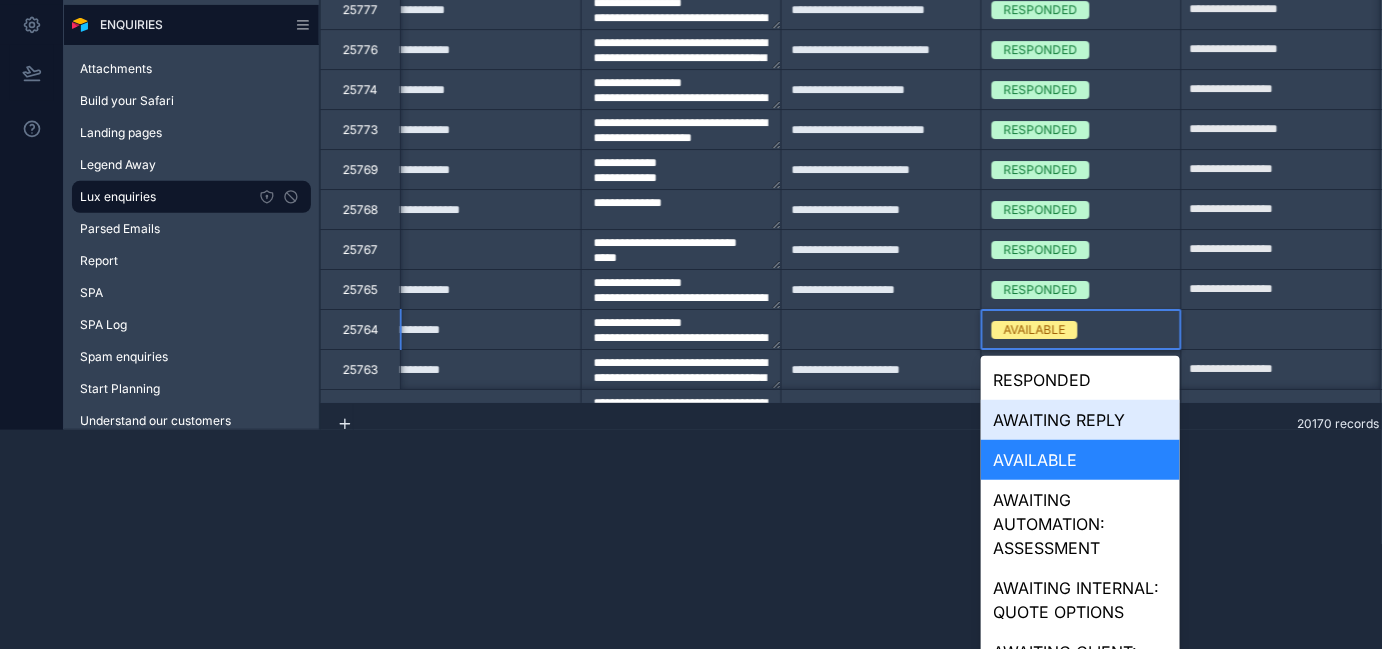 click on "AWAITING REPLY" at bounding box center (1080, 420) 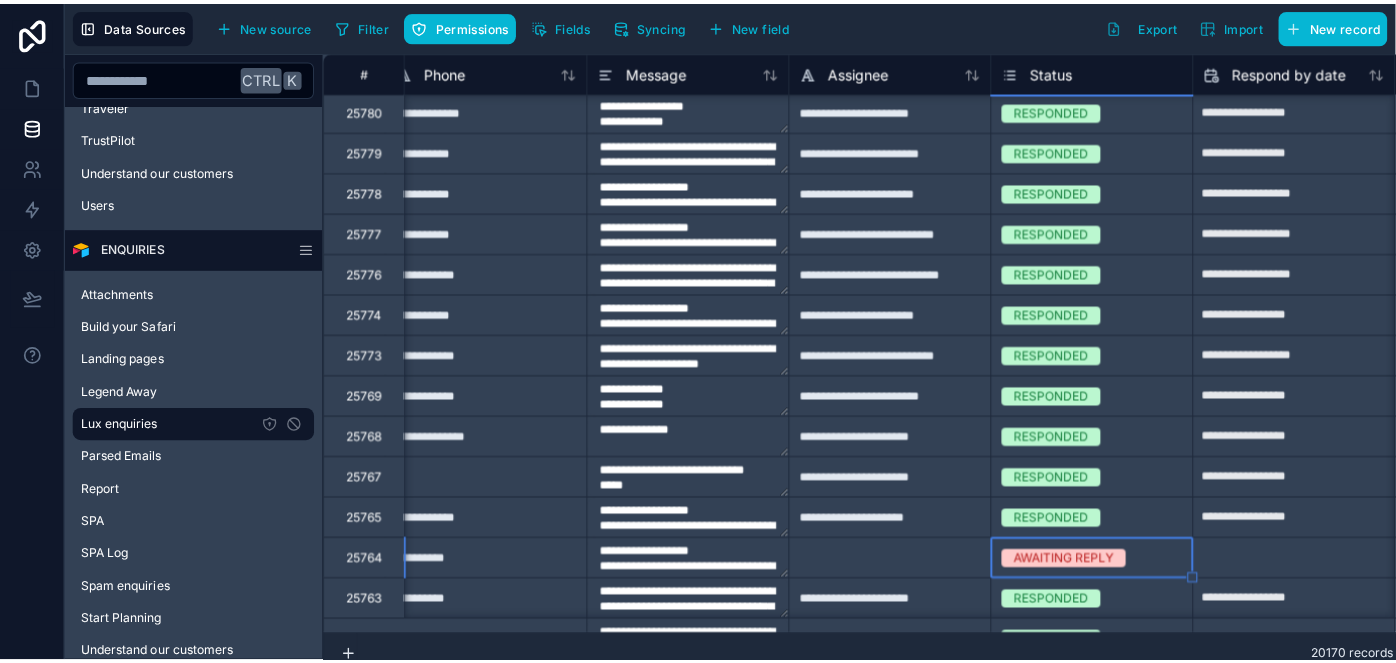 scroll, scrollTop: 0, scrollLeft: 0, axis: both 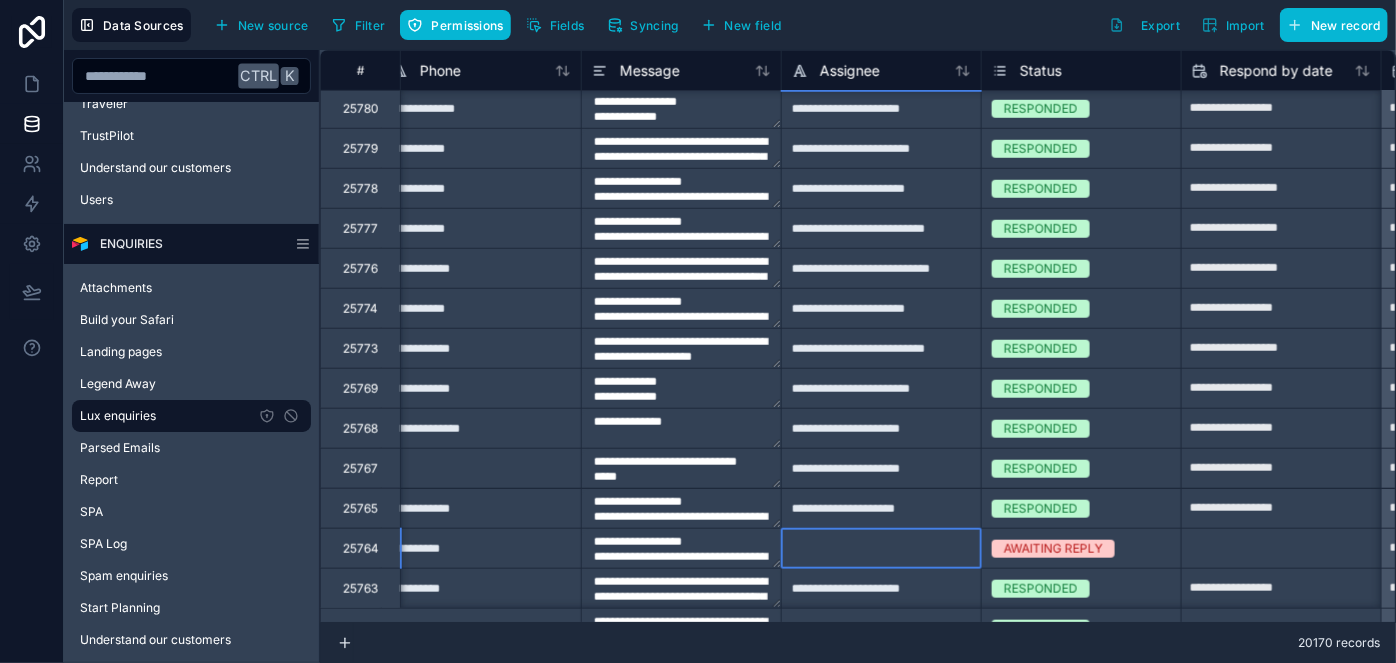 click at bounding box center [881, 548] 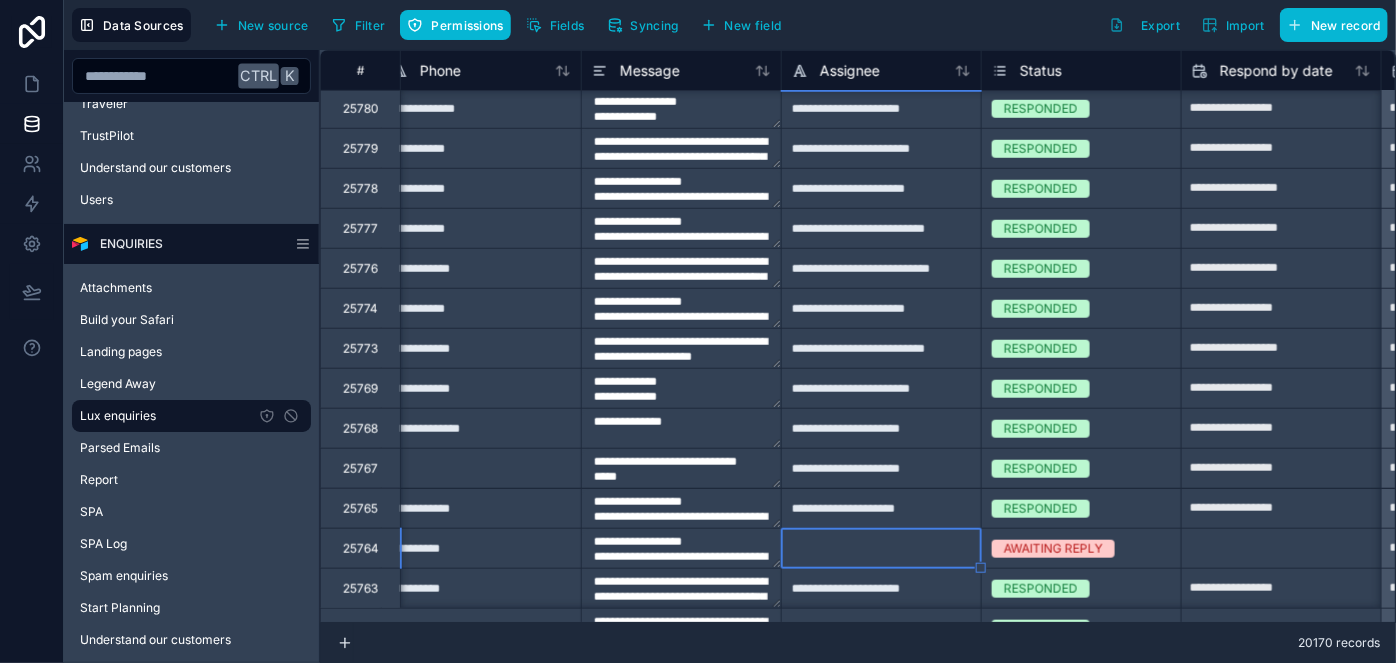type on "*" 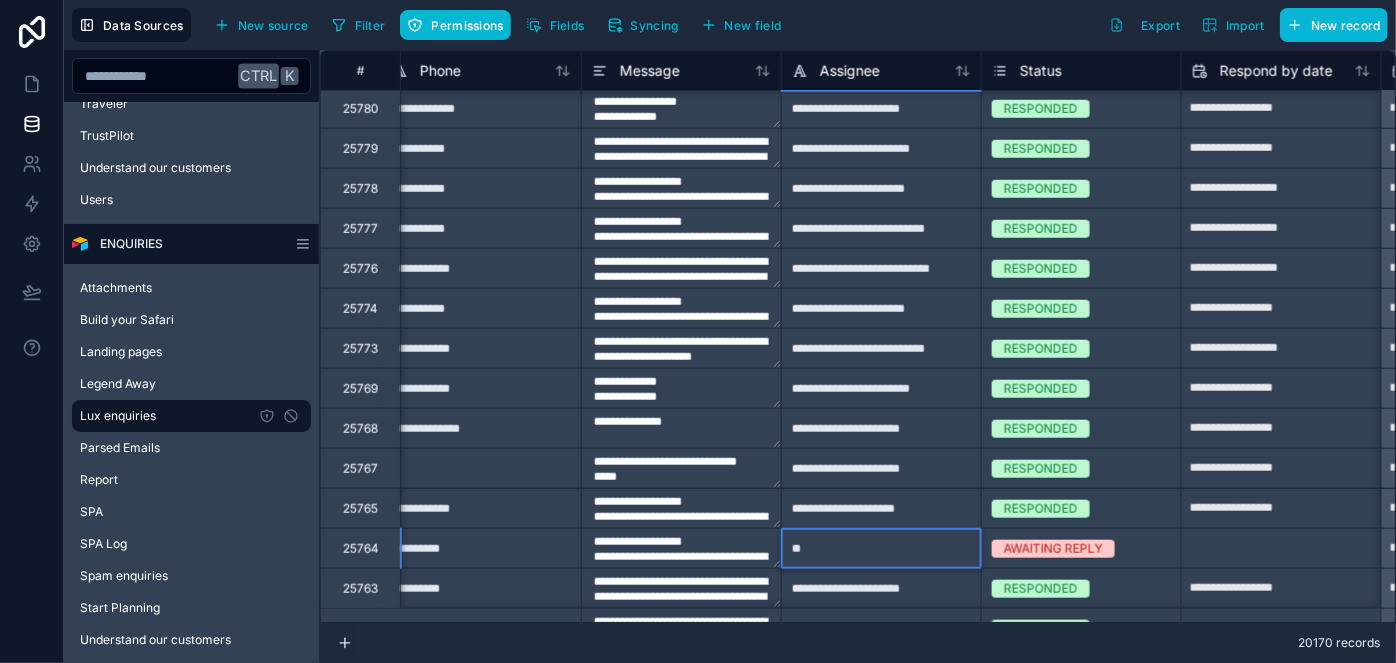 type on "**********" 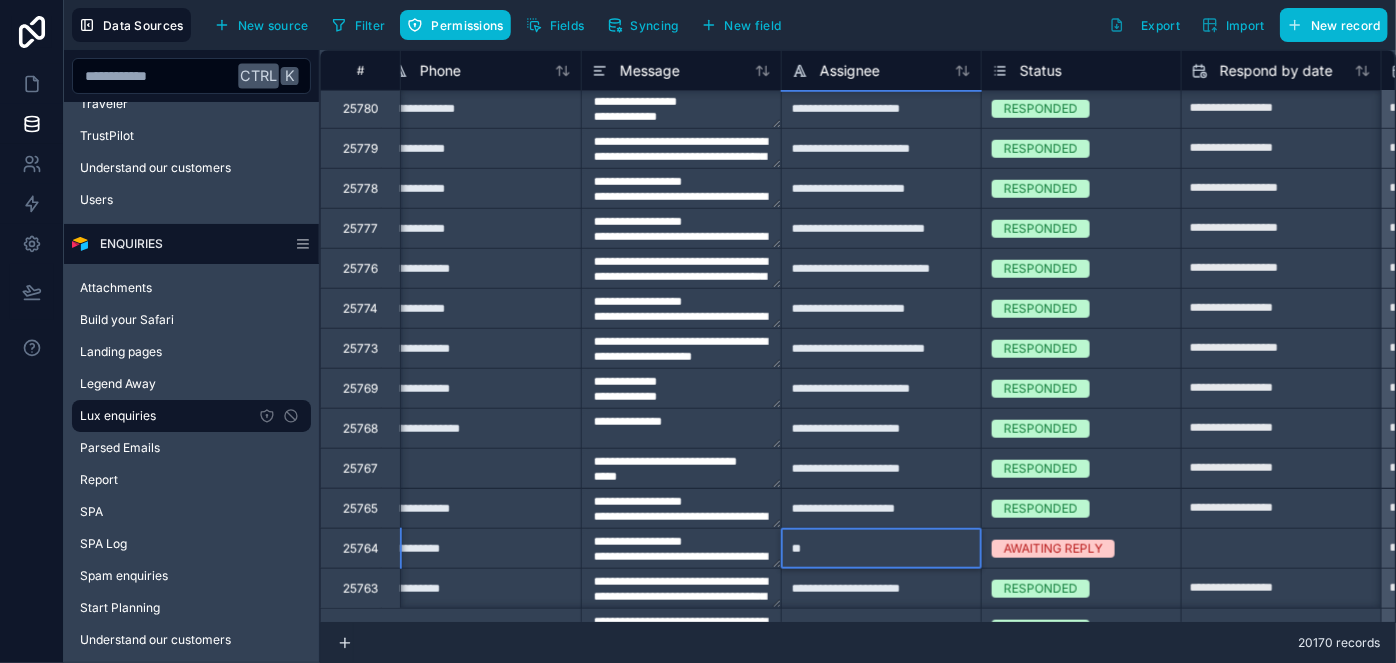type on "*" 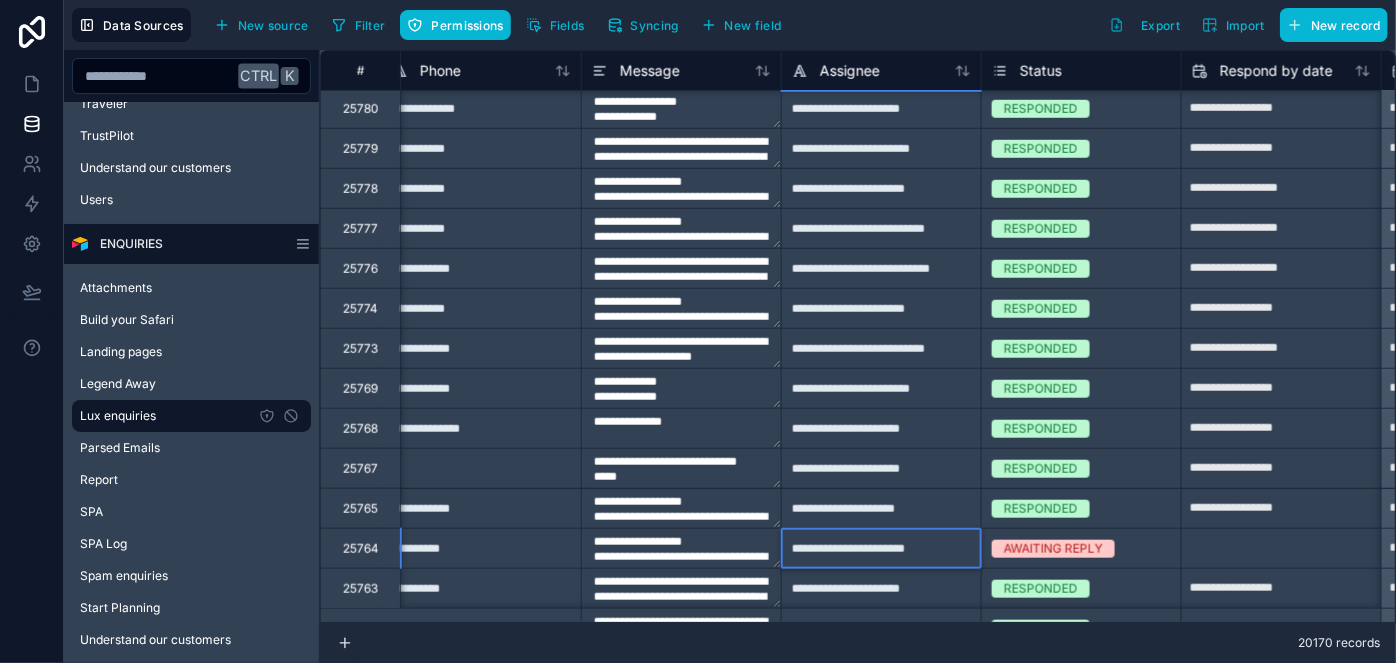type on "**********" 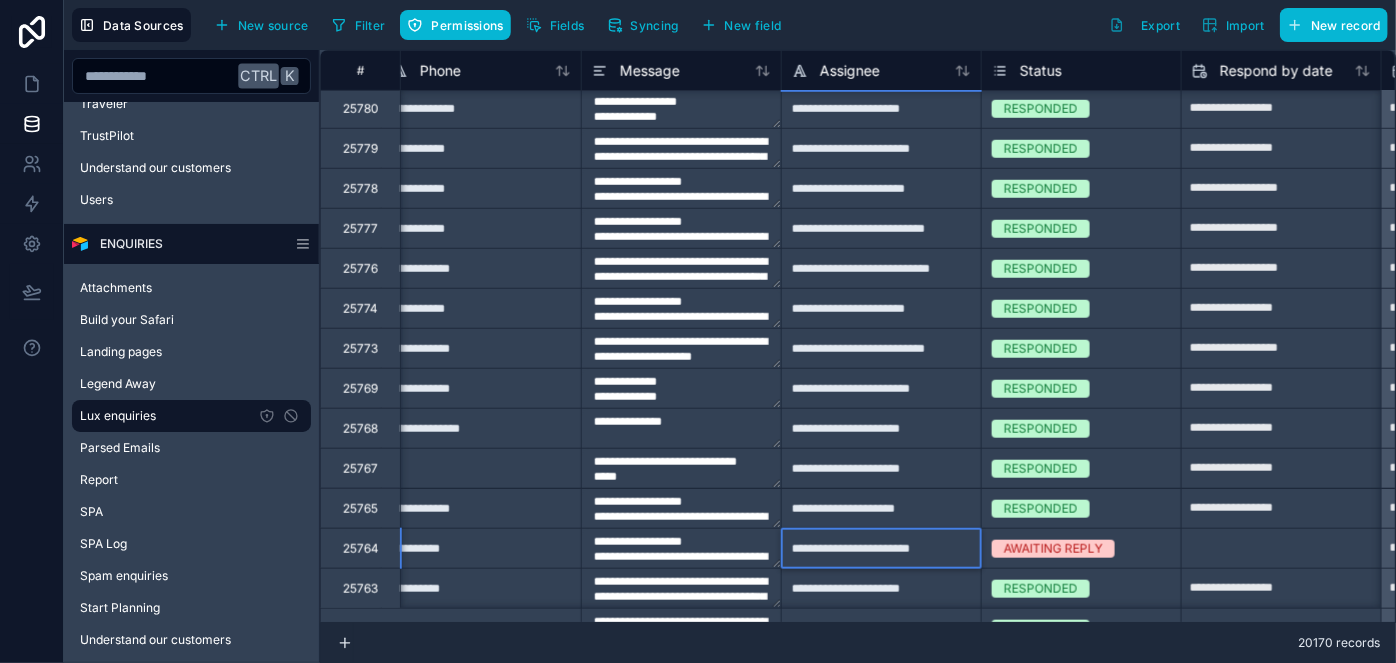 type on "**********" 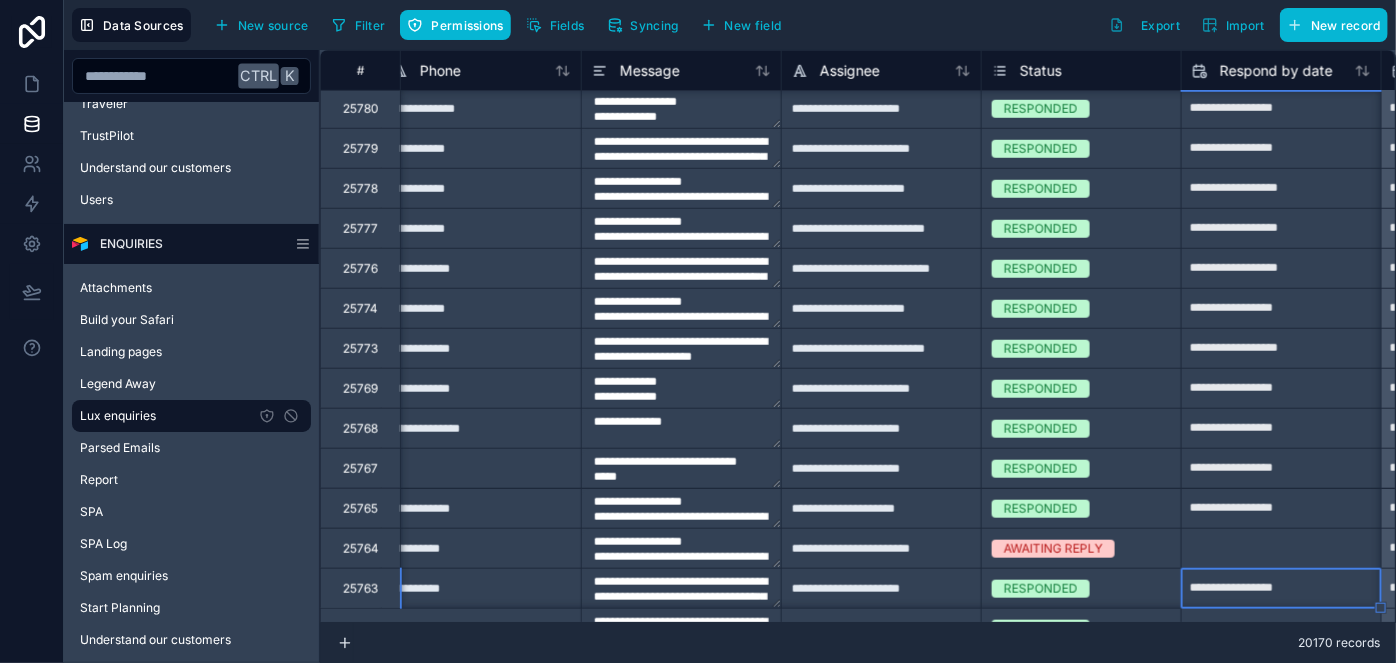type on "**********" 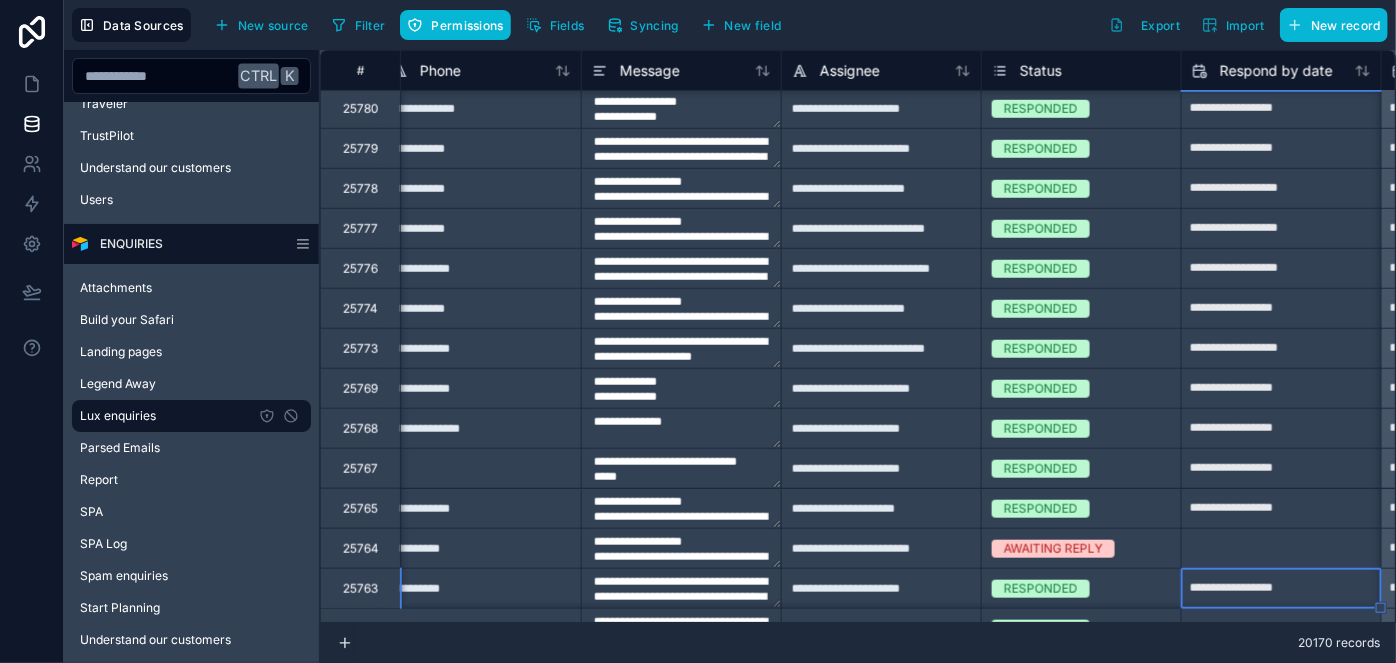 type on "**********" 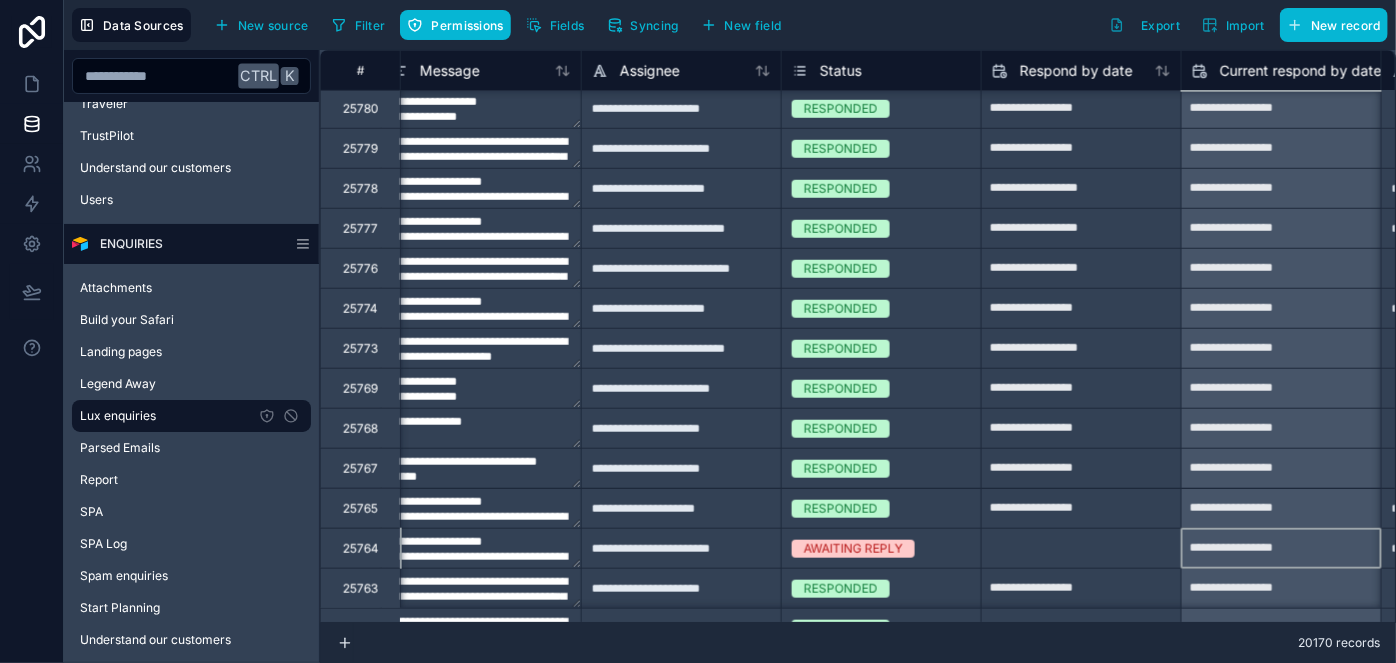 scroll, scrollTop: 4642, scrollLeft: 1419, axis: both 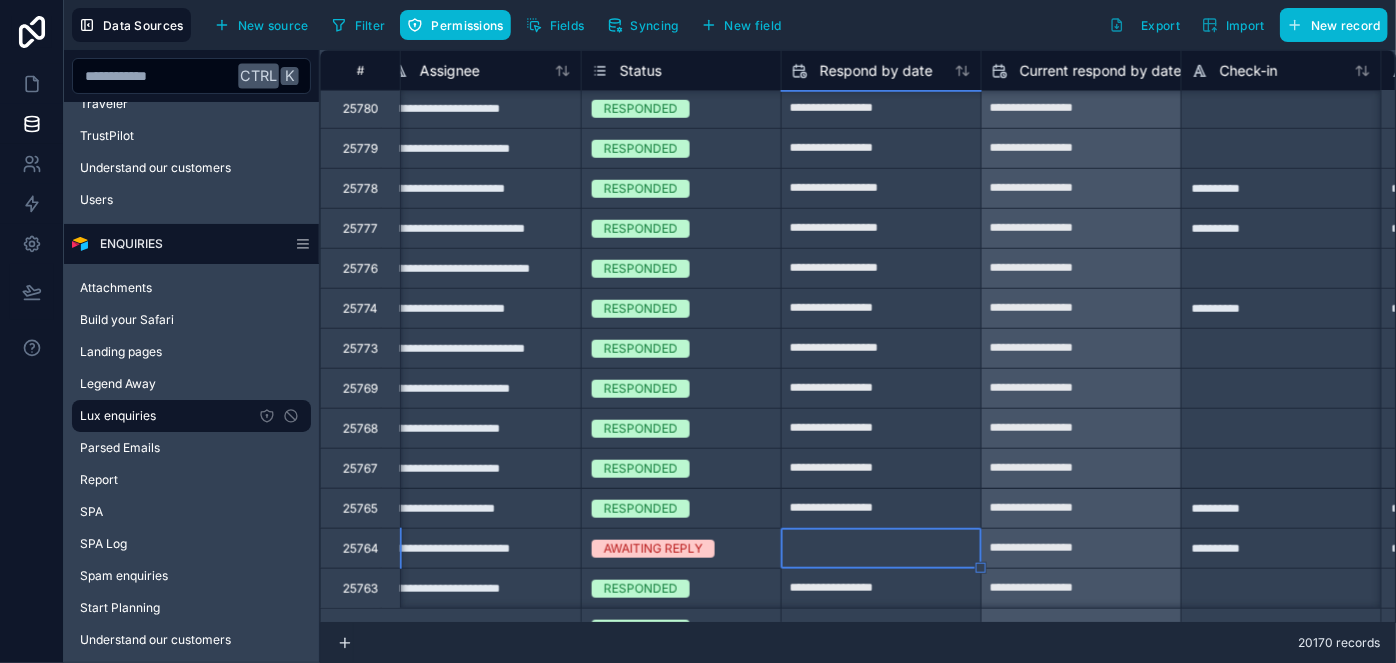 type on "**********" 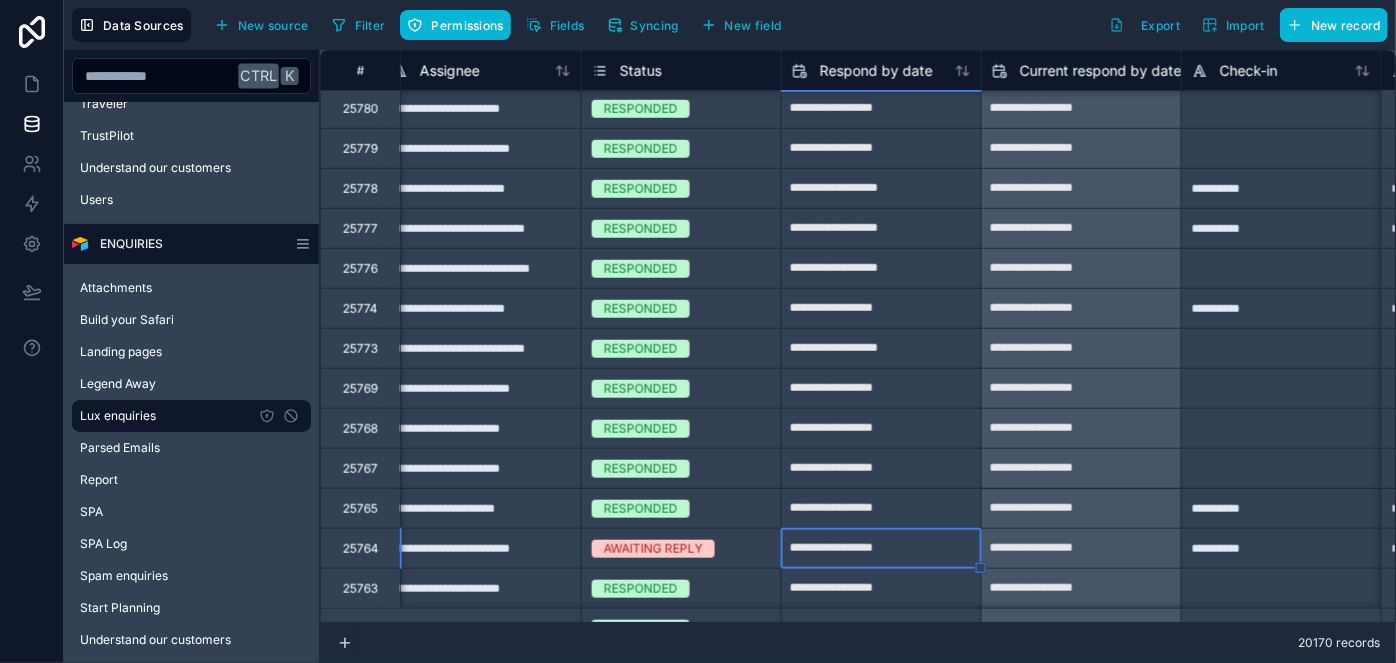 type on "**********" 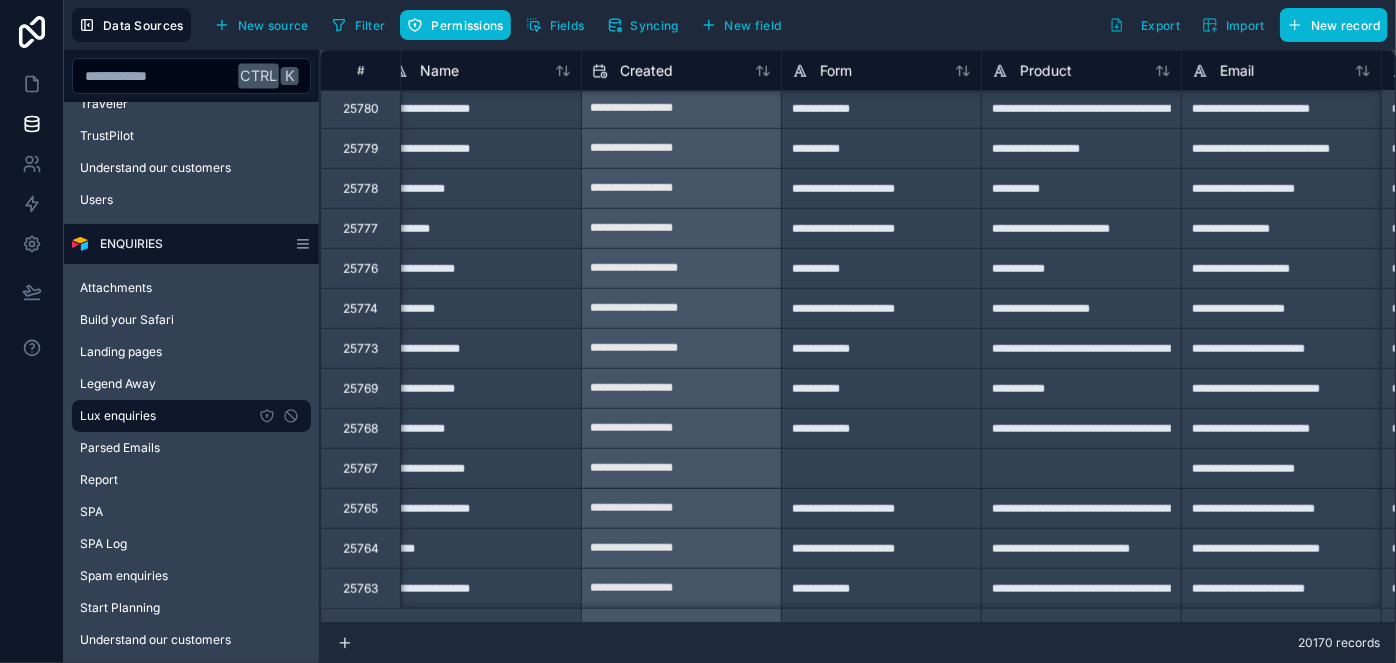 scroll, scrollTop: 4642, scrollLeft: 0, axis: vertical 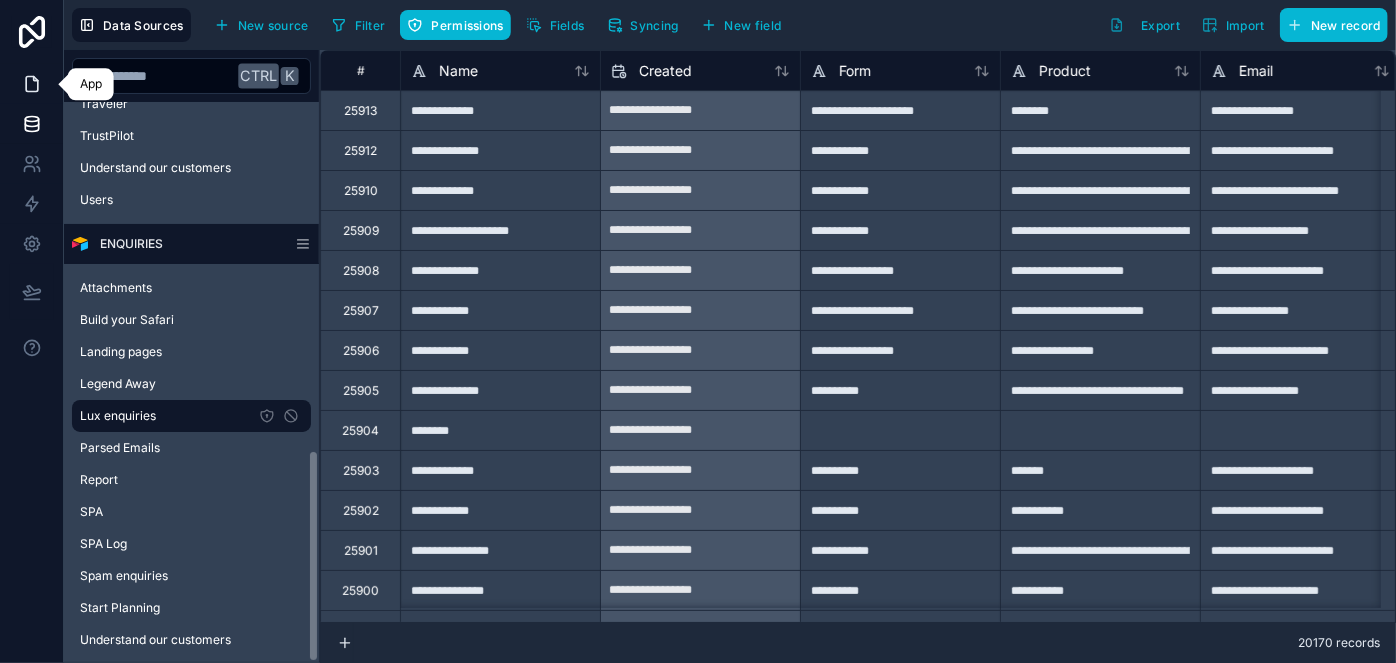 click at bounding box center [31, 84] 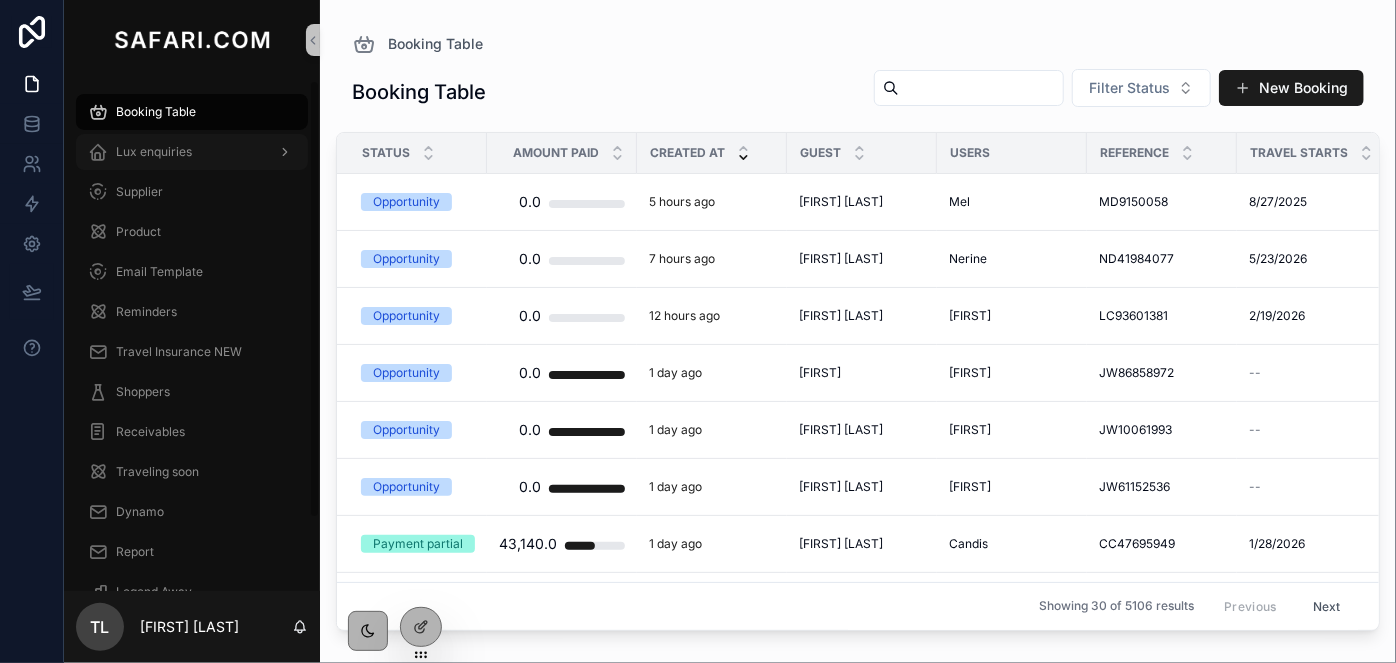 click on "Lux enquiries" at bounding box center [154, 152] 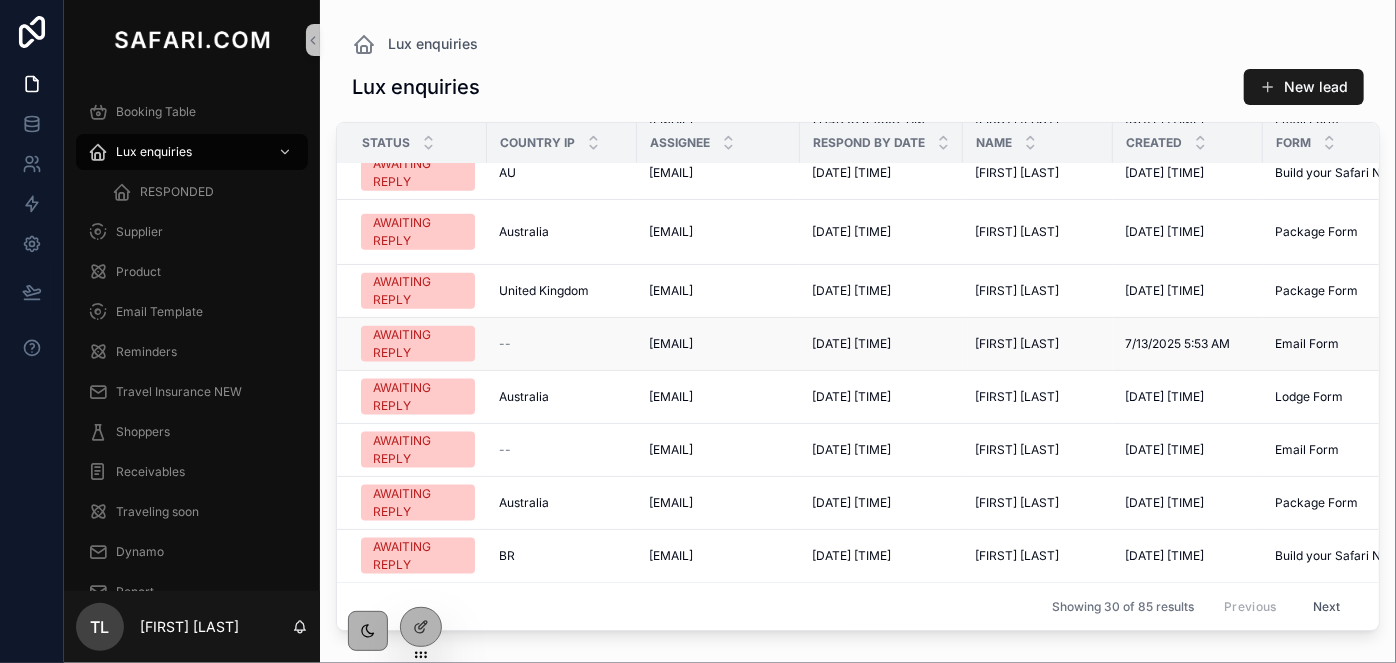 scroll, scrollTop: 1237, scrollLeft: 0, axis: vertical 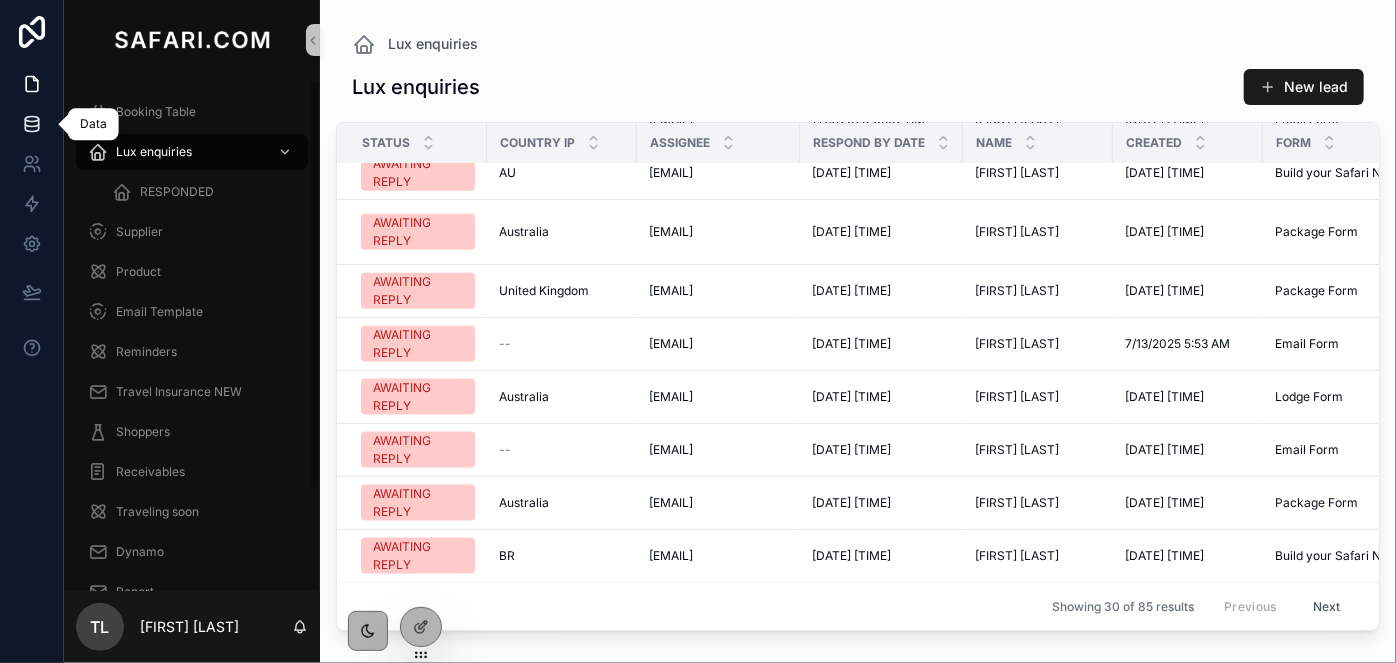 click 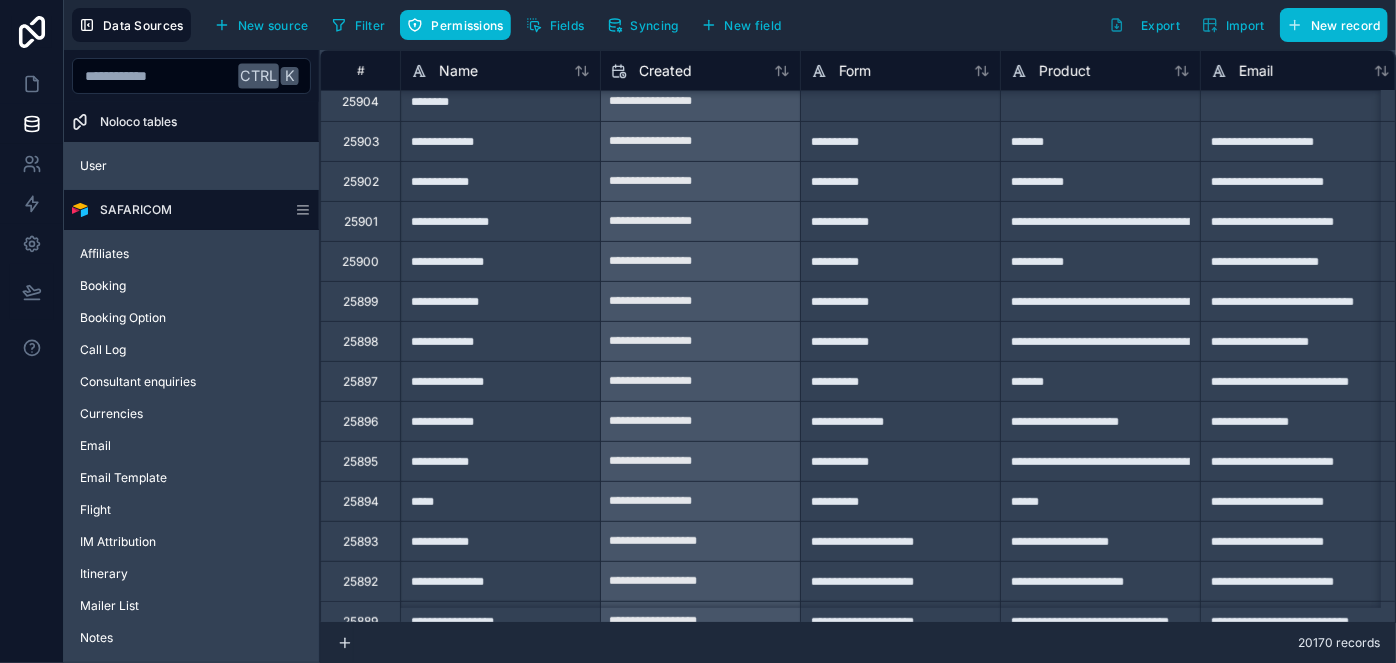 scroll, scrollTop: 363, scrollLeft: 0, axis: vertical 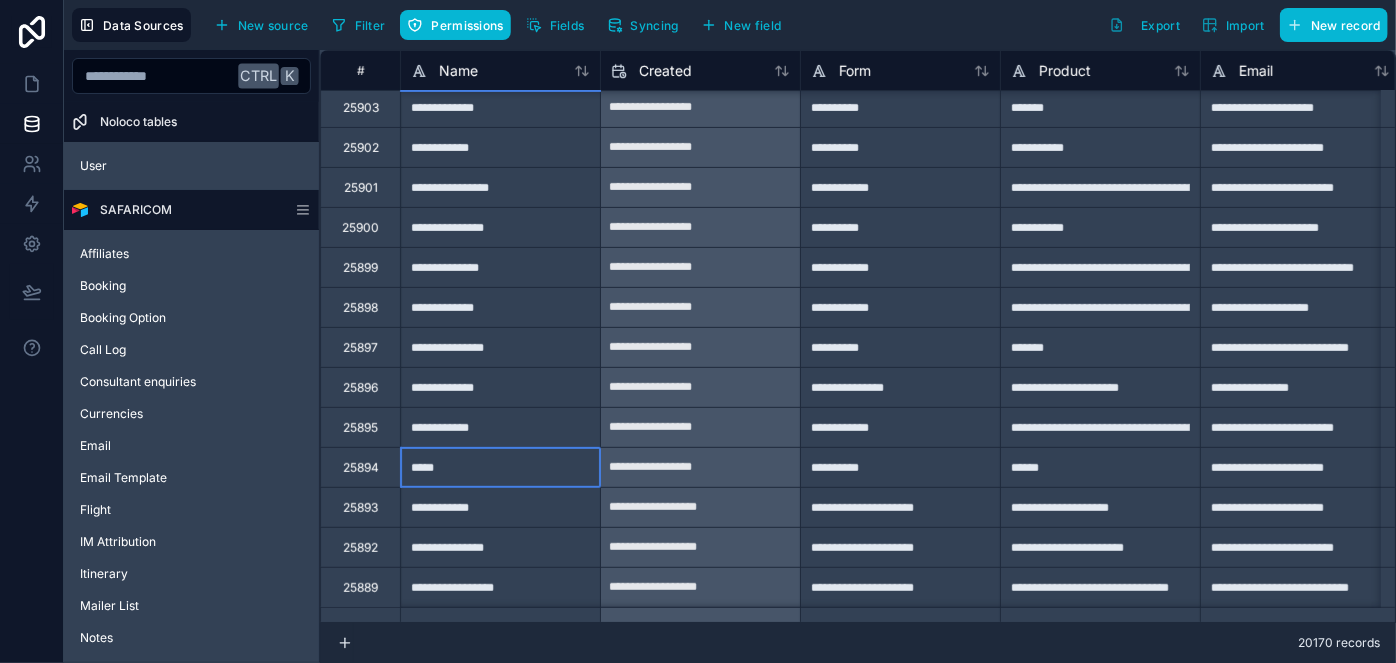 click on "*****" at bounding box center (500, 467) 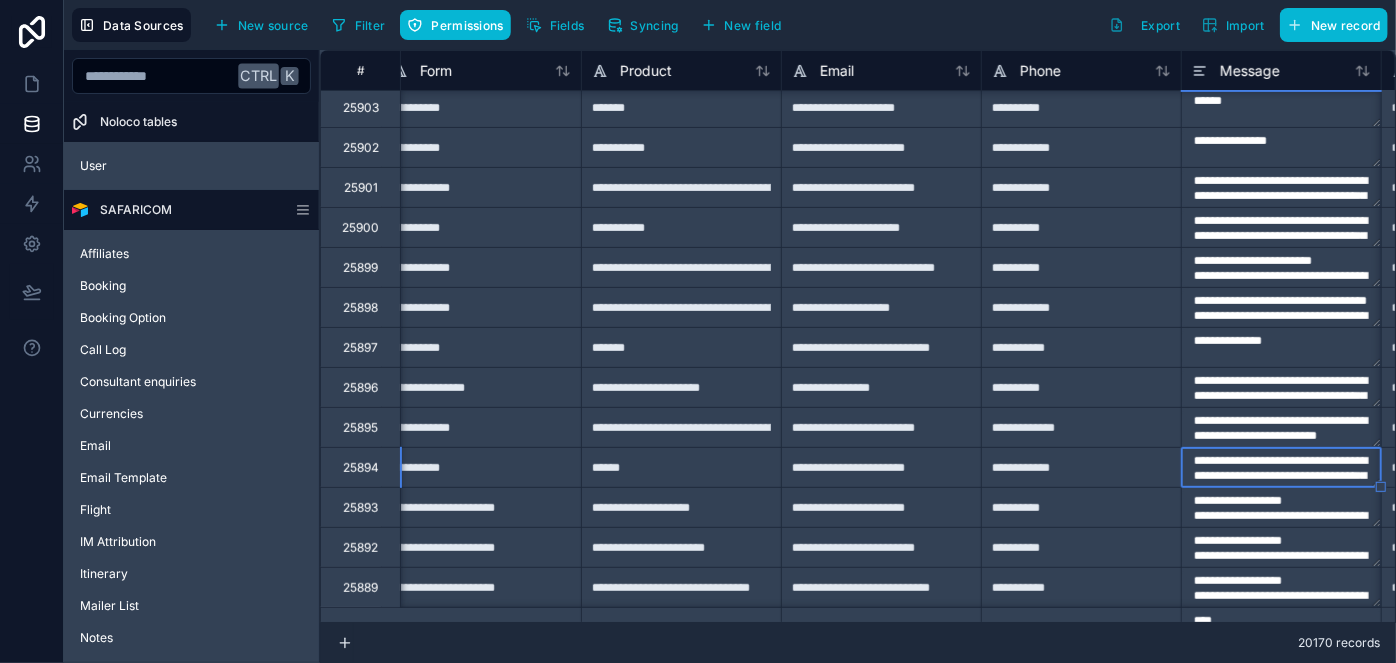 scroll, scrollTop: 363, scrollLeft: 619, axis: both 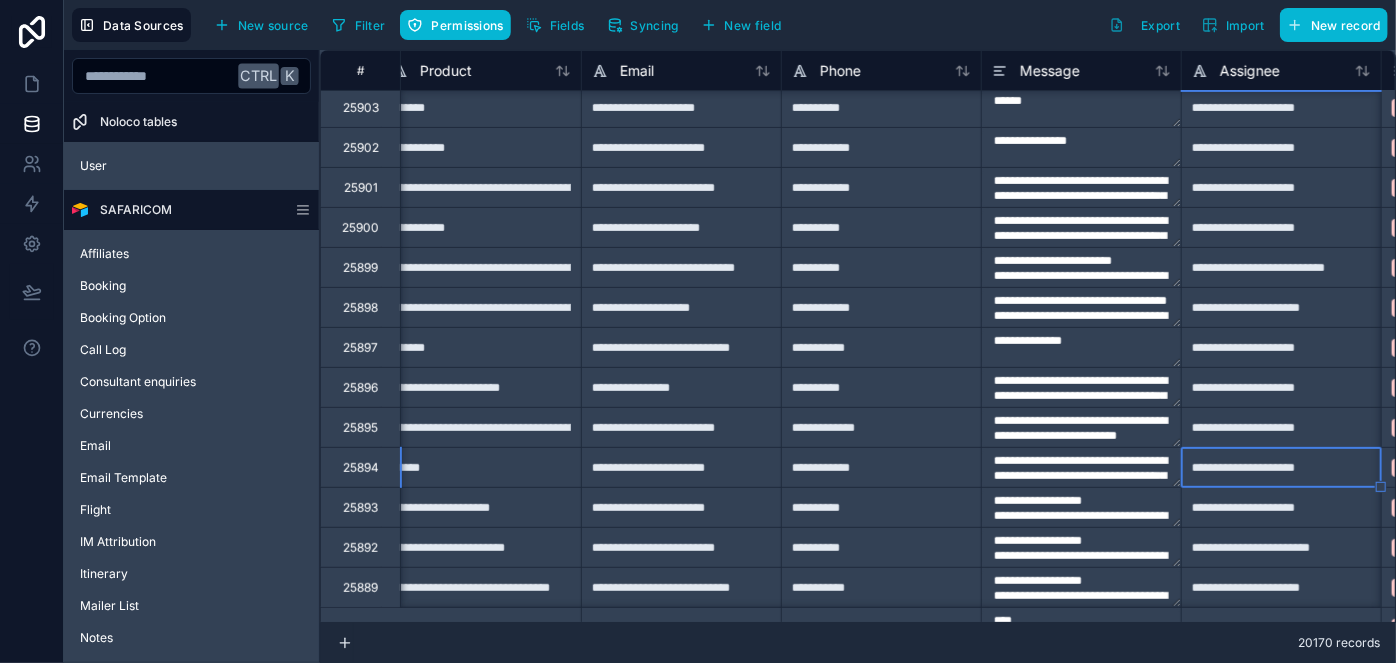 type on "**********" 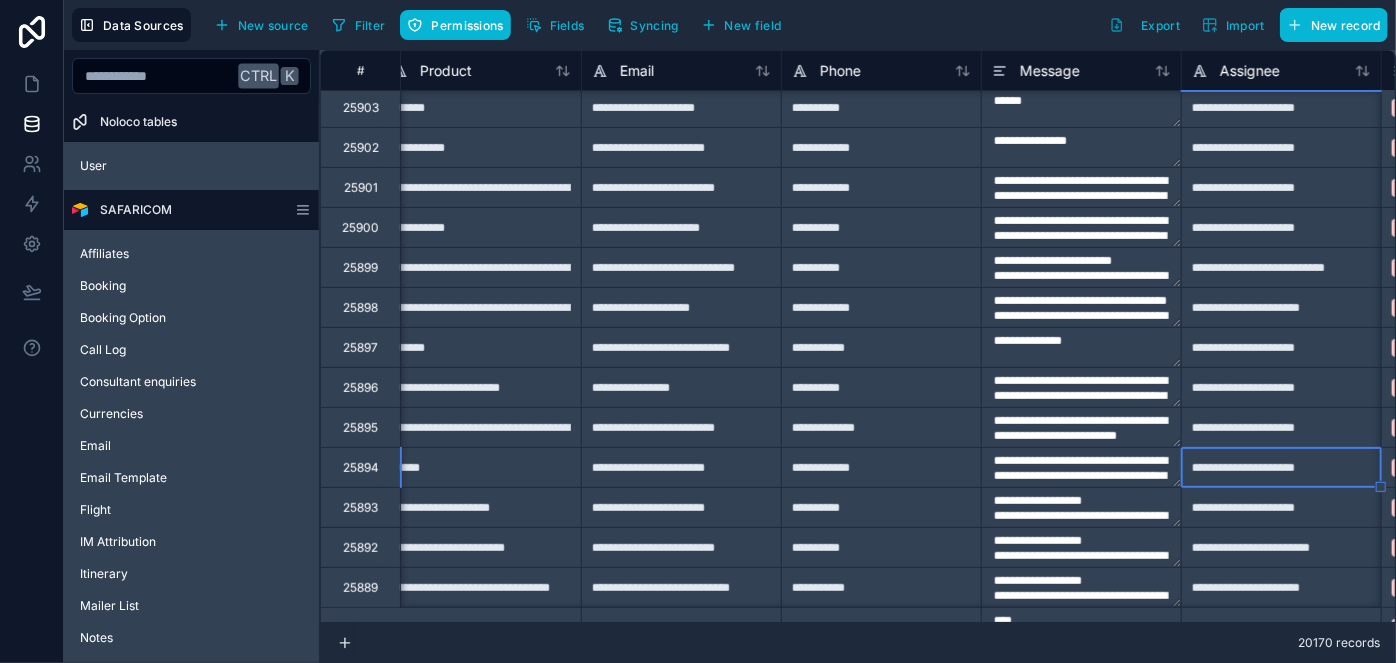 type on "**********" 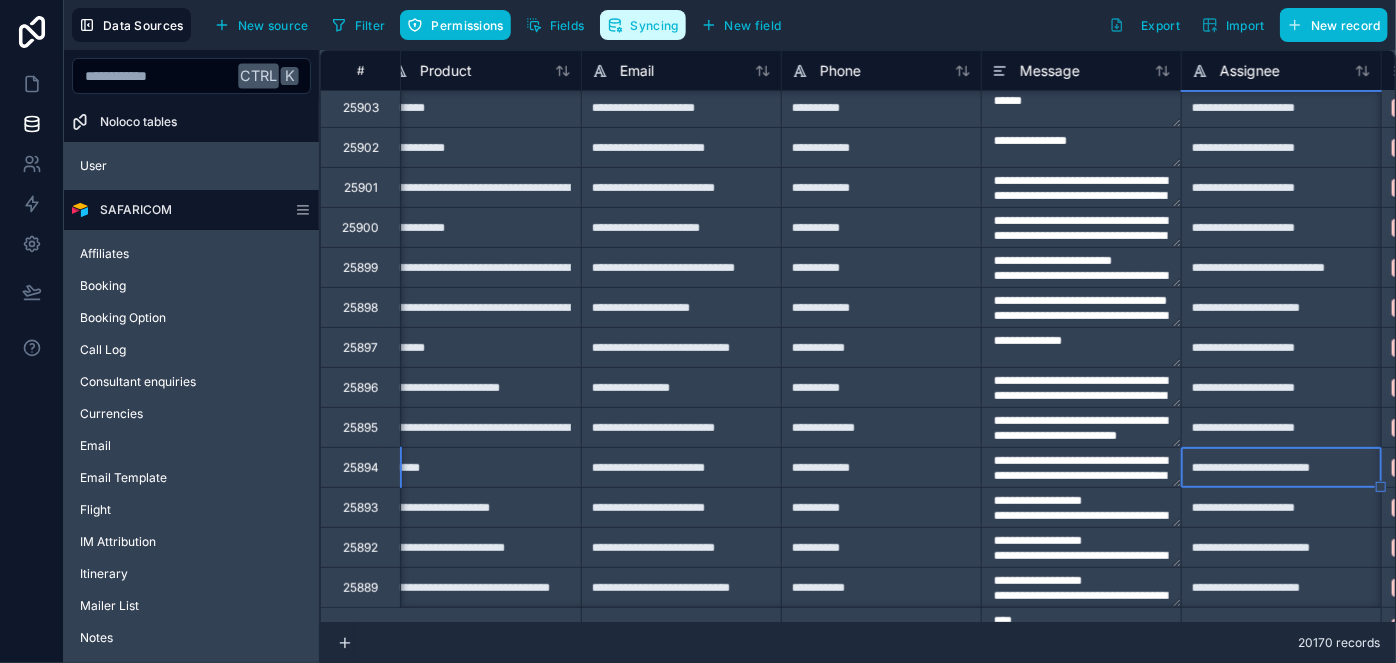 type on "**********" 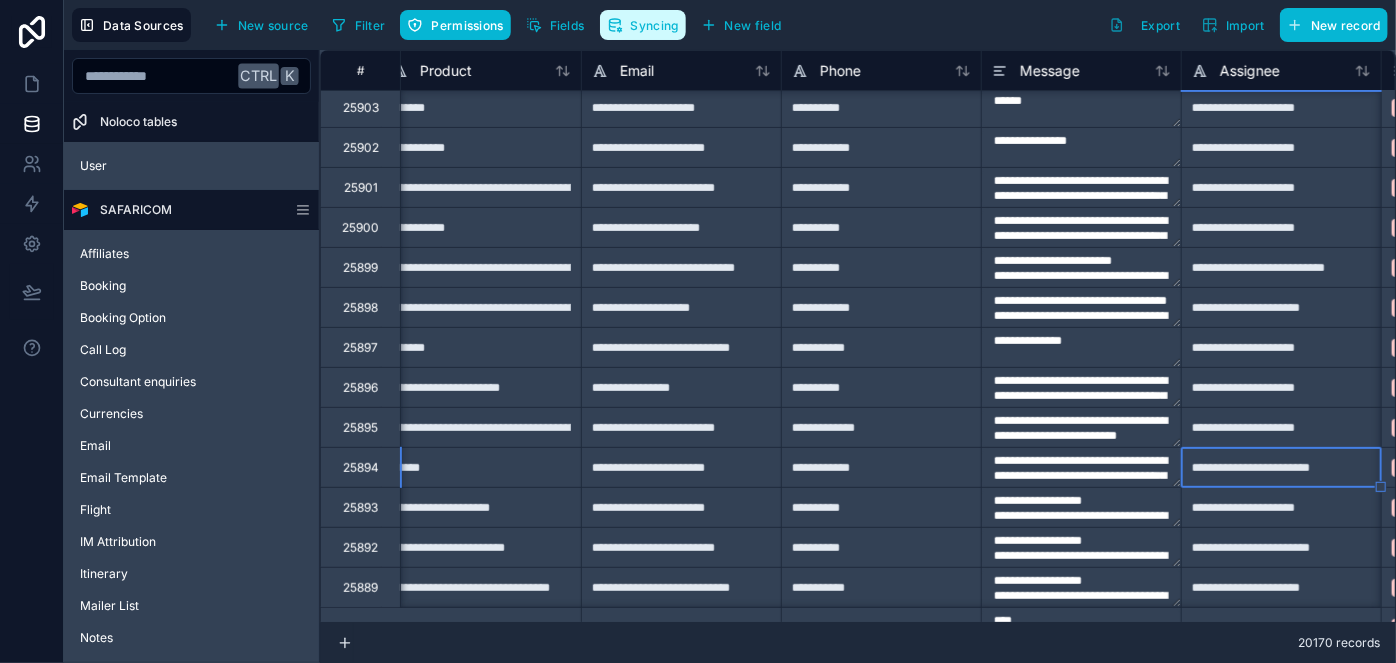 type on "**********" 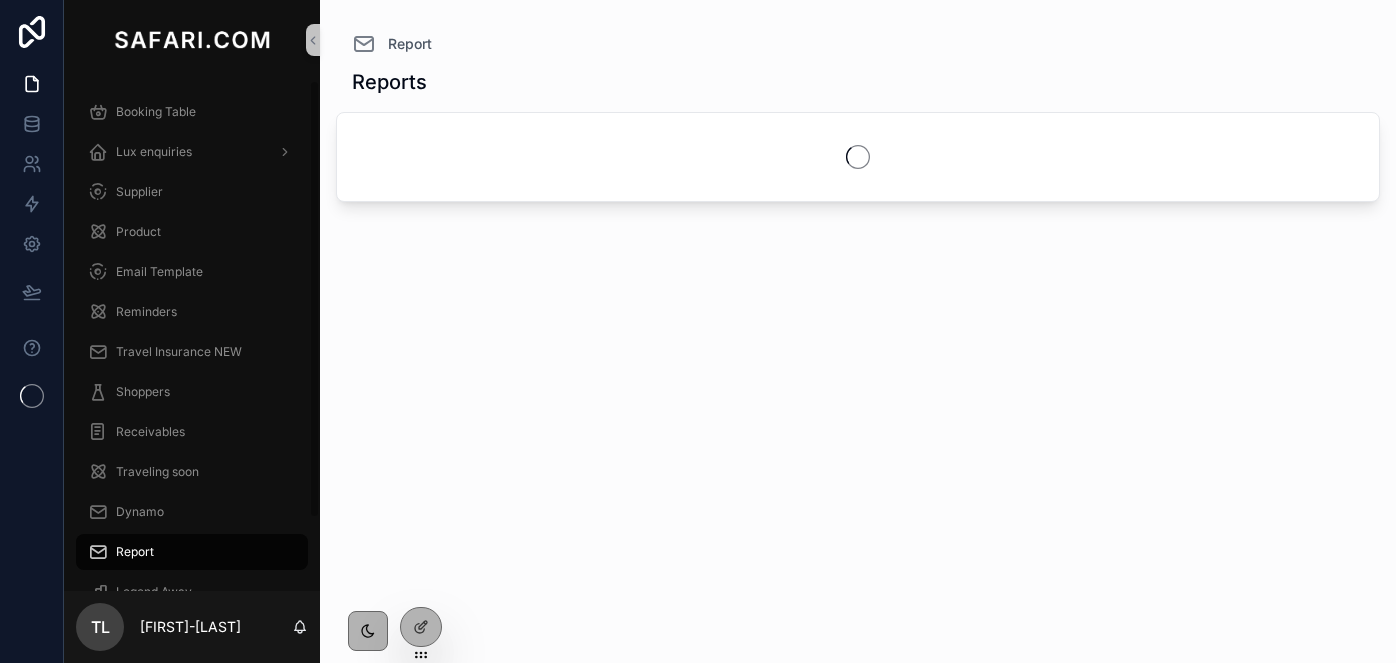 scroll, scrollTop: 0, scrollLeft: 0, axis: both 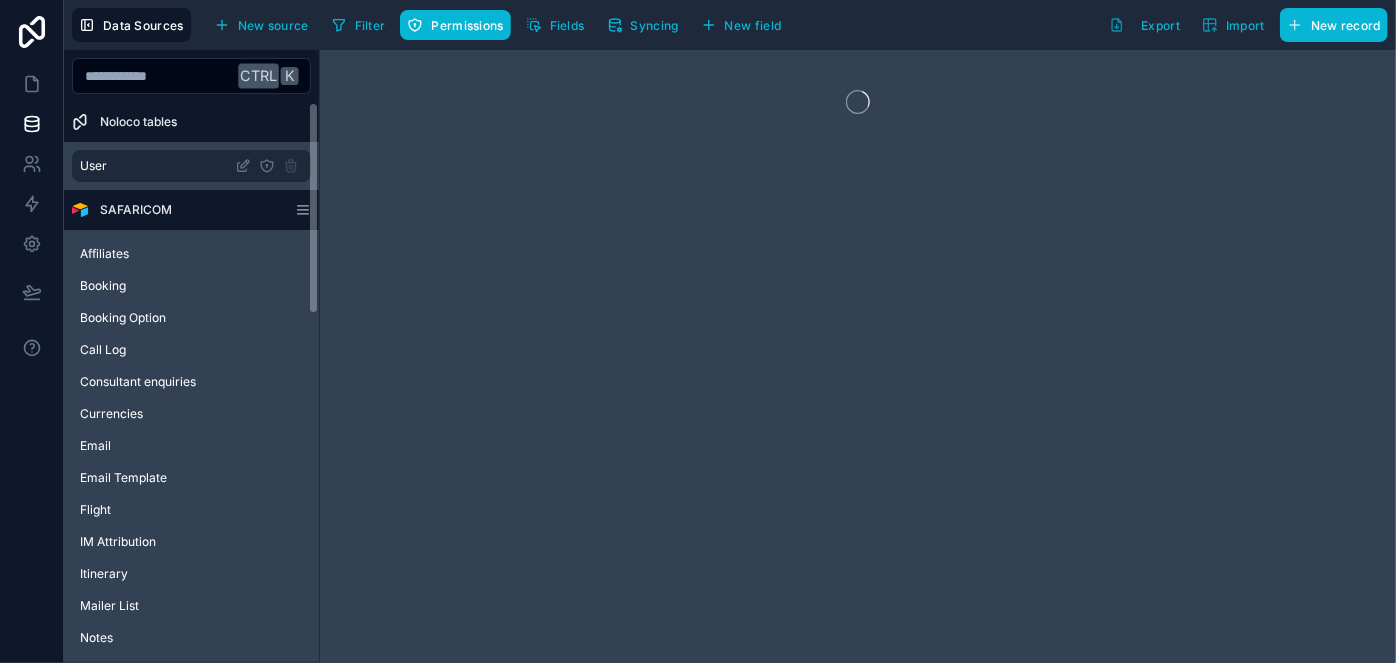 click on "User" at bounding box center (191, 166) 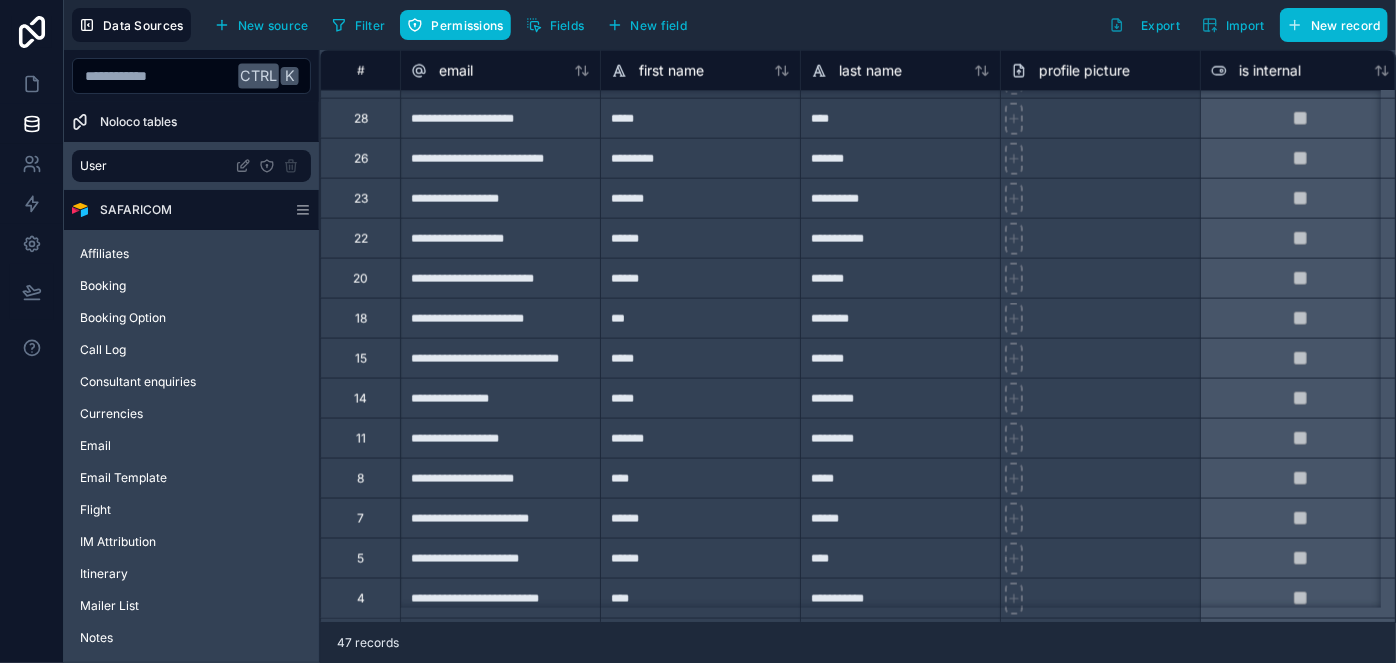 scroll, scrollTop: 1272, scrollLeft: 0, axis: vertical 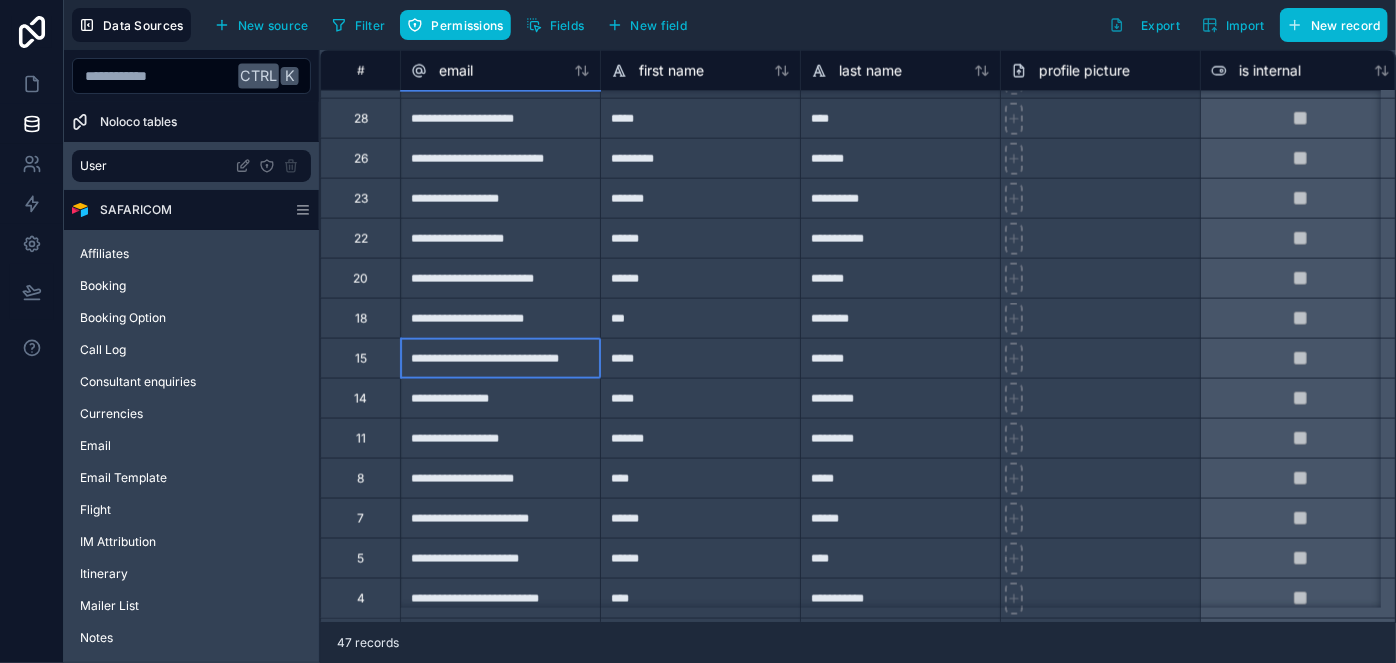 click on "**********" at bounding box center (500, 358) 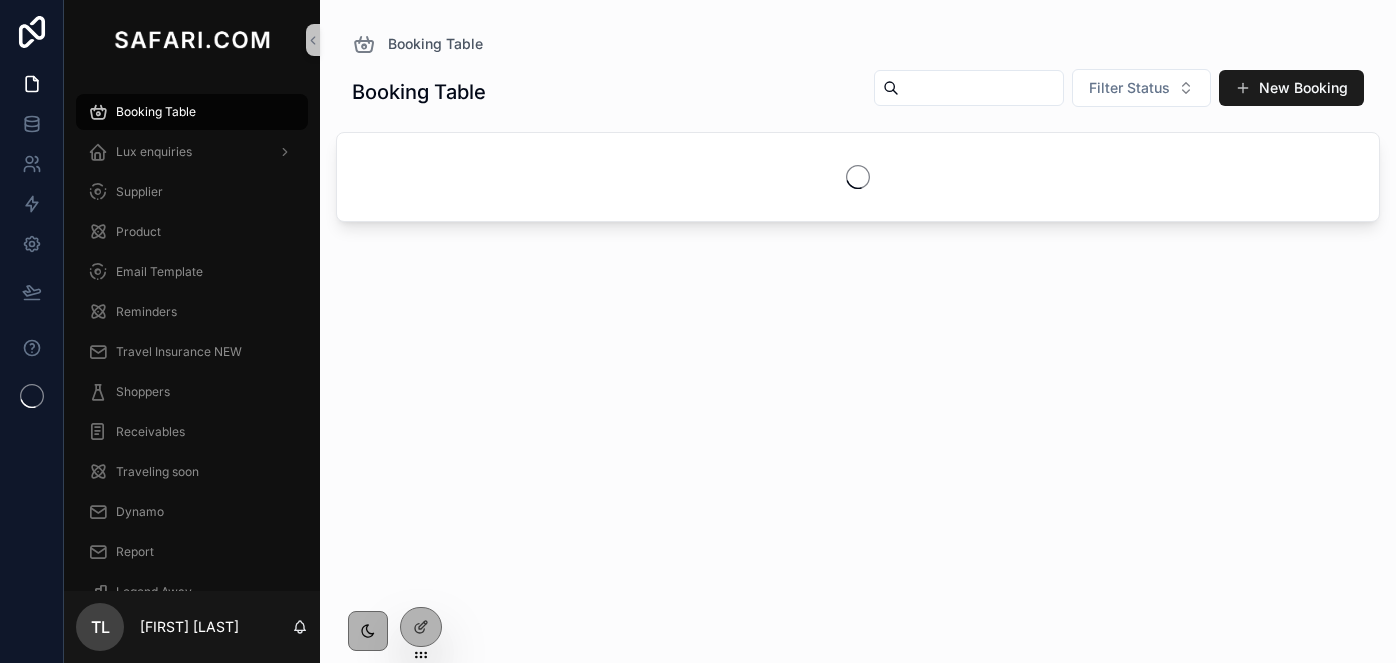 scroll, scrollTop: 0, scrollLeft: 0, axis: both 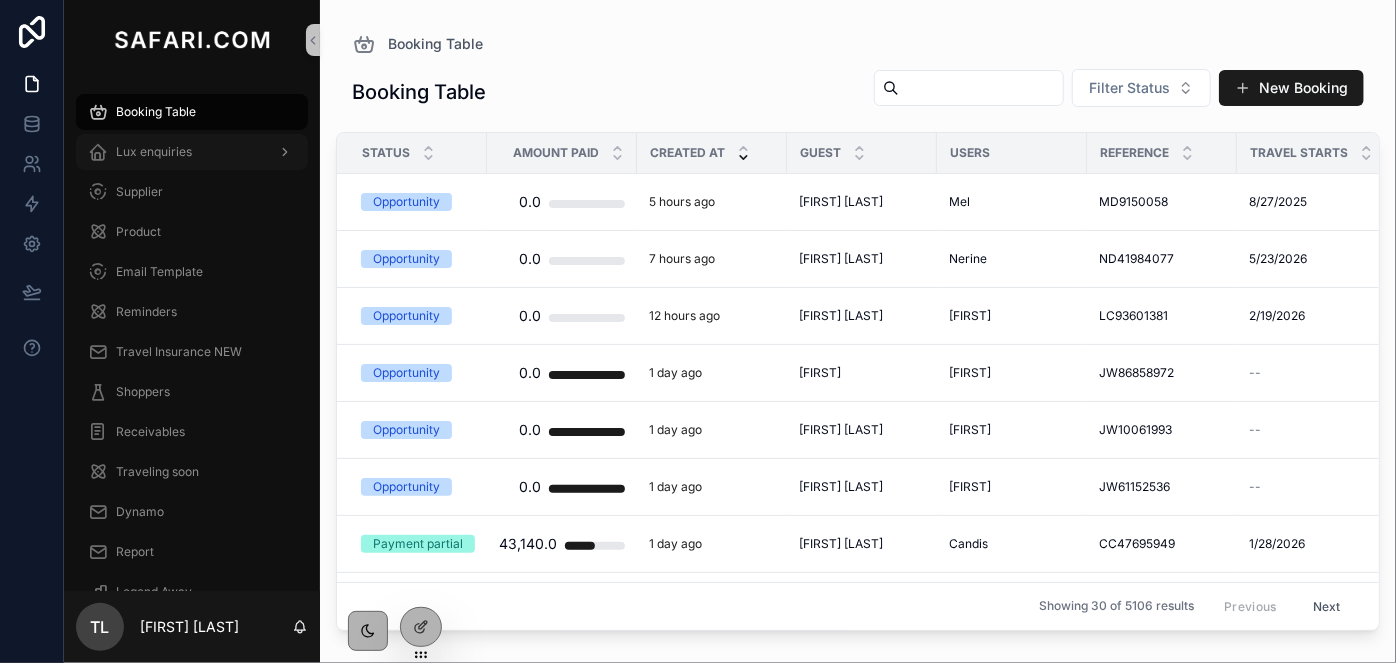click on "Lux enquiries" at bounding box center [154, 152] 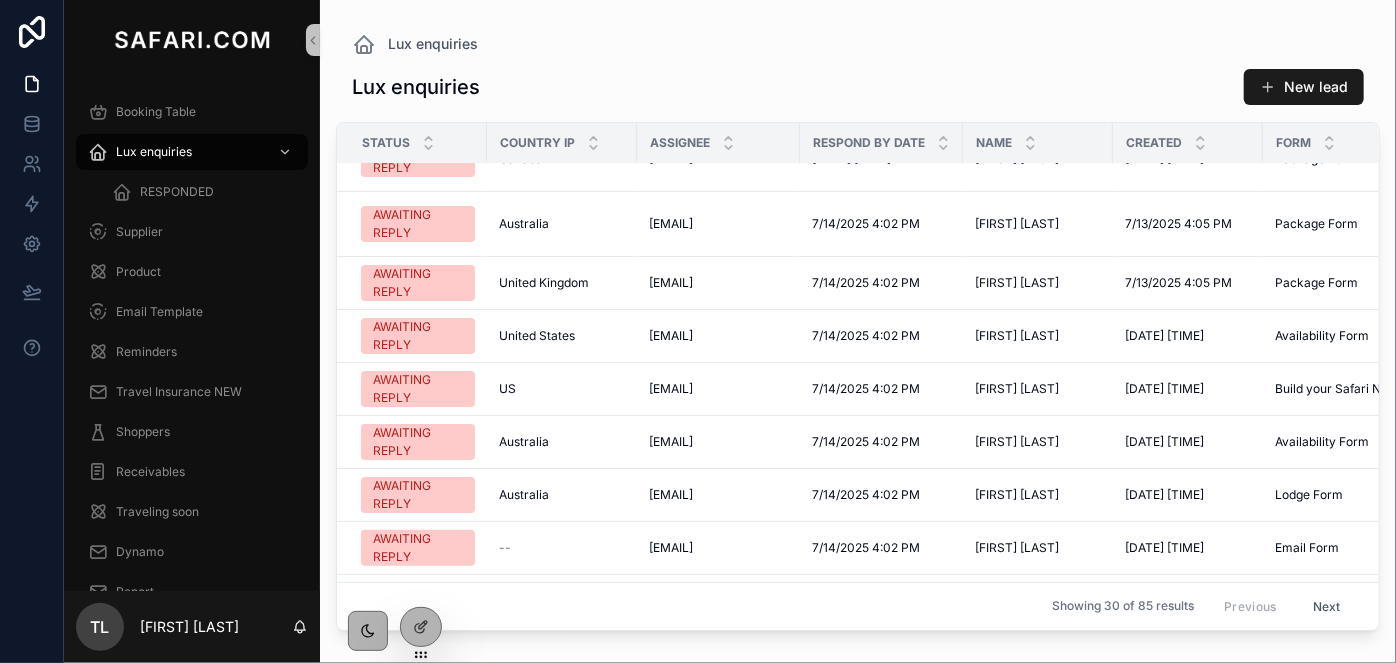 scroll, scrollTop: 910, scrollLeft: 0, axis: vertical 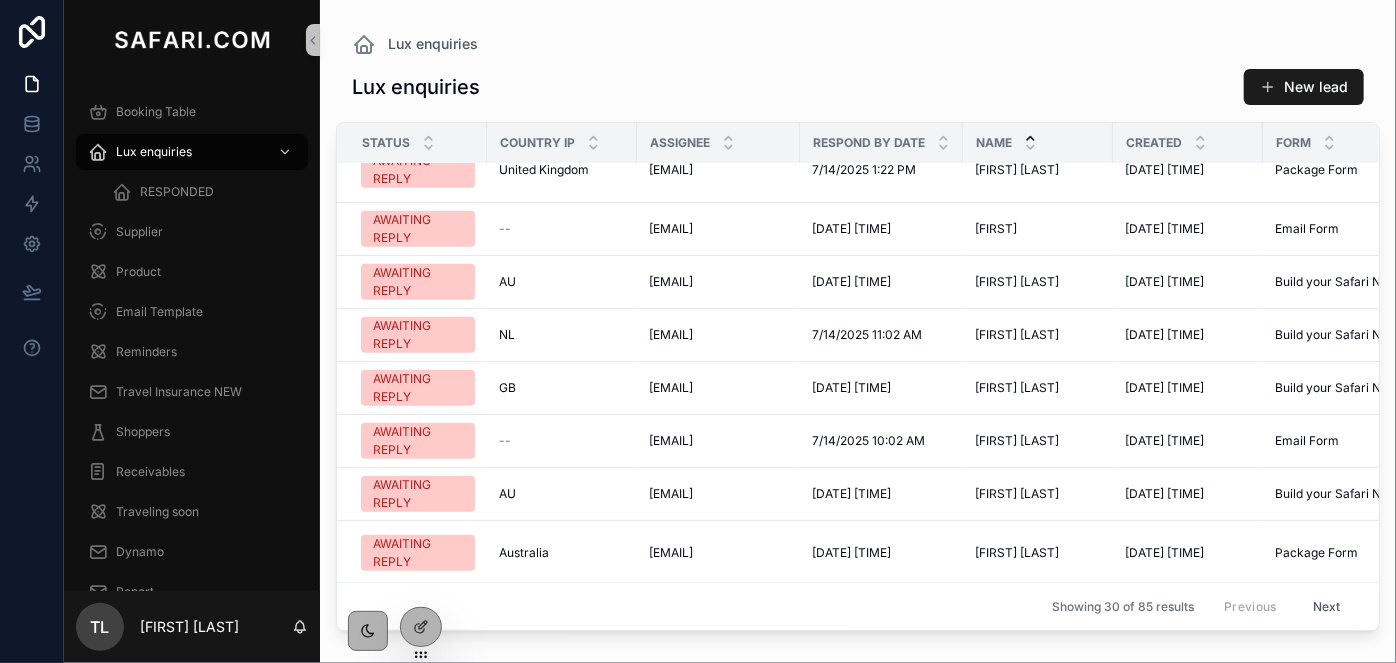 click 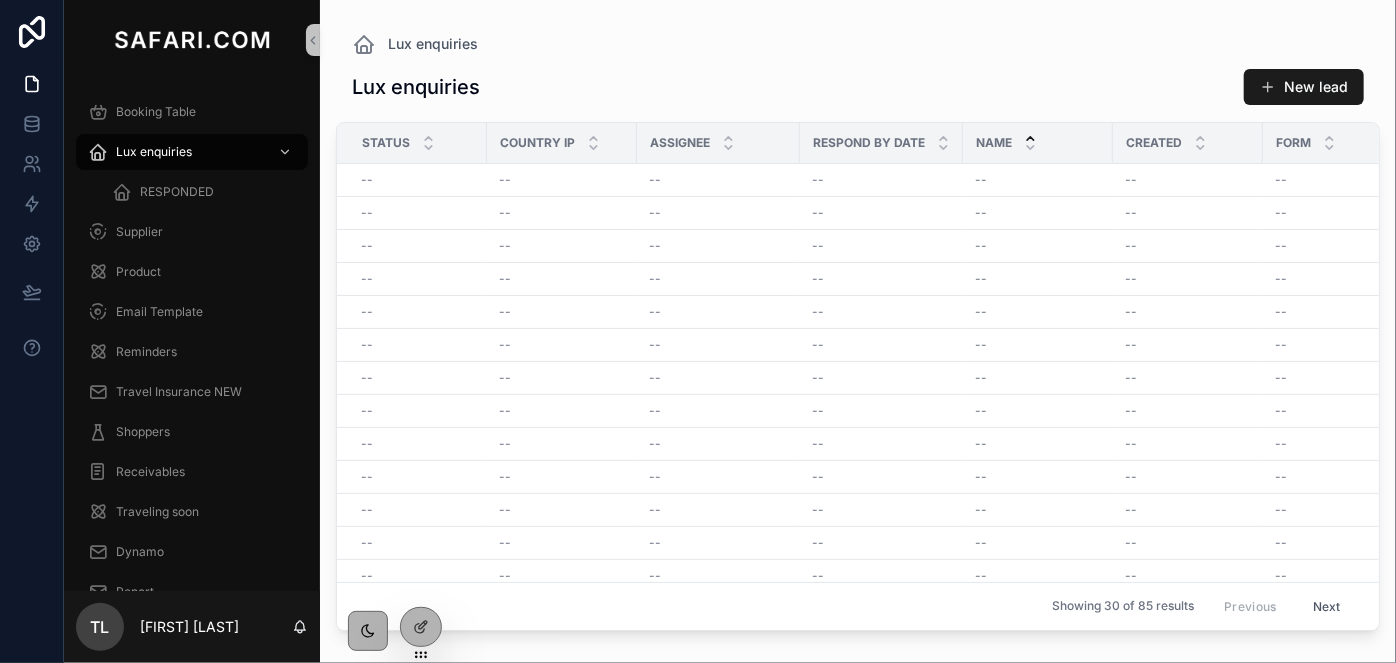 scroll, scrollTop: 0, scrollLeft: 0, axis: both 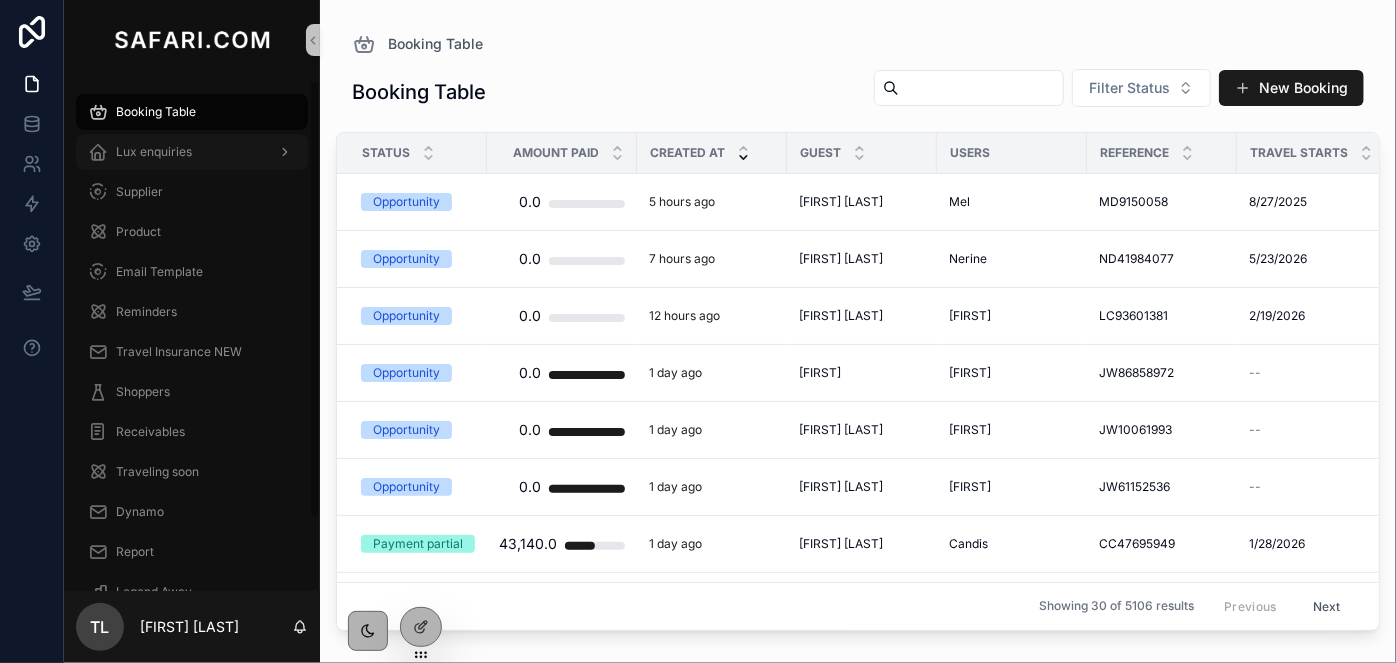 click on "Lux enquiries" at bounding box center (154, 152) 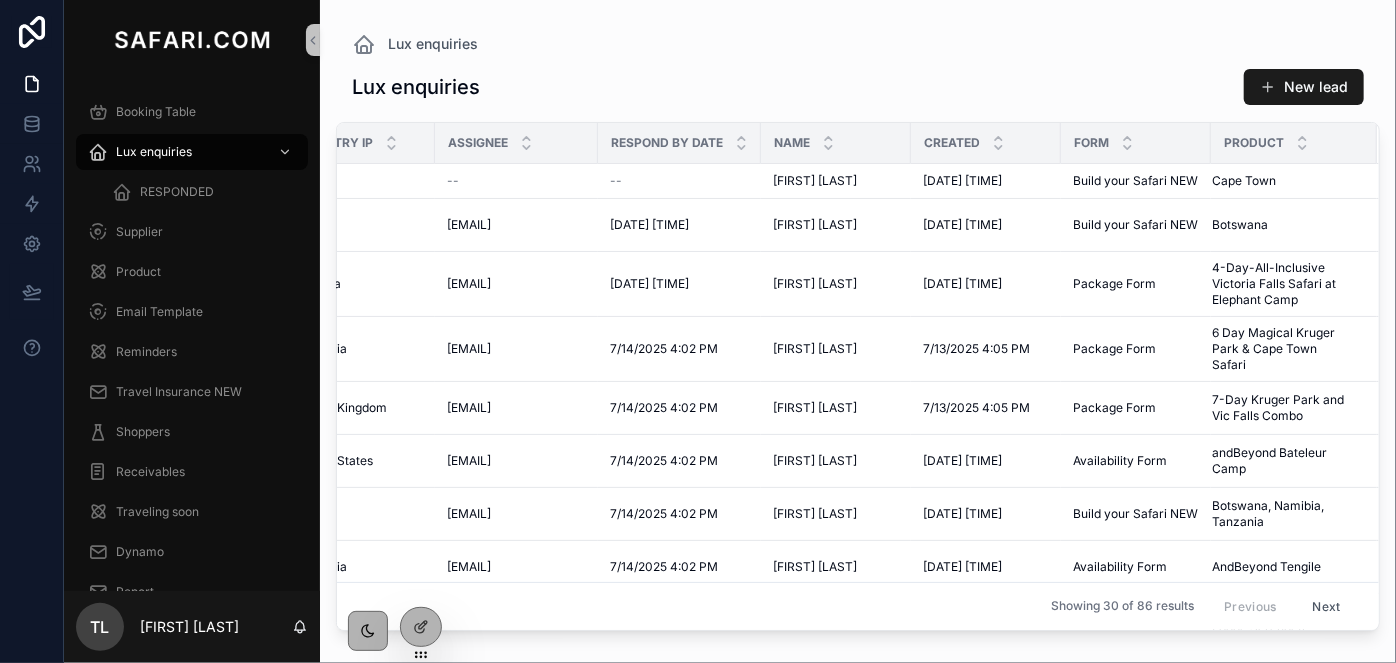scroll, scrollTop: 0, scrollLeft: 0, axis: both 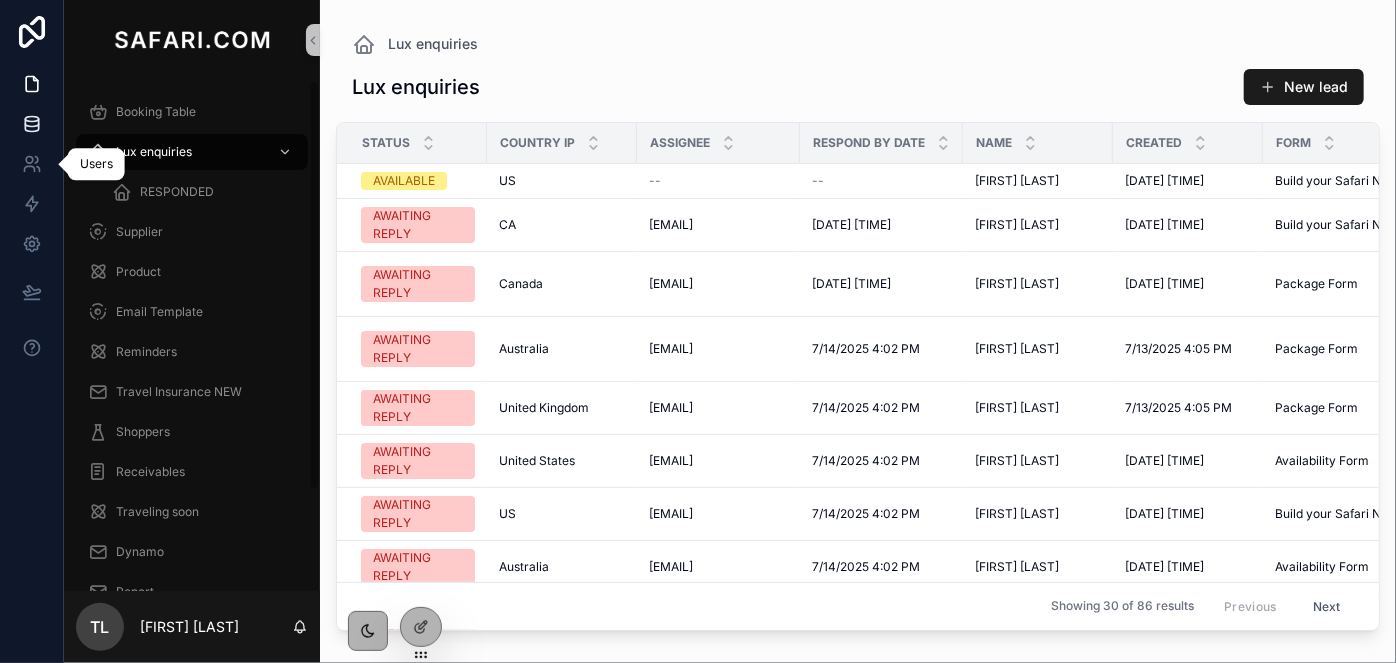 click 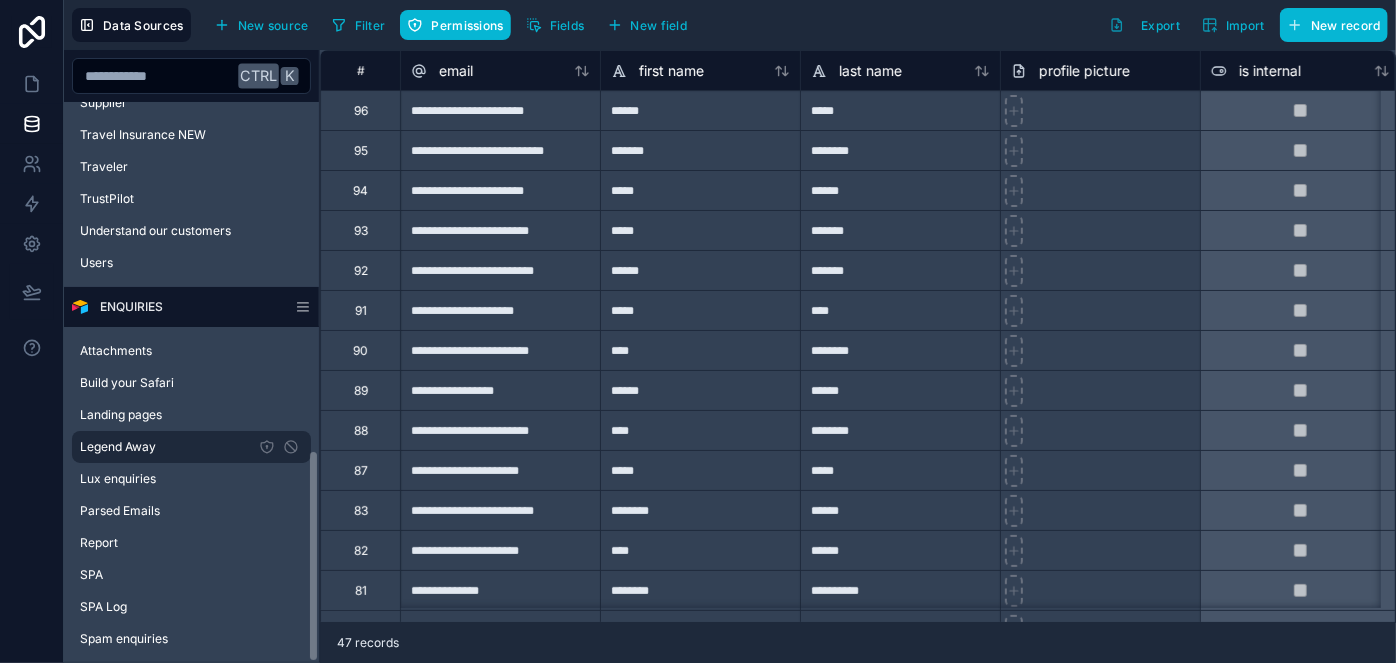 scroll, scrollTop: 918, scrollLeft: 0, axis: vertical 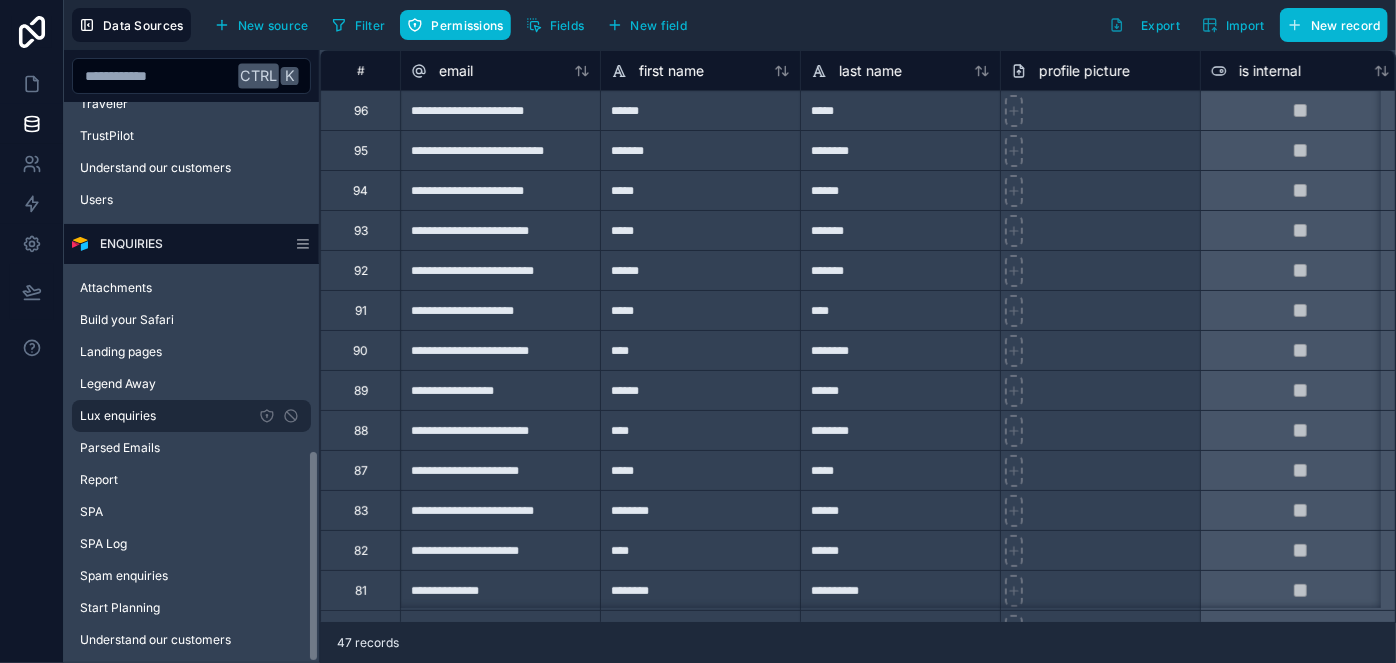 click on "Lux enquiries" at bounding box center (191, 416) 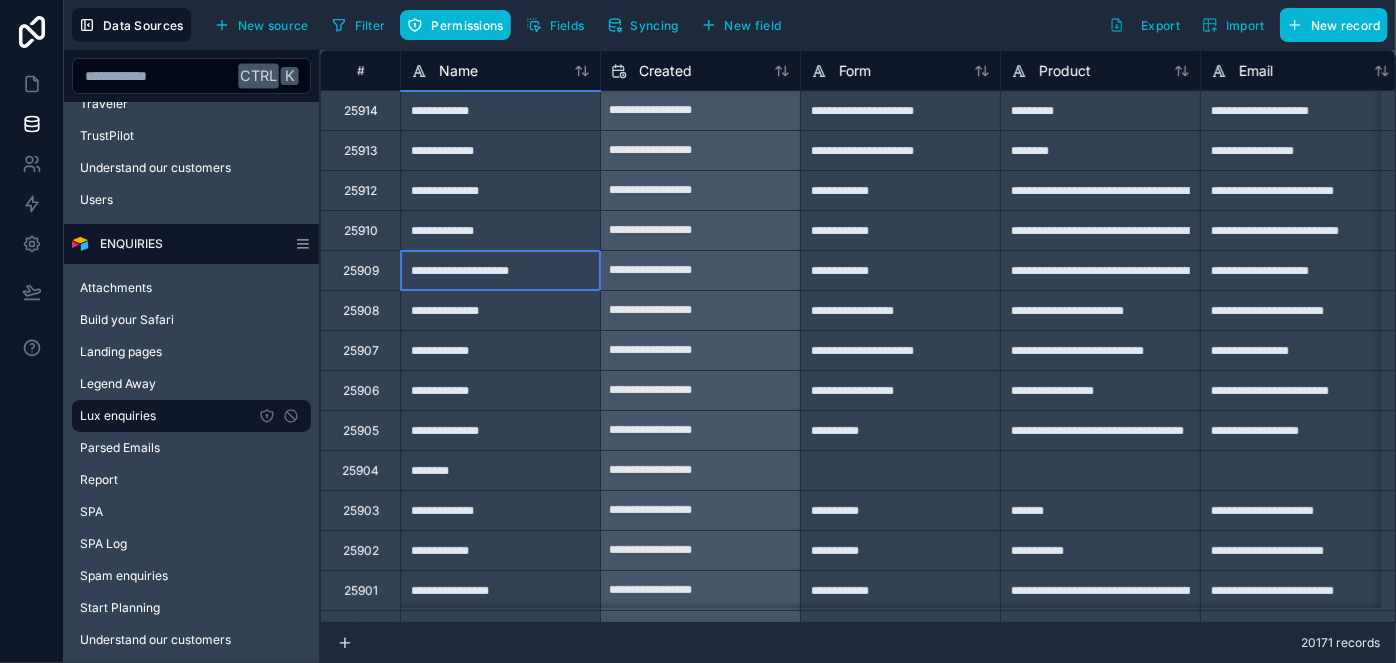 click on "**********" at bounding box center [500, 270] 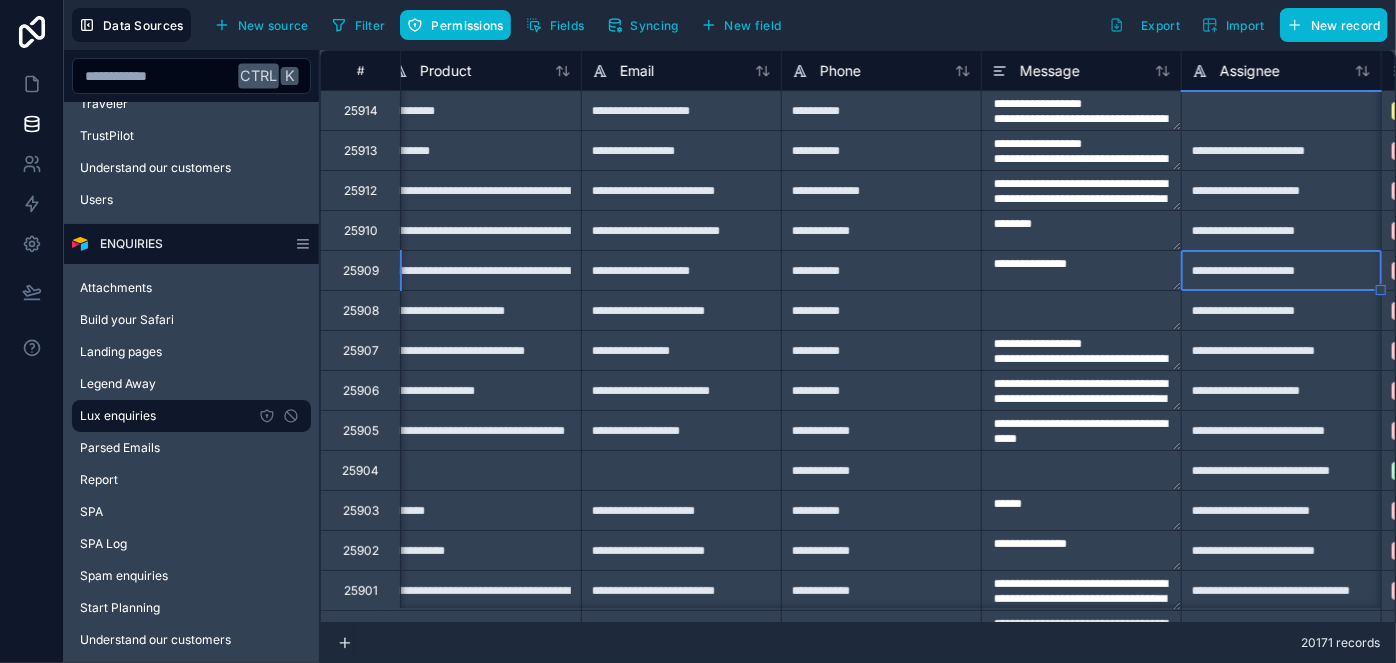 type on "**********" 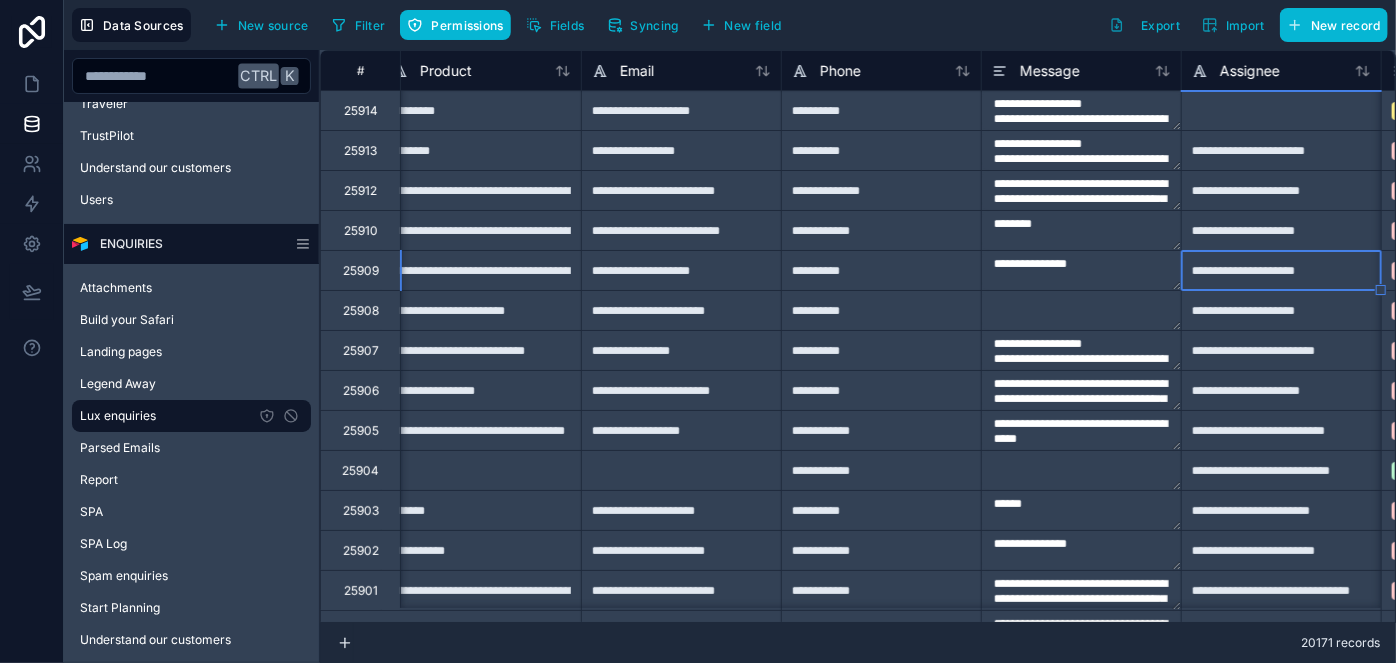 type on "**********" 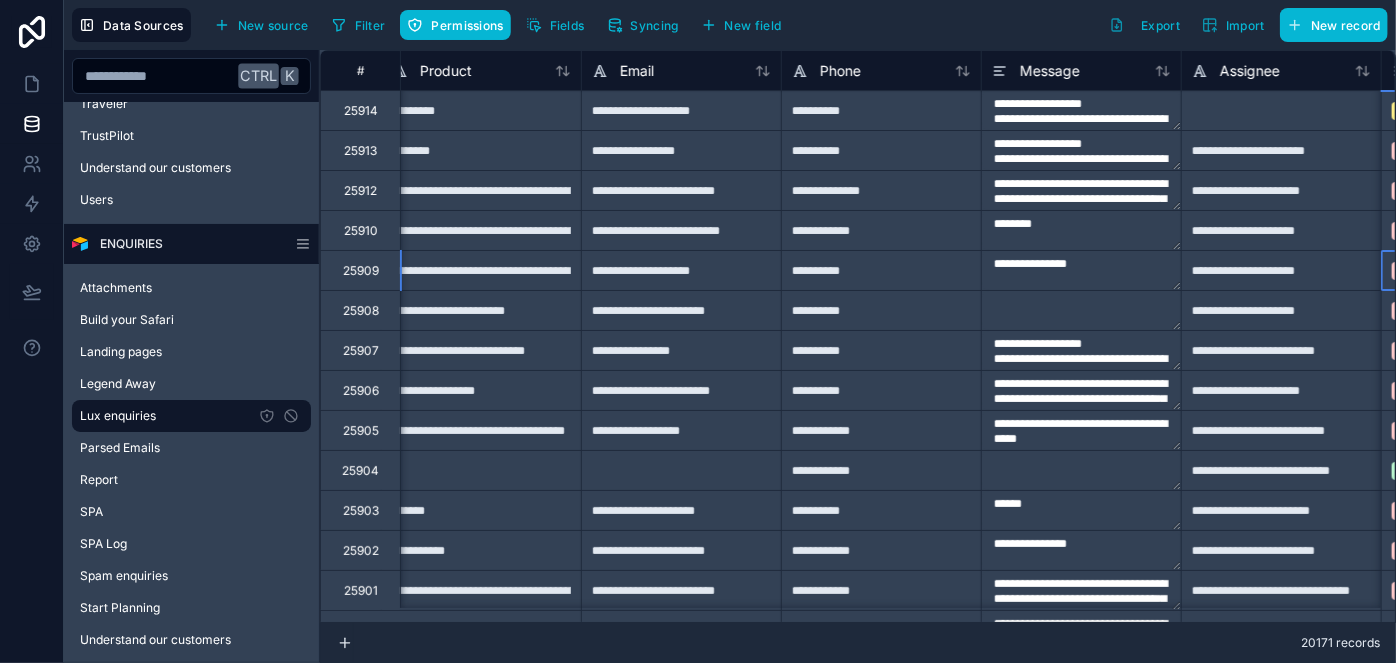 scroll, scrollTop: 0, scrollLeft: 819, axis: horizontal 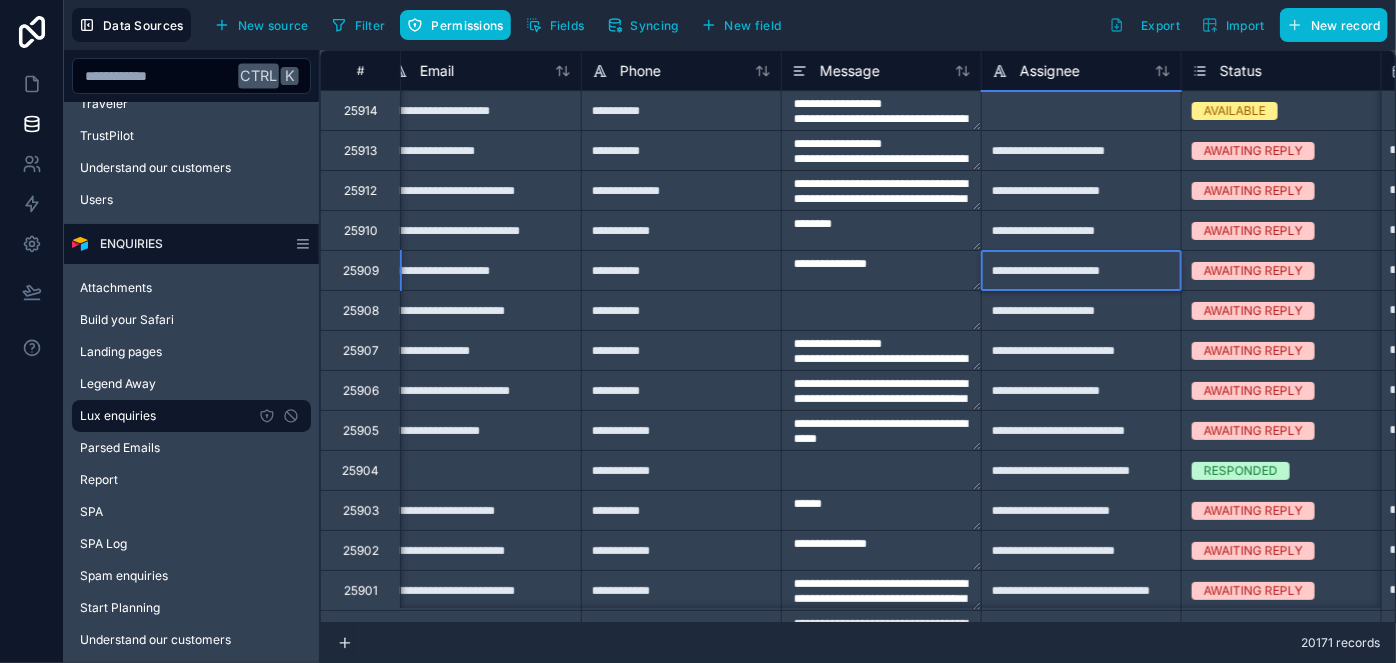 type on "**********" 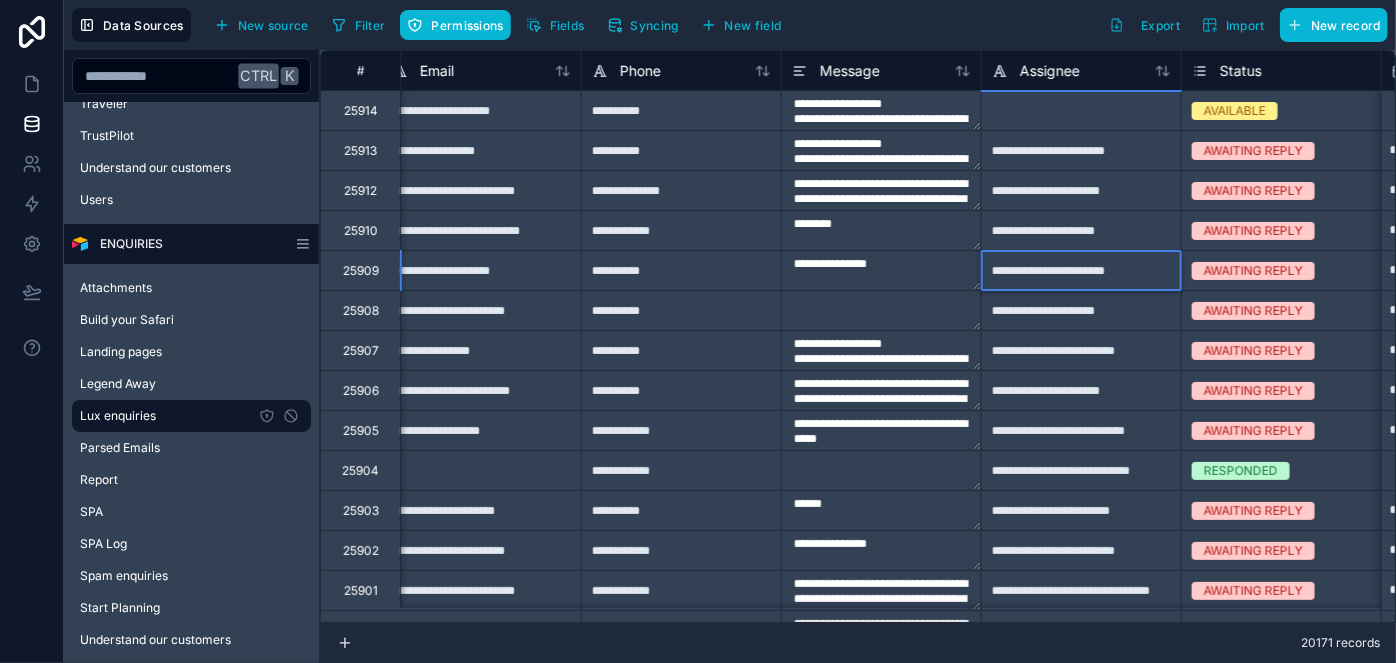 type on "**********" 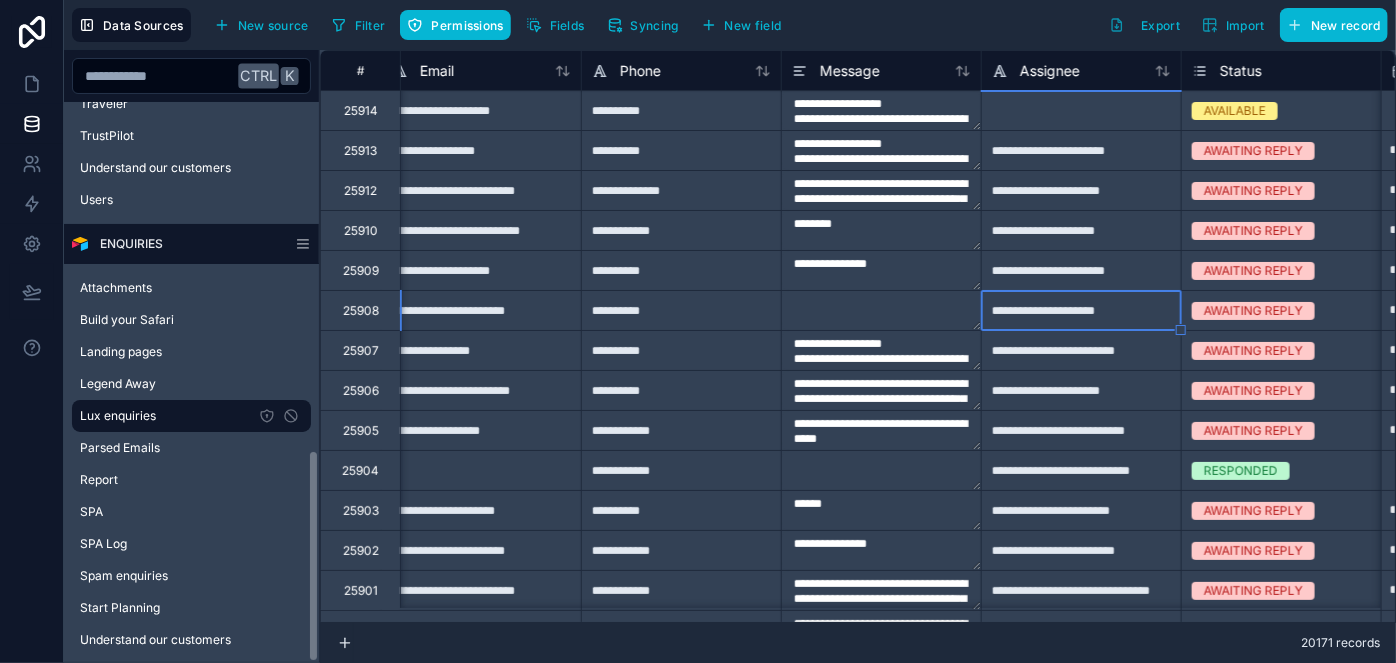 type on "**********" 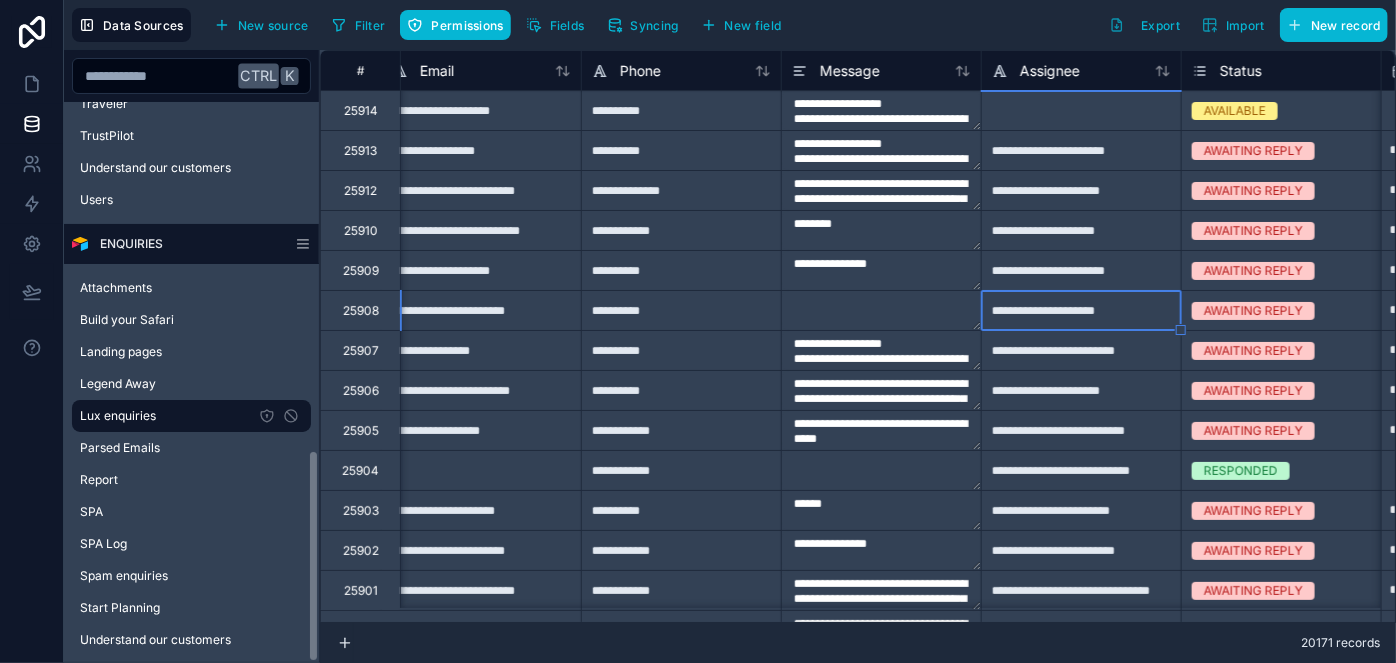 type on "**********" 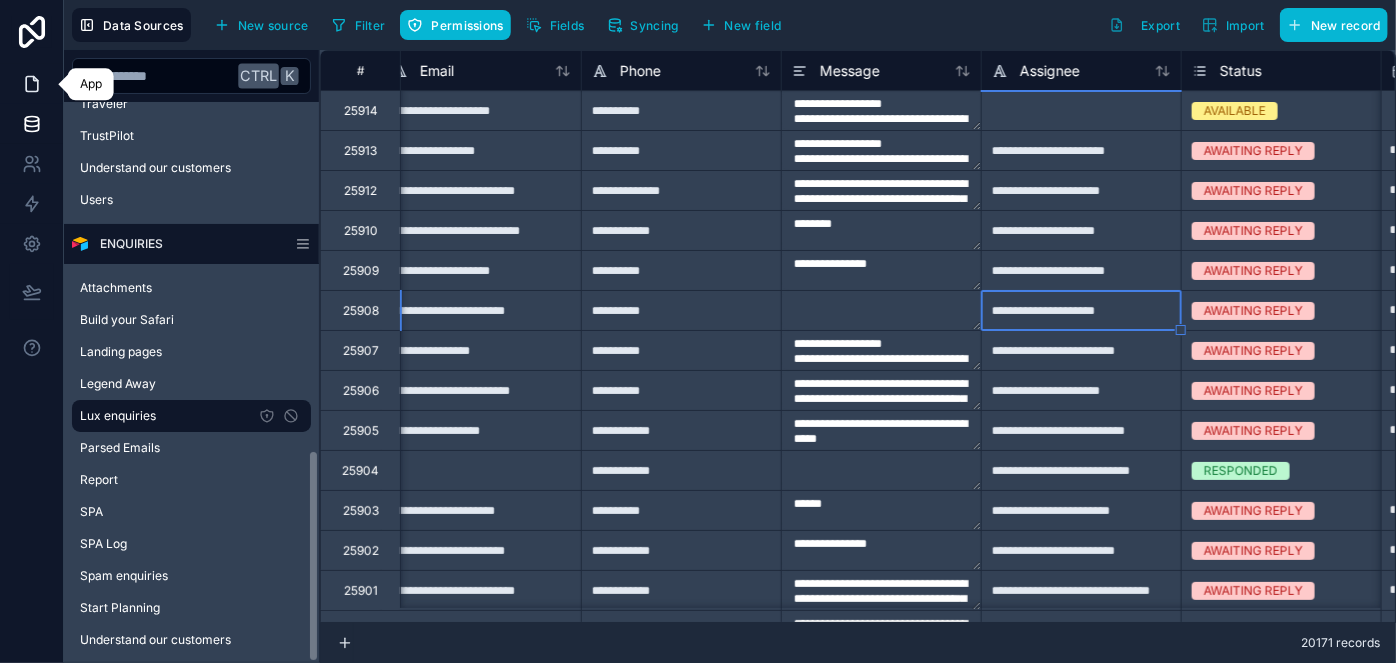 type on "**********" 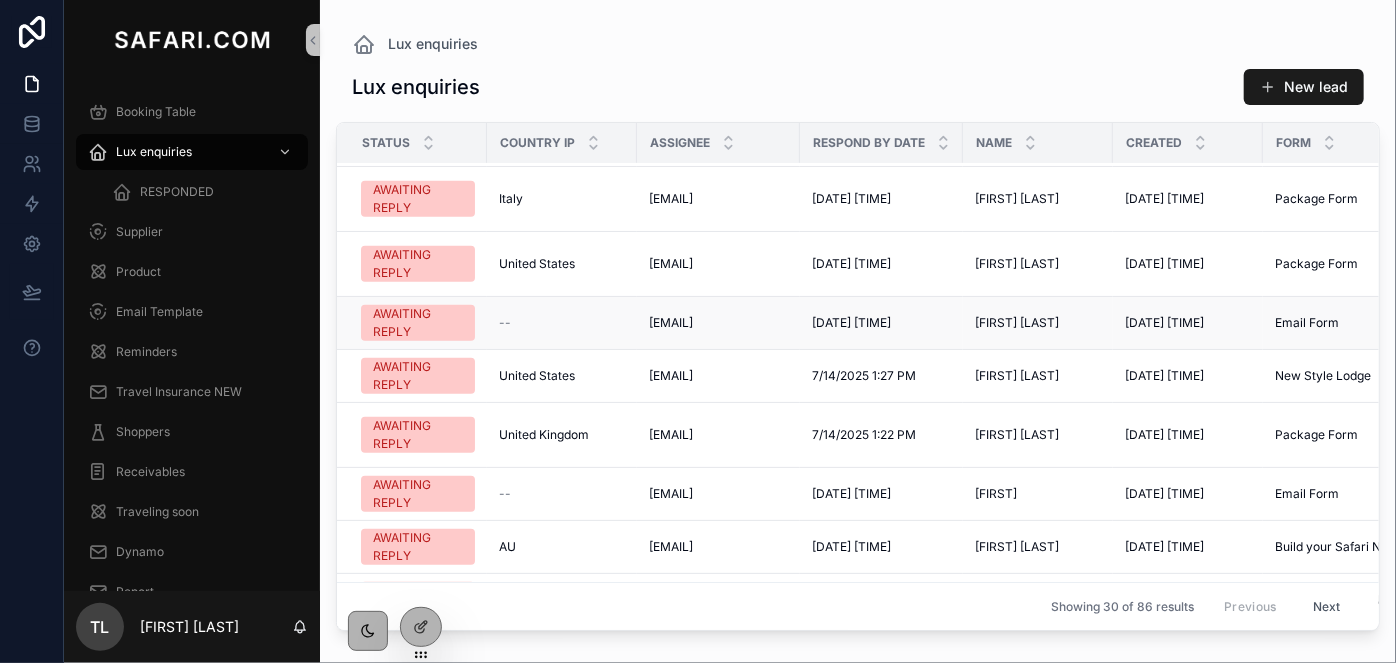 scroll, scrollTop: 818, scrollLeft: 0, axis: vertical 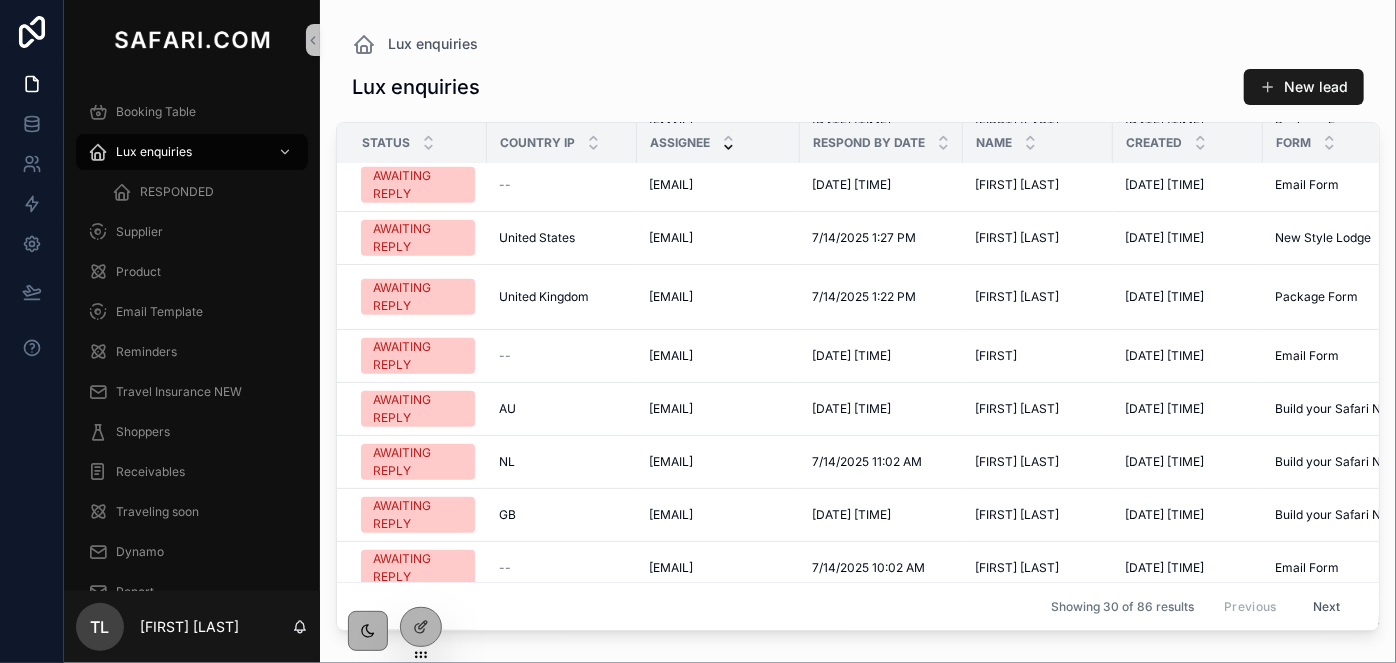 click 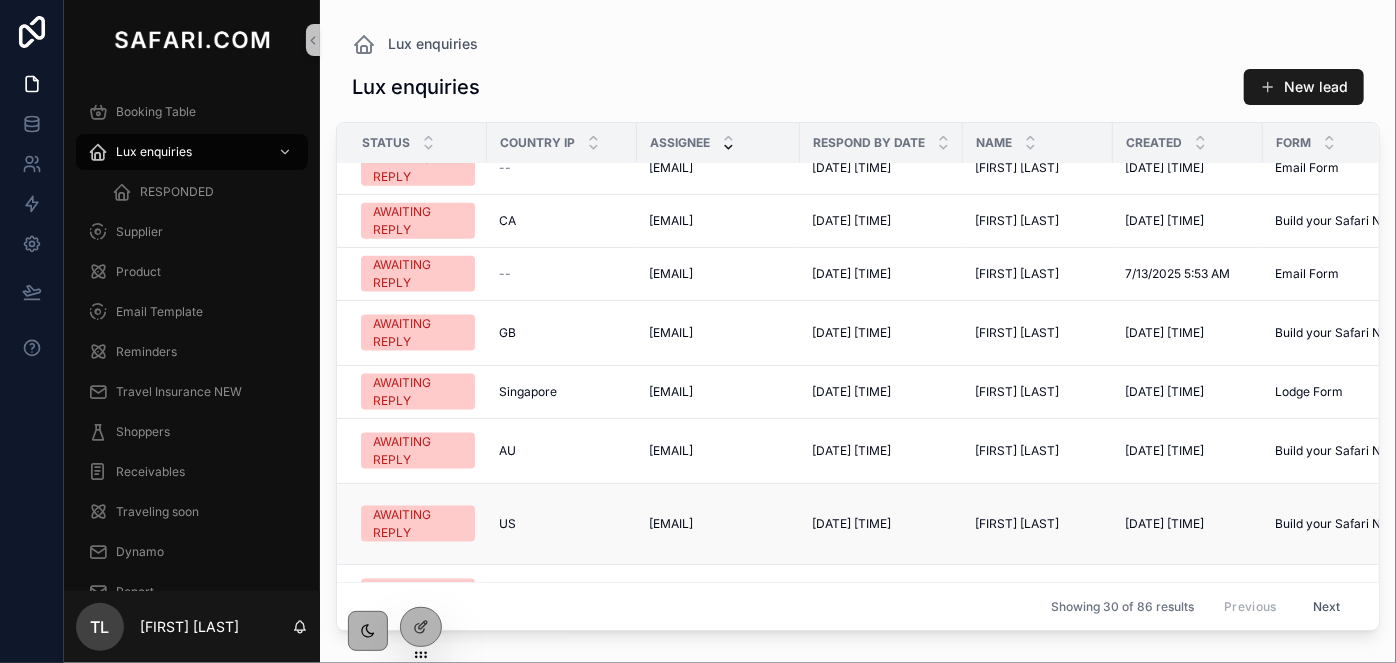 scroll, scrollTop: 1305, scrollLeft: 0, axis: vertical 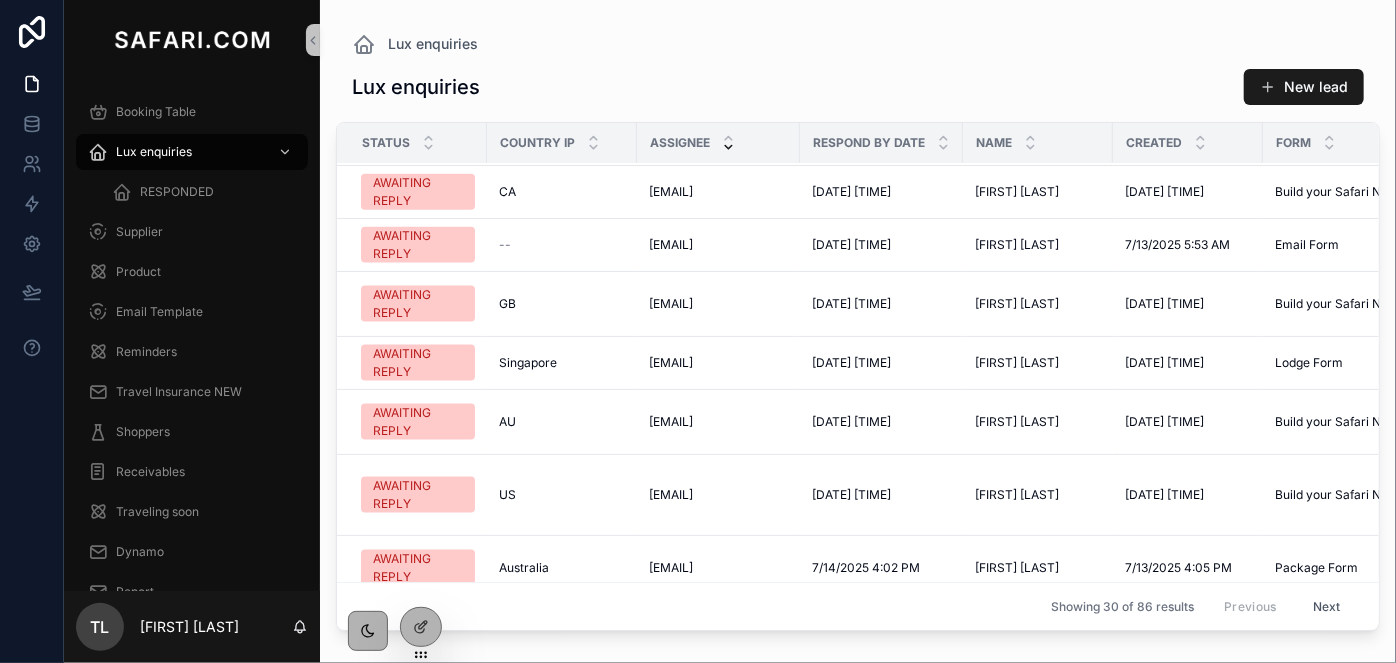 click on "Next" at bounding box center [1327, 606] 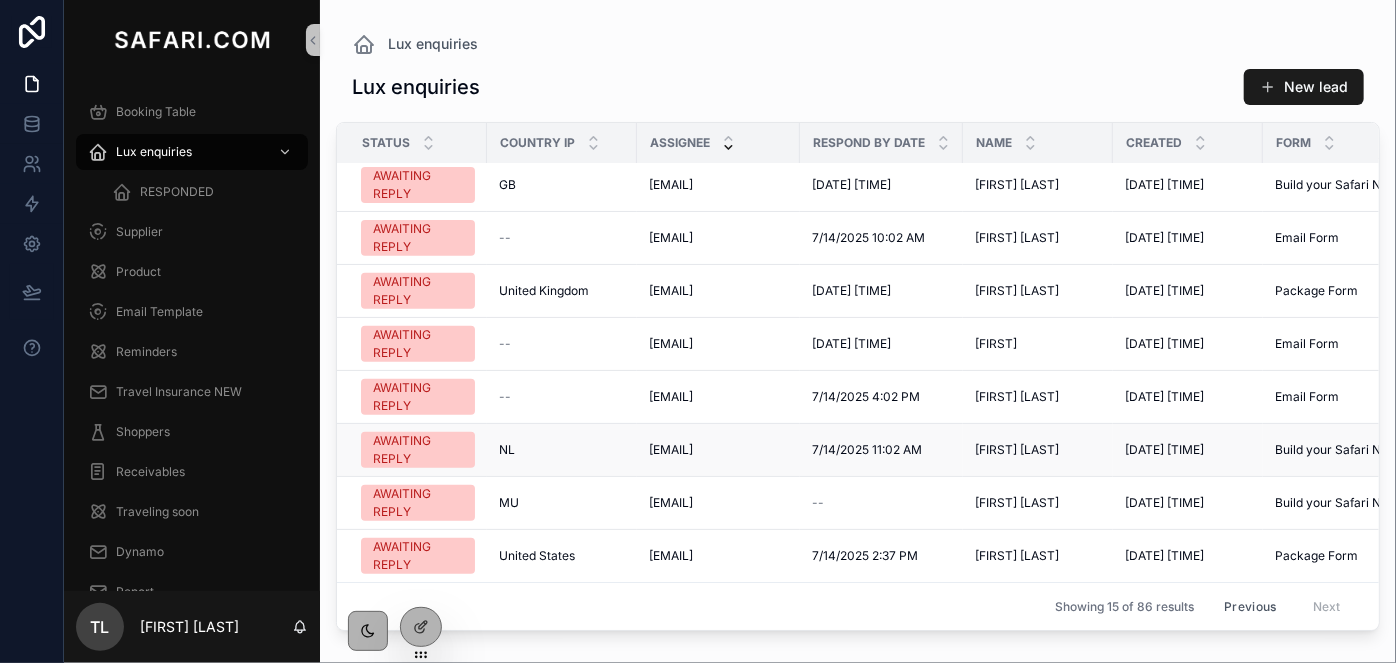 scroll, scrollTop: 383, scrollLeft: 0, axis: vertical 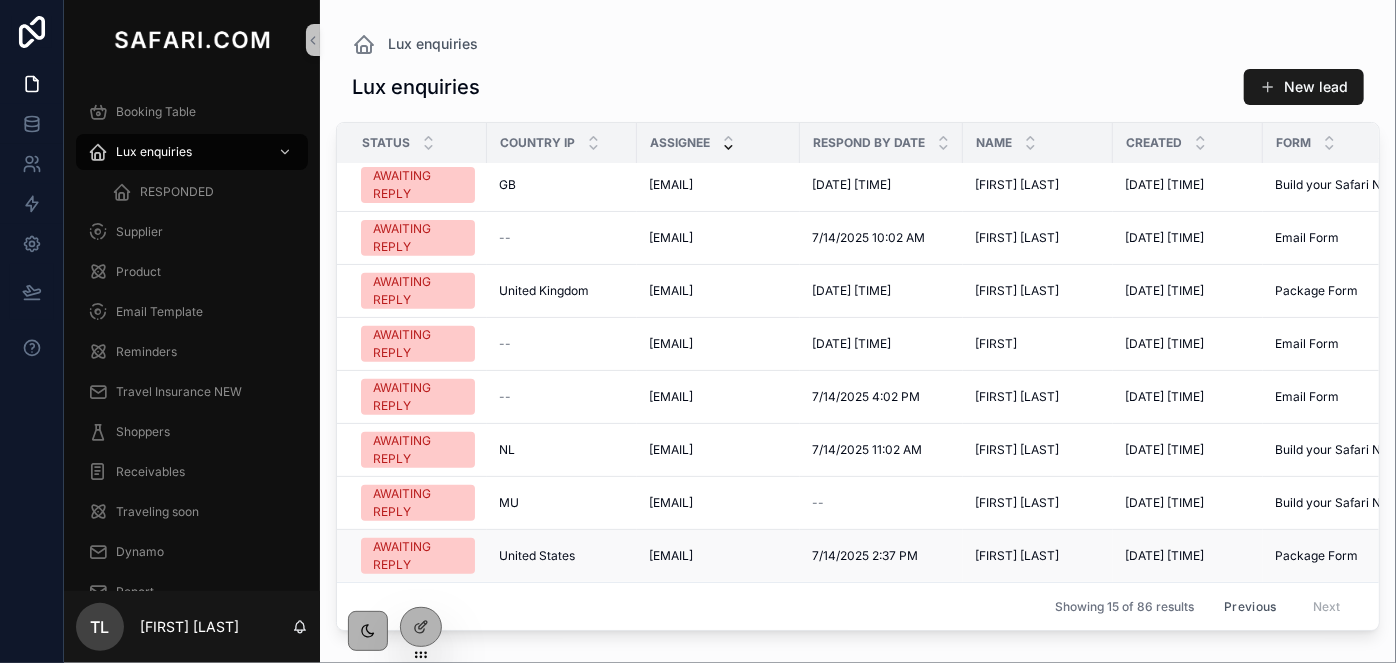 drag, startPoint x: 1327, startPoint y: 590, endPoint x: 1148, endPoint y: 531, distance: 188.47281 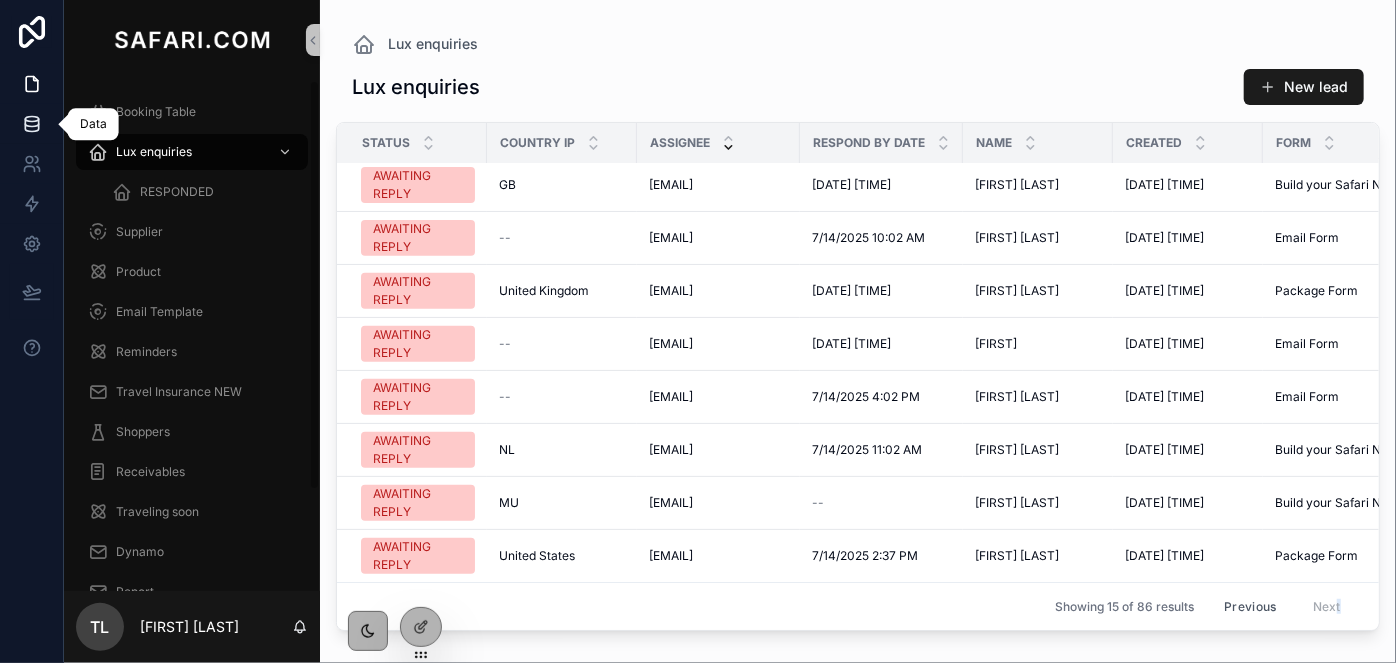 click 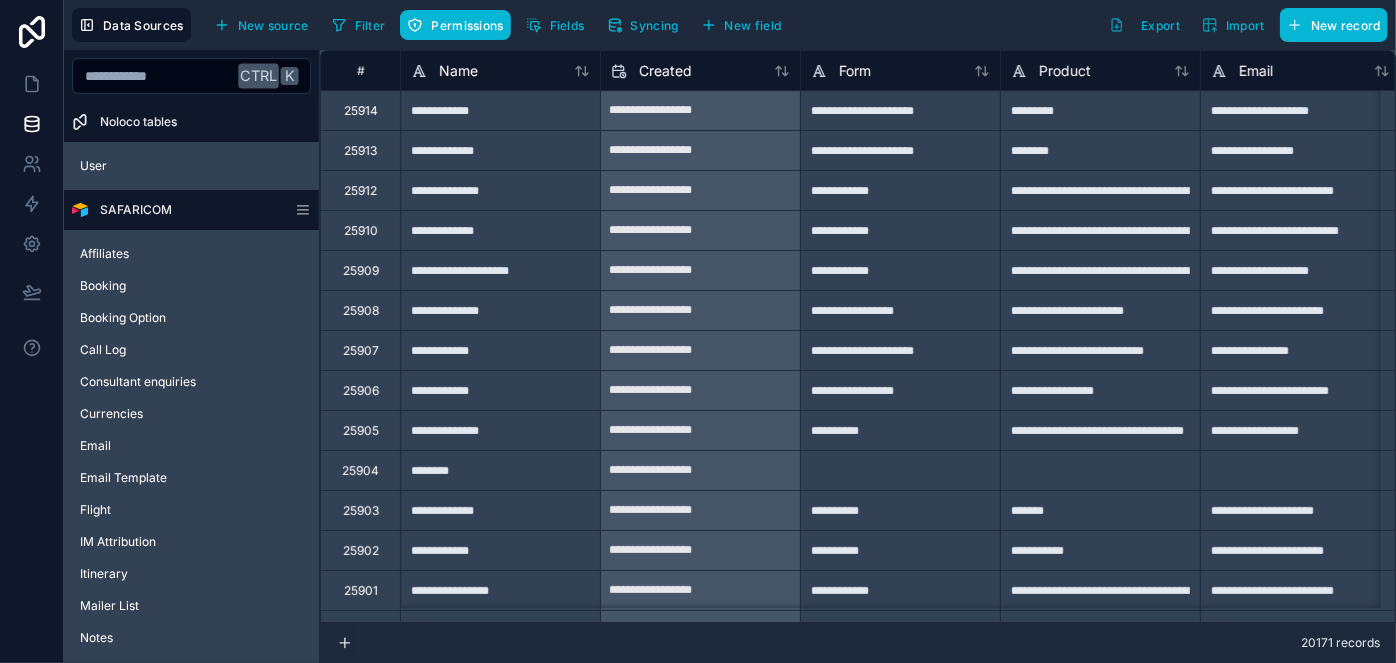 click on "**********" at bounding box center [500, 230] 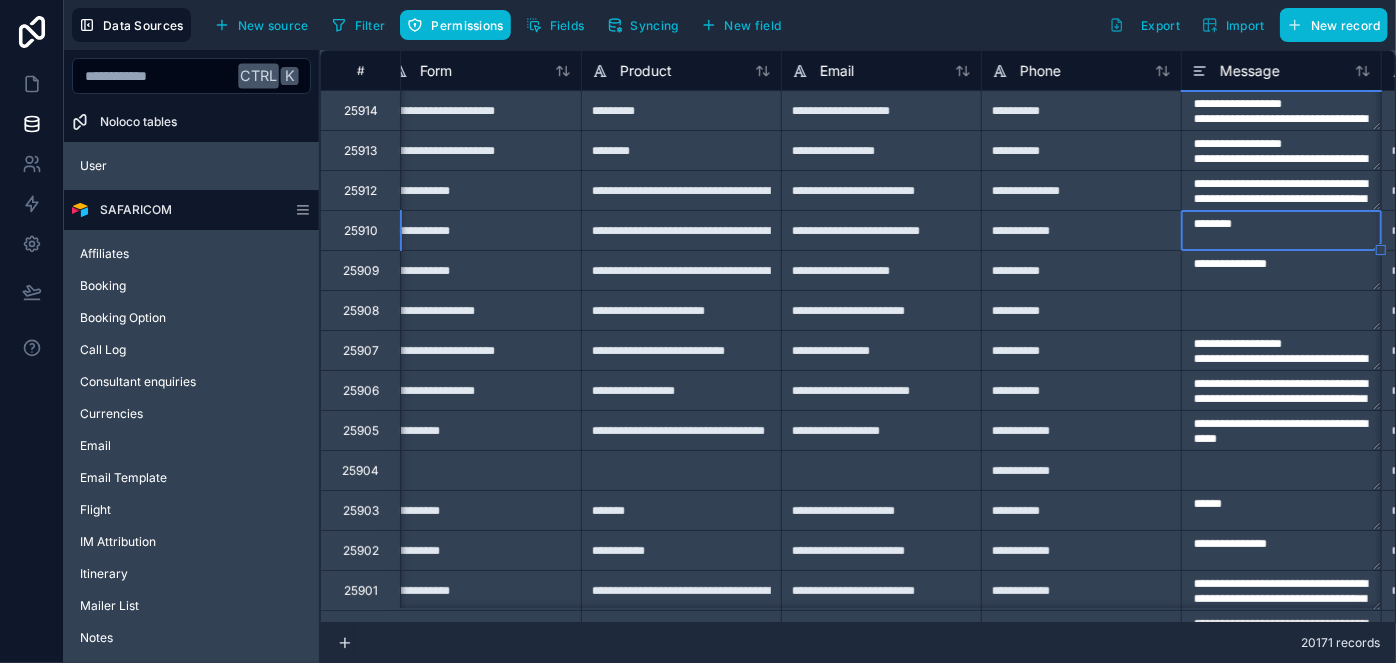 scroll, scrollTop: 0, scrollLeft: 619, axis: horizontal 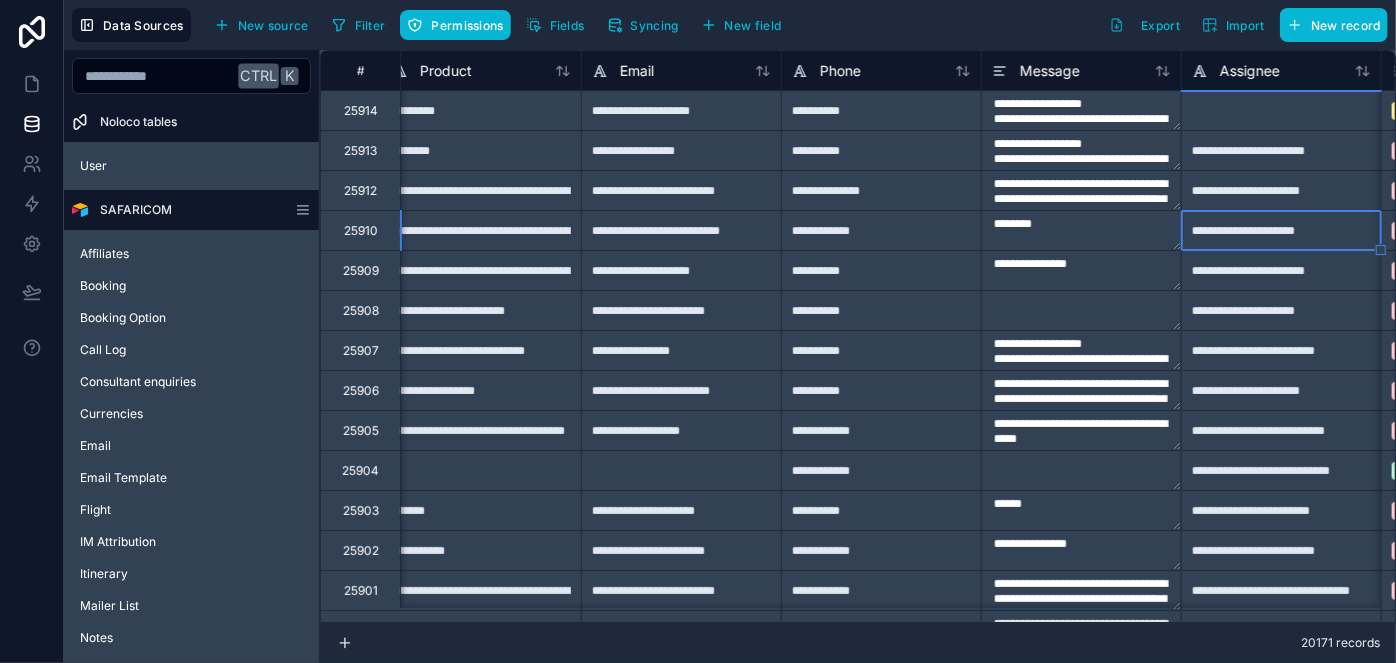 type on "**********" 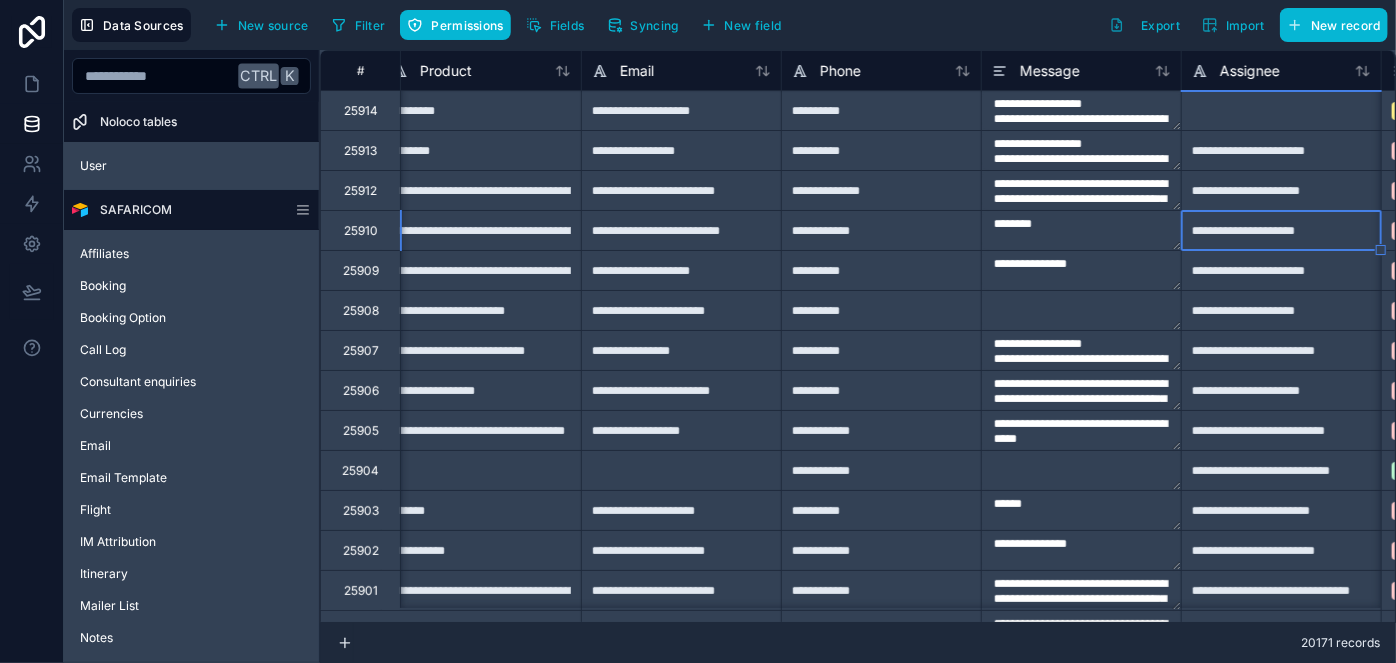 type on "**********" 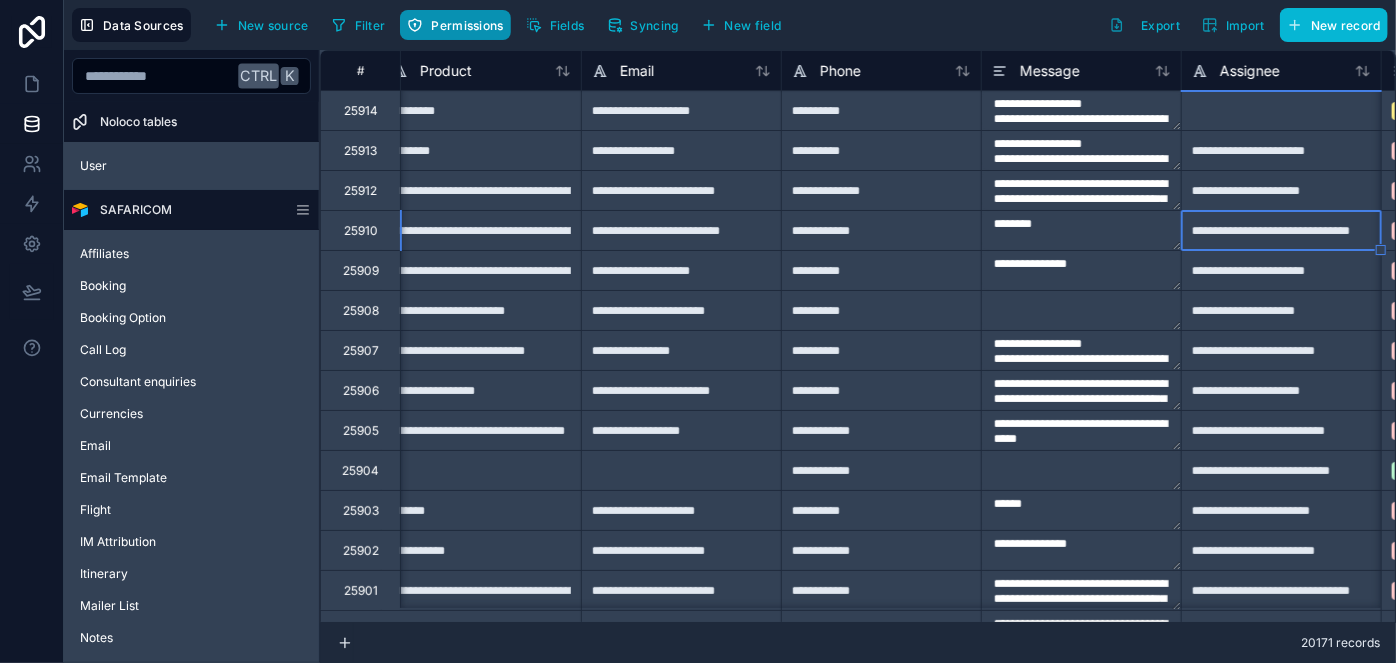 type on "**********" 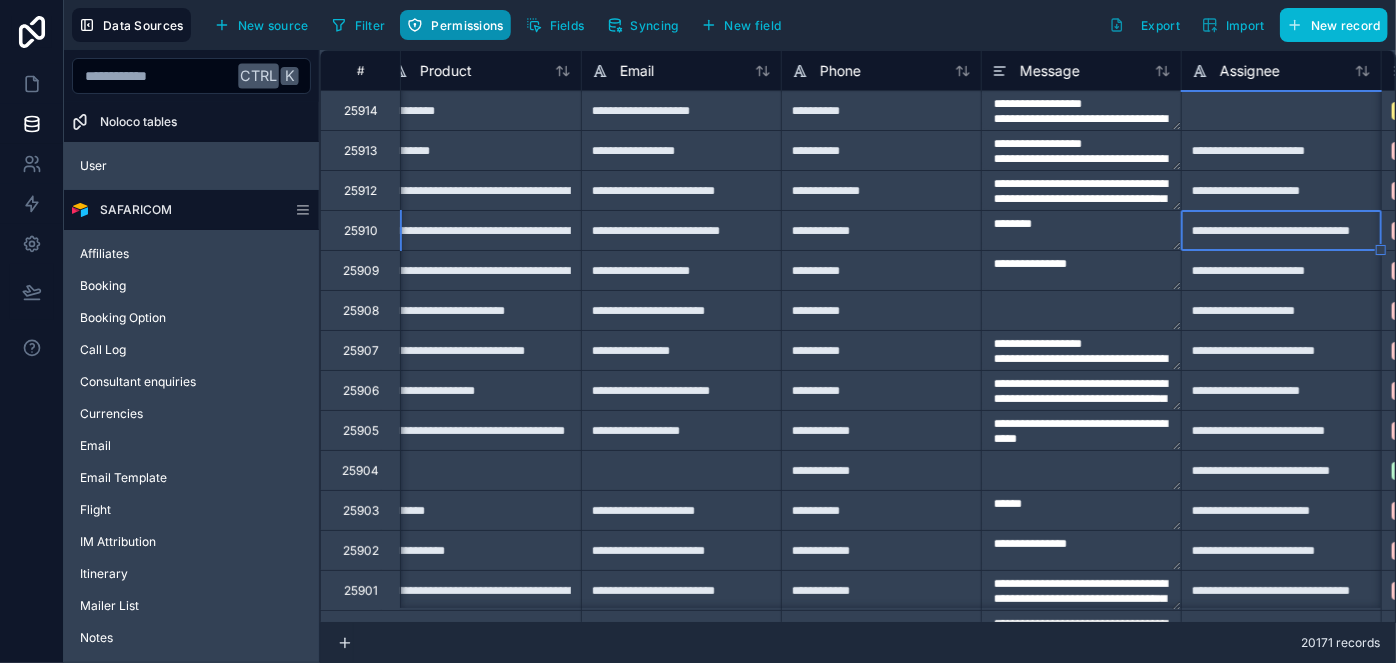 type on "**********" 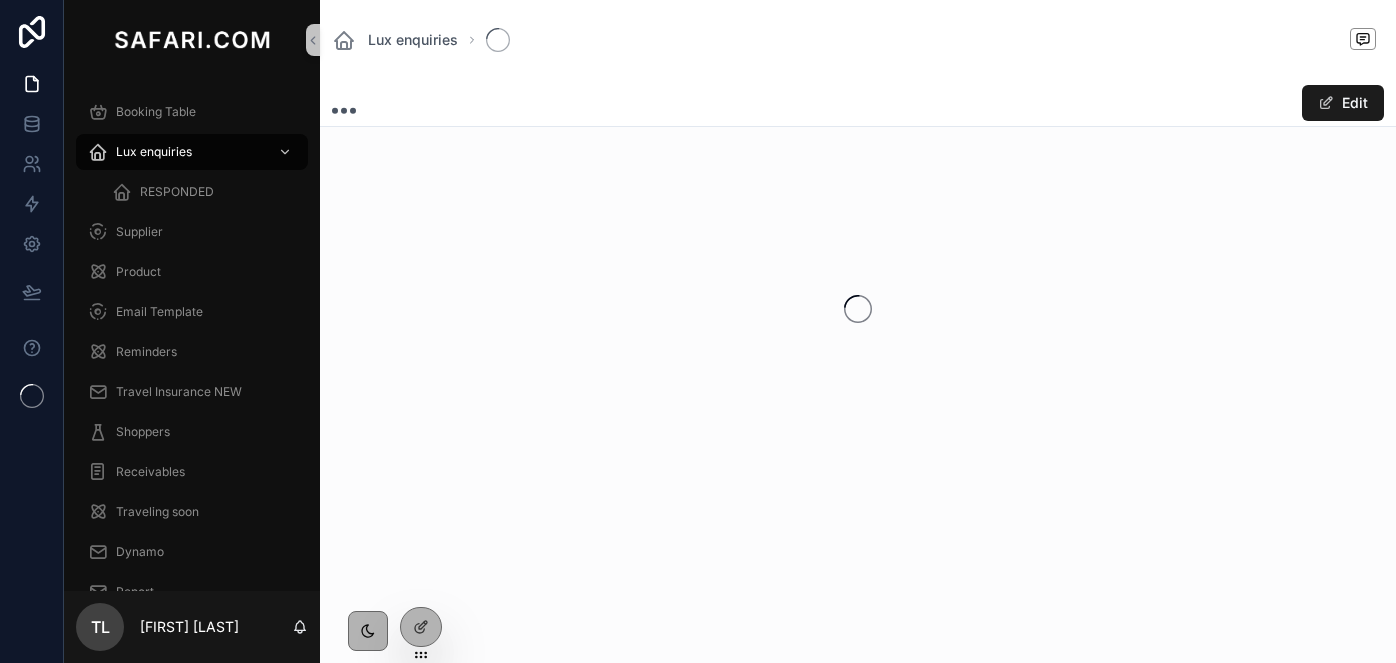 scroll, scrollTop: 0, scrollLeft: 0, axis: both 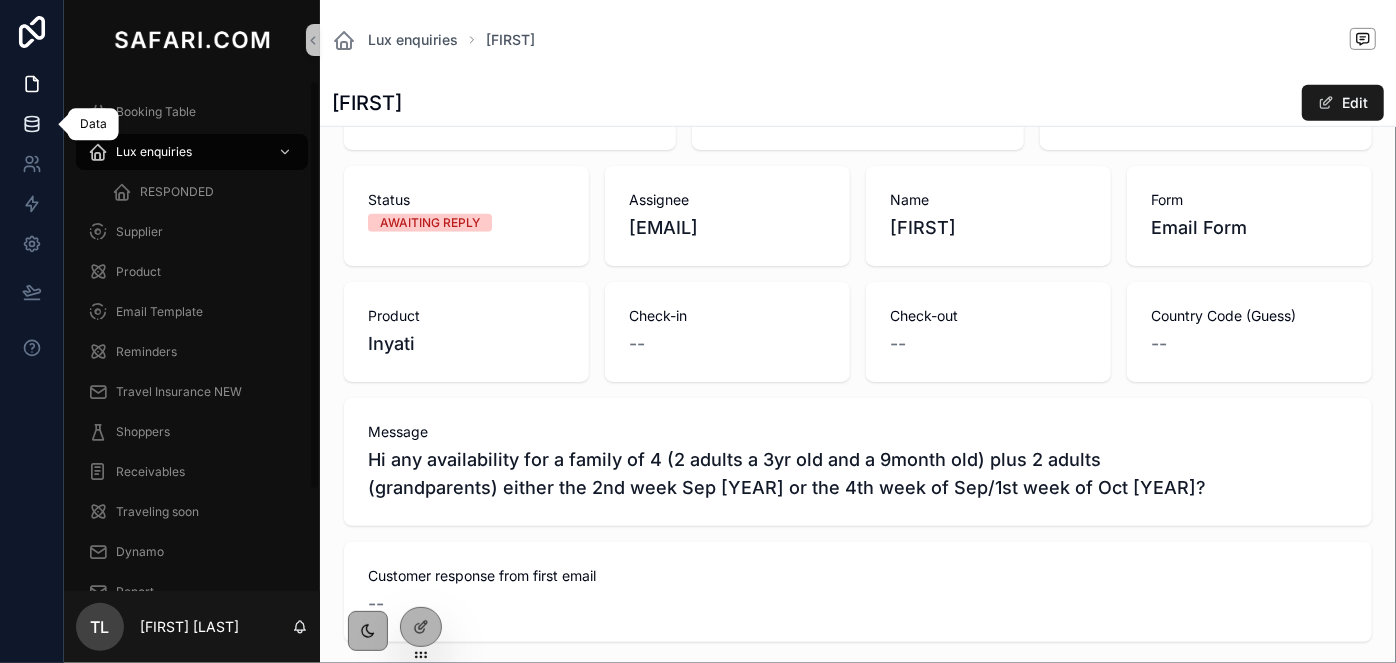 click 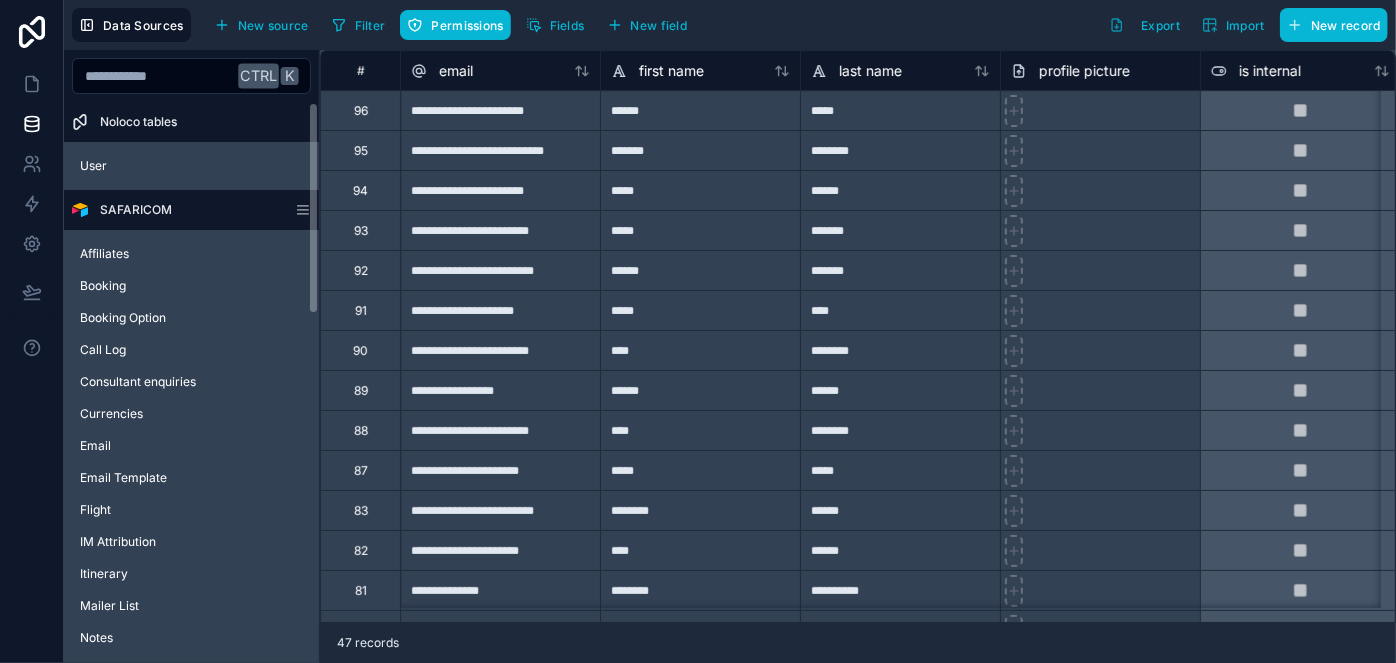 drag, startPoint x: 171, startPoint y: 167, endPoint x: 214, endPoint y: 187, distance: 47.423622 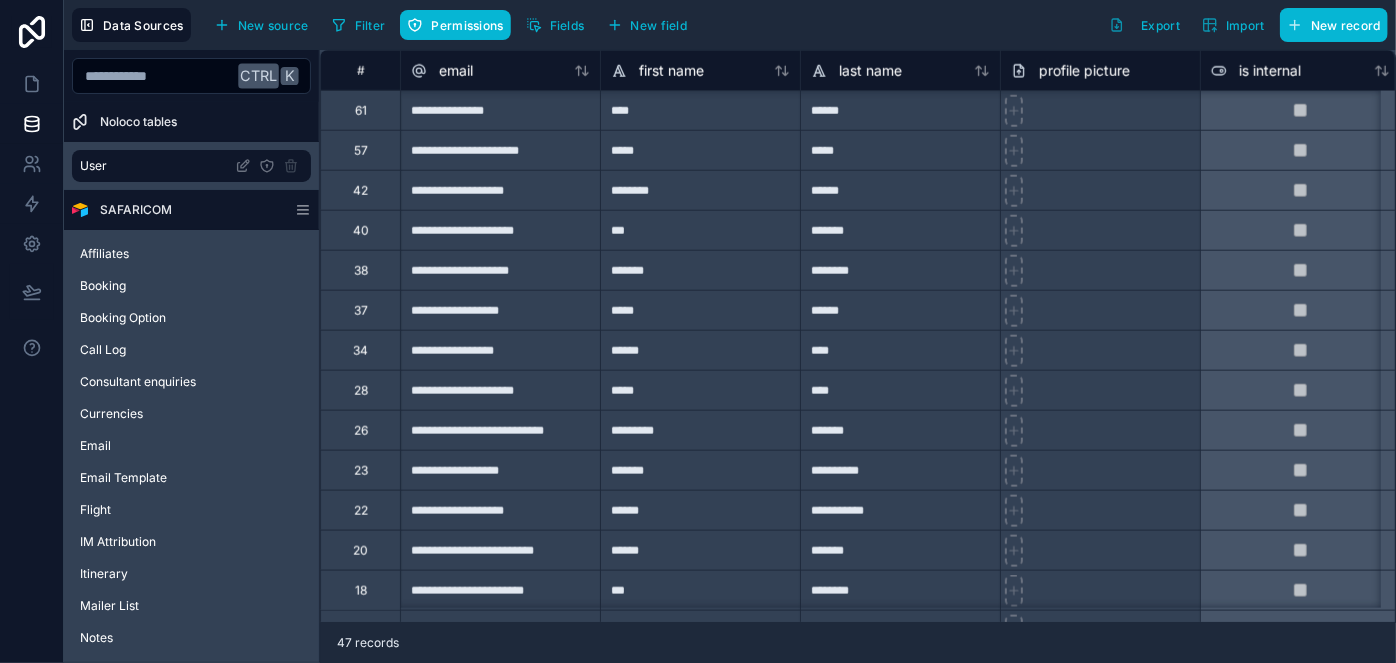 scroll, scrollTop: 1361, scrollLeft: 0, axis: vertical 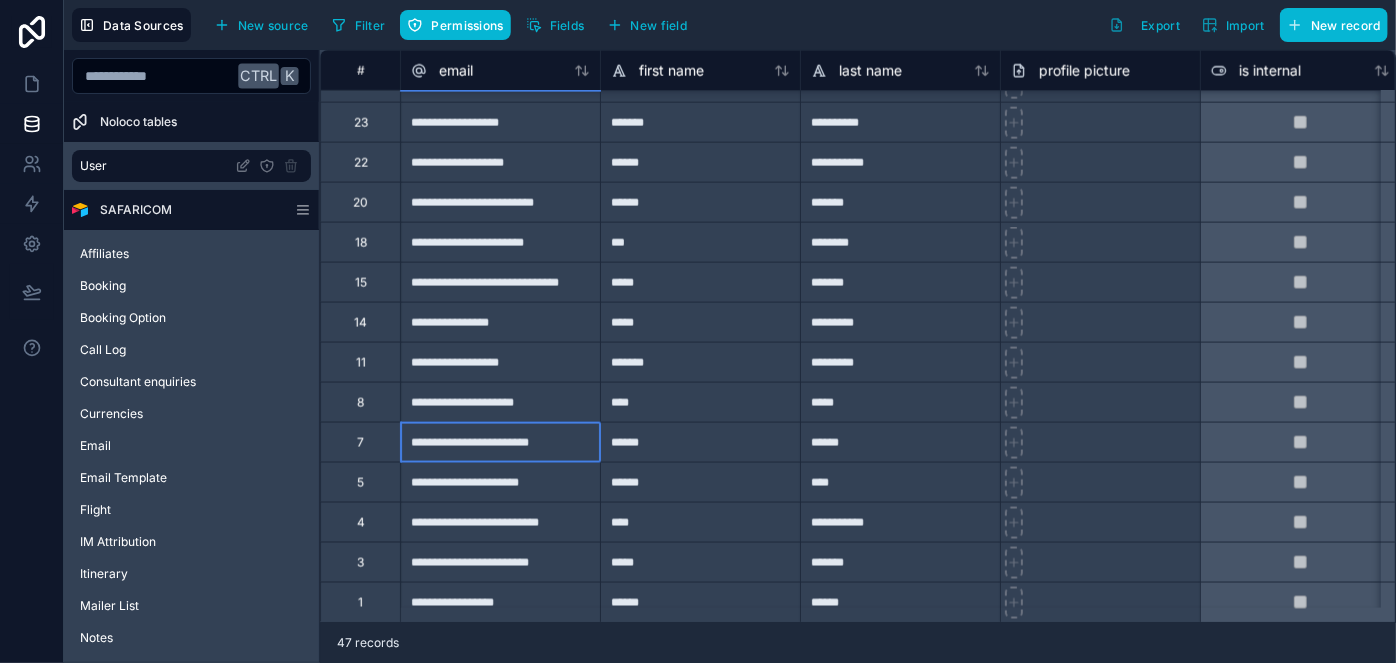 click on "**********" at bounding box center (500, 442) 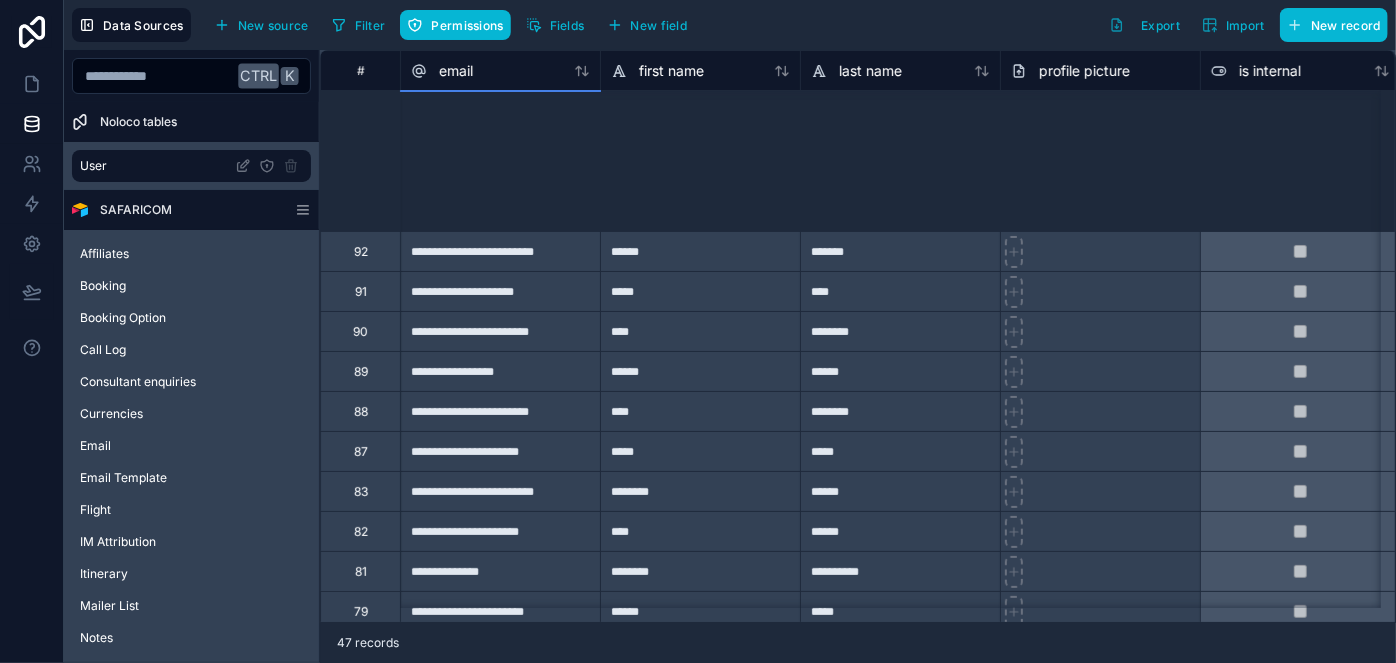 scroll, scrollTop: 0, scrollLeft: 0, axis: both 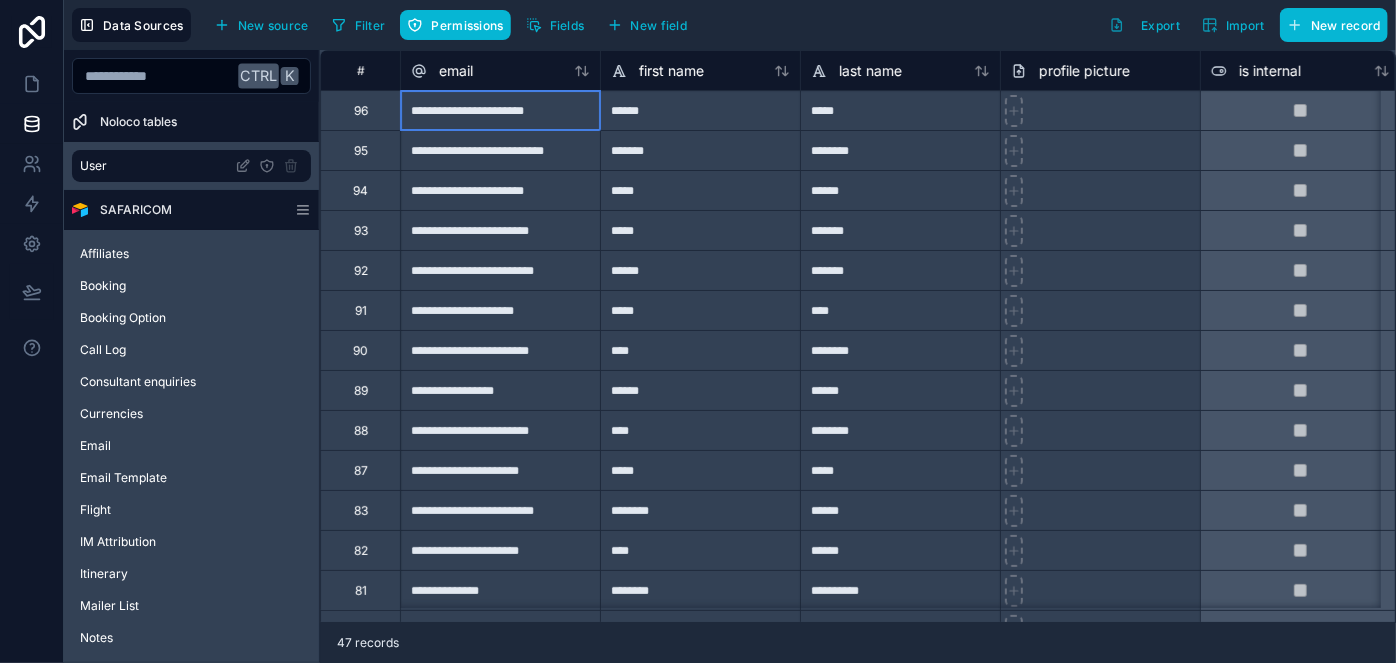 click on "**********" at bounding box center [500, 110] 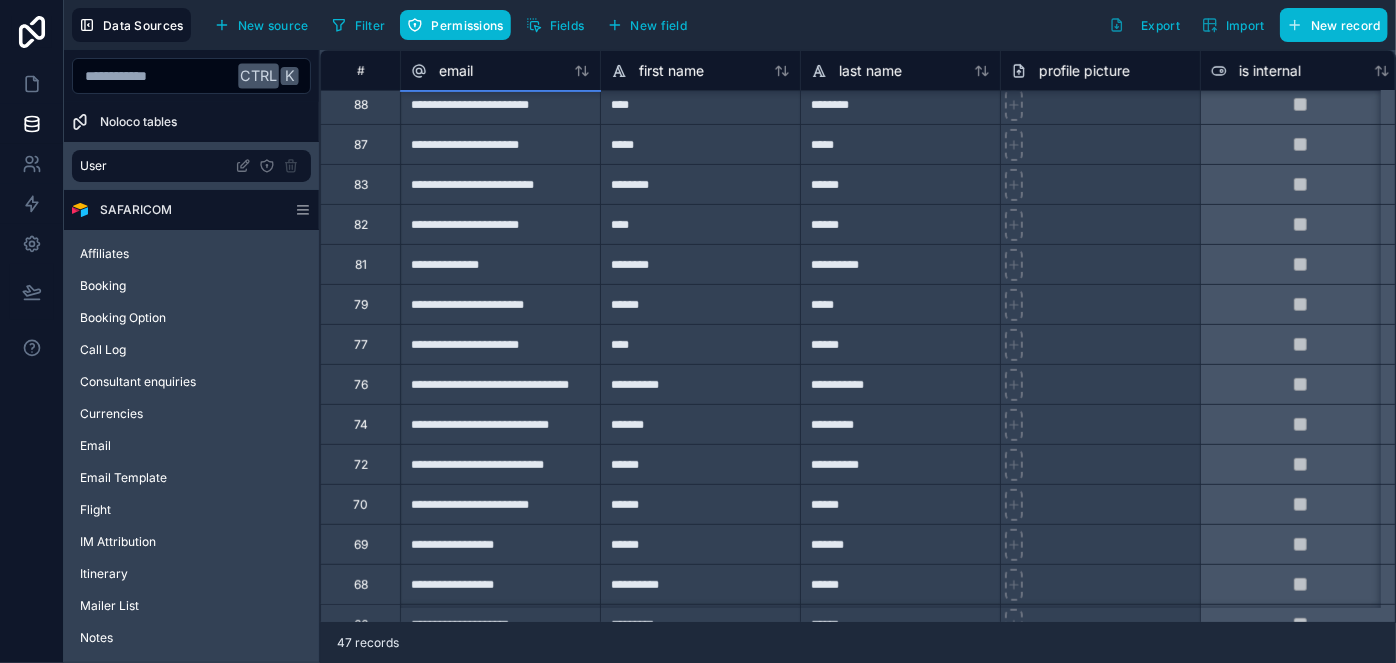 scroll, scrollTop: 363, scrollLeft: 0, axis: vertical 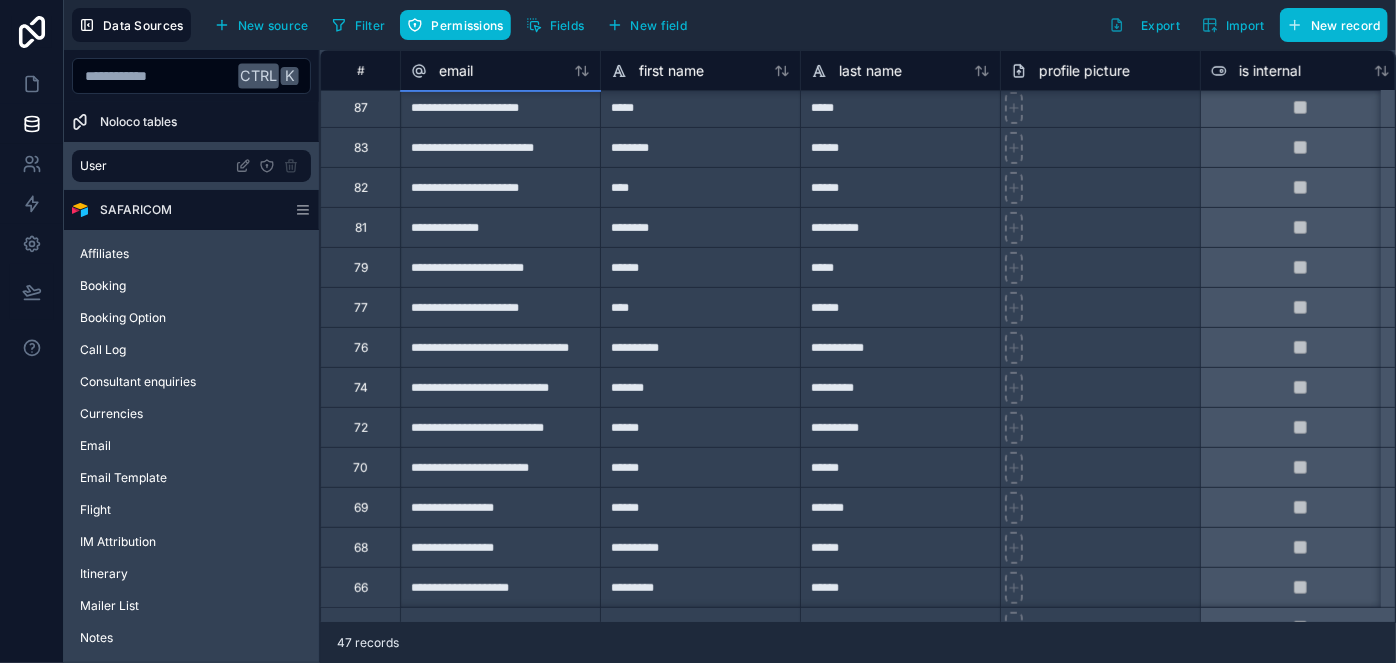 click on "**********" at bounding box center [500, 347] 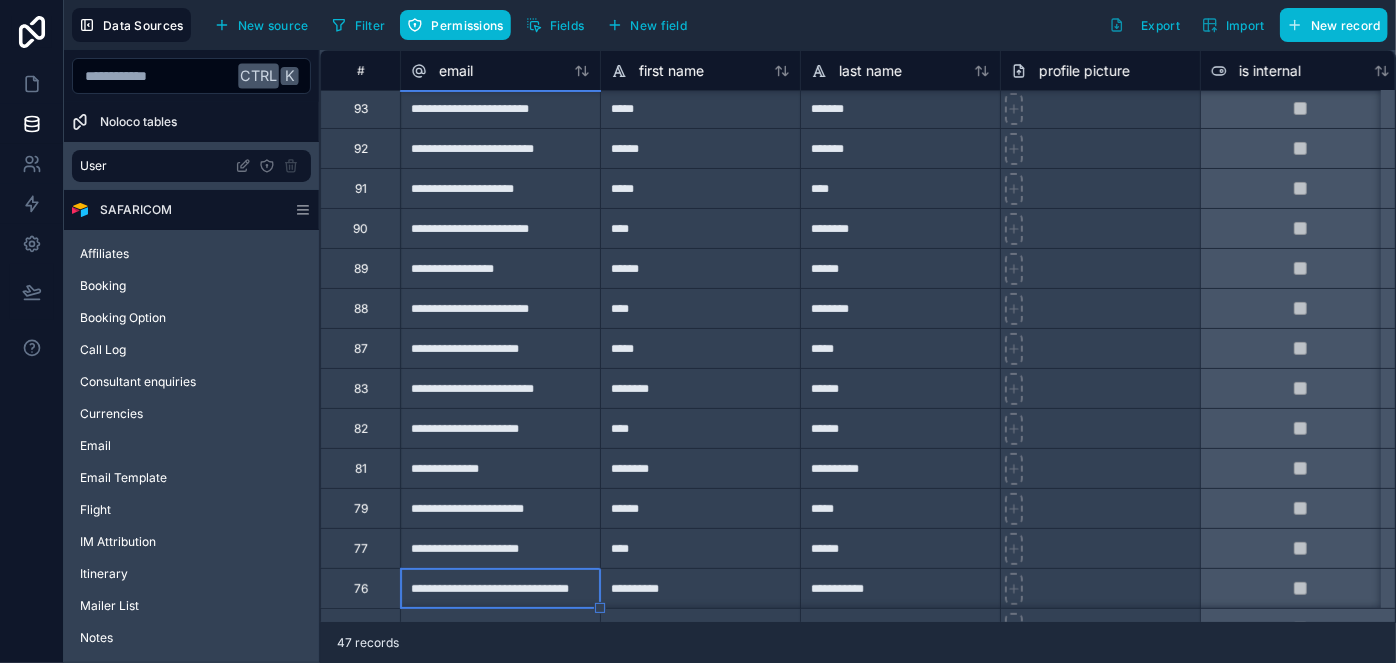 scroll, scrollTop: 90, scrollLeft: 0, axis: vertical 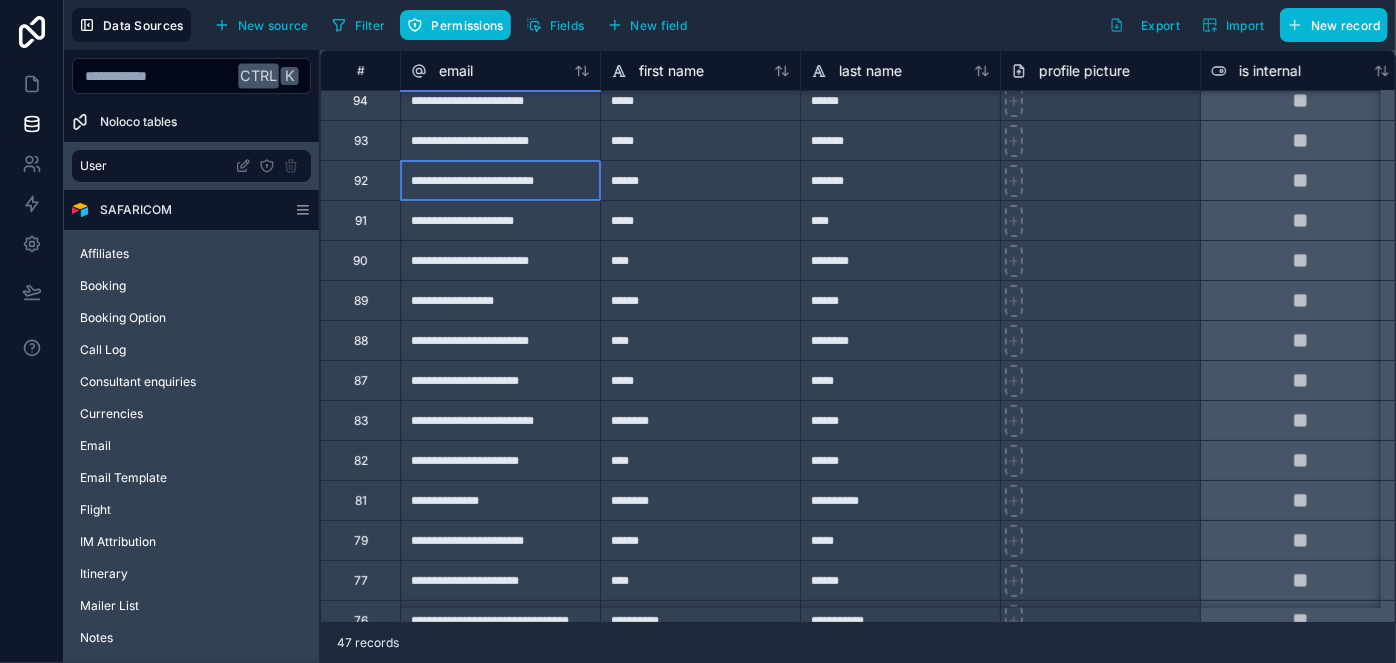 click on "**********" at bounding box center (500, 180) 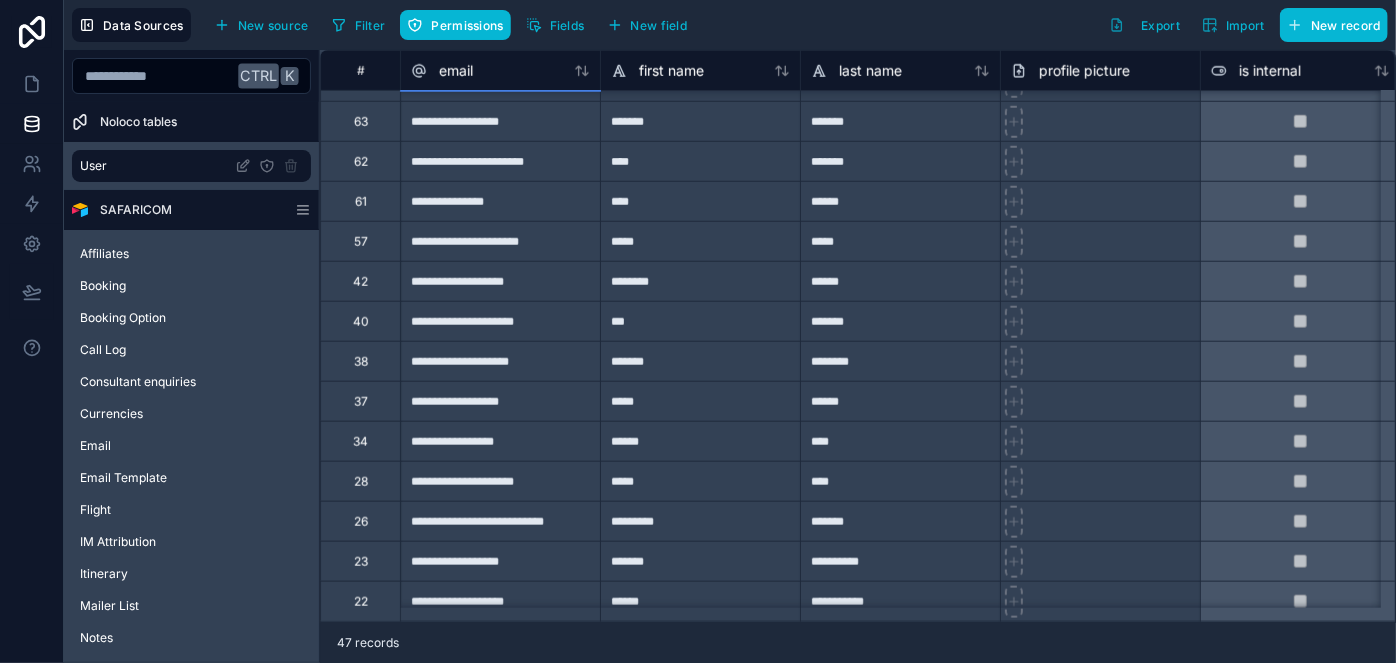 scroll, scrollTop: 1000, scrollLeft: 0, axis: vertical 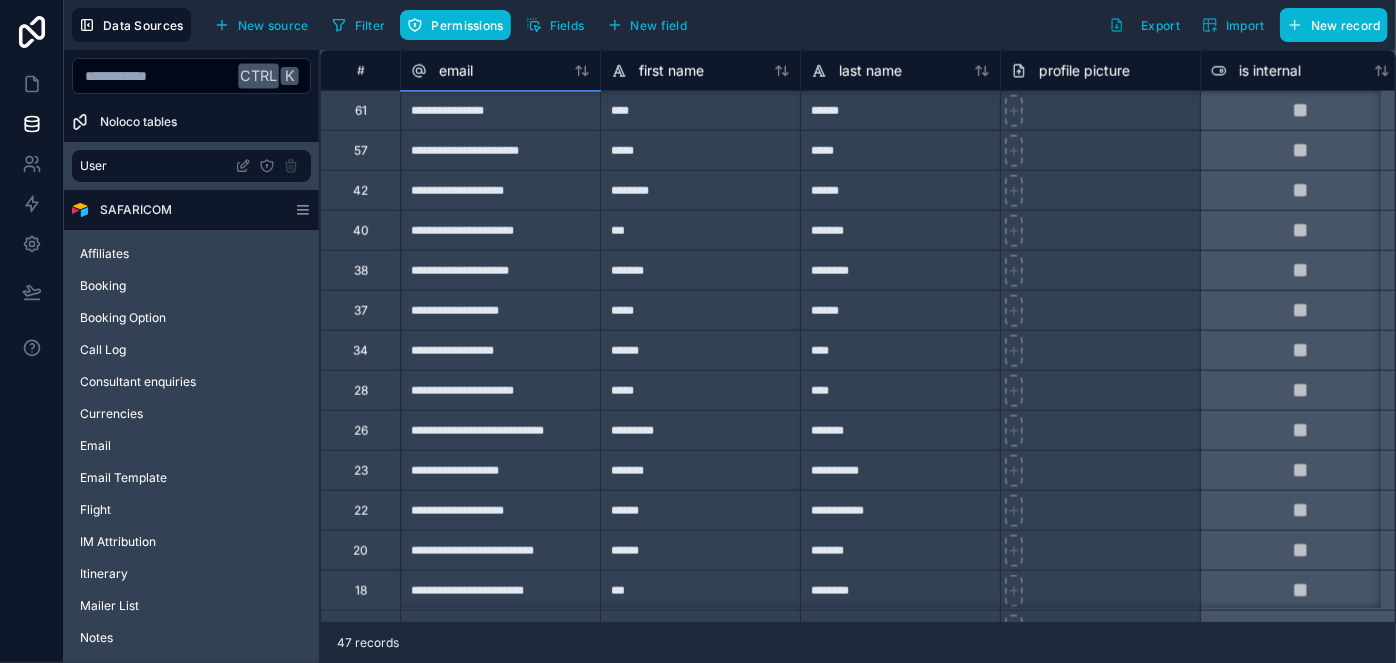 click on "**********" at bounding box center [500, 430] 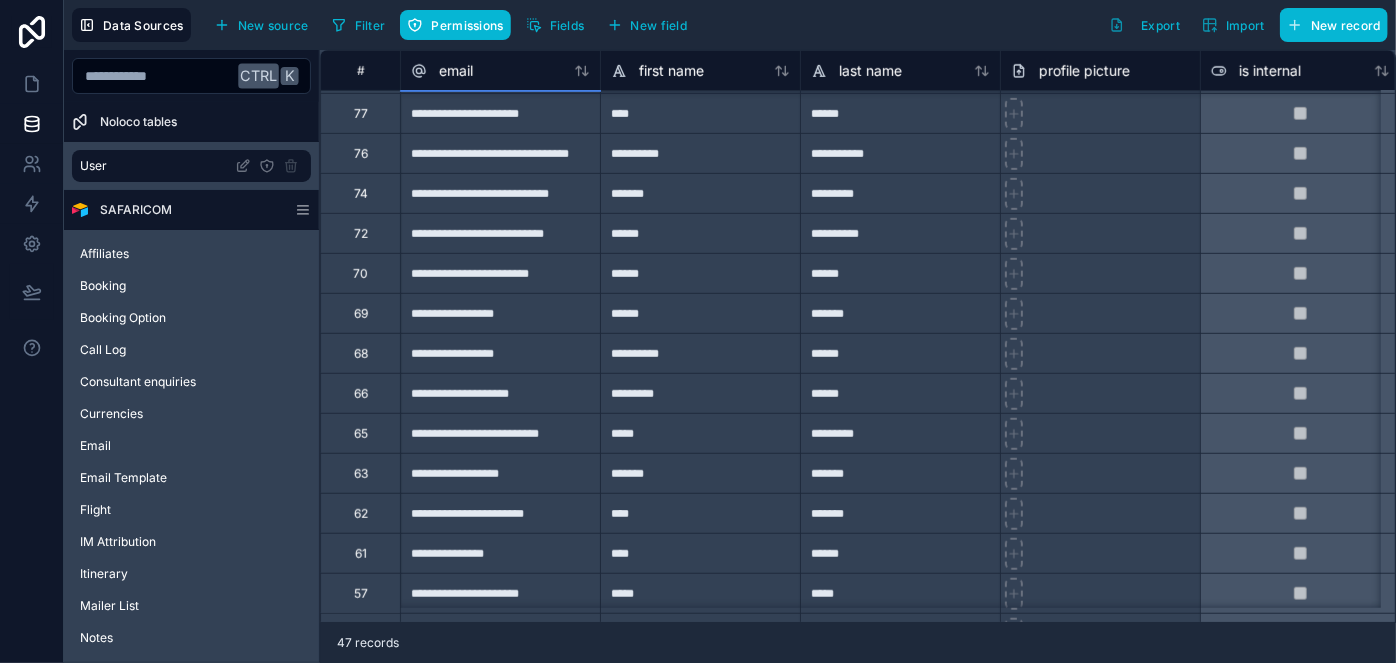 scroll, scrollTop: 545, scrollLeft: 0, axis: vertical 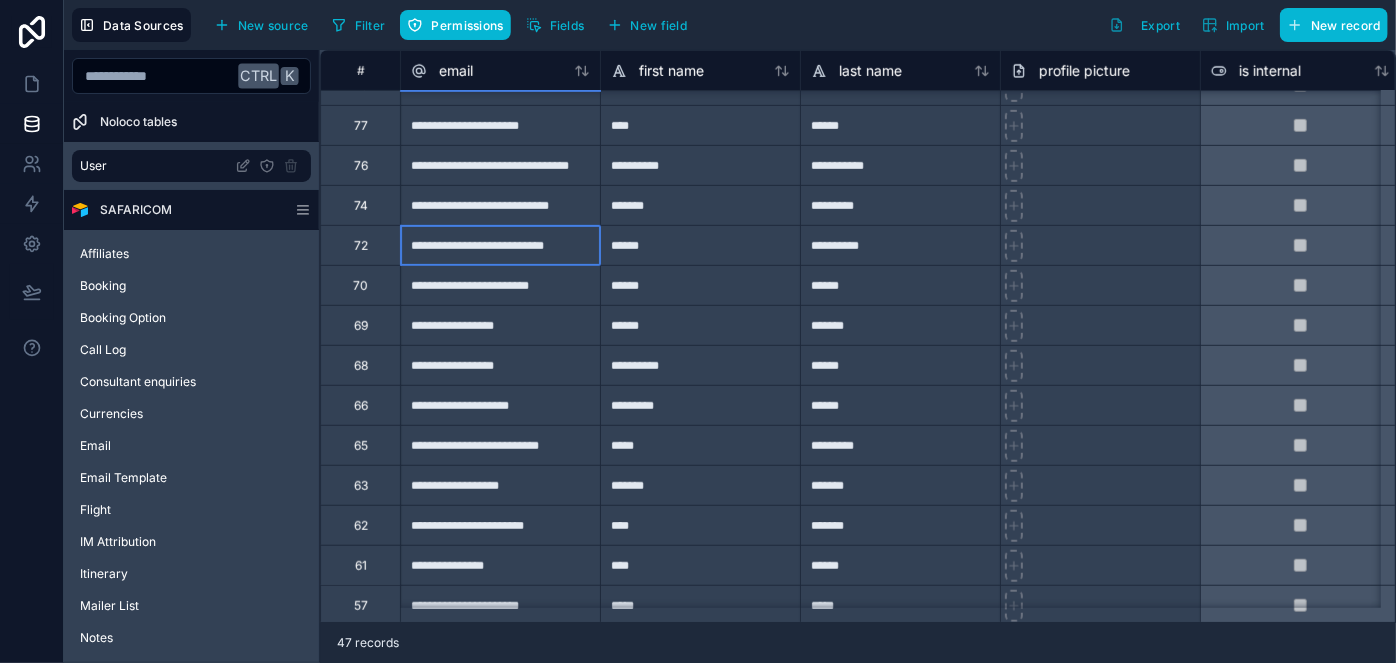 click on "**********" at bounding box center (500, 245) 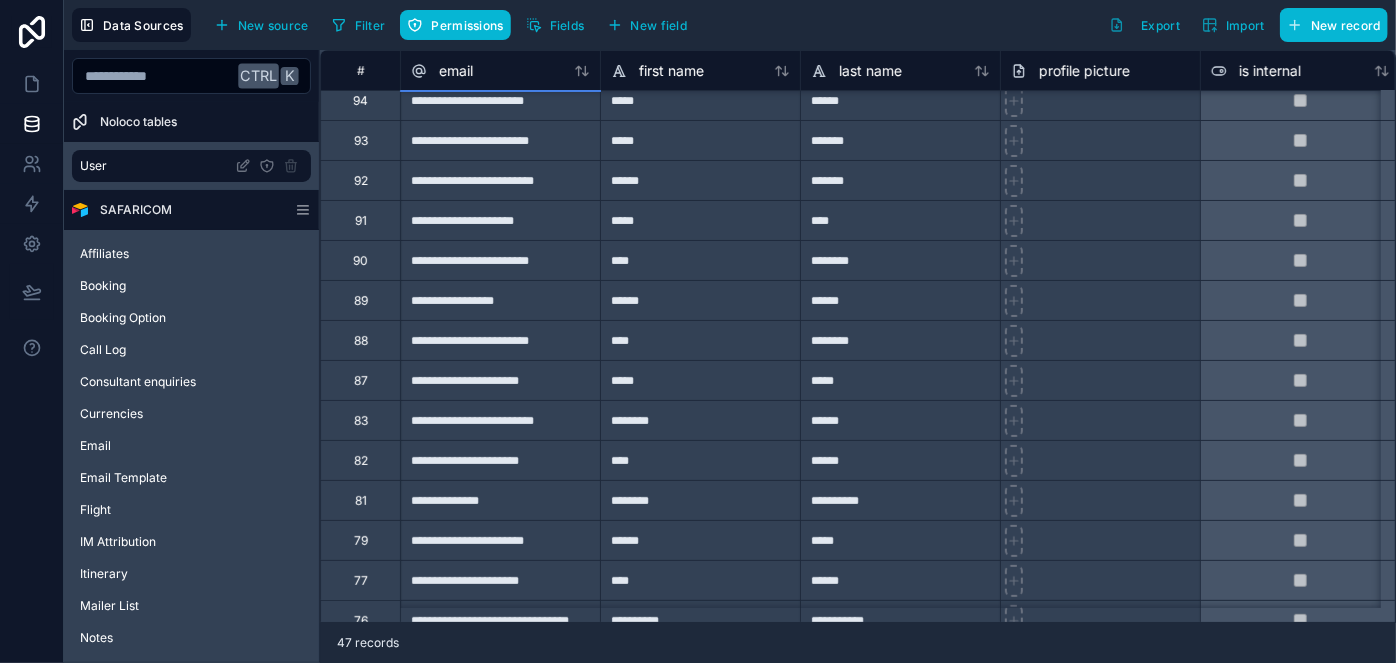 scroll, scrollTop: 0, scrollLeft: 0, axis: both 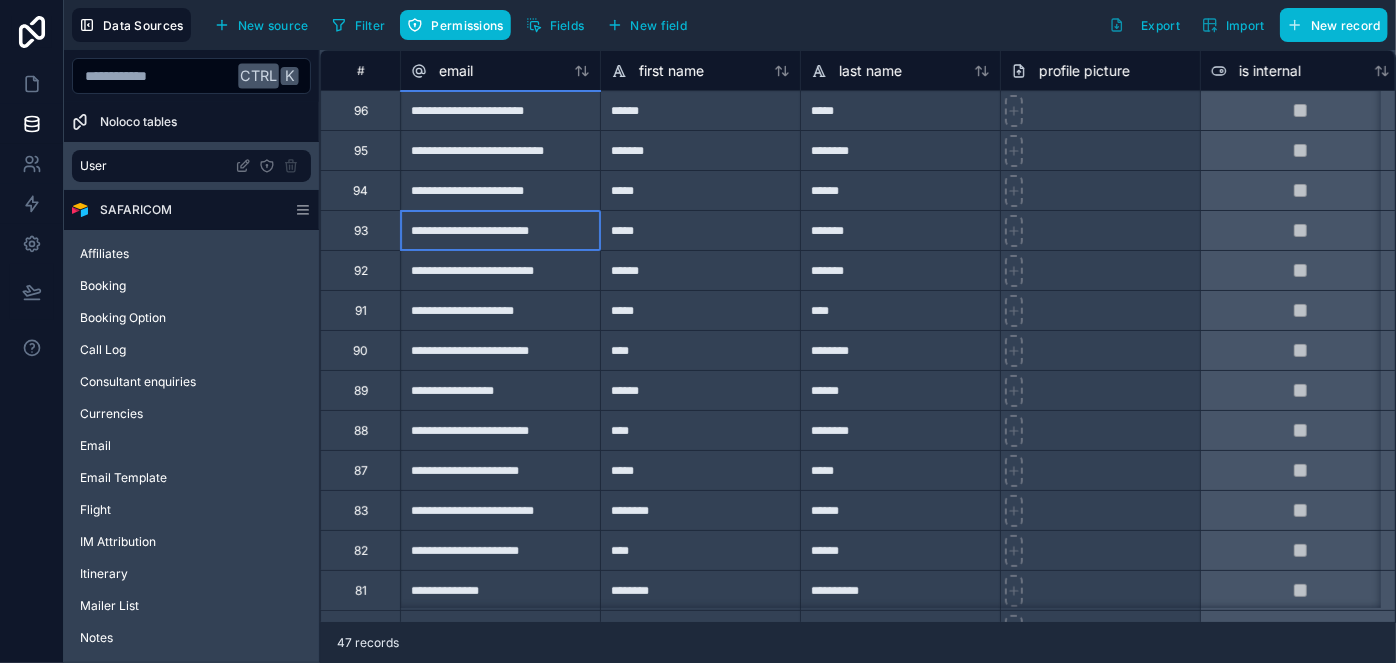 click on "**********" at bounding box center (500, 230) 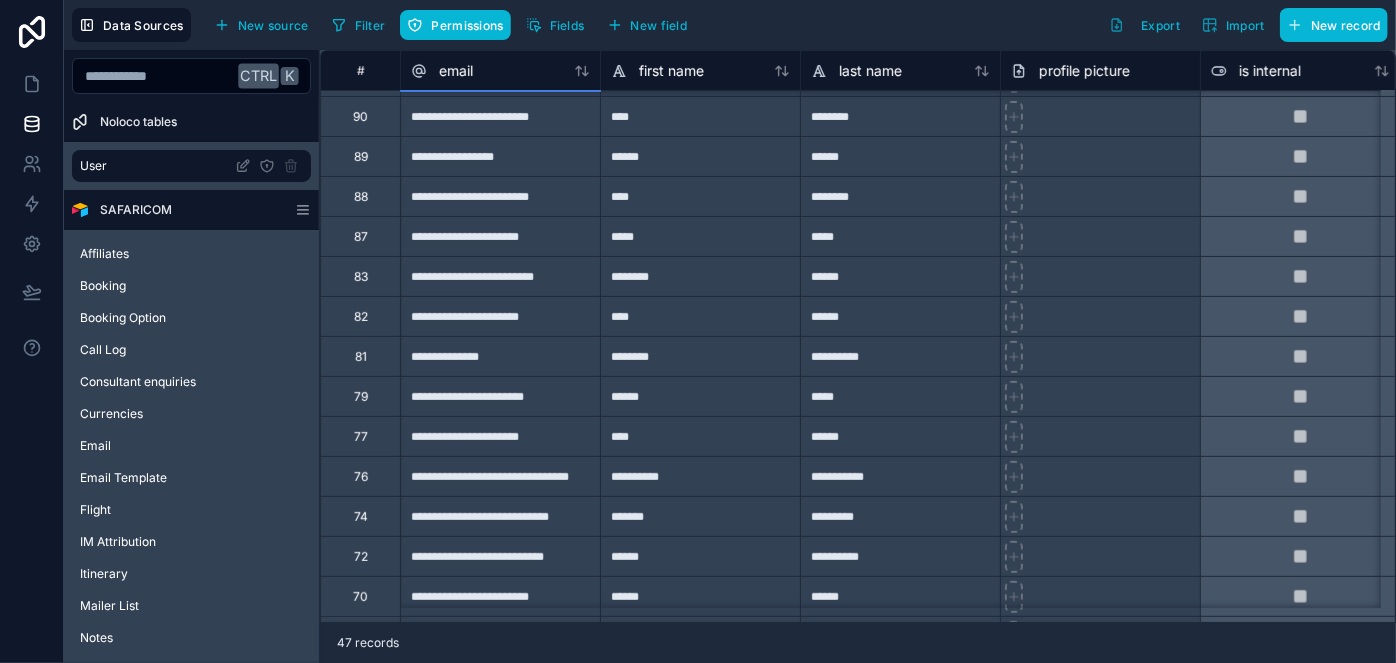 scroll, scrollTop: 272, scrollLeft: 0, axis: vertical 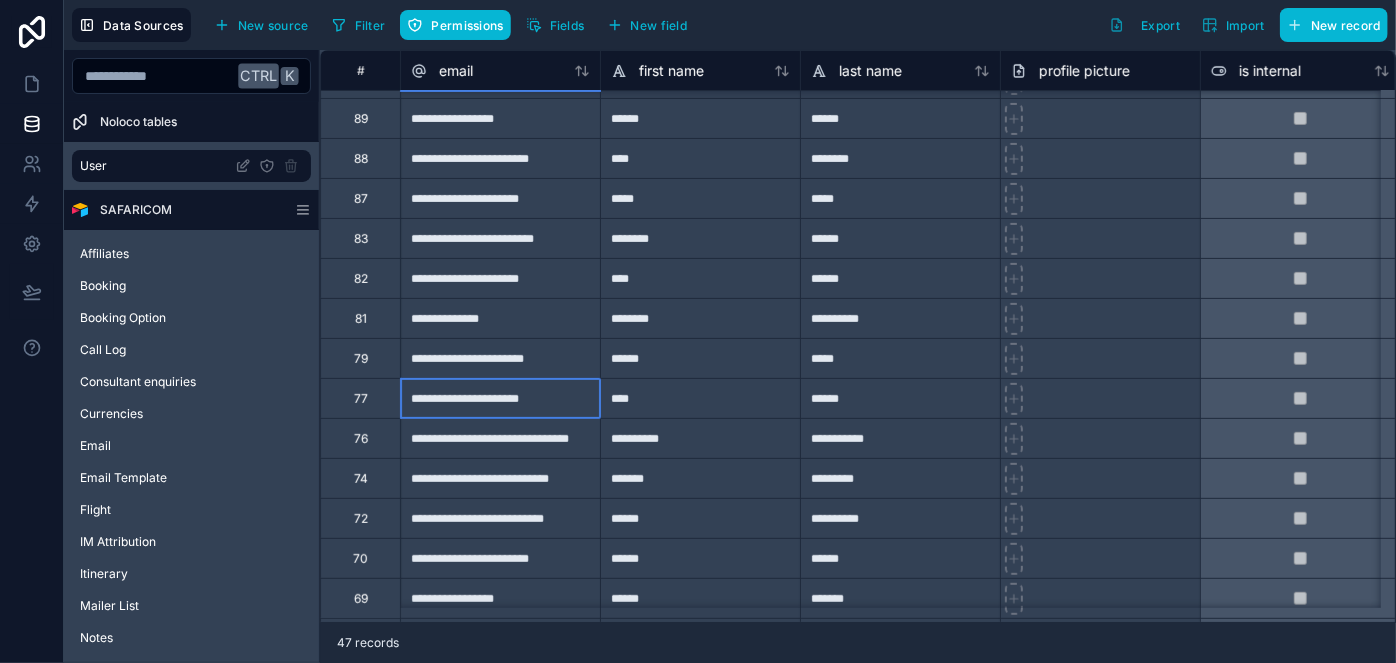 click on "**********" at bounding box center (500, 398) 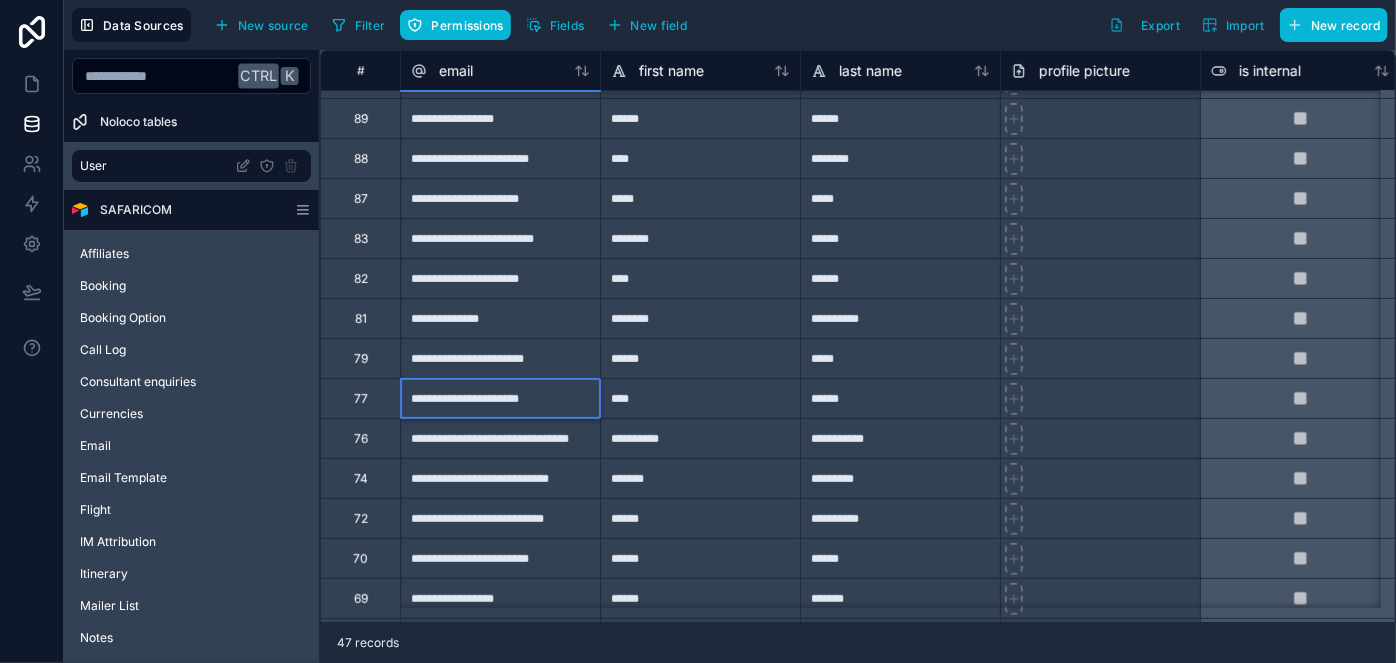 click on "**********" at bounding box center [500, 398] 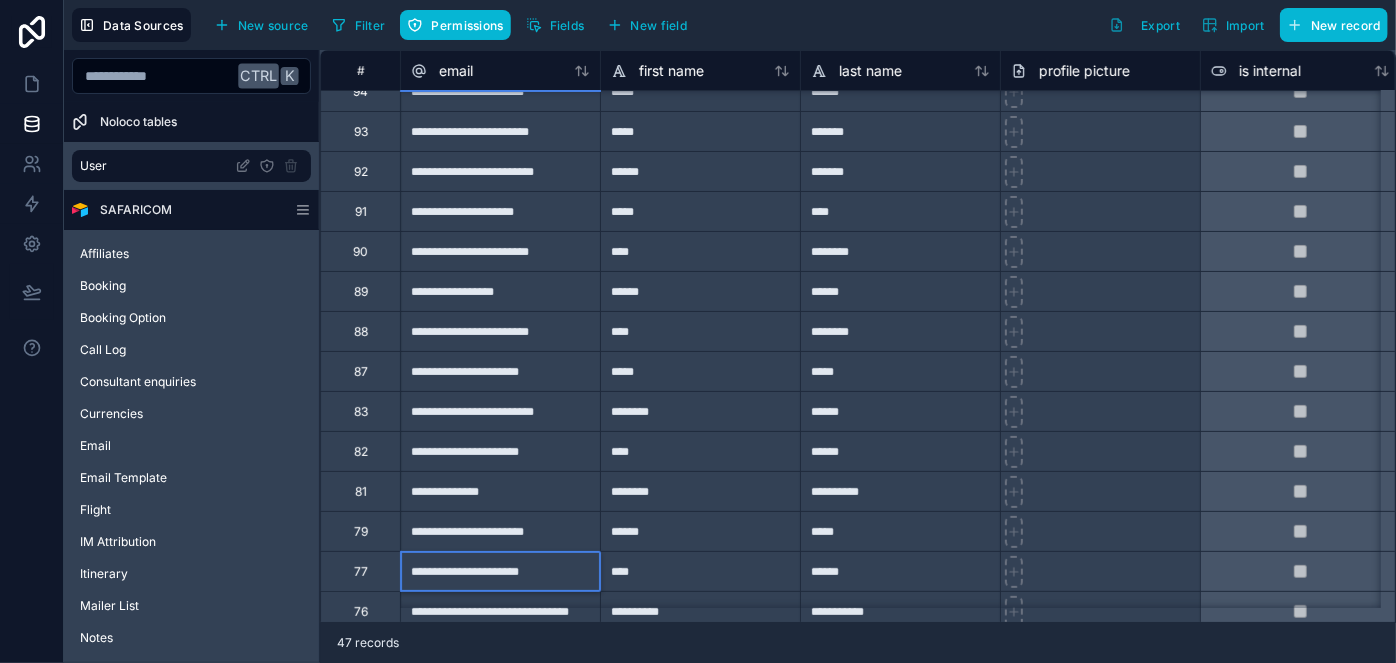 scroll, scrollTop: 0, scrollLeft: 0, axis: both 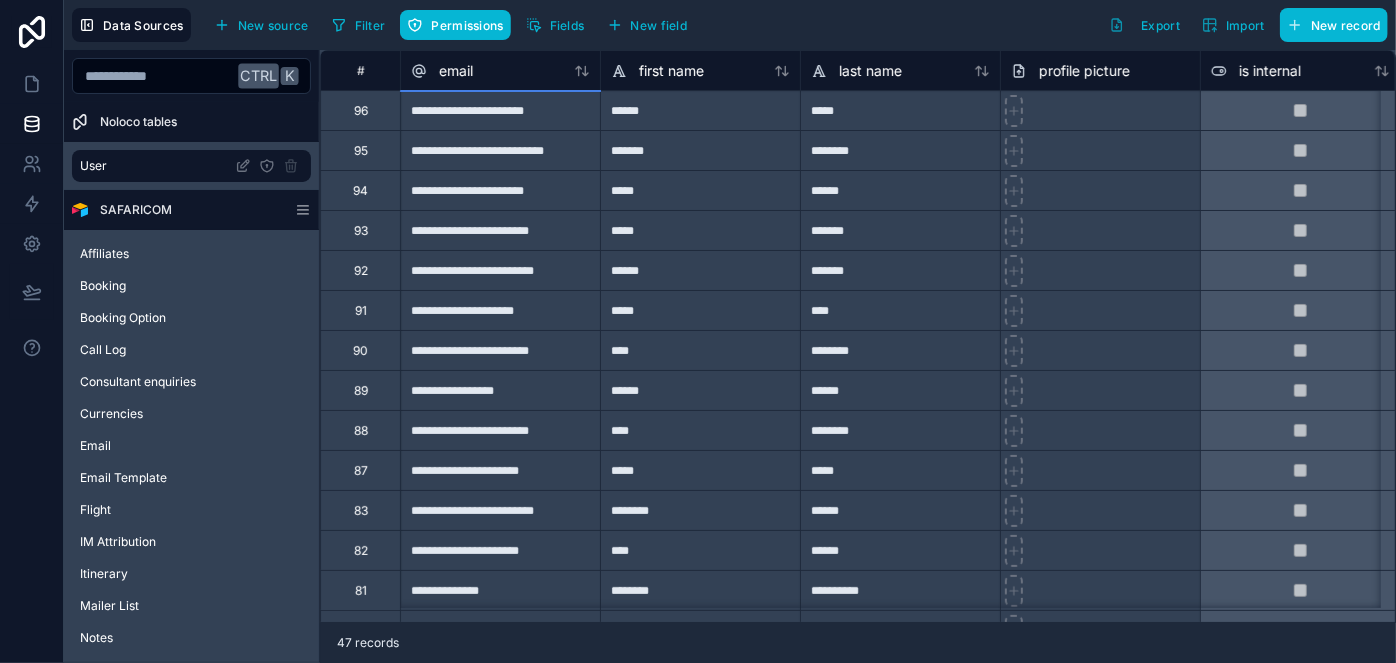 click on "**********" at bounding box center [500, 270] 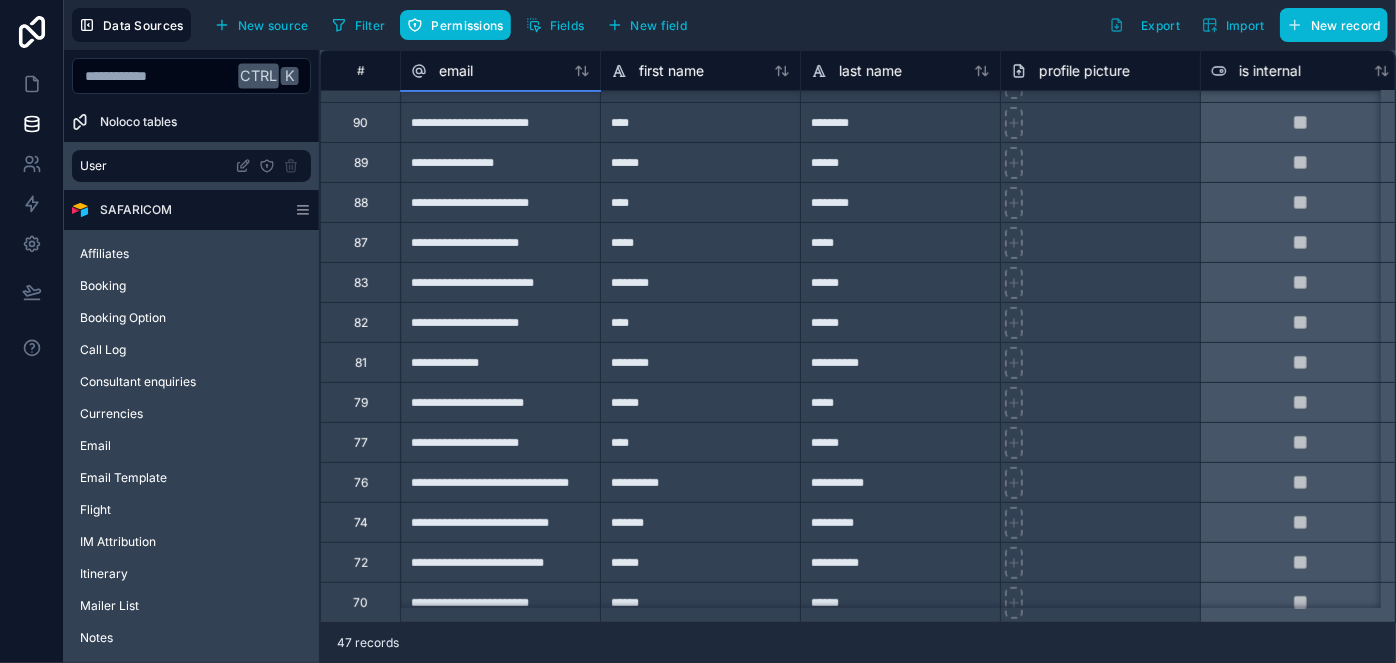 scroll, scrollTop: 272, scrollLeft: 0, axis: vertical 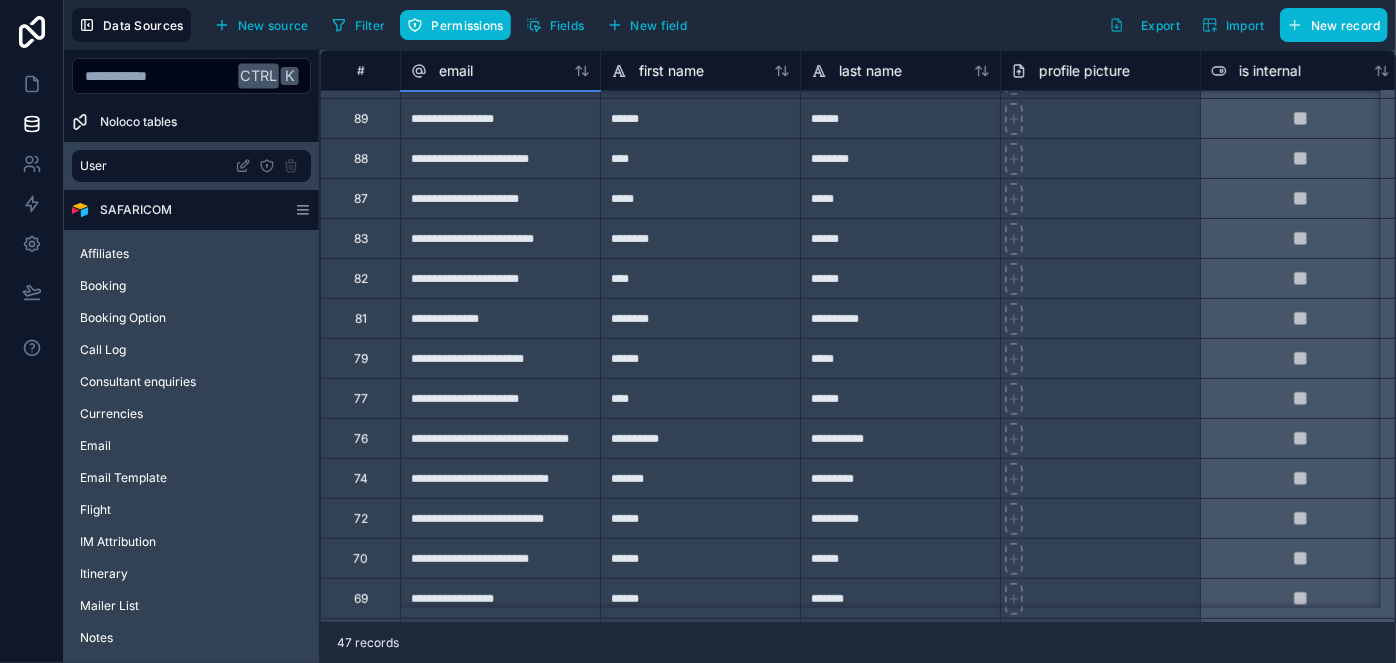 click on "**********" at bounding box center [500, 438] 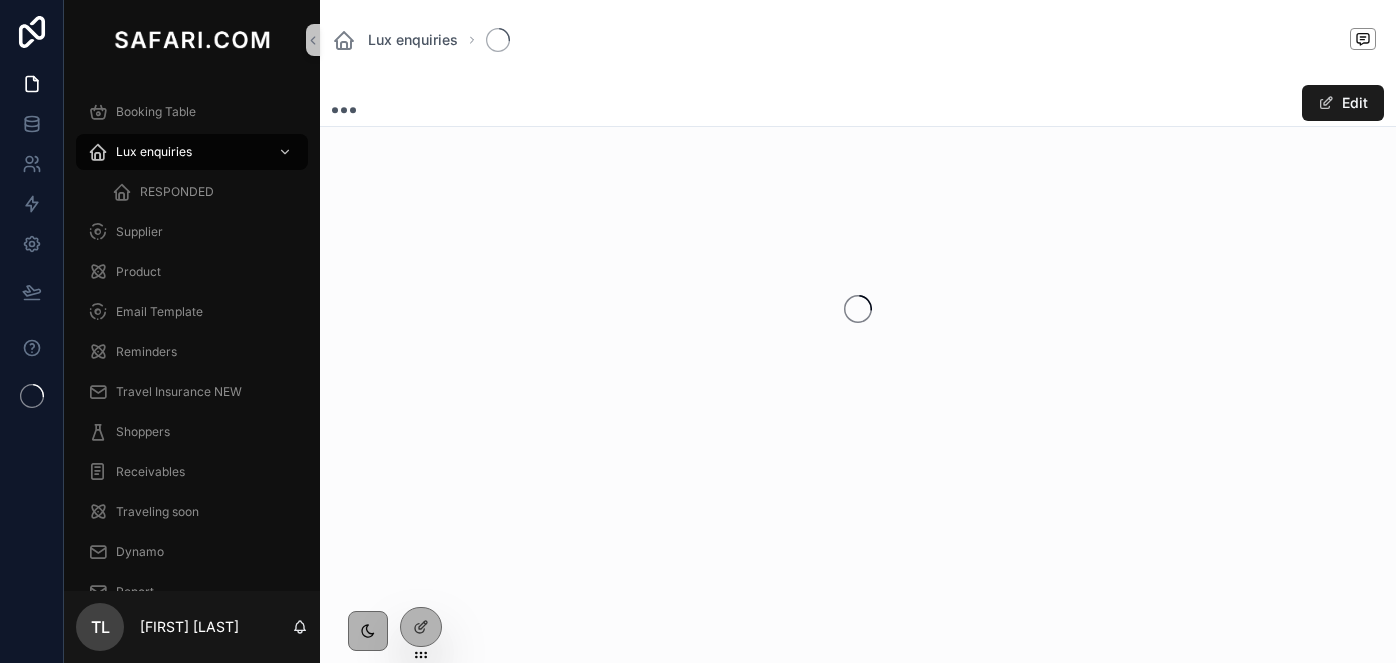 scroll, scrollTop: 0, scrollLeft: 0, axis: both 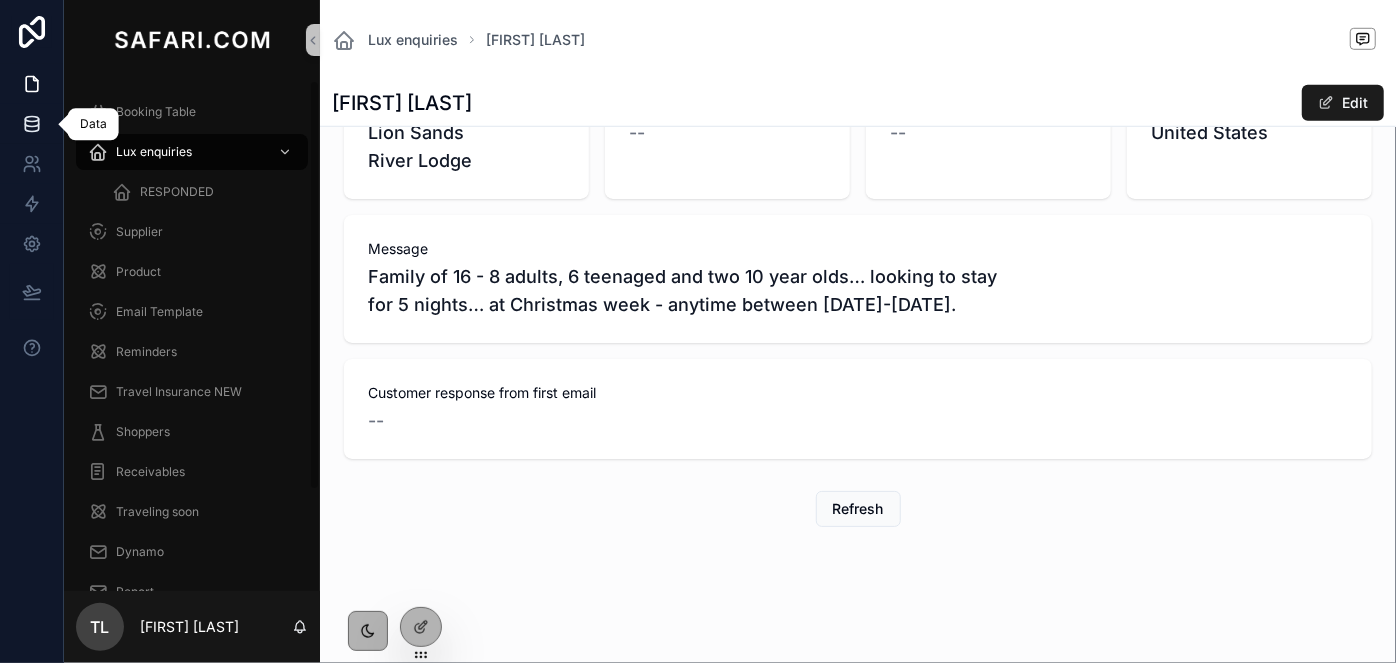 click 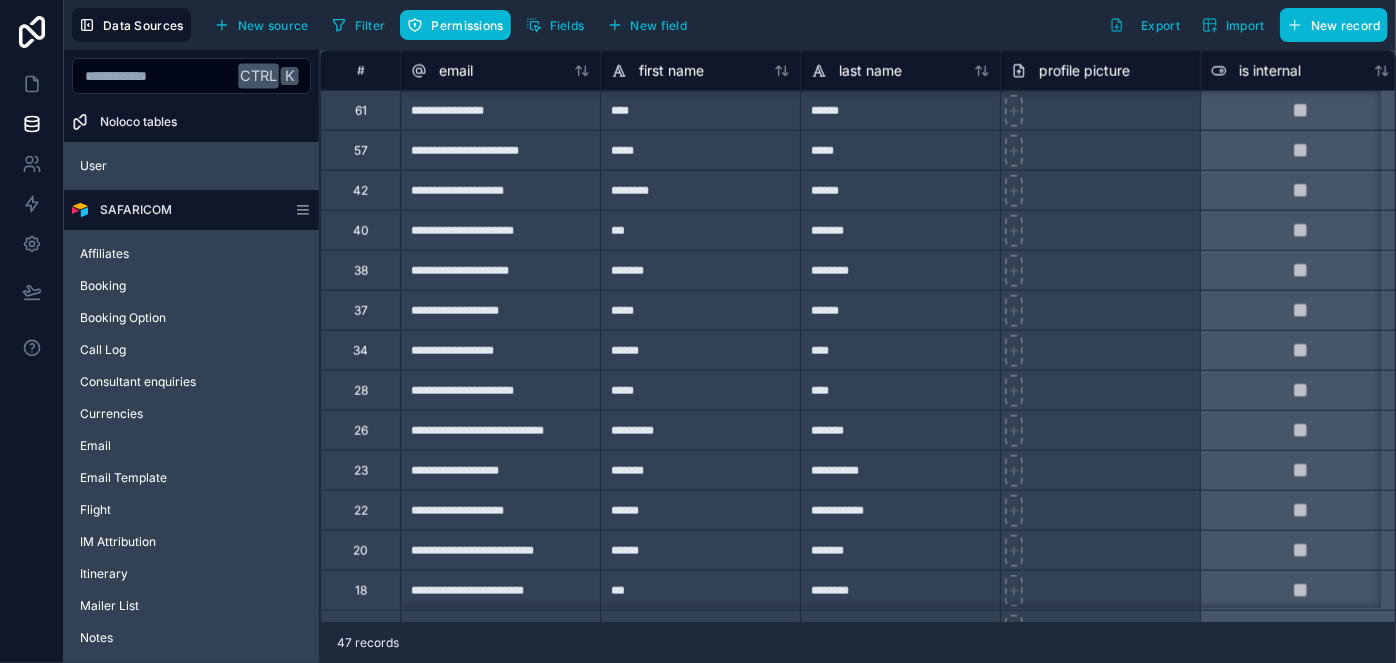 click on "**********" at bounding box center (1860, 10) 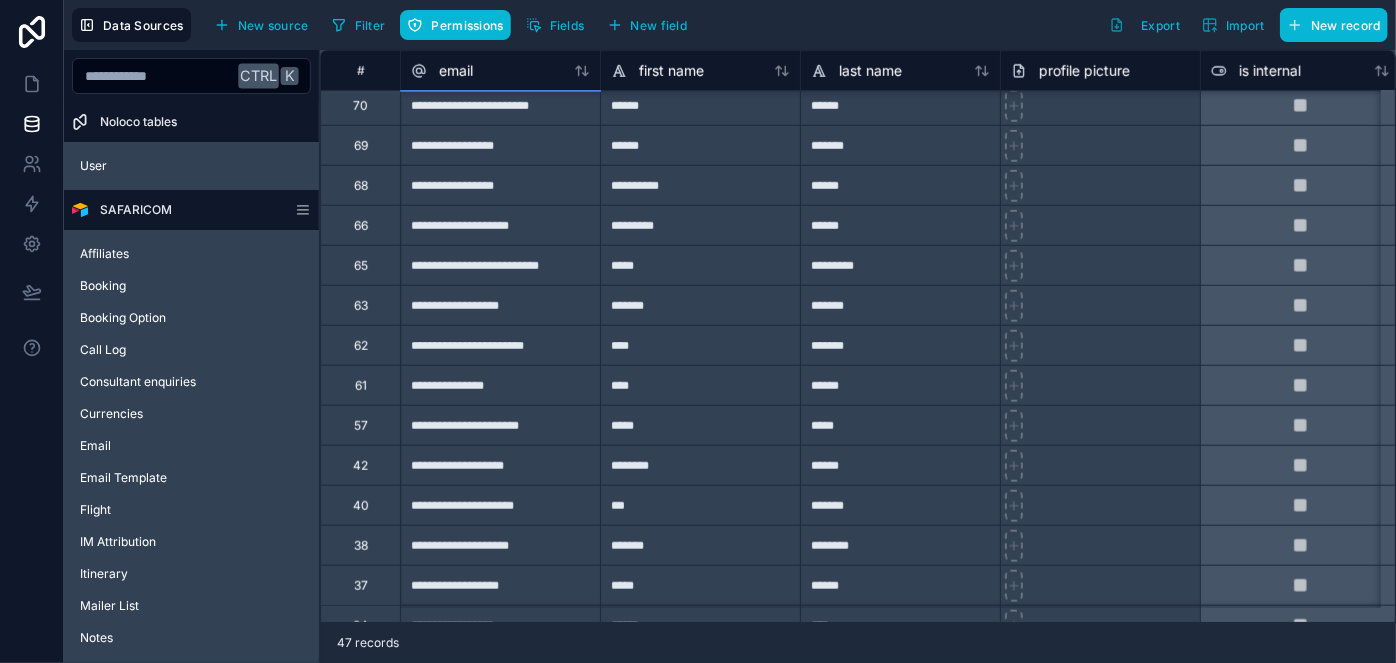 scroll, scrollTop: 634, scrollLeft: 0, axis: vertical 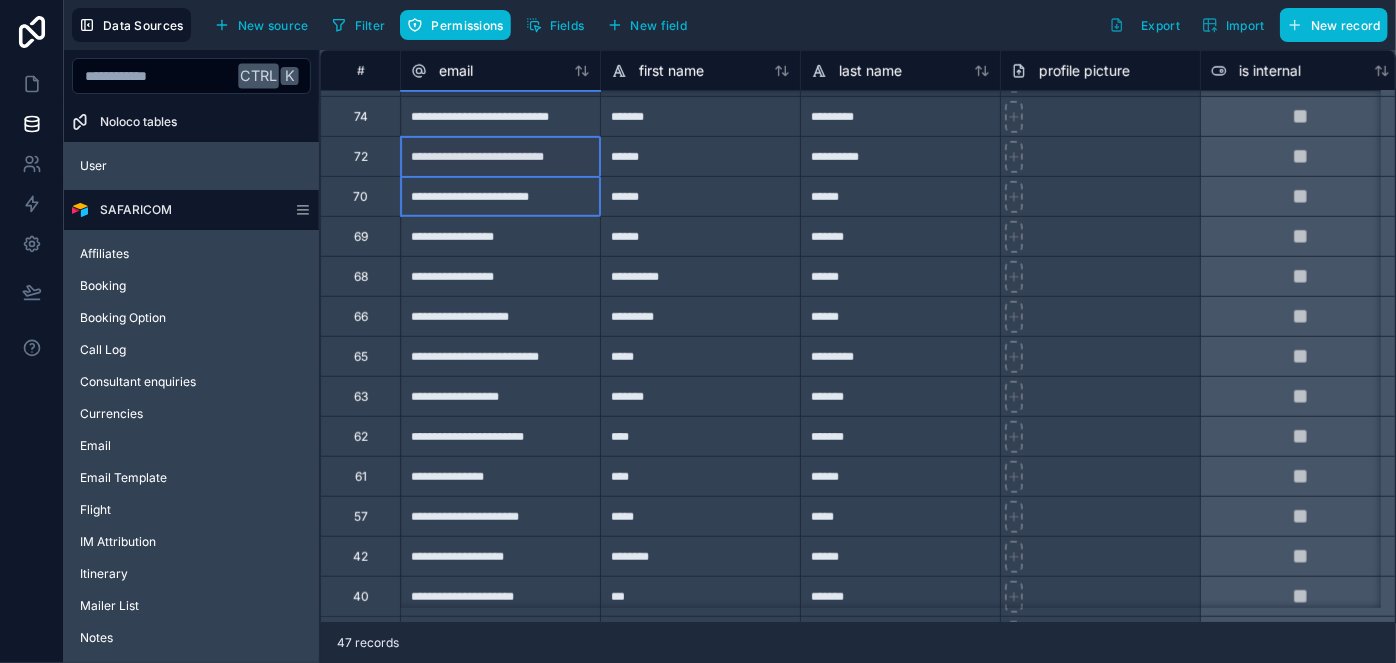 click on "**********" at bounding box center (500, 196) 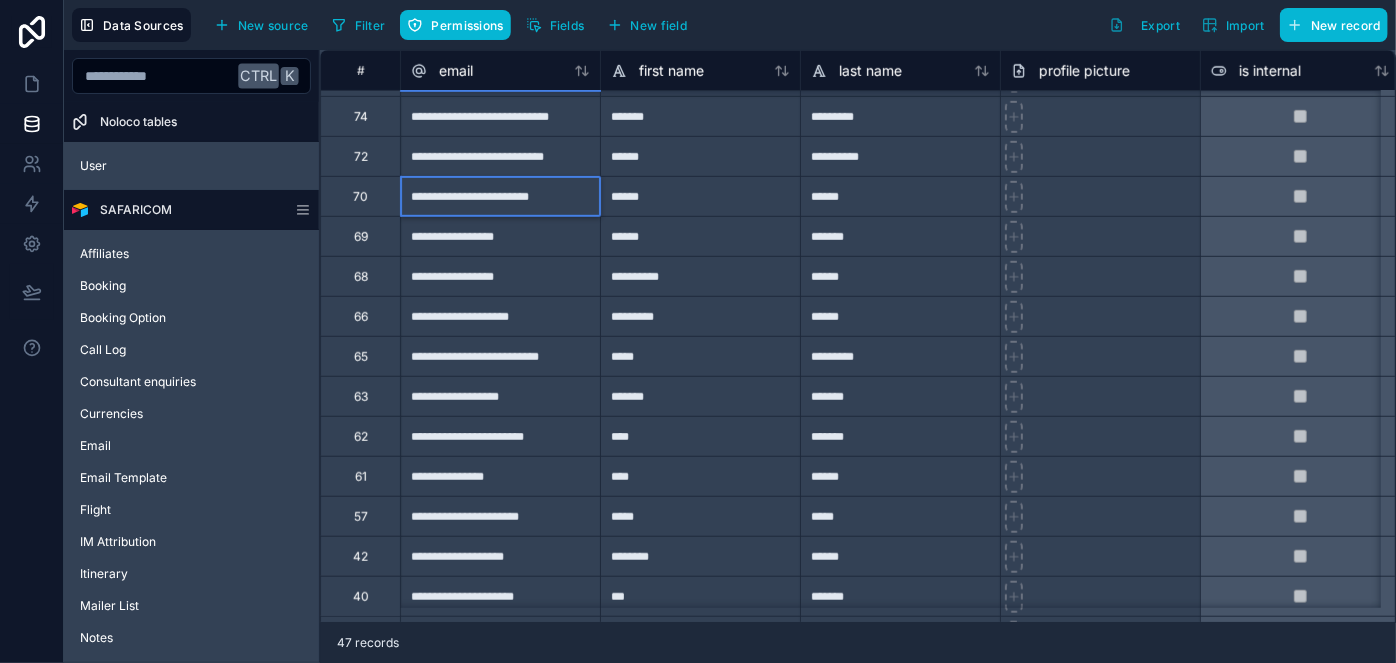 click on "**********" at bounding box center [500, 196] 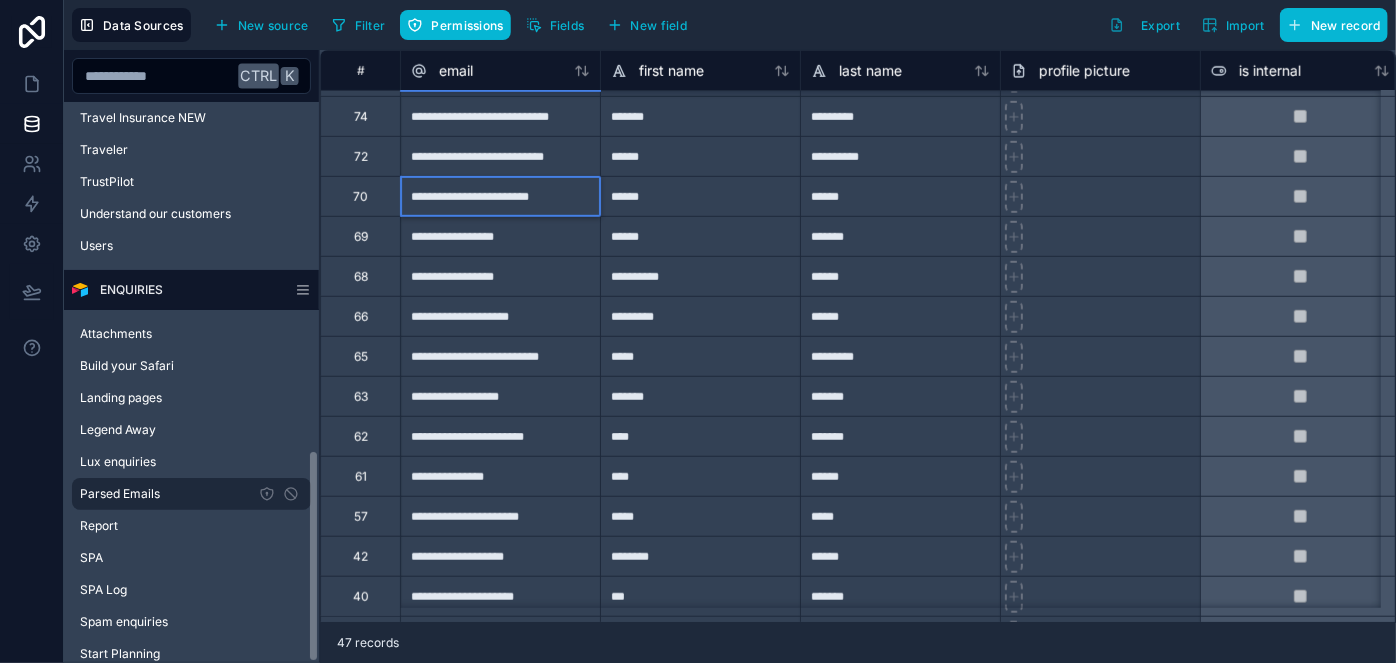 scroll, scrollTop: 918, scrollLeft: 0, axis: vertical 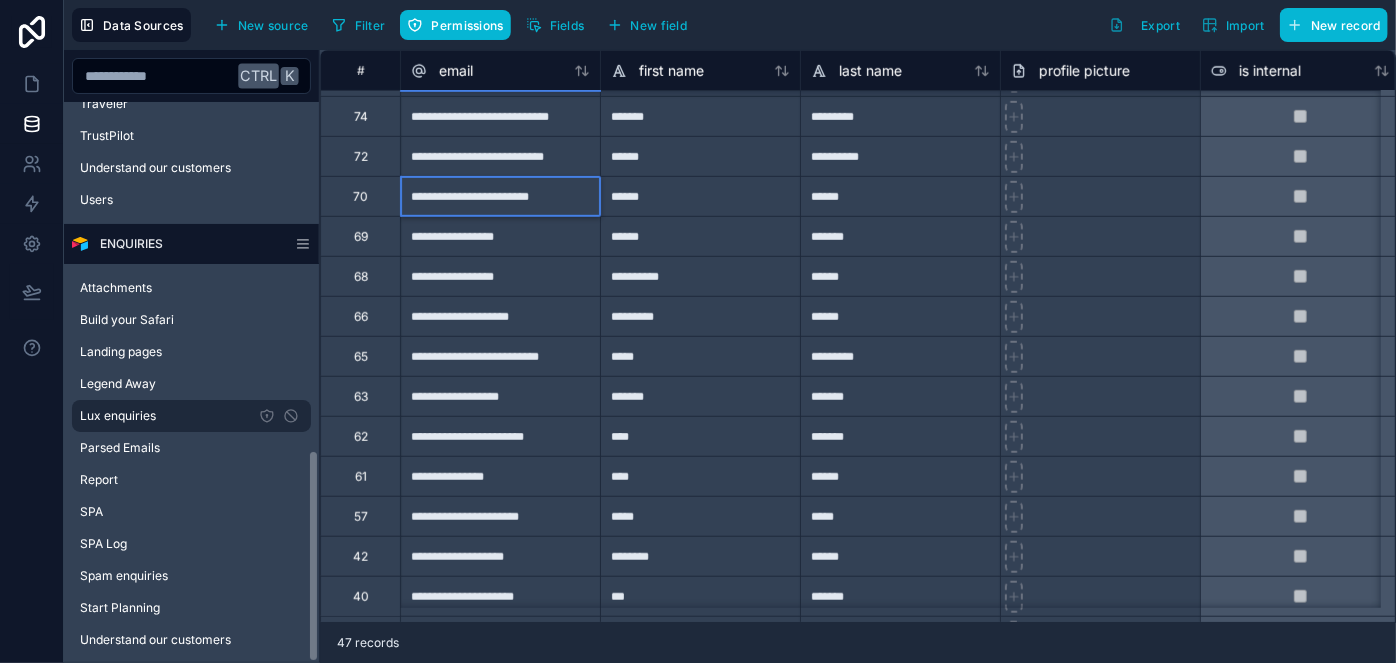 click on "Lux enquiries" at bounding box center (191, 416) 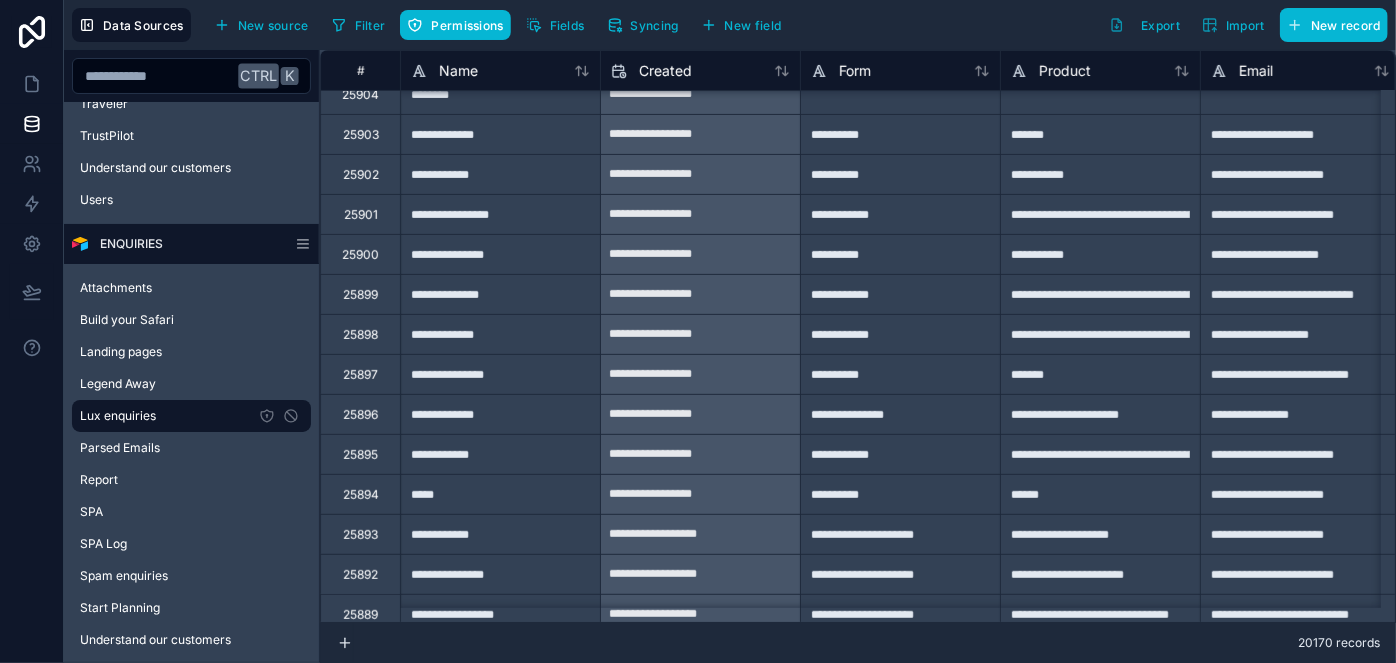 scroll, scrollTop: 363, scrollLeft: 0, axis: vertical 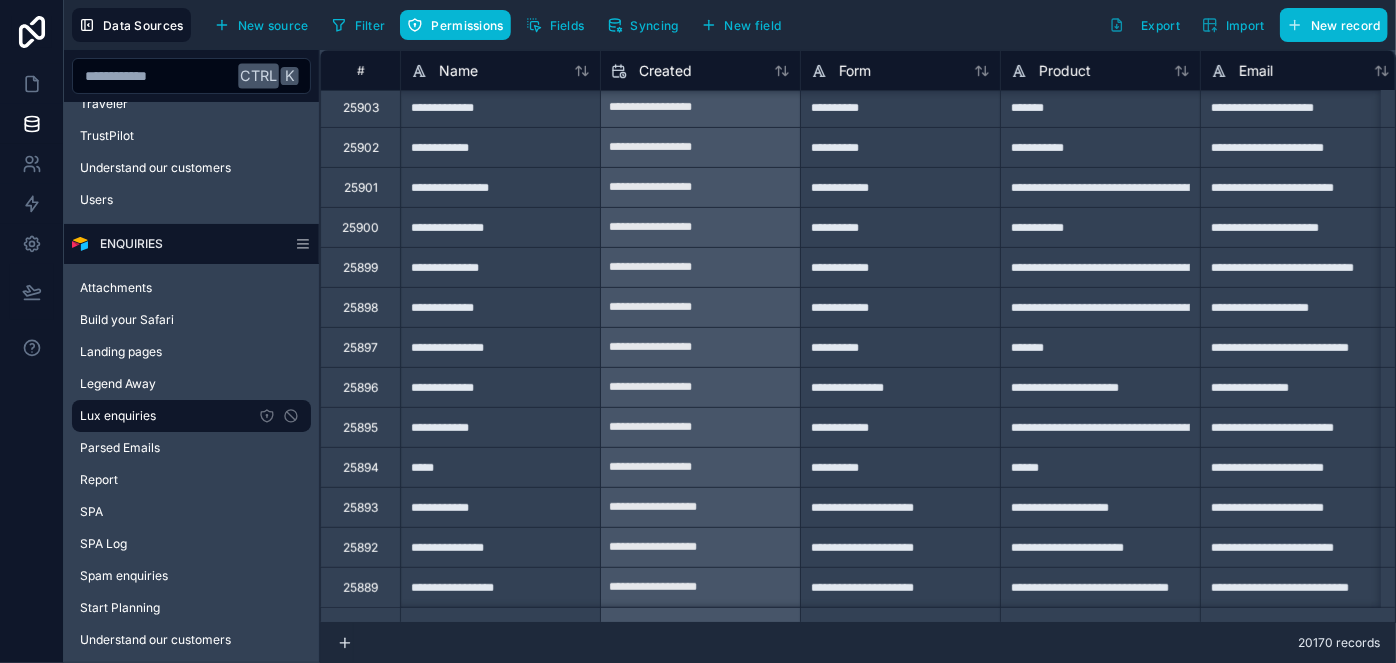 click on "**********" at bounding box center (700, 388) 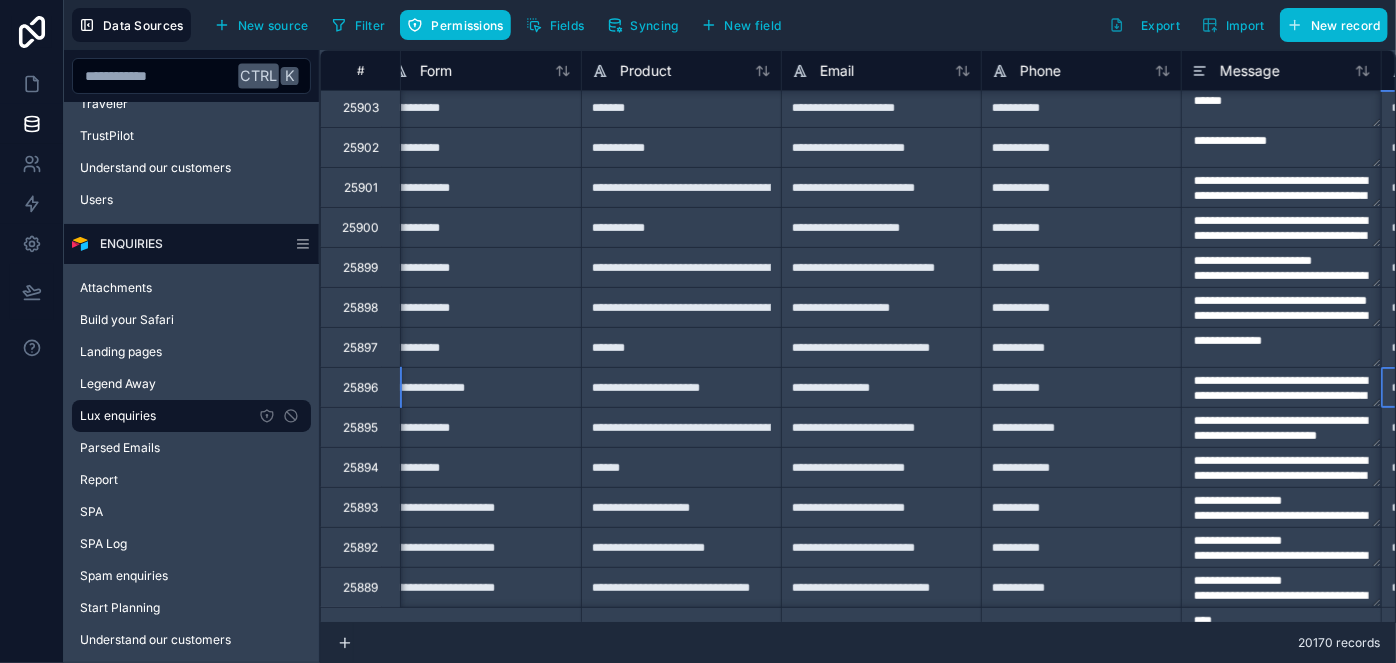 scroll, scrollTop: 363, scrollLeft: 619, axis: both 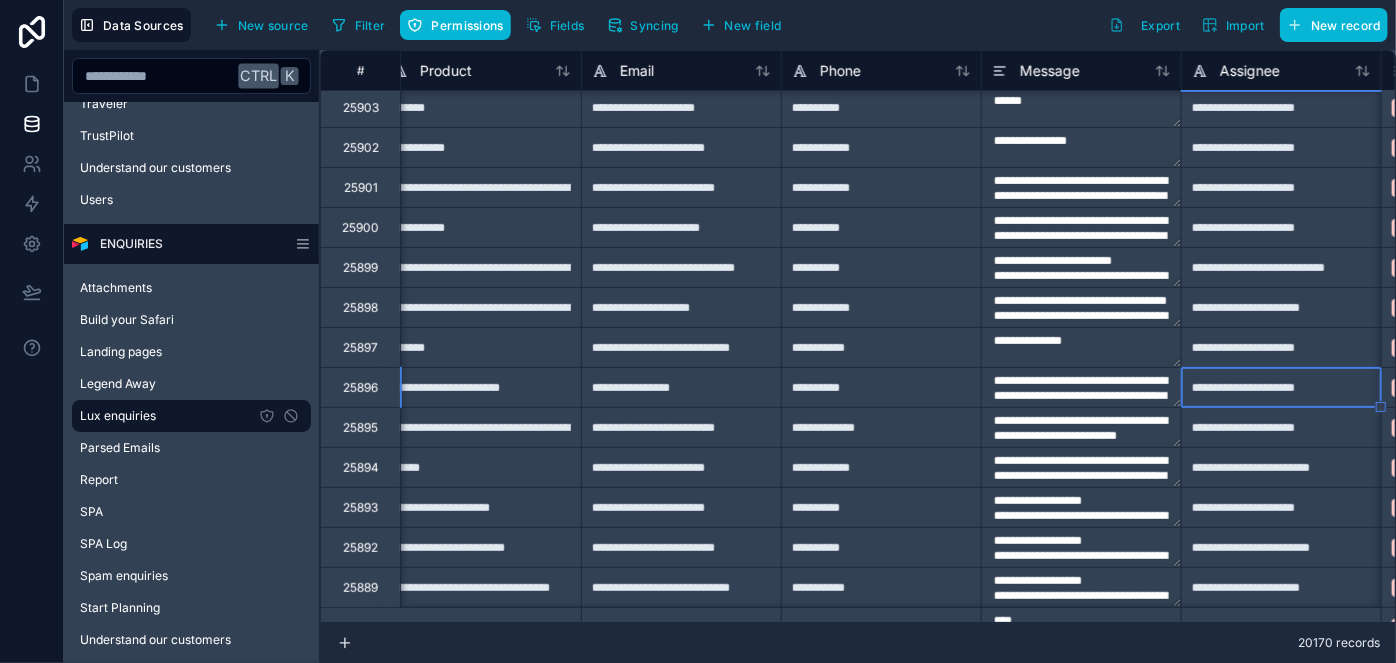type on "**********" 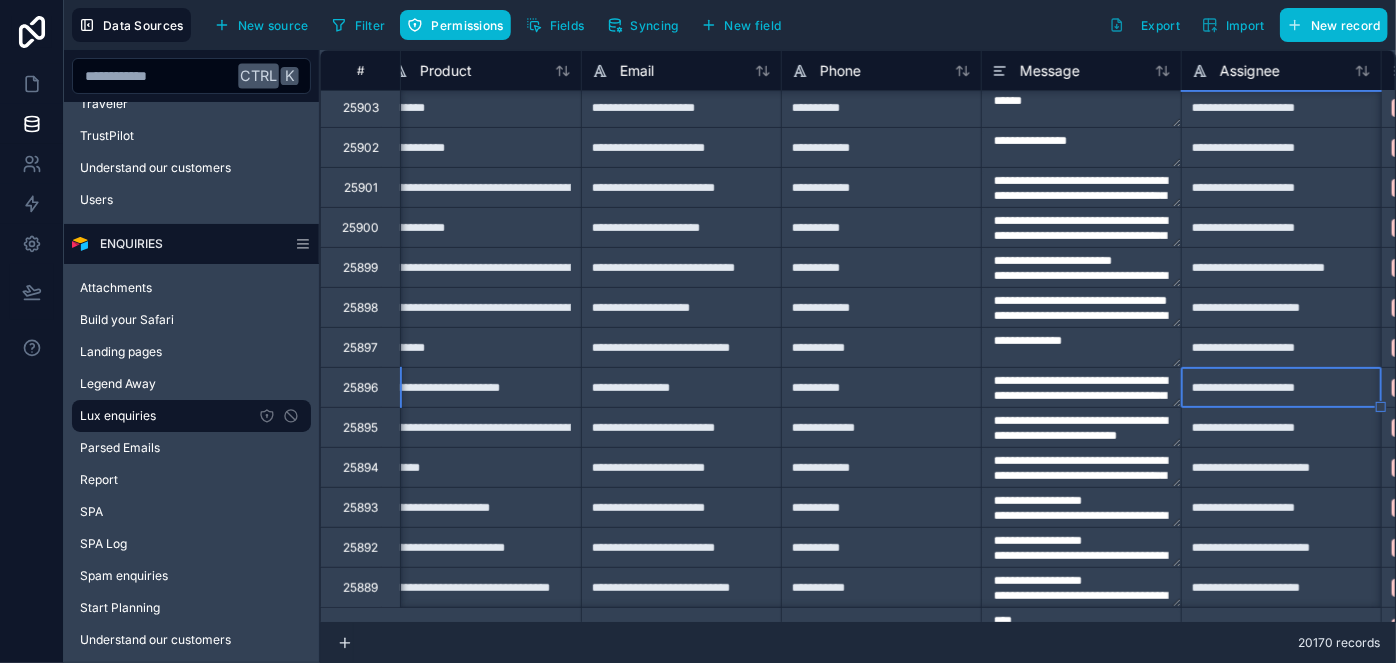type on "**********" 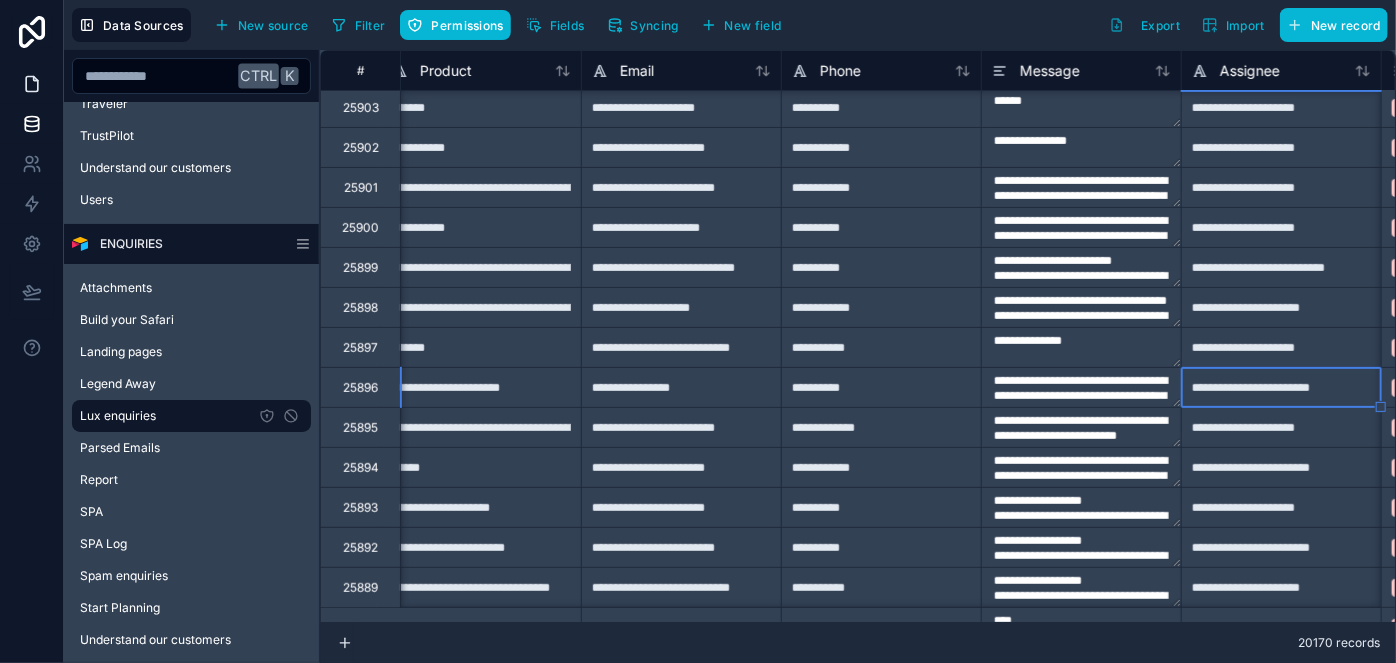type on "**********" 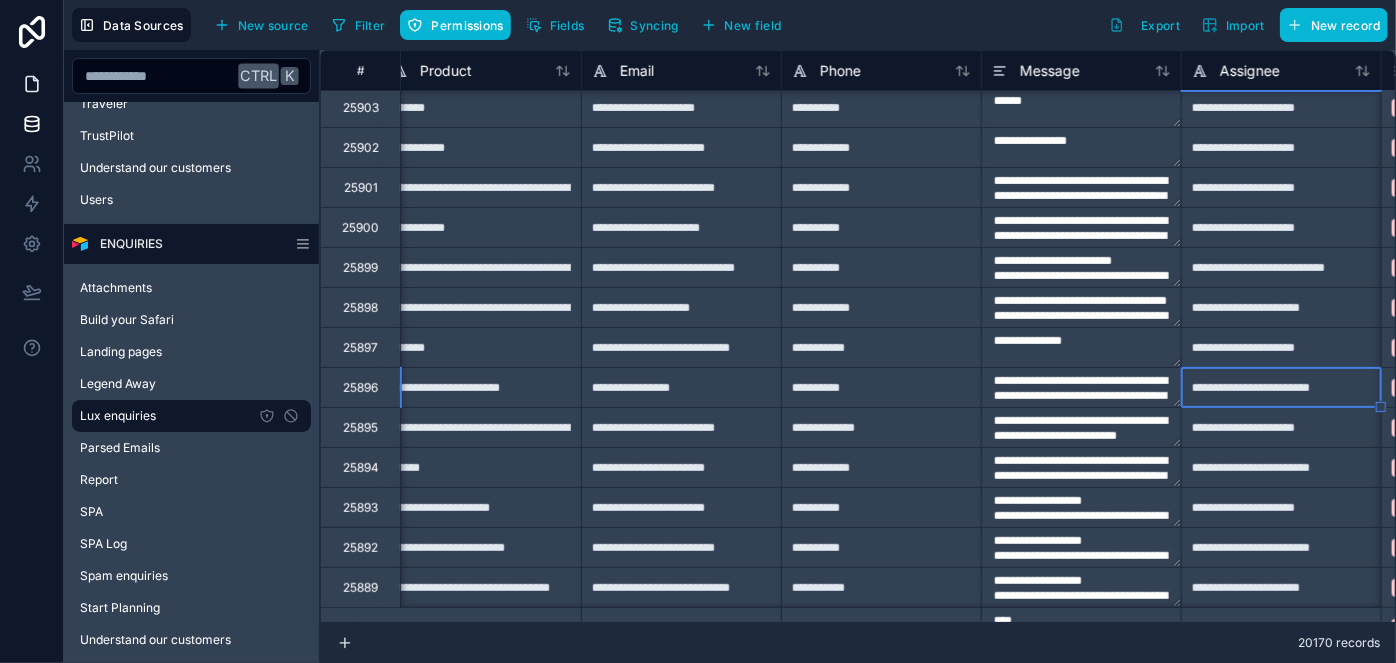 type on "**********" 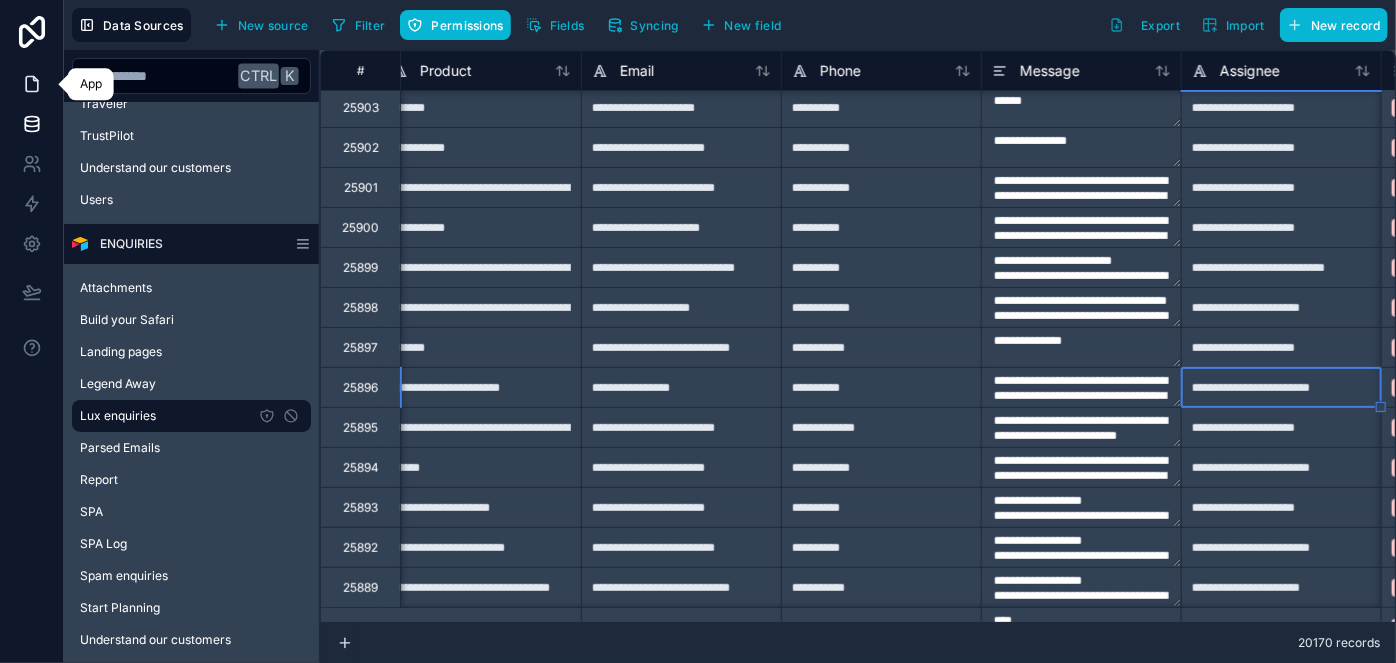 click 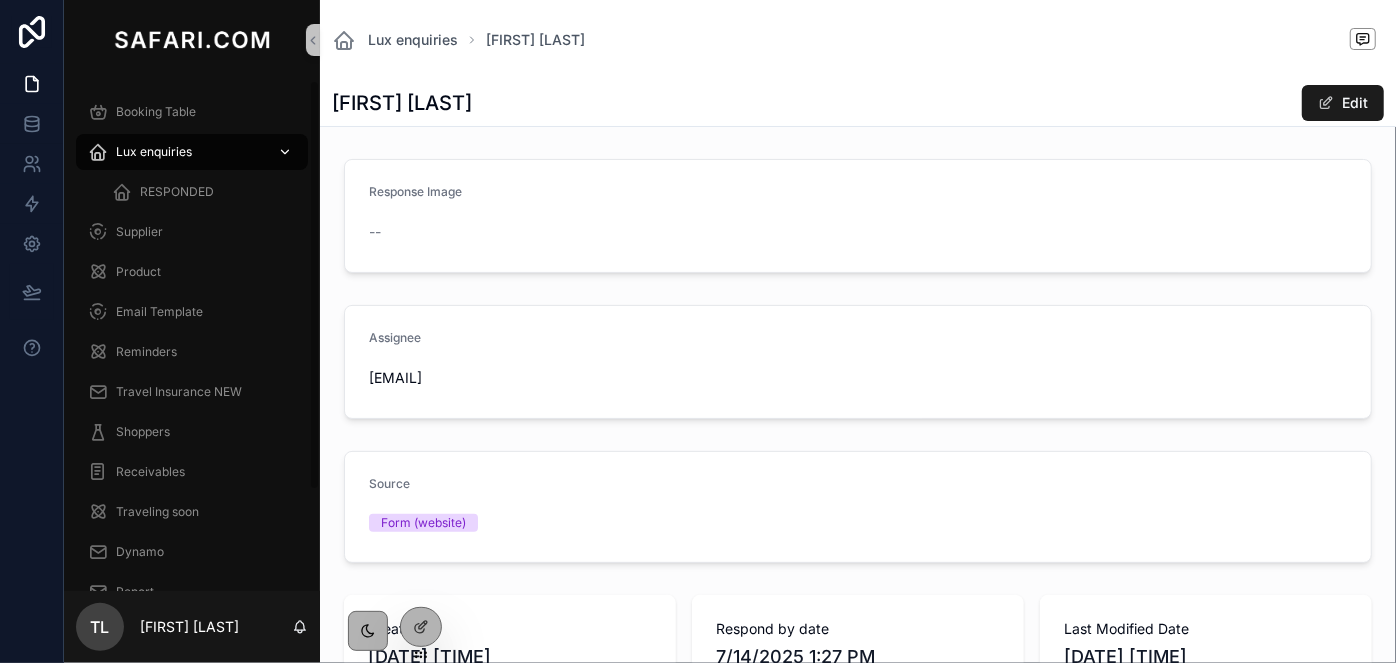 click on "Lux enquiries" at bounding box center (154, 152) 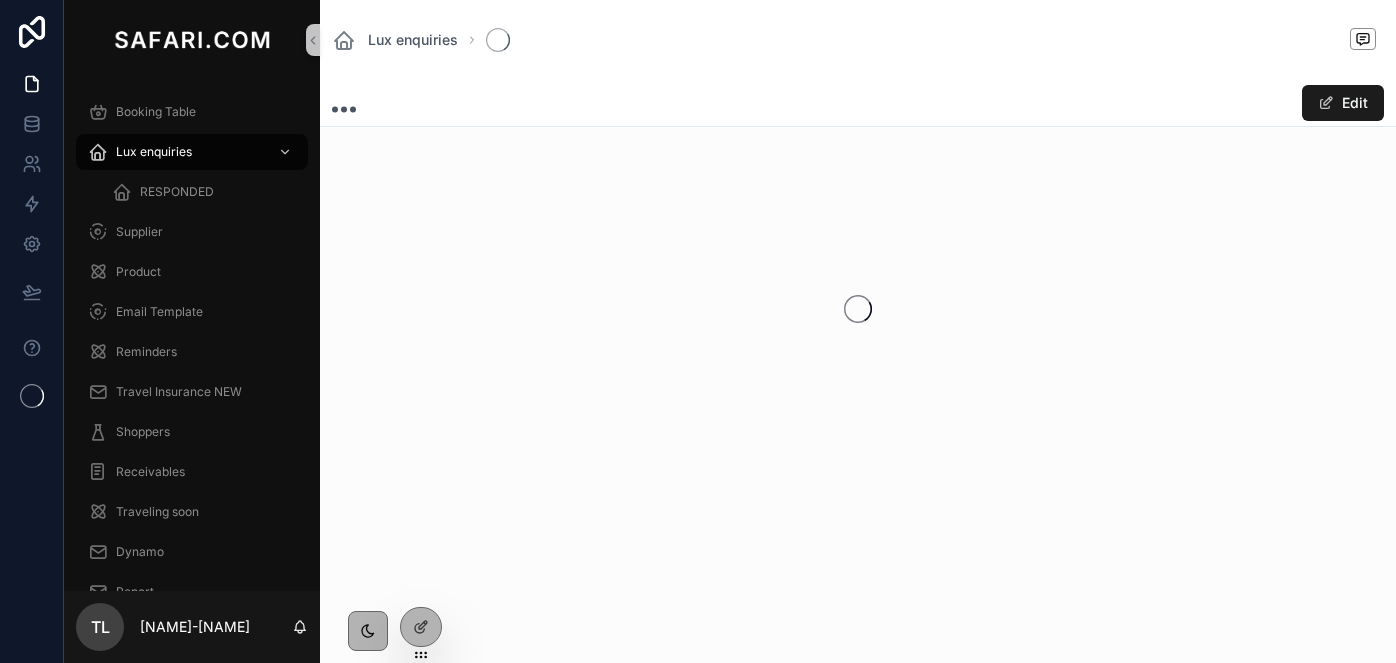scroll, scrollTop: 0, scrollLeft: 0, axis: both 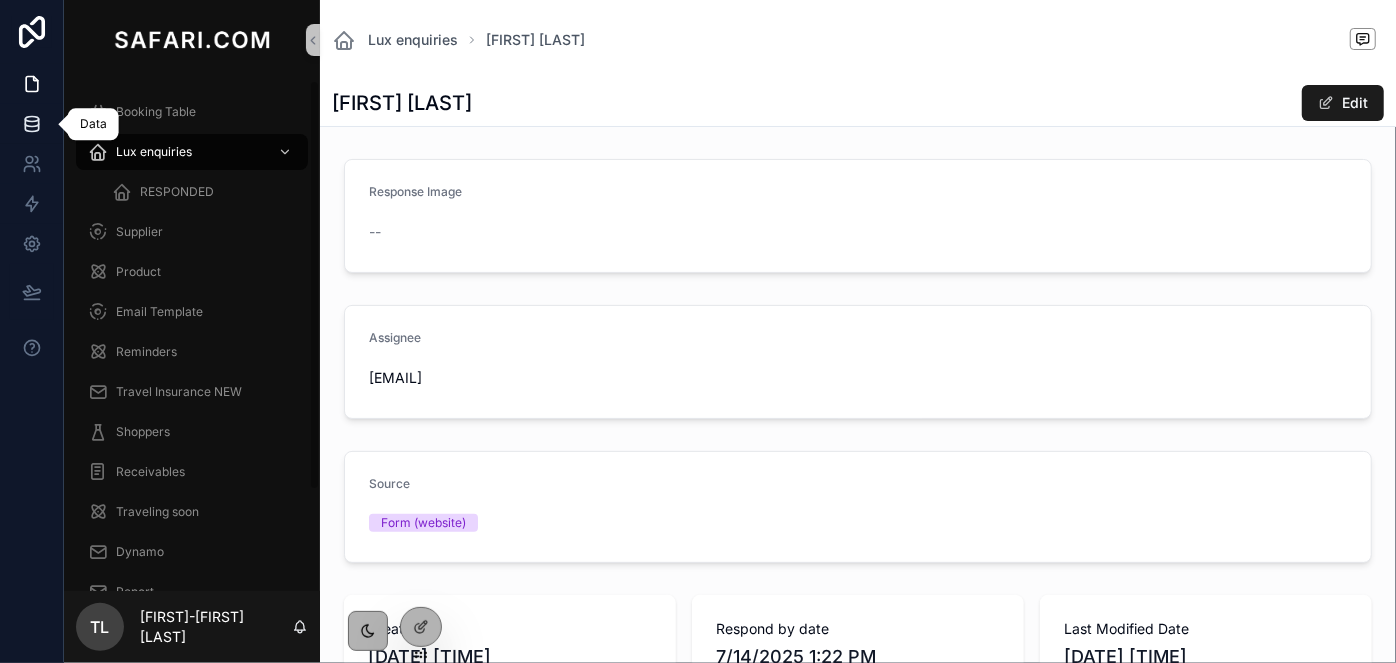 click 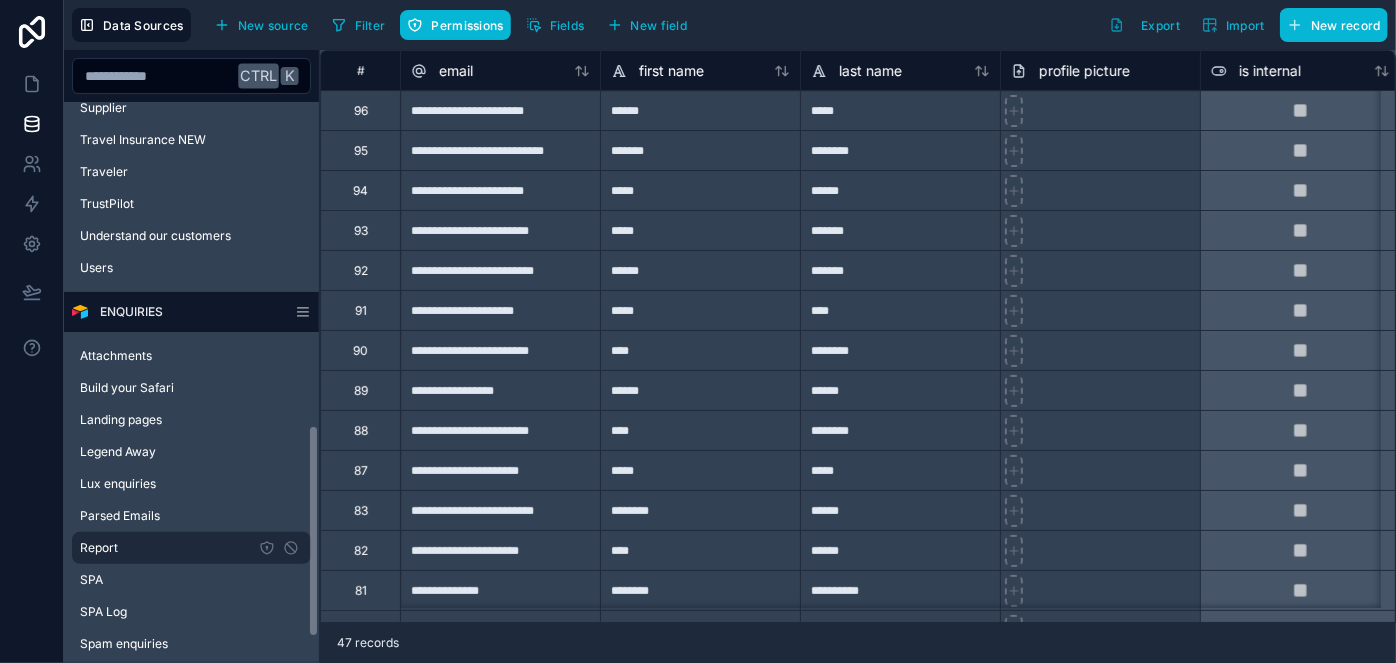 scroll, scrollTop: 909, scrollLeft: 0, axis: vertical 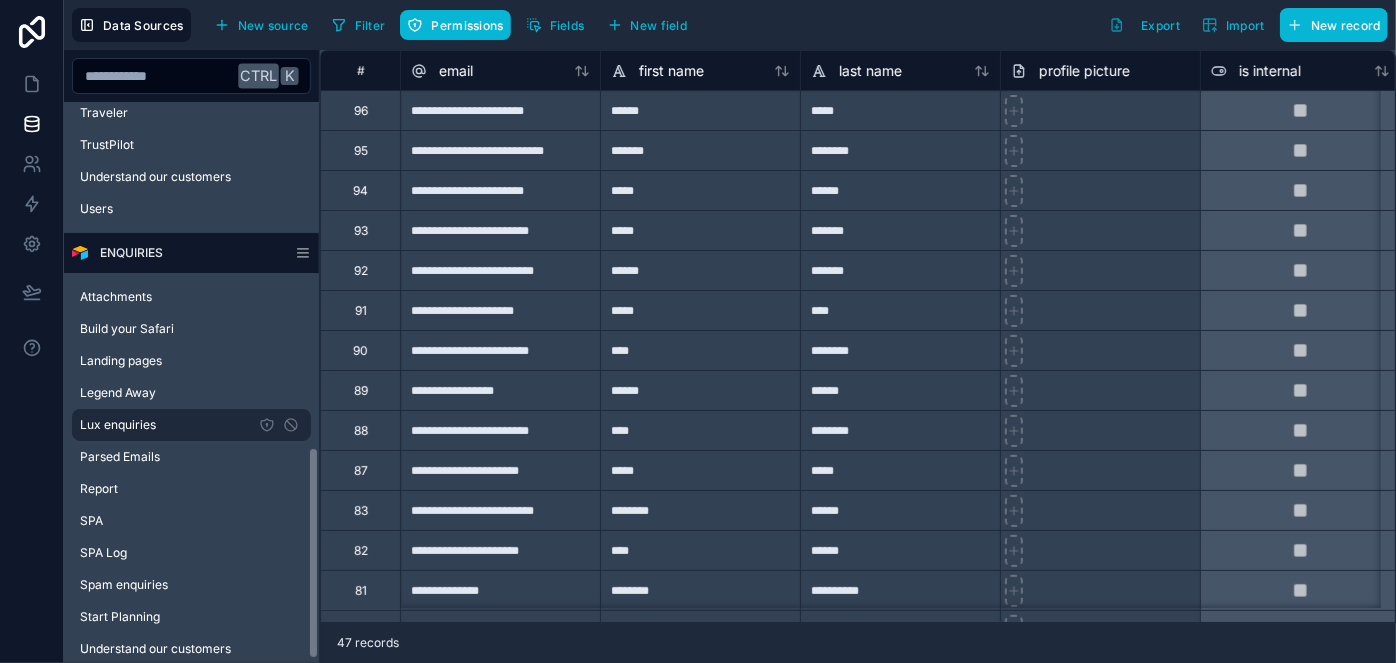 click on "Lux enquiries" at bounding box center (118, 425) 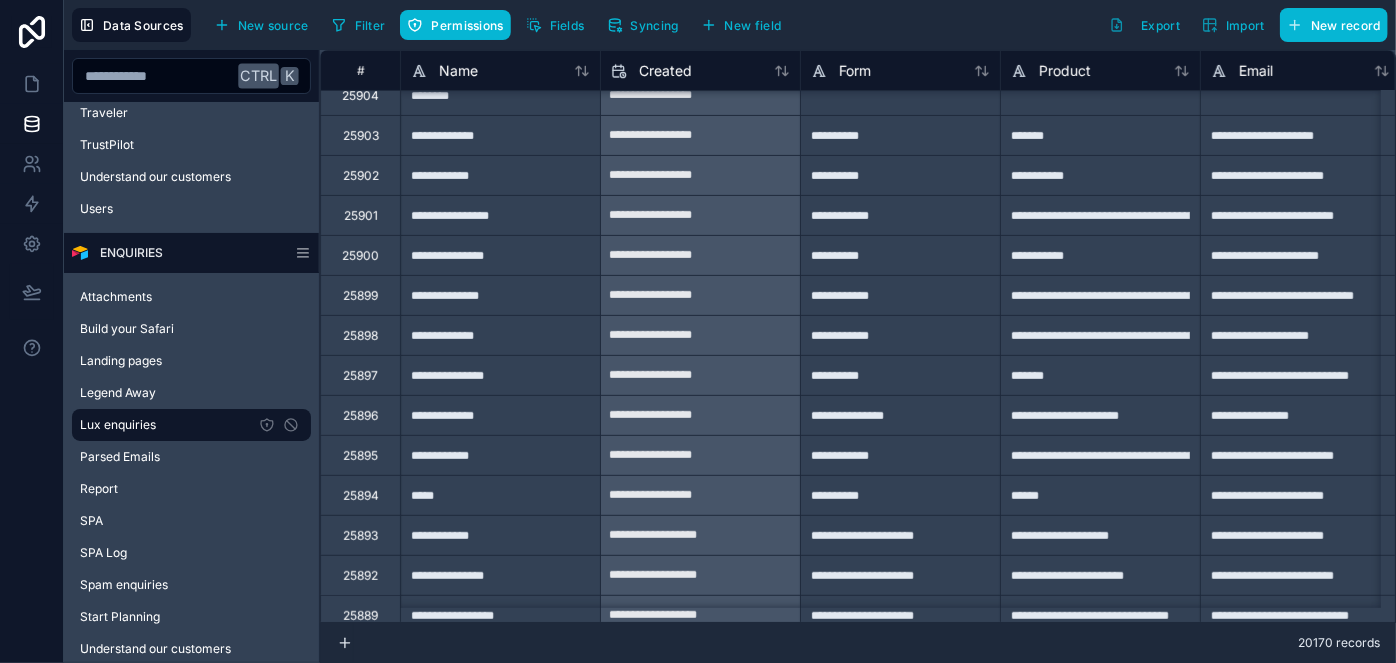 scroll, scrollTop: 363, scrollLeft: 0, axis: vertical 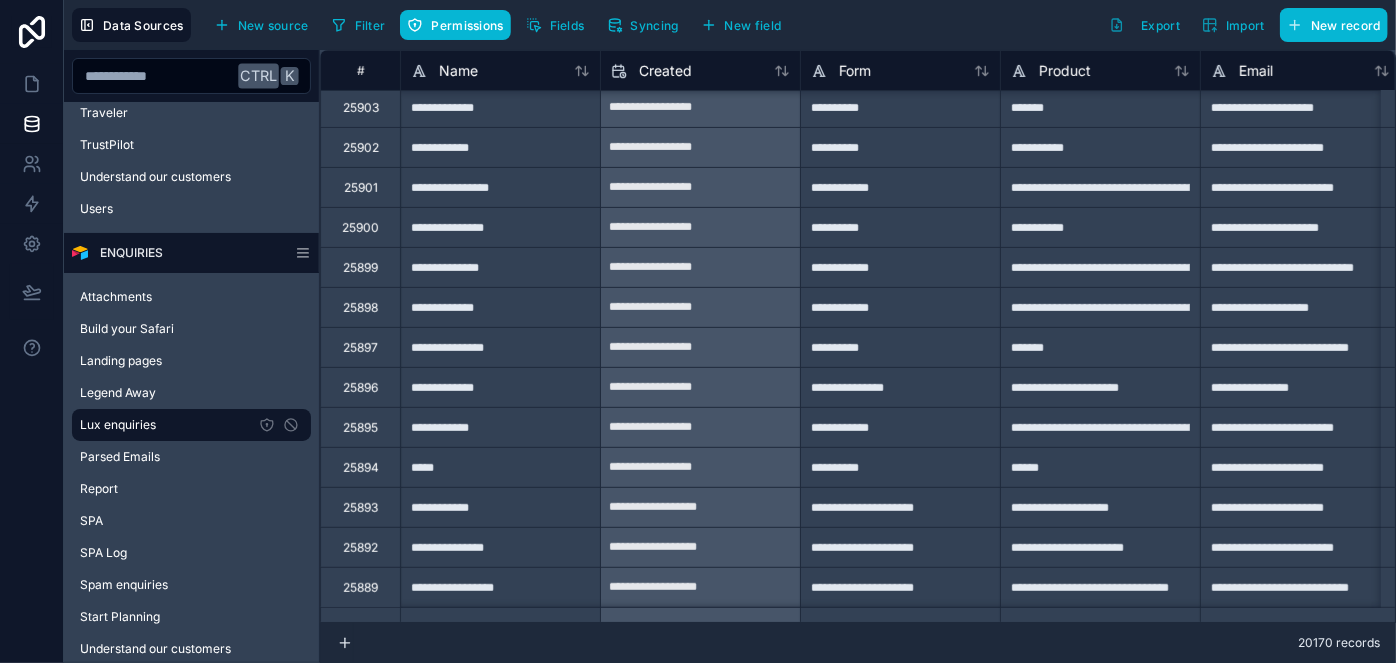 click on "**********" at bounding box center [500, 427] 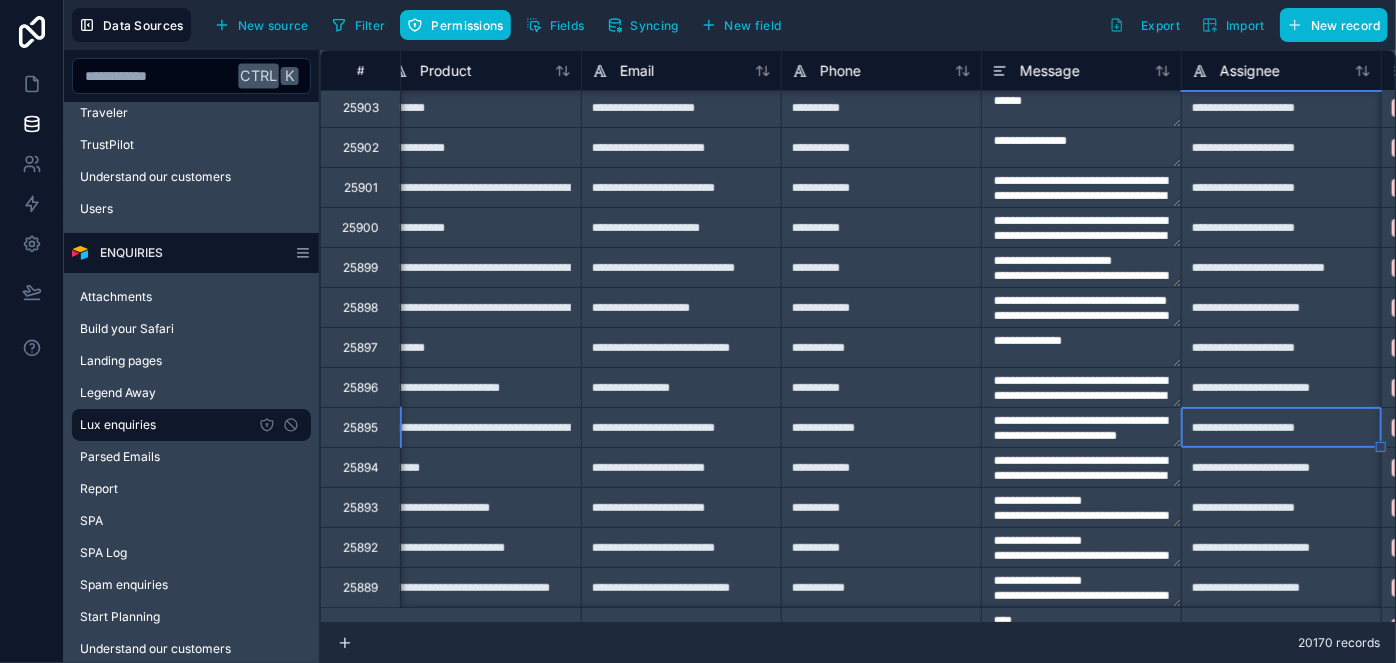 scroll, scrollTop: 363, scrollLeft: 819, axis: both 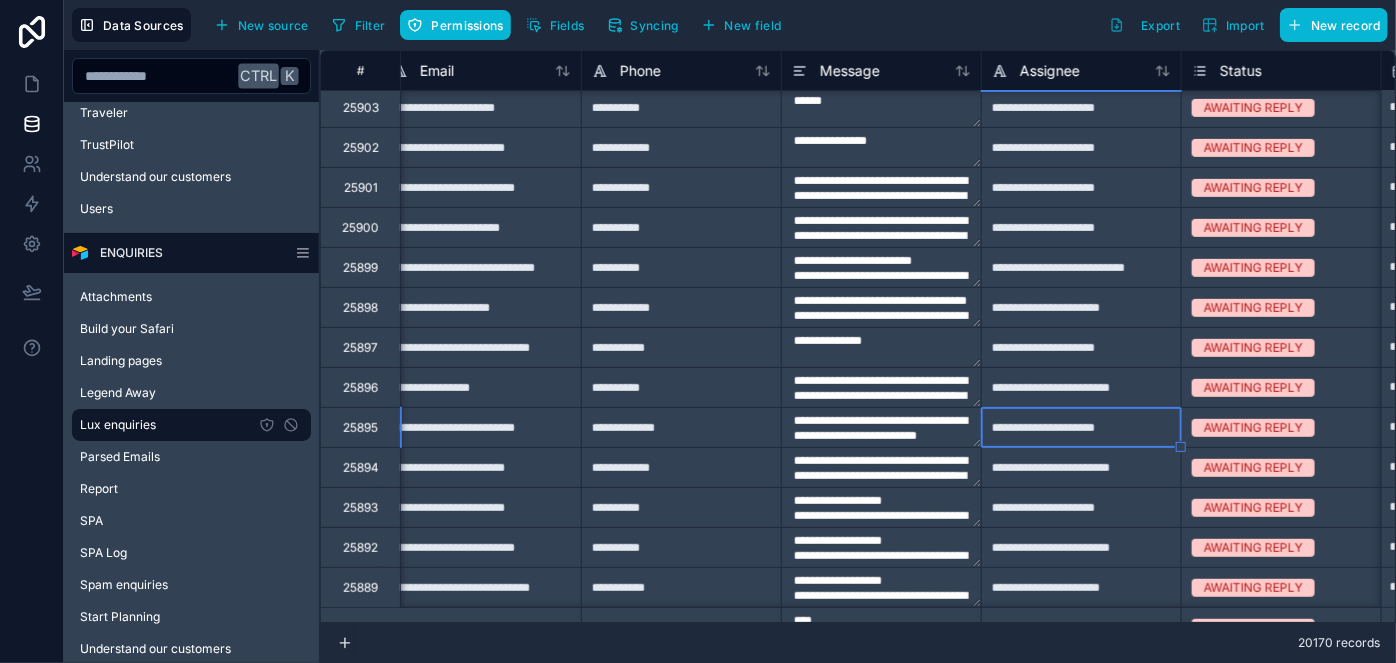 drag, startPoint x: 1040, startPoint y: 531, endPoint x: 1034, endPoint y: 490, distance: 41.4367 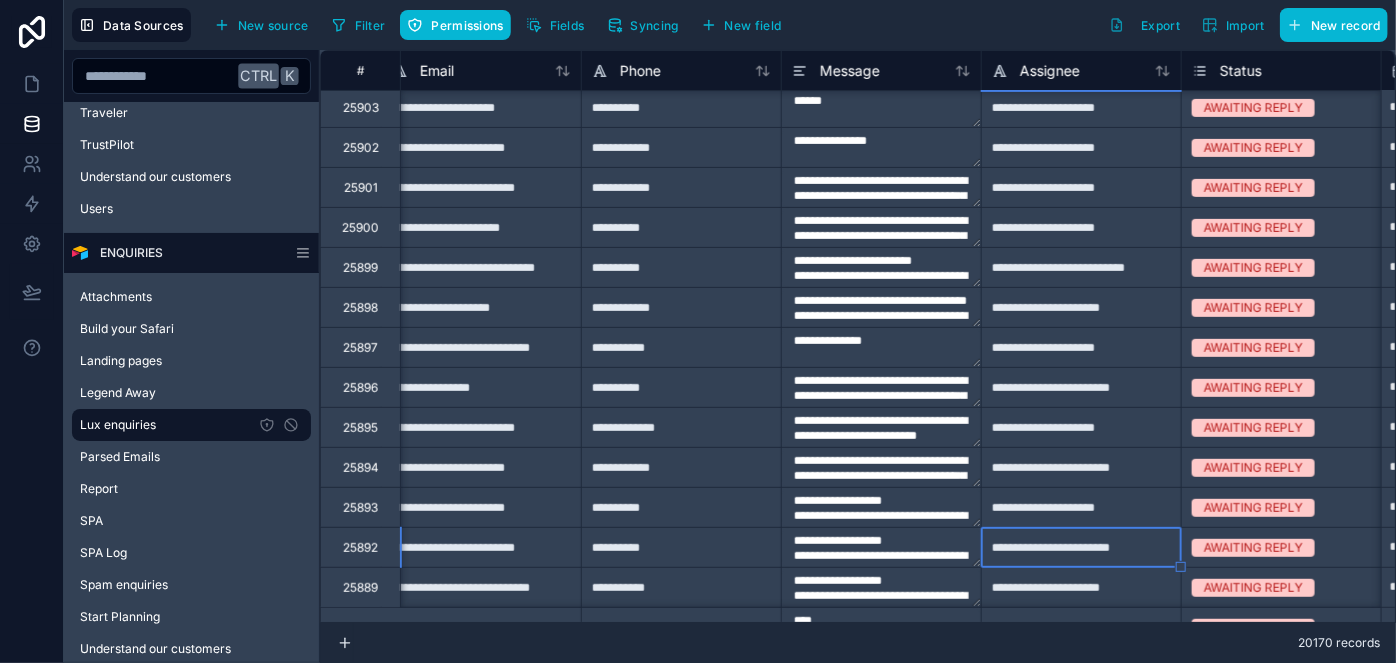 click on "**********" at bounding box center [1081, 427] 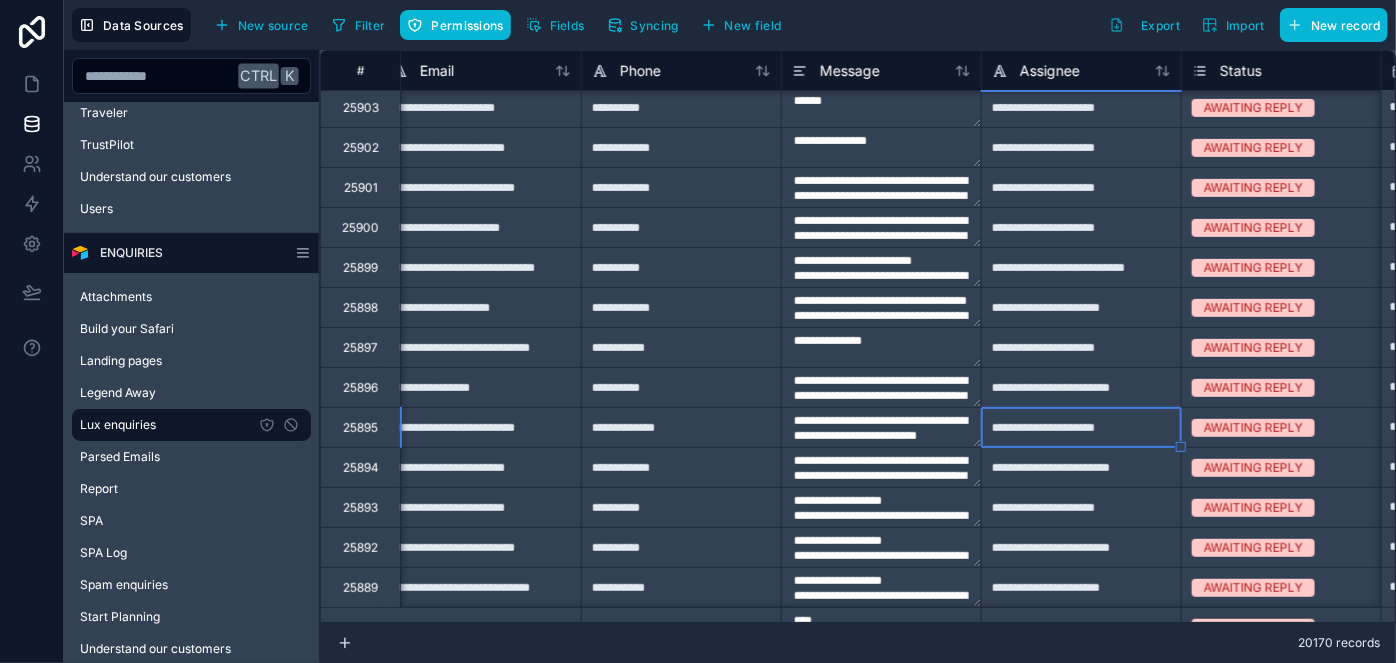 type on "**********" 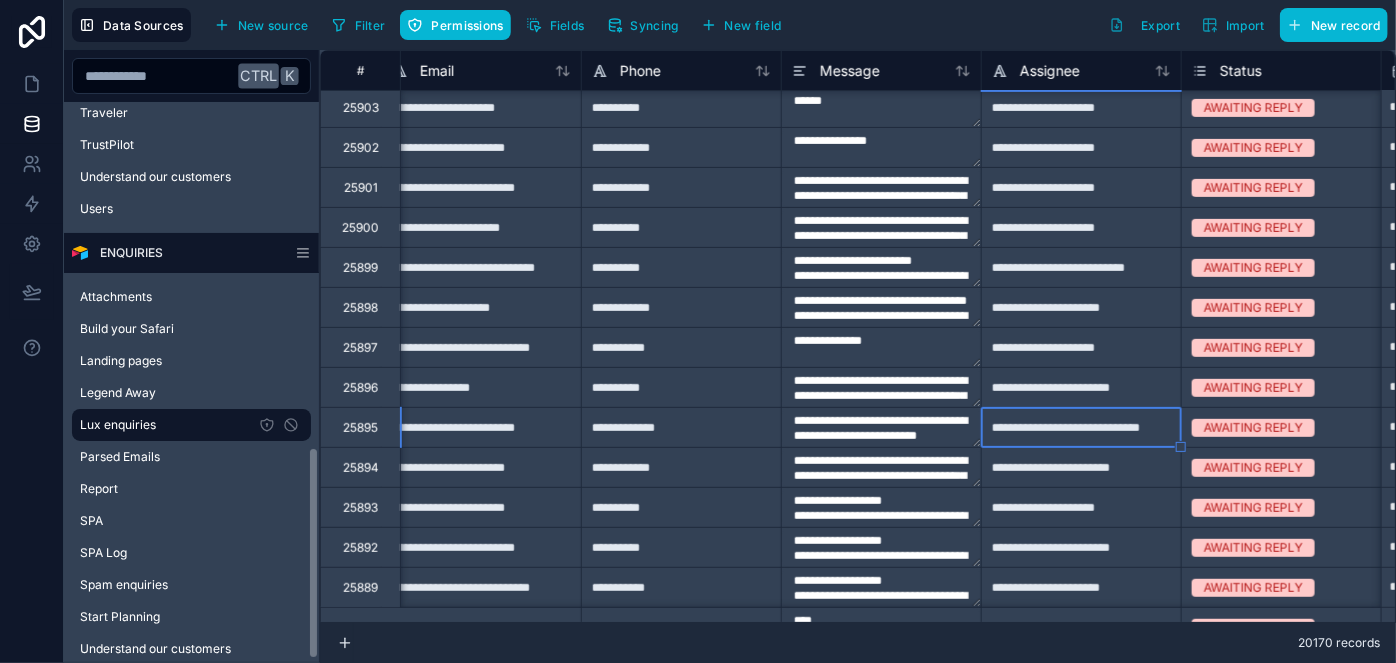 type on "**********" 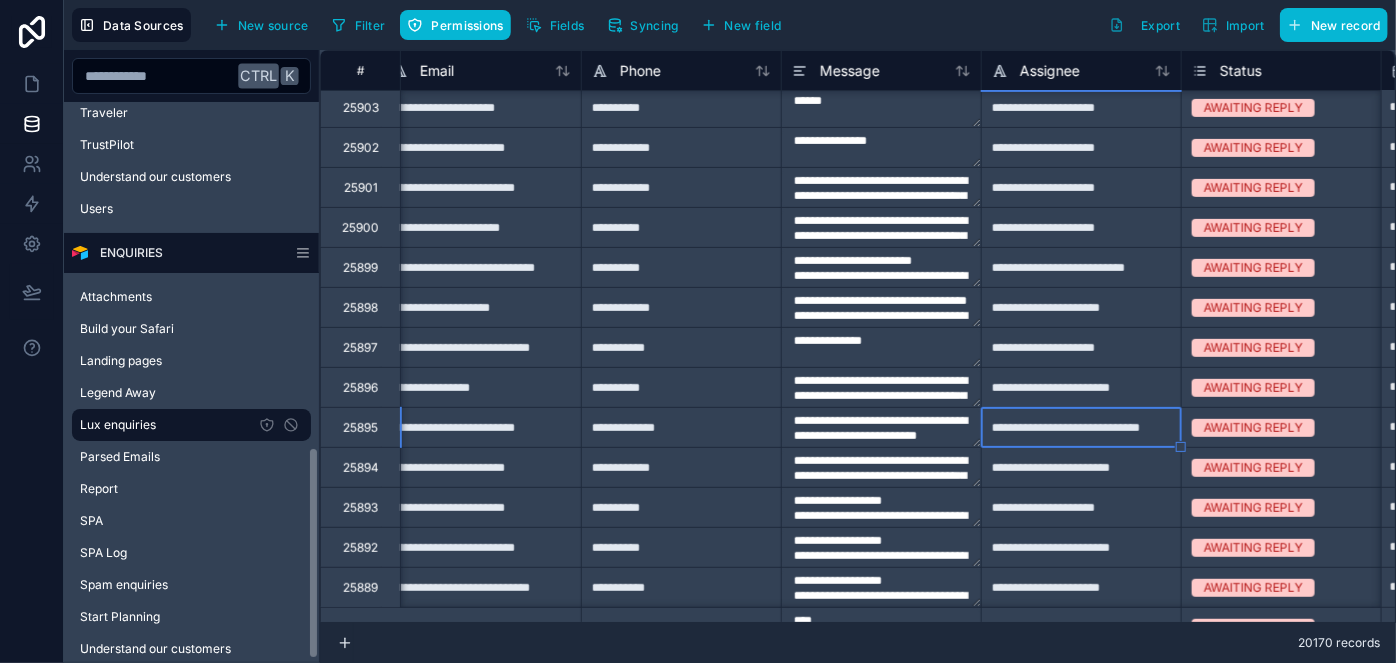 type on "**********" 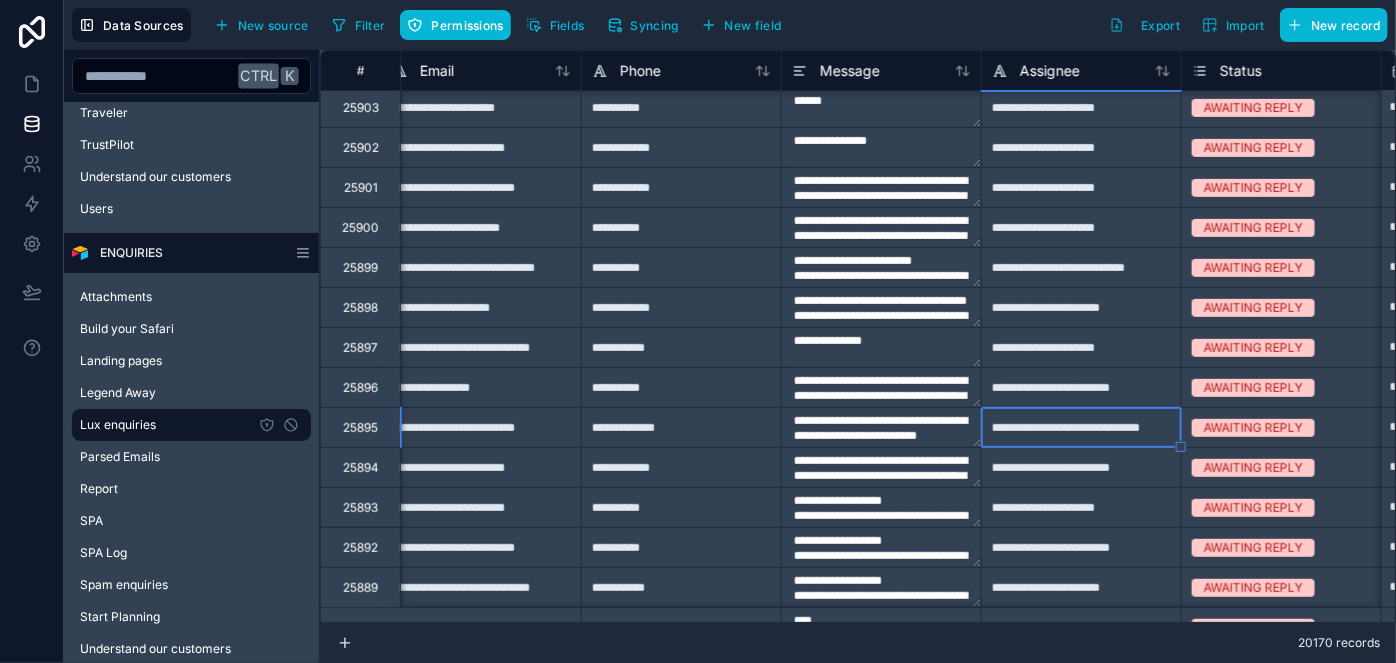 type on "**********" 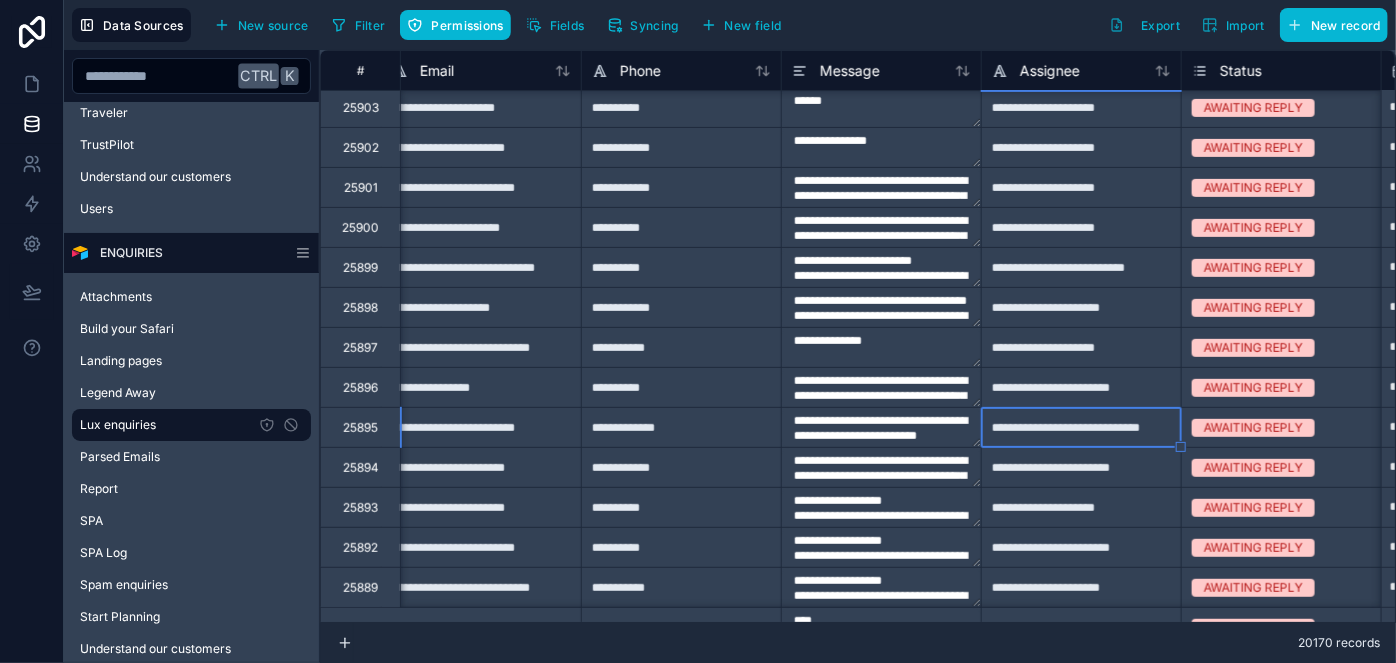 type on "**********" 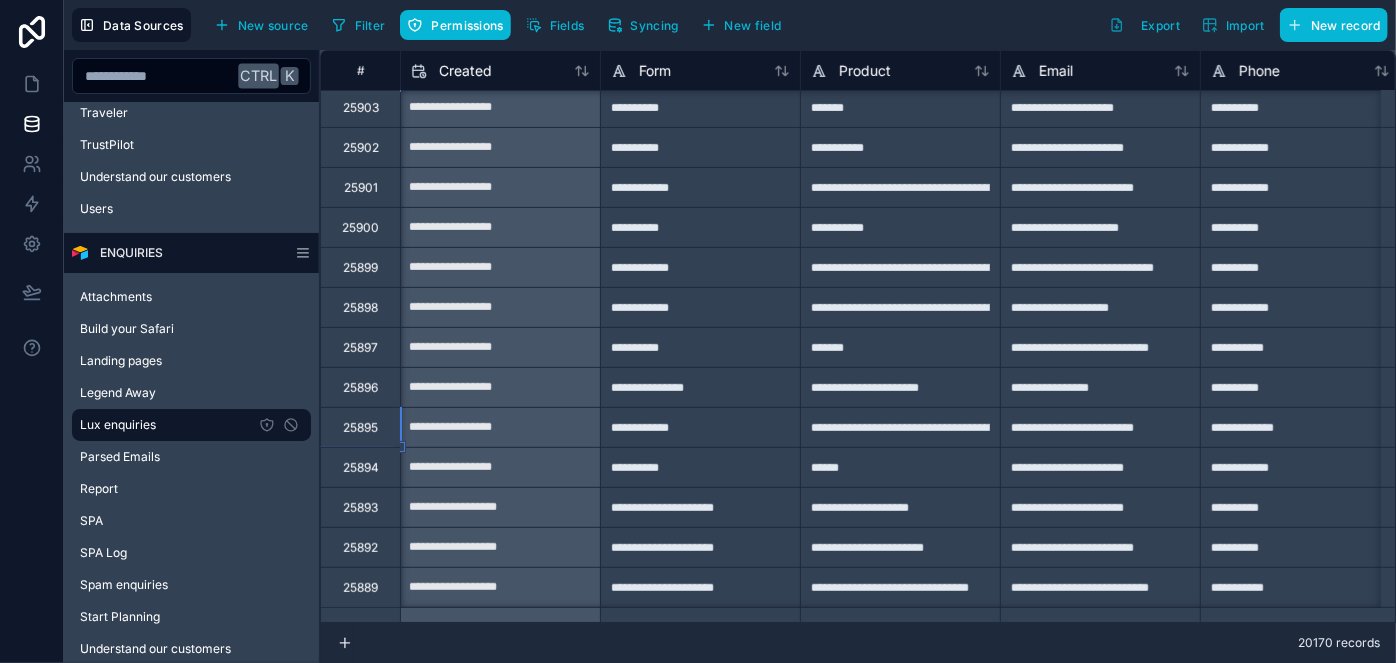 scroll, scrollTop: 363, scrollLeft: 0, axis: vertical 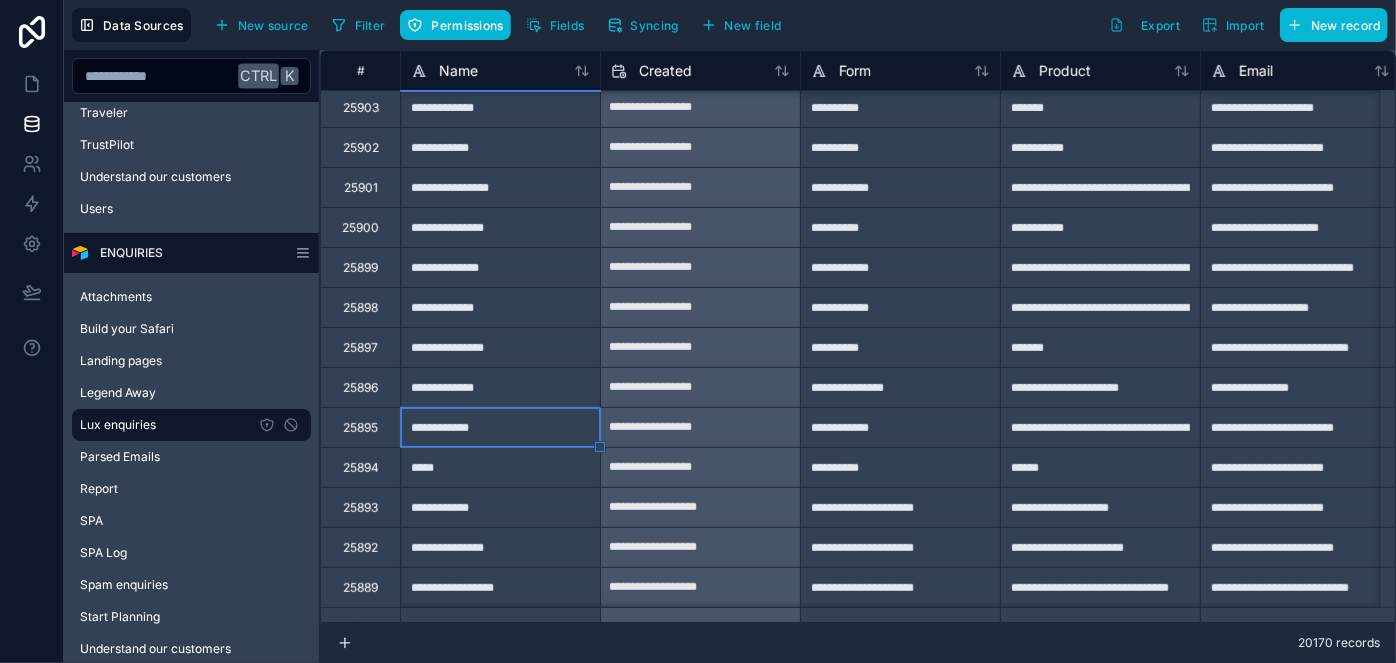 click on "**********" at bounding box center (500, 187) 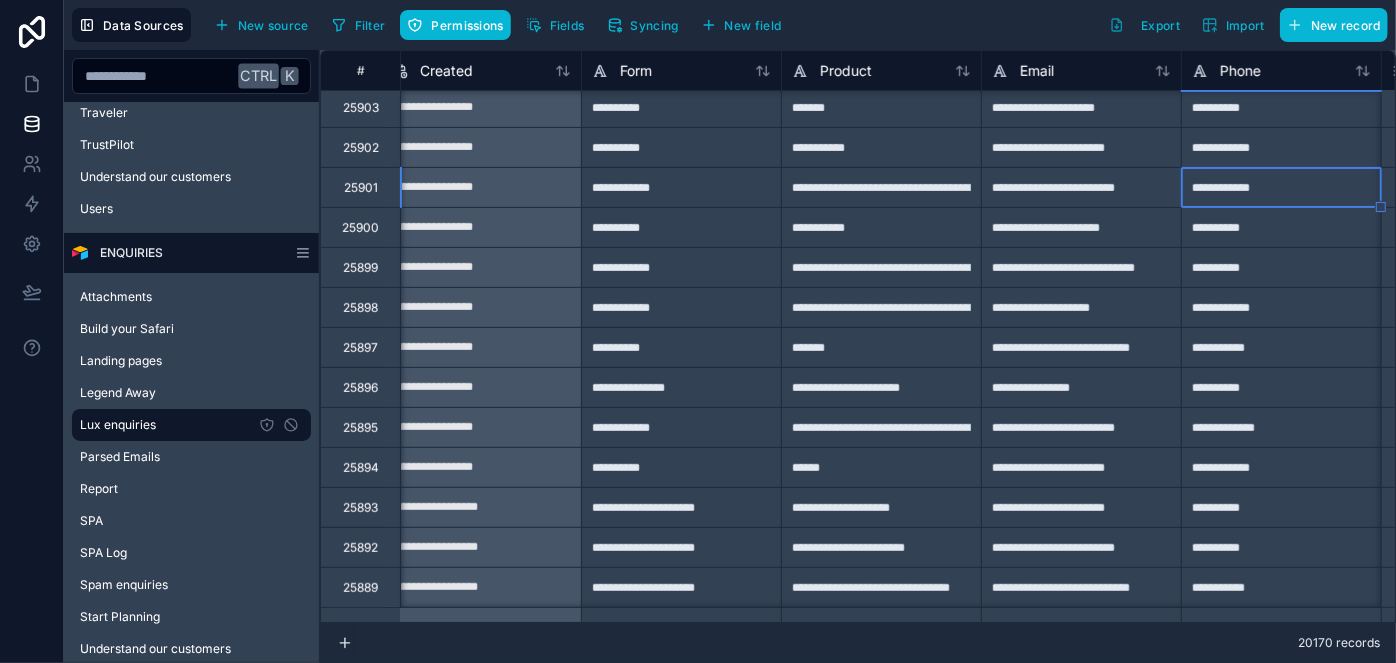 scroll, scrollTop: 363, scrollLeft: 419, axis: both 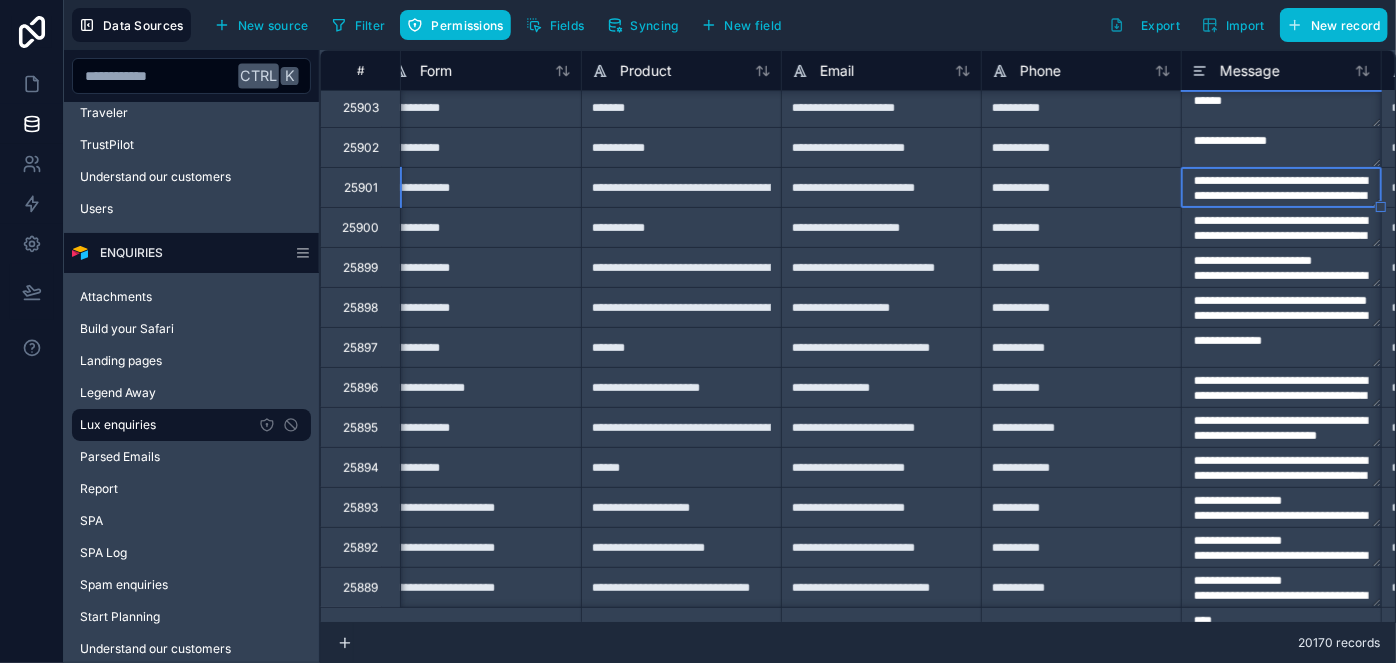 type on "**********" 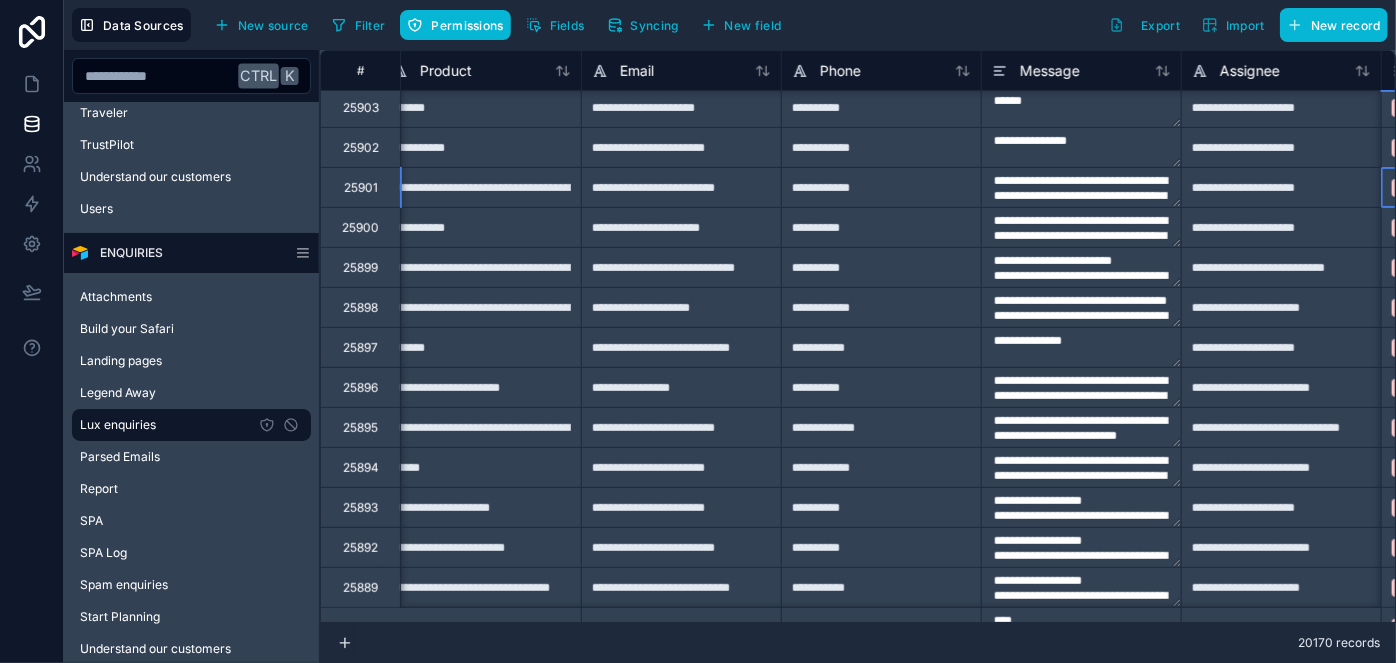 scroll, scrollTop: 363, scrollLeft: 819, axis: both 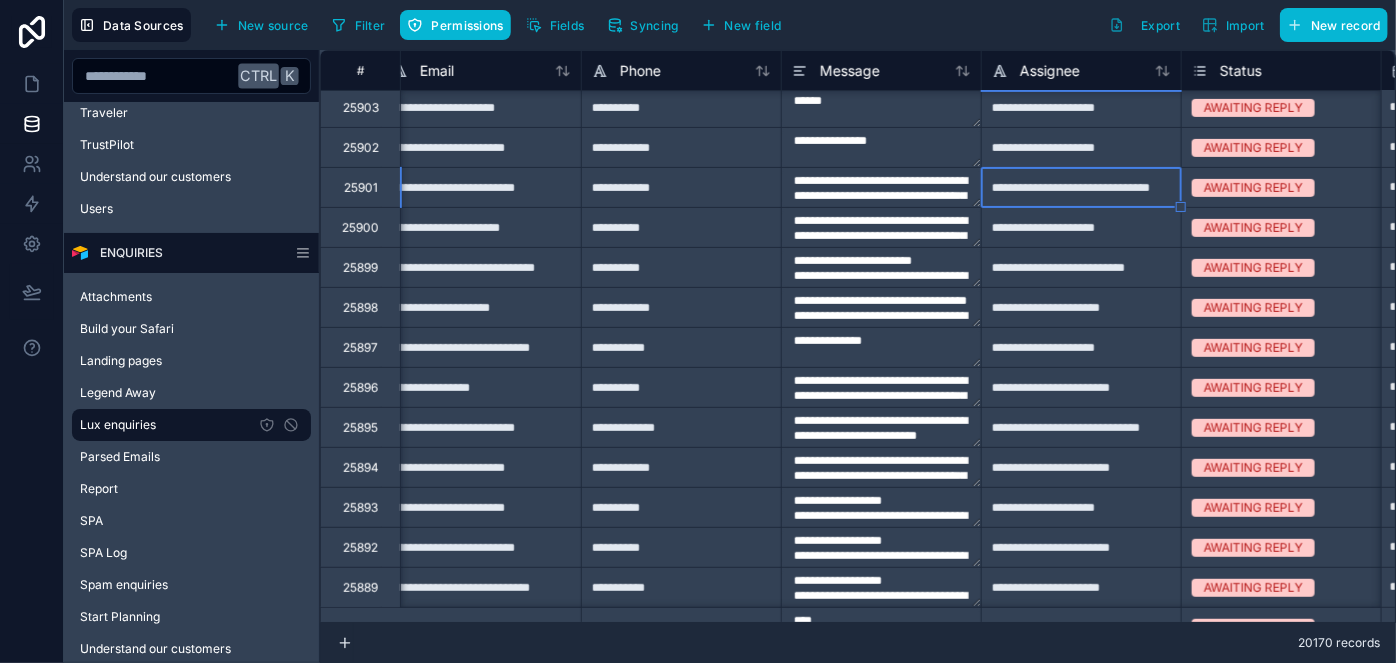 type on "**********" 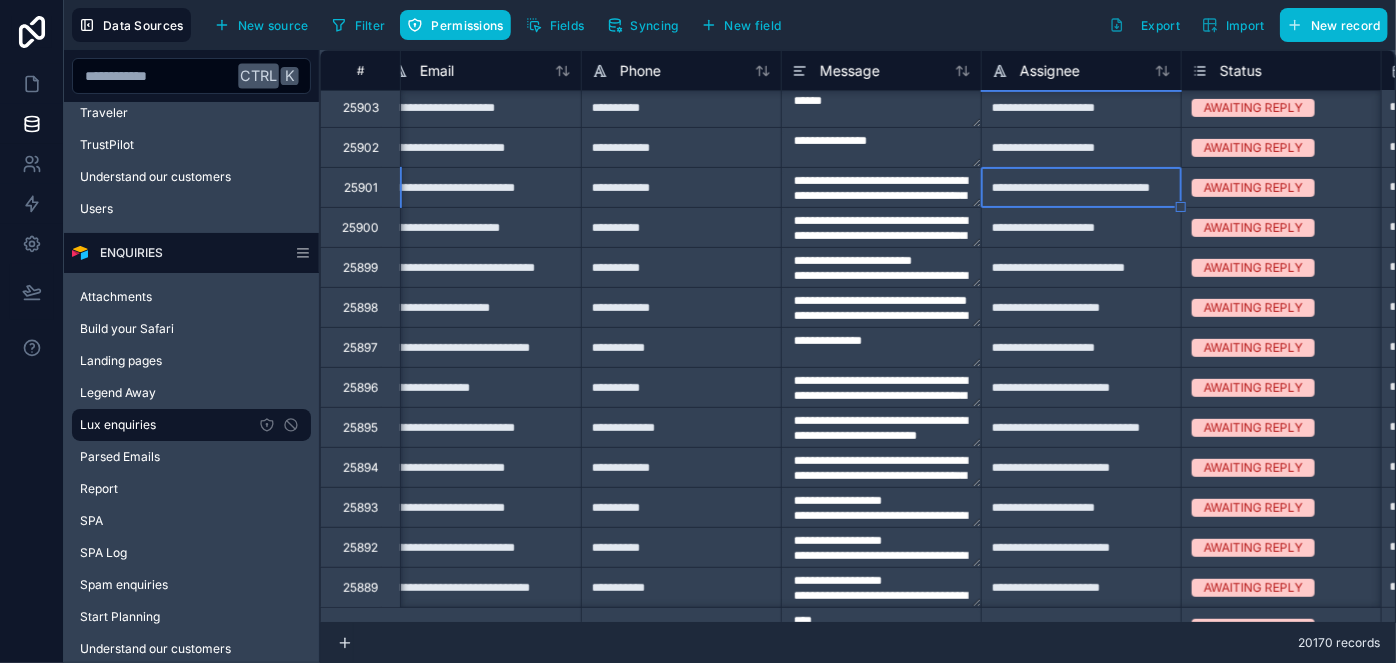 type on "**********" 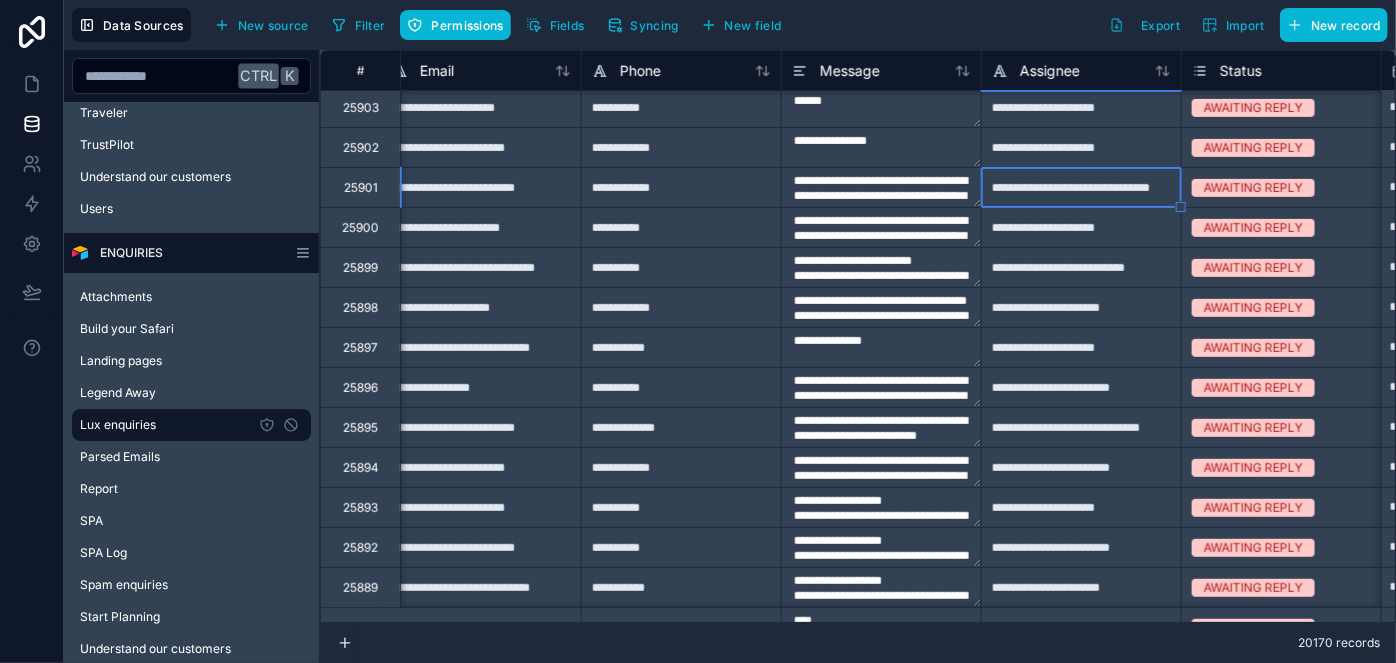 type on "**********" 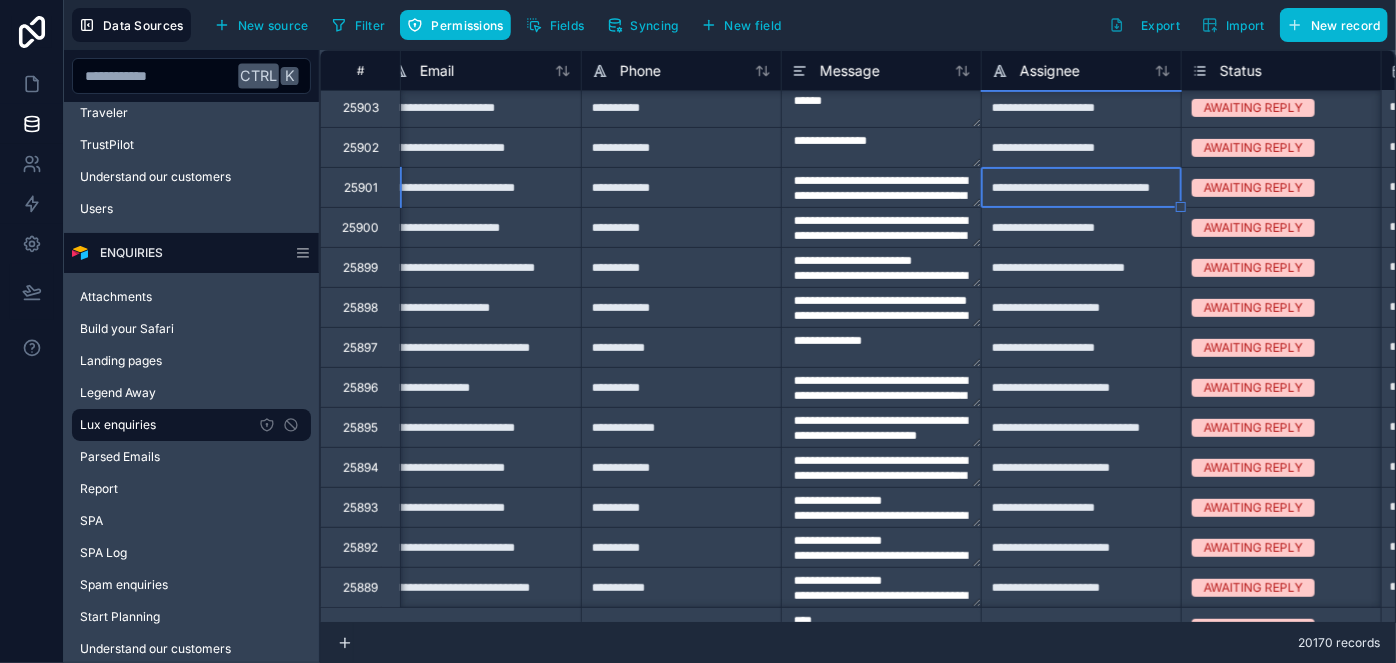 type on "**********" 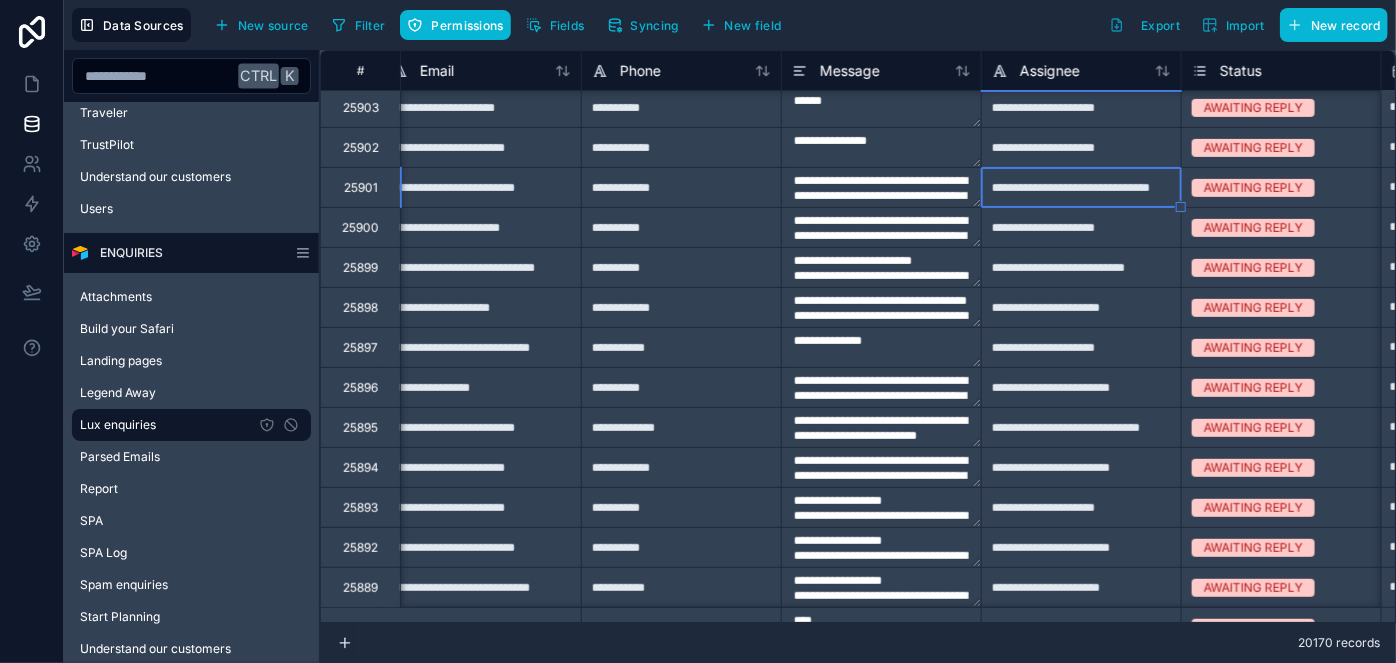 type on "**********" 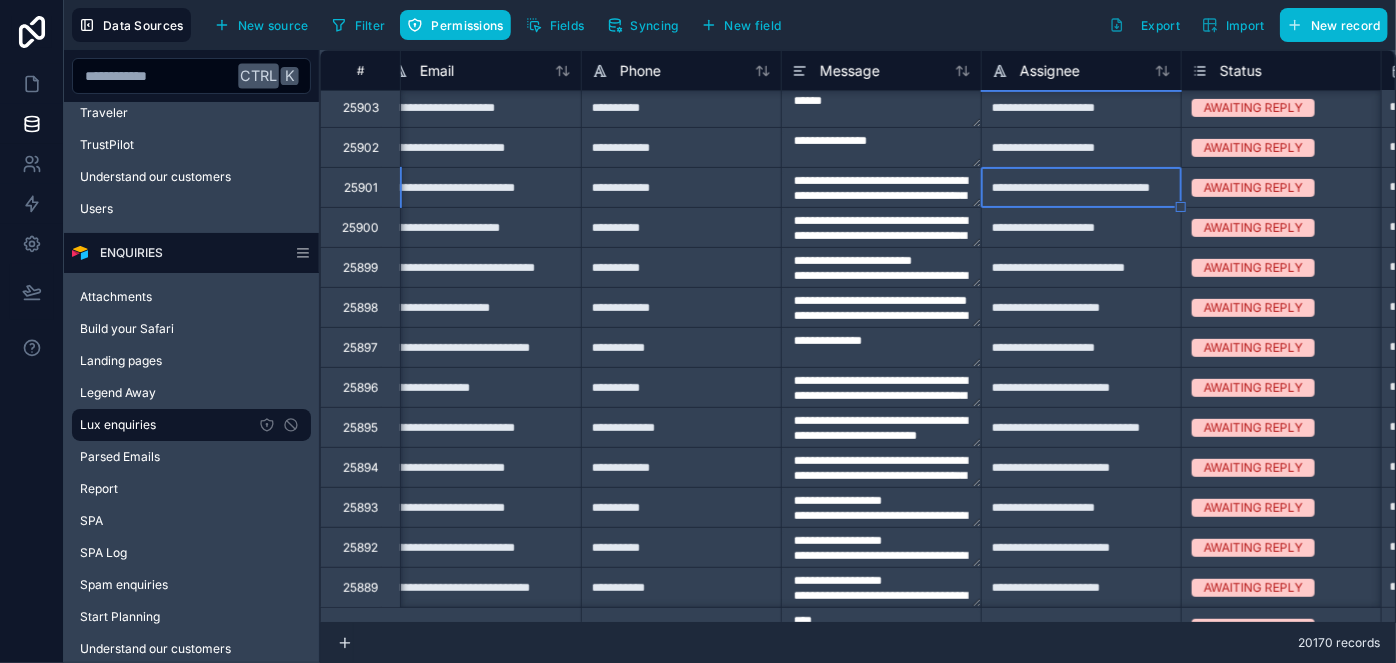 type on "**********" 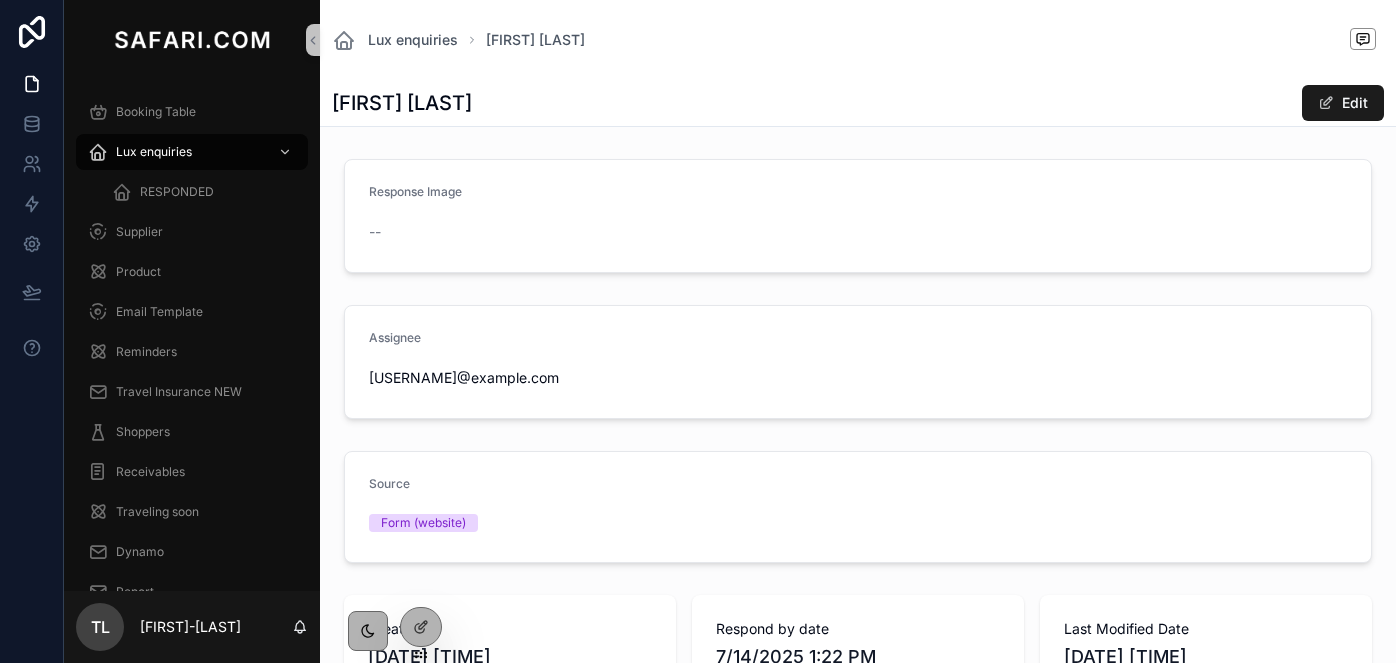 scroll, scrollTop: 0, scrollLeft: 0, axis: both 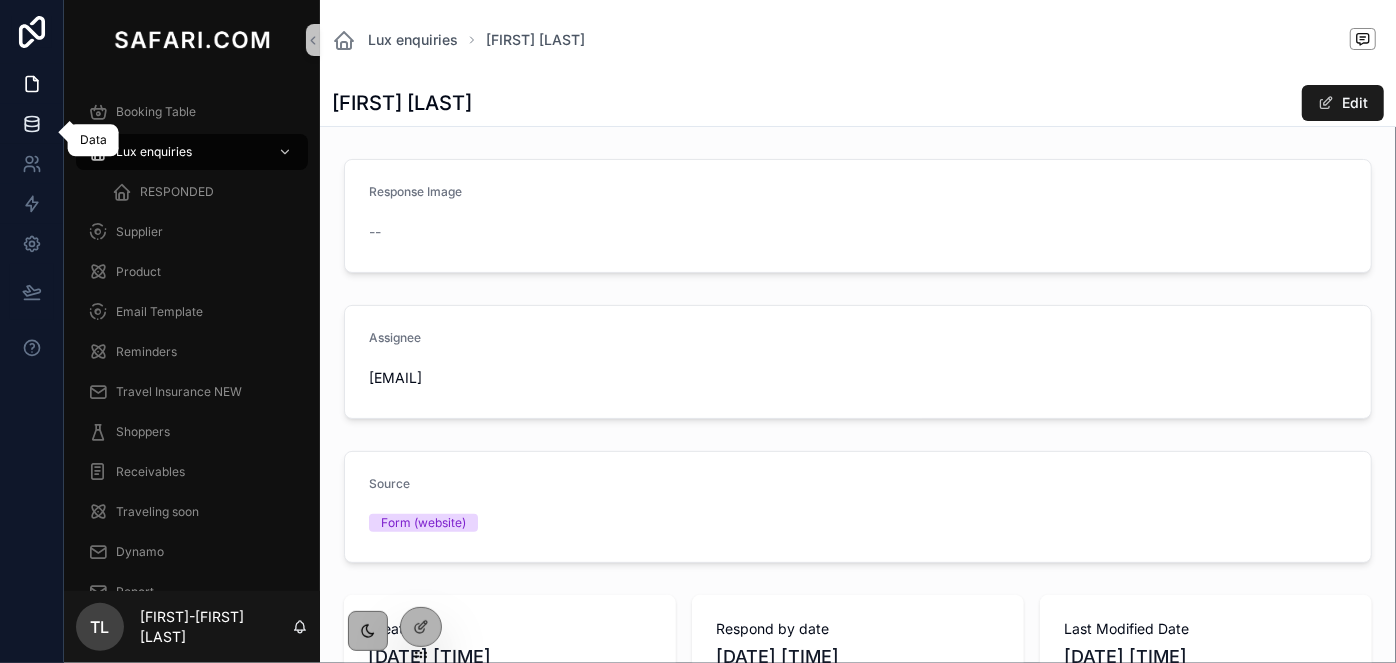 click 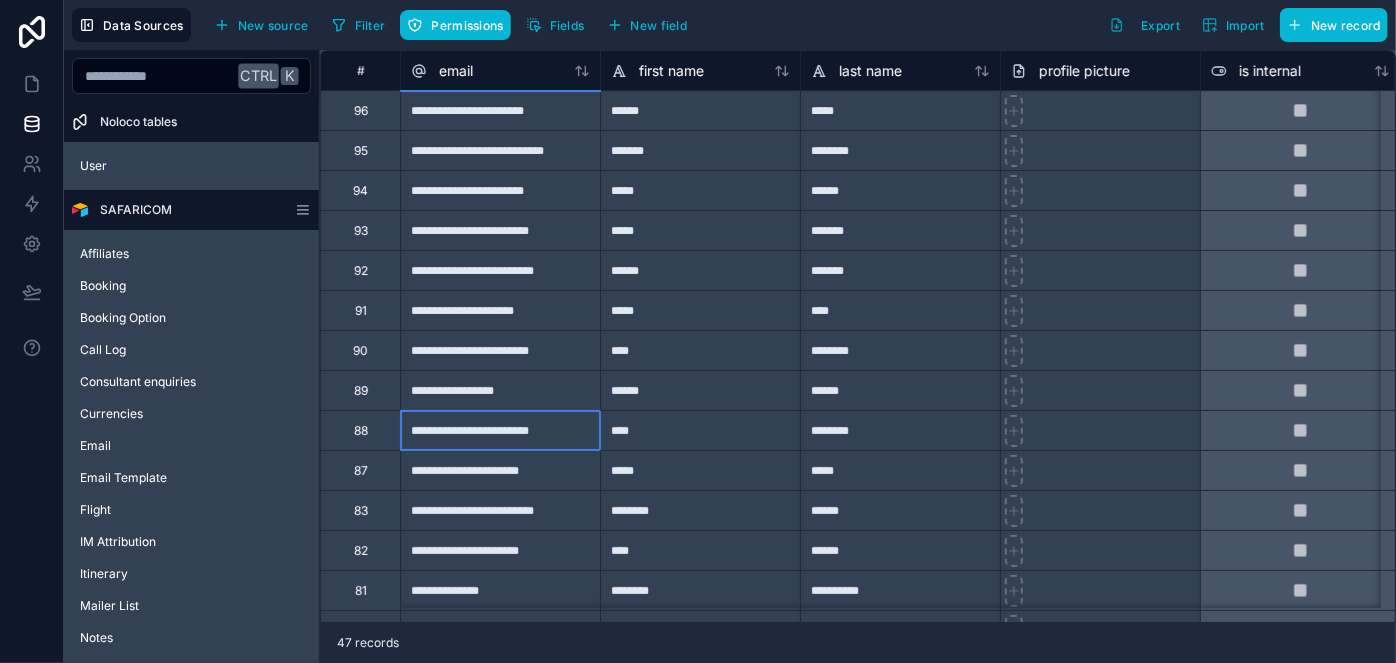 click on "**********" at bounding box center (500, 430) 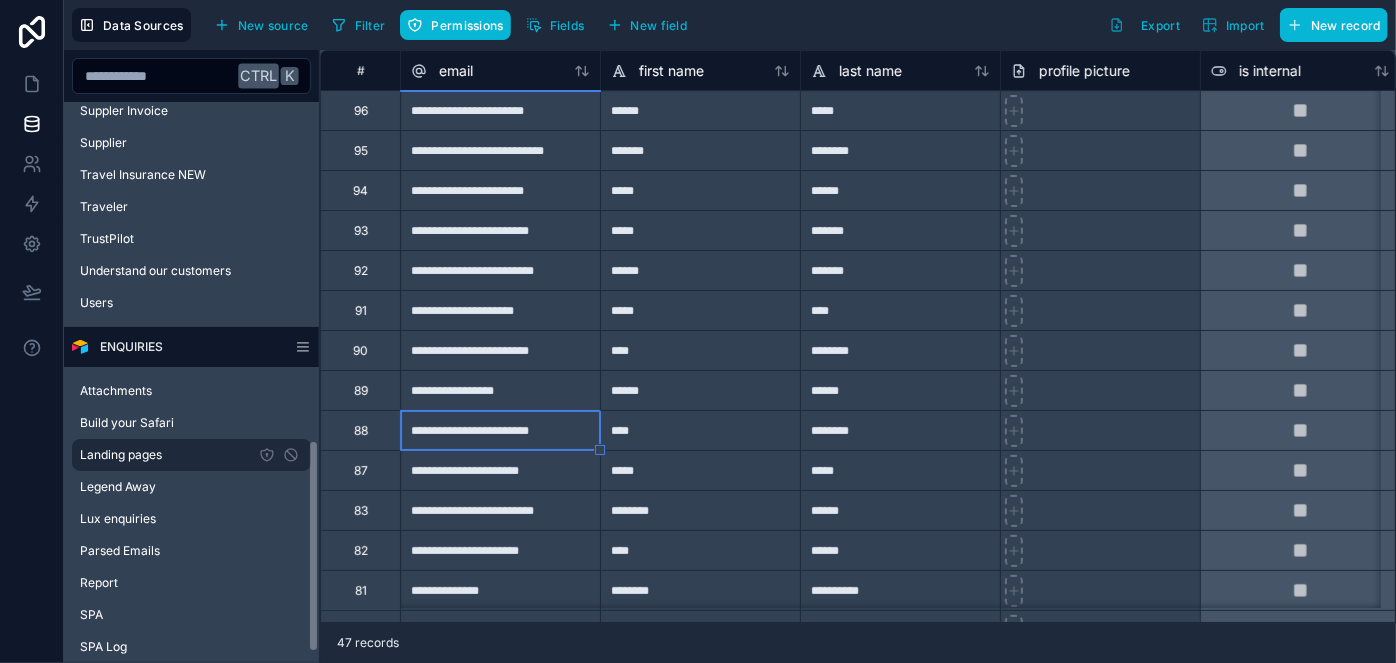 scroll, scrollTop: 918, scrollLeft: 0, axis: vertical 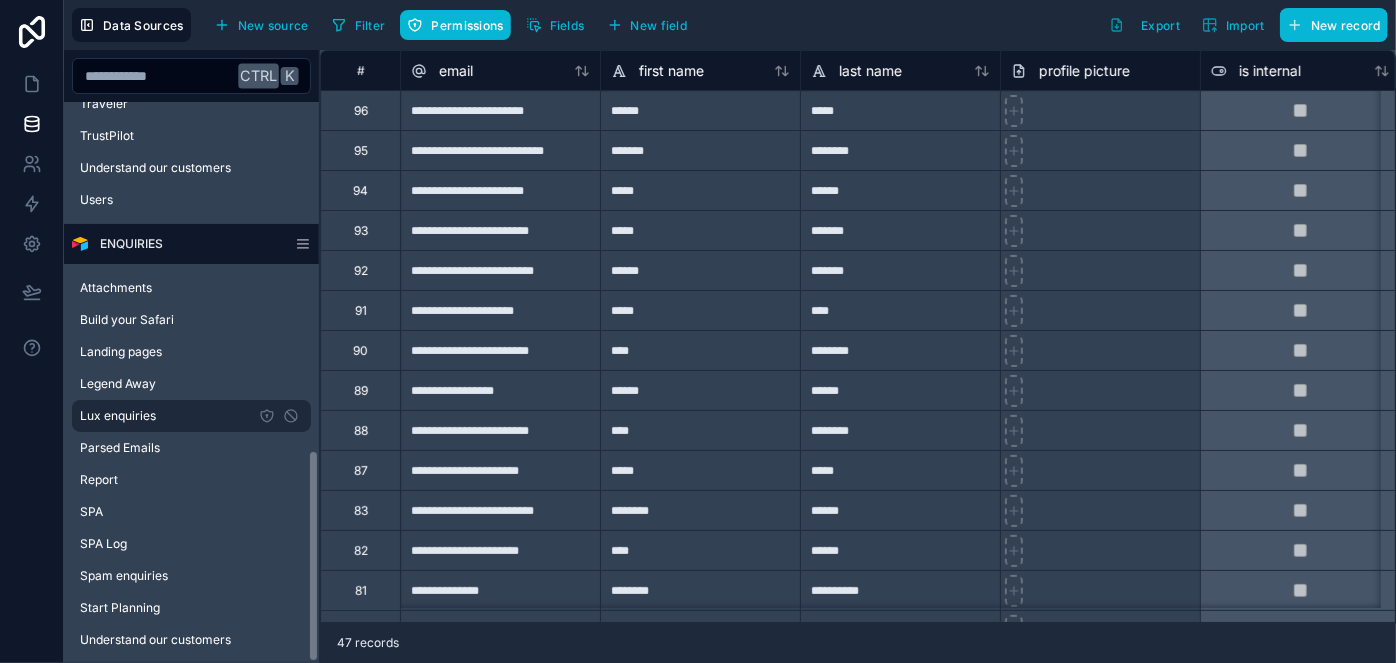 click on "Lux enquiries" at bounding box center (118, 416) 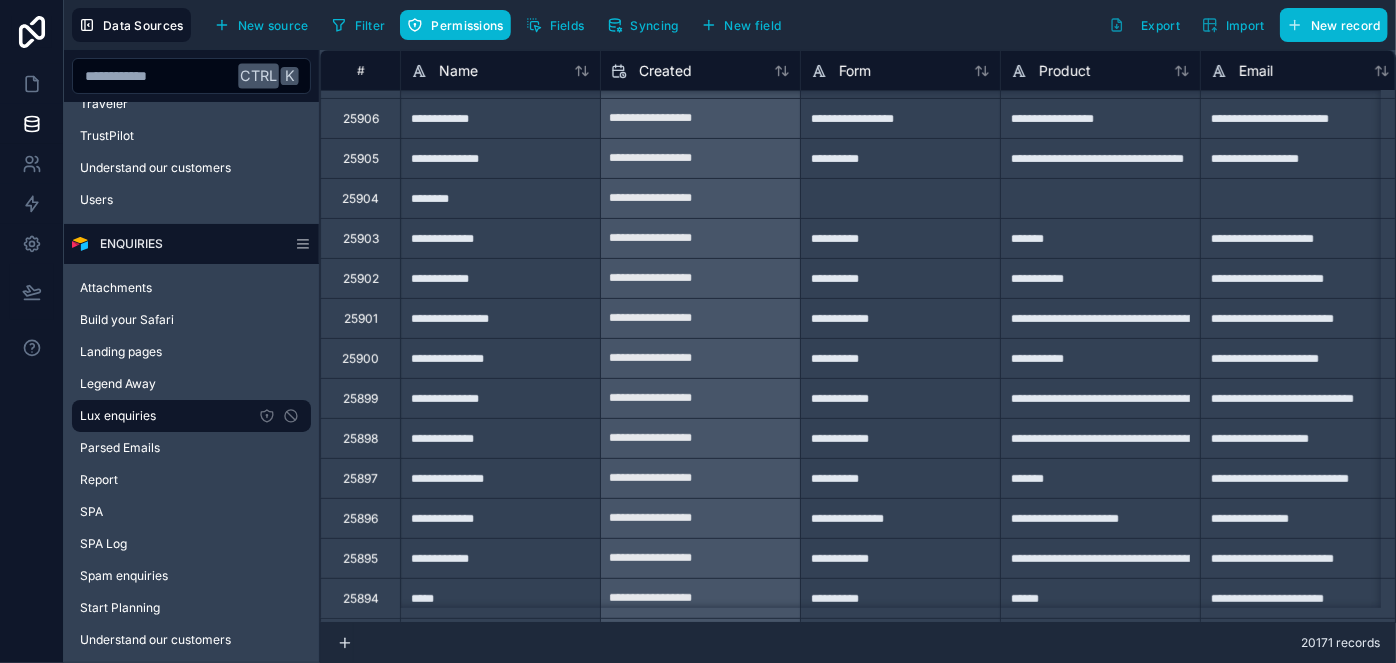 scroll, scrollTop: 363, scrollLeft: 0, axis: vertical 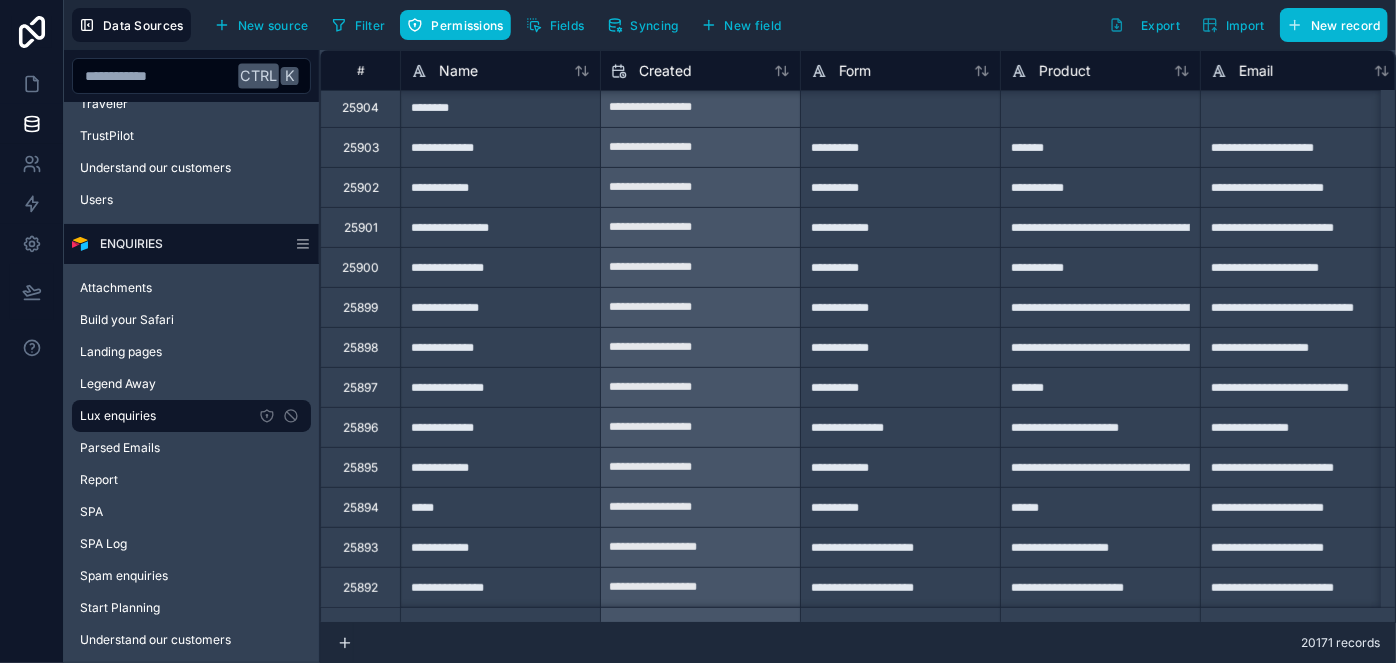 click on "**********" at bounding box center (500, 267) 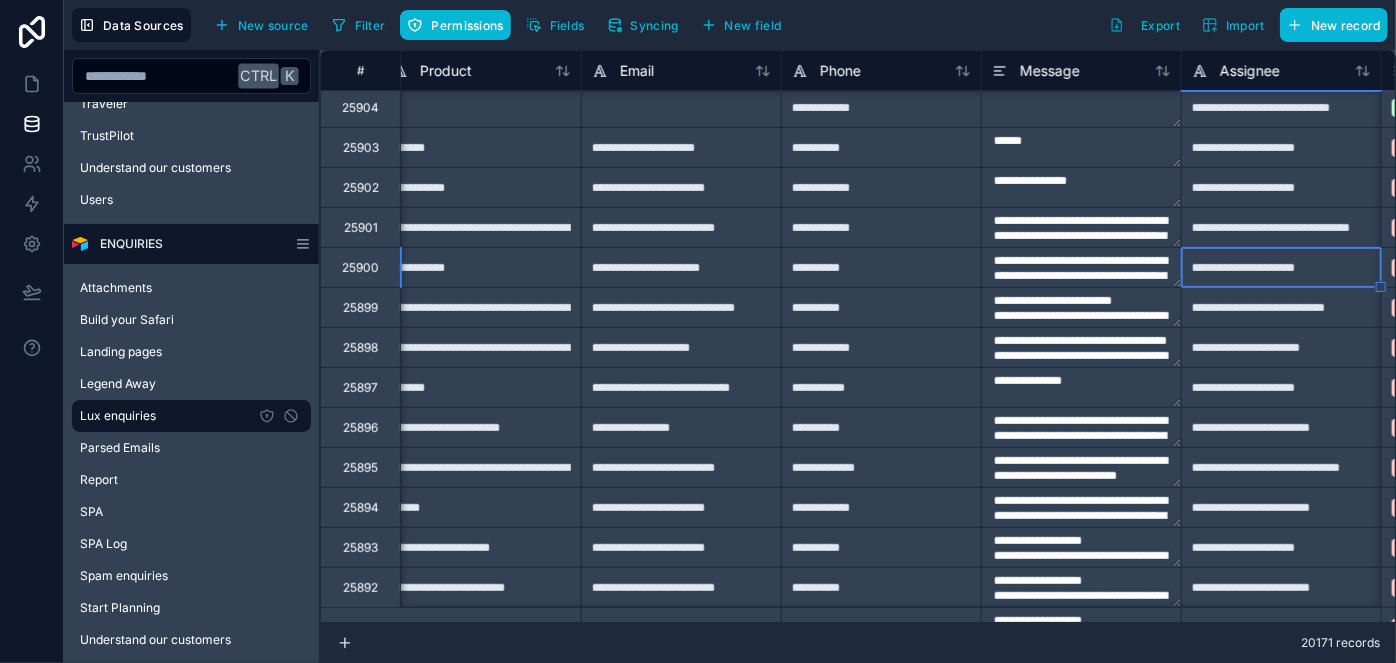 scroll, scrollTop: 363, scrollLeft: 819, axis: both 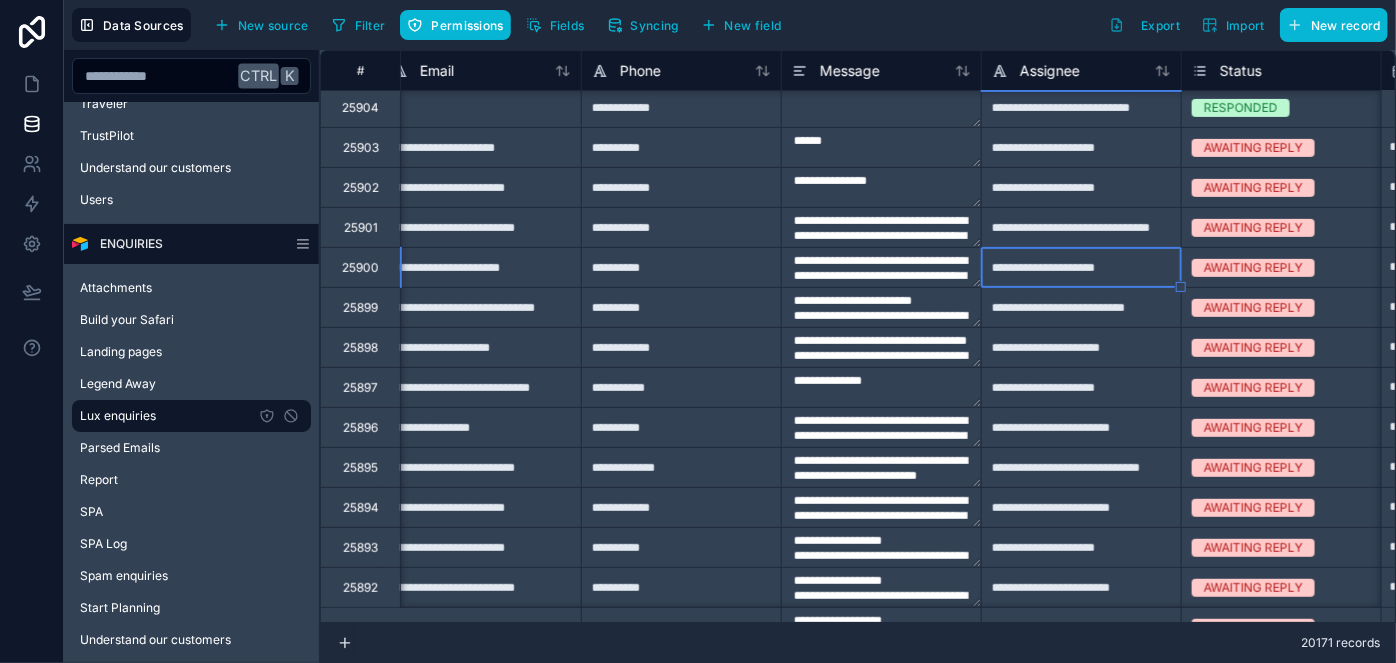 type on "**********" 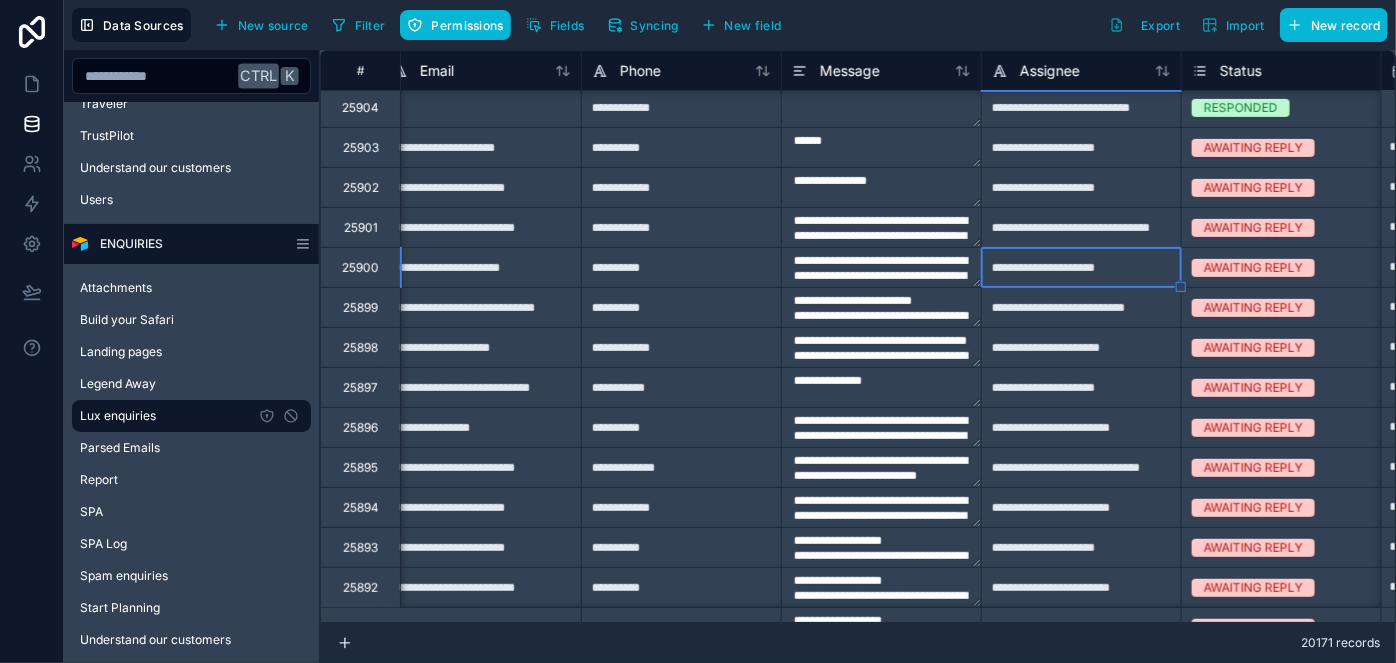 type on "**********" 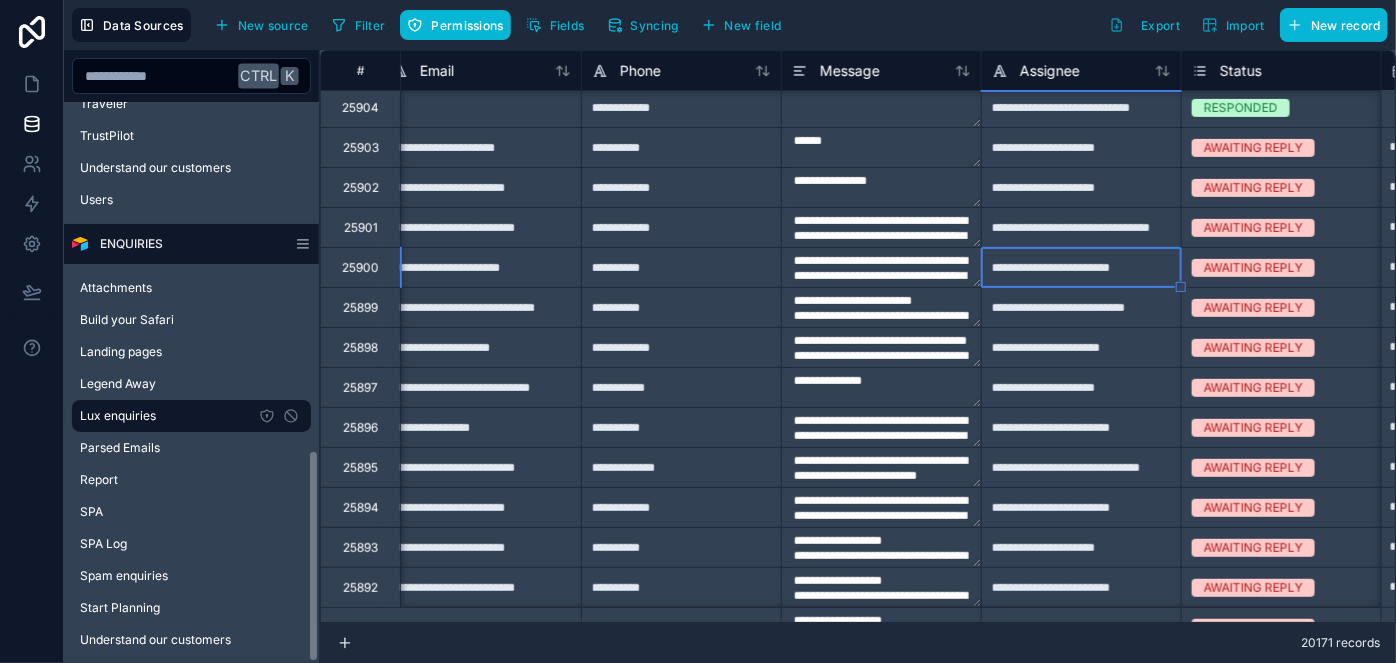 type on "**********" 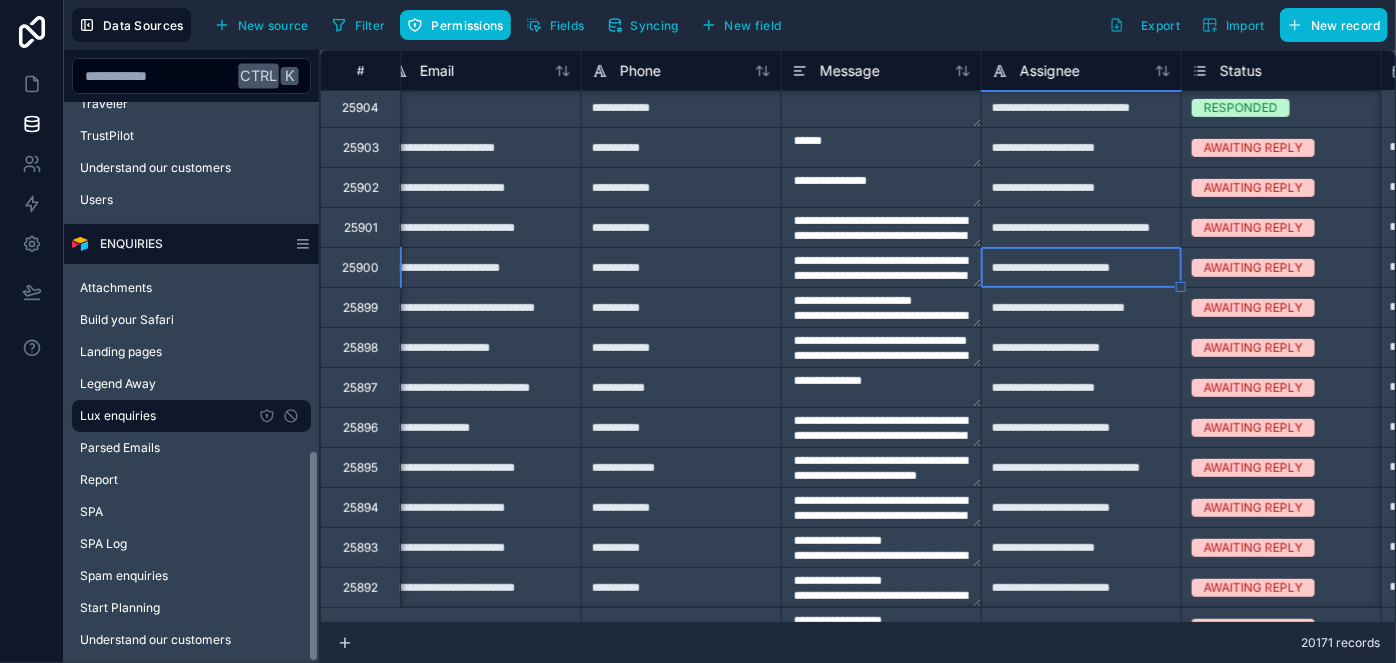 type on "**********" 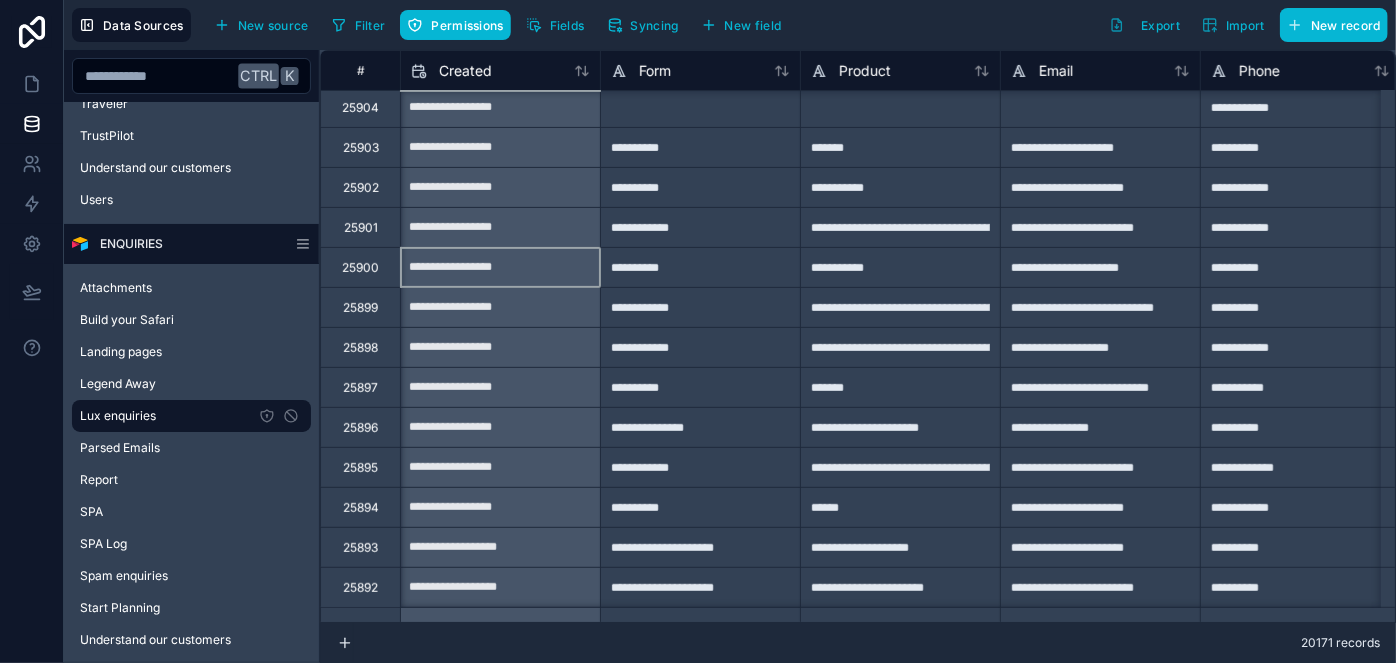 scroll, scrollTop: 363, scrollLeft: 0, axis: vertical 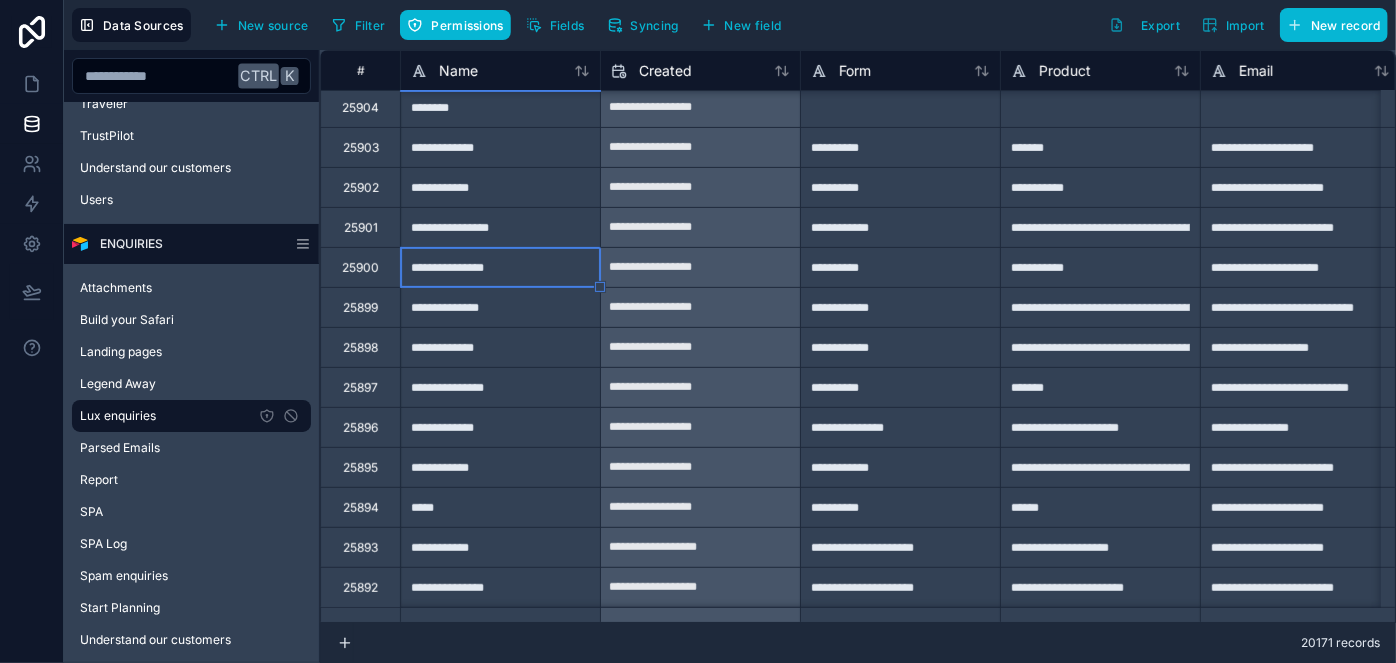 click on "**********" at bounding box center (500, 187) 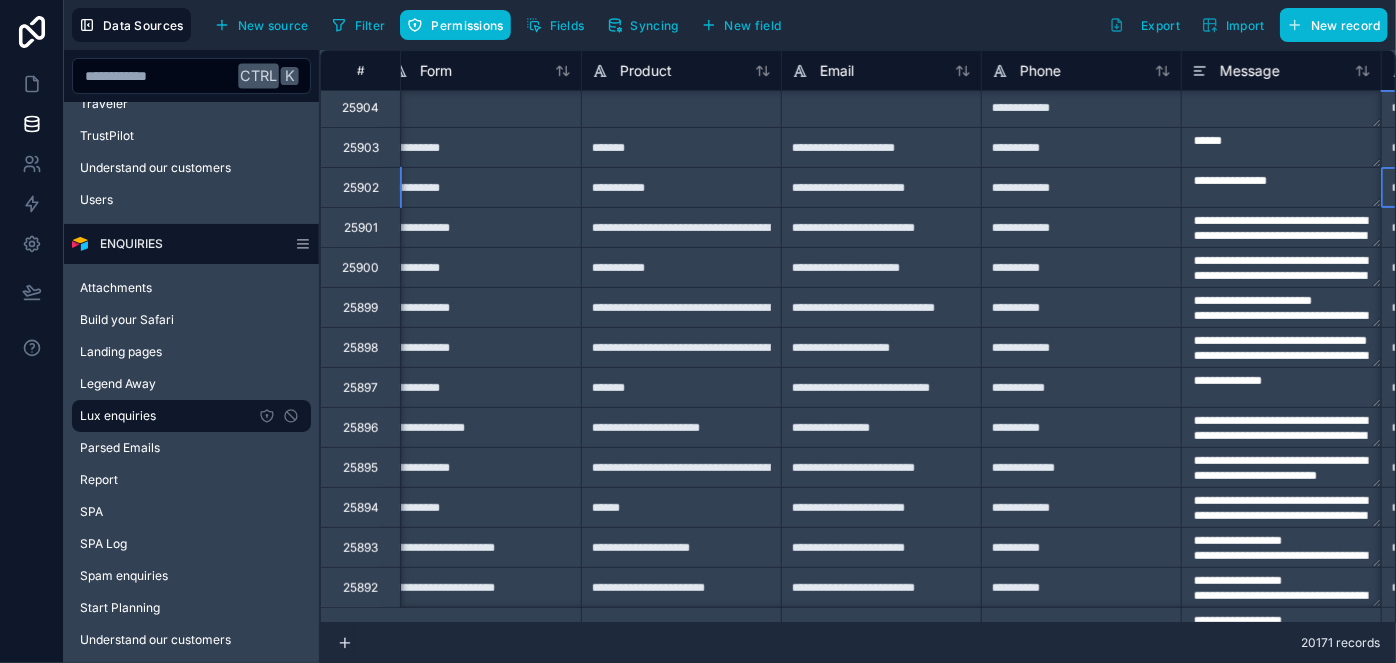 scroll, scrollTop: 363, scrollLeft: 619, axis: both 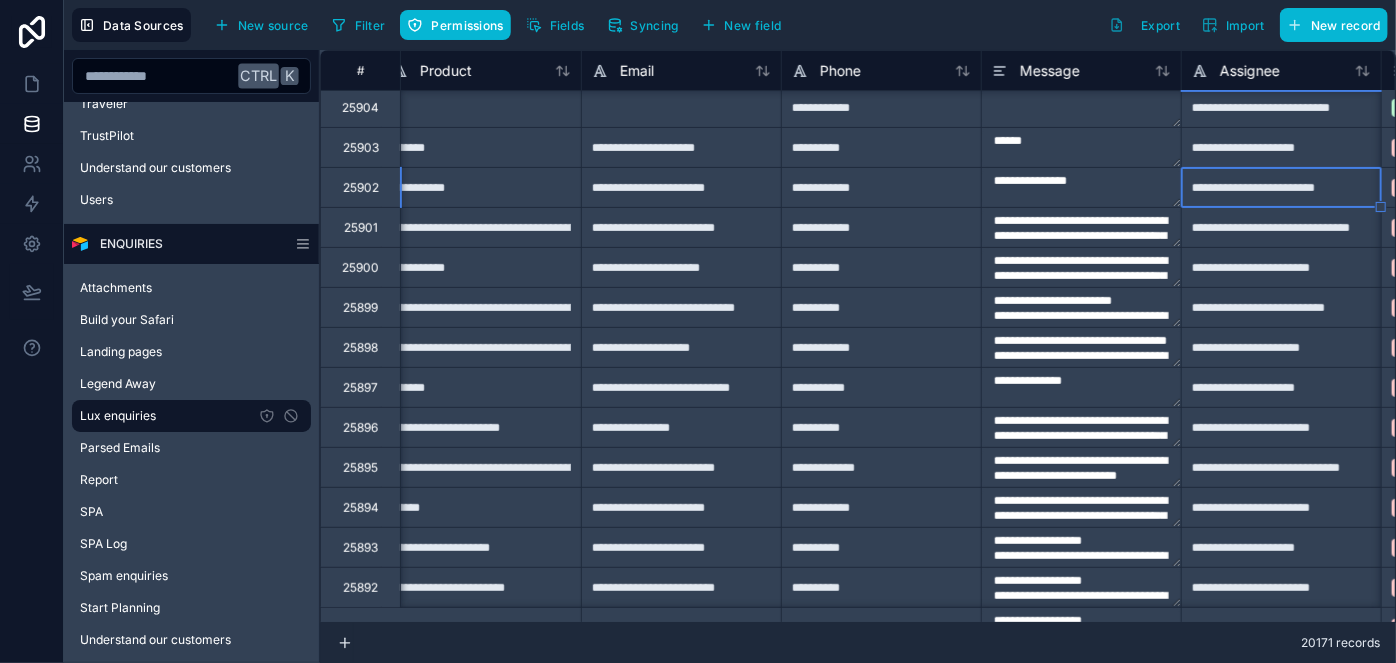 type on "**********" 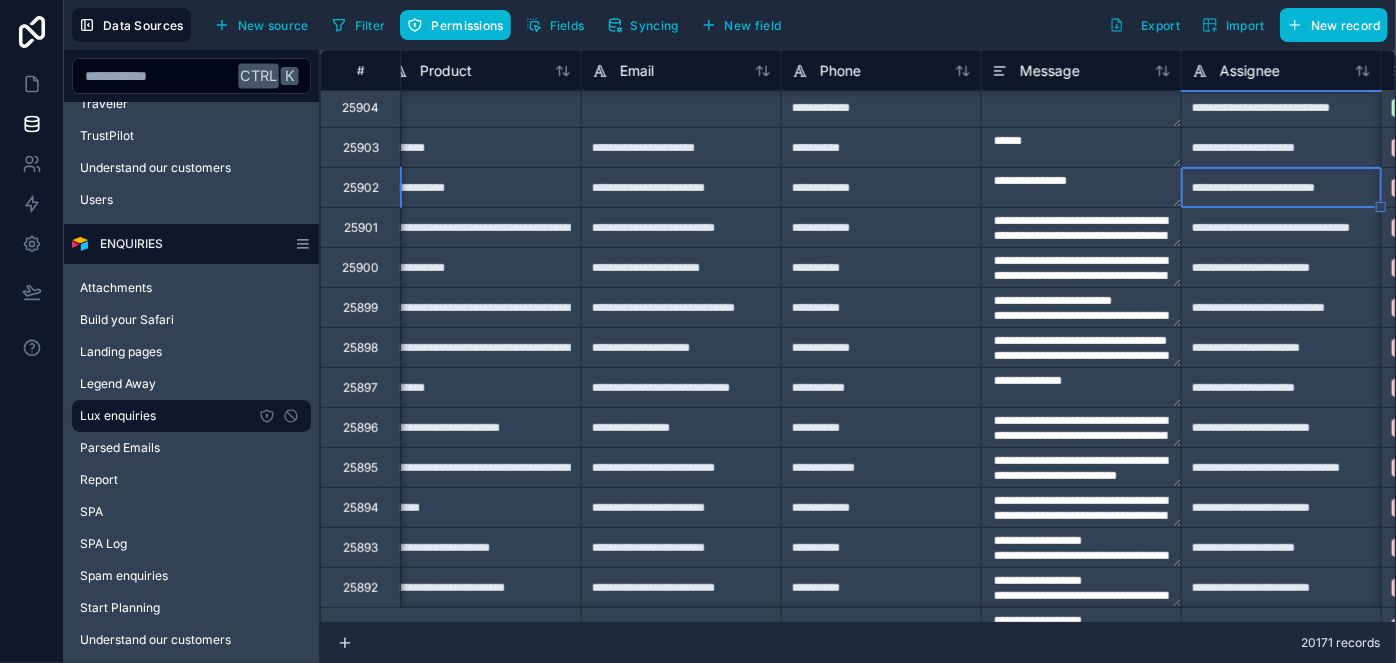 type on "**********" 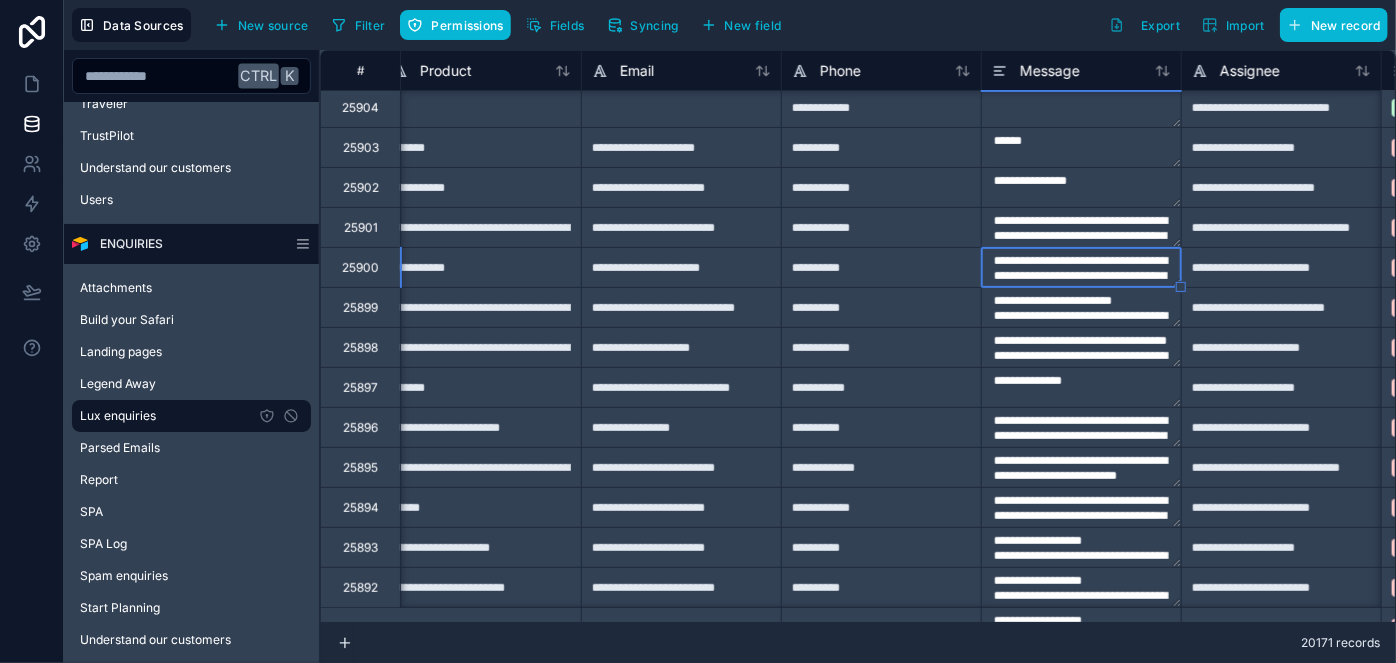type on "**********" 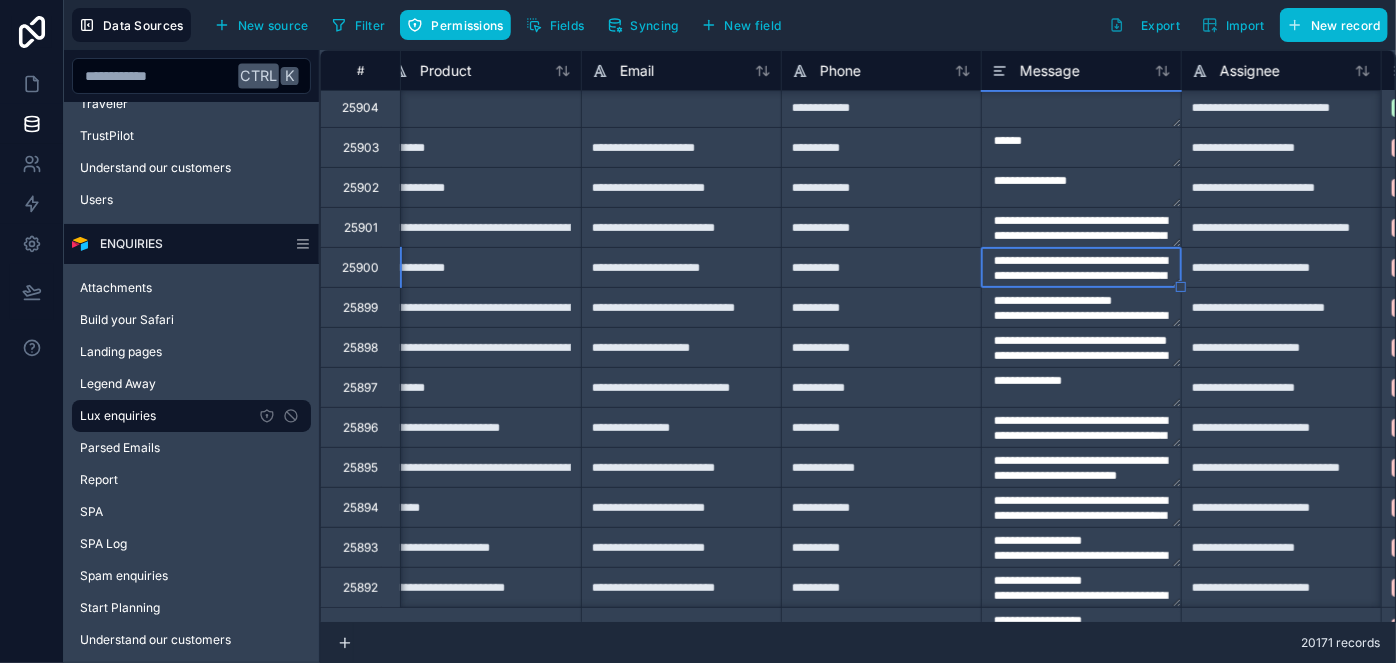 type on "**********" 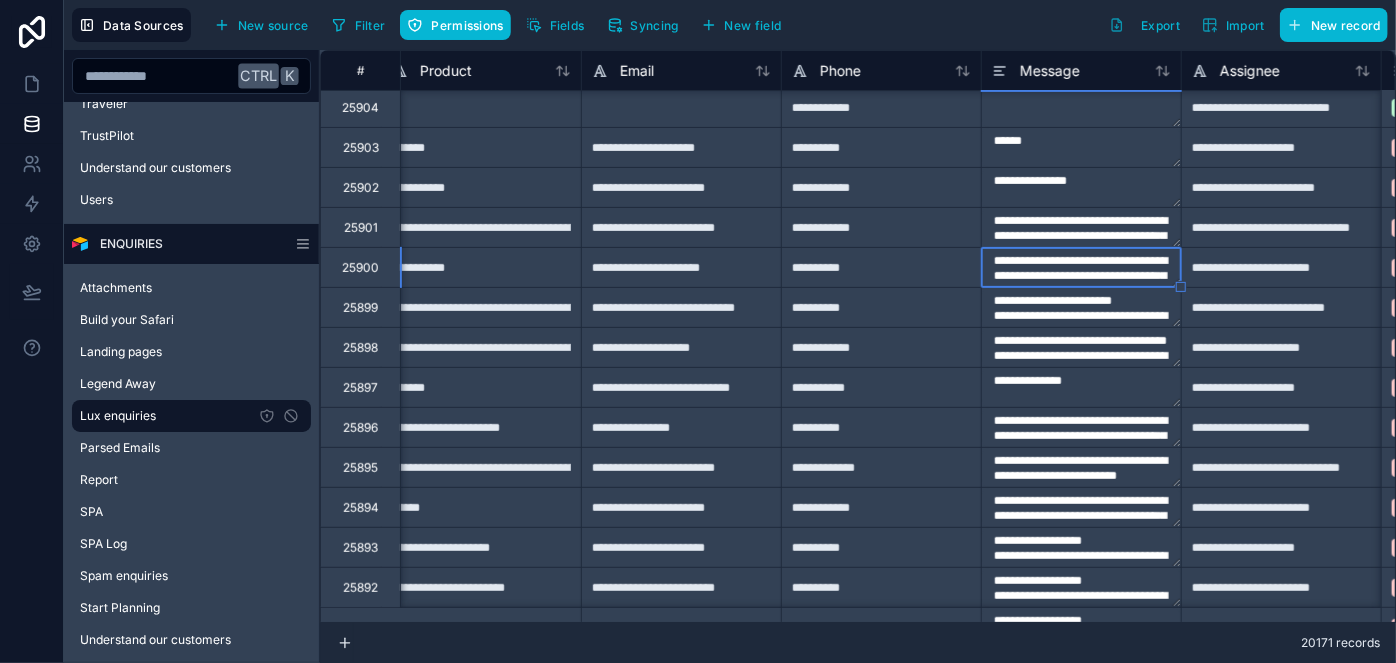 type on "**********" 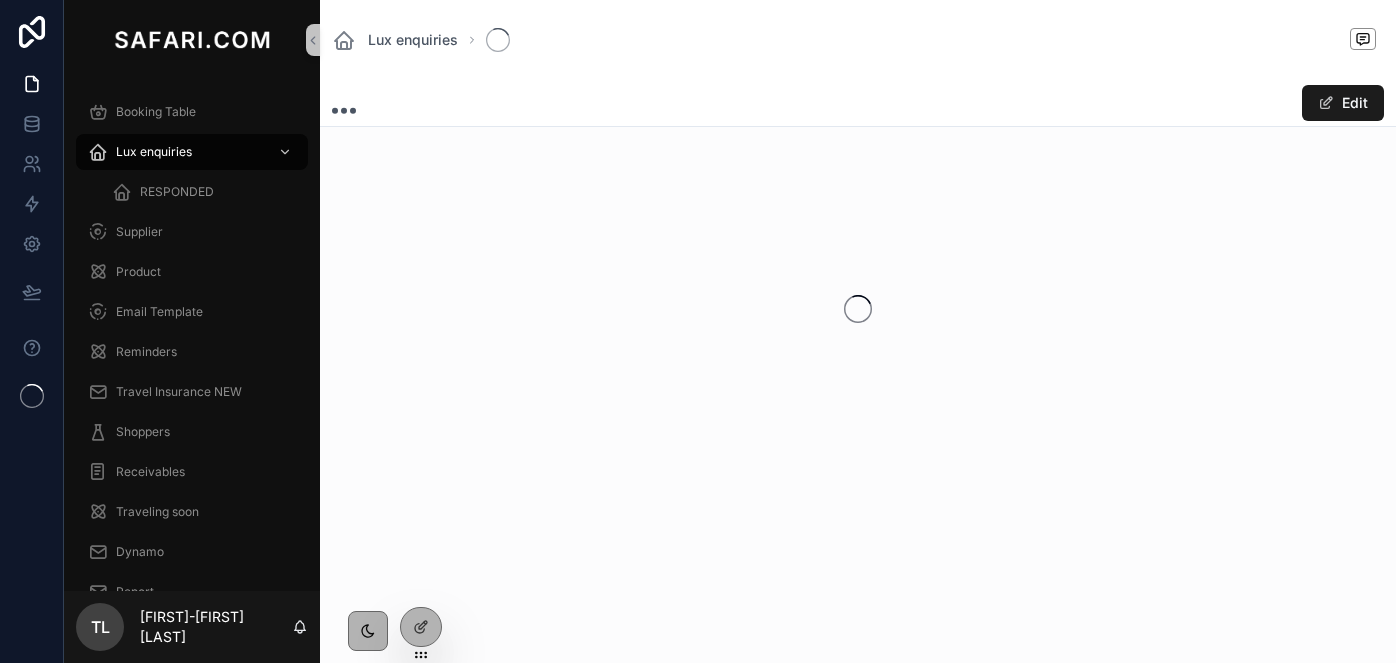 scroll, scrollTop: 0, scrollLeft: 0, axis: both 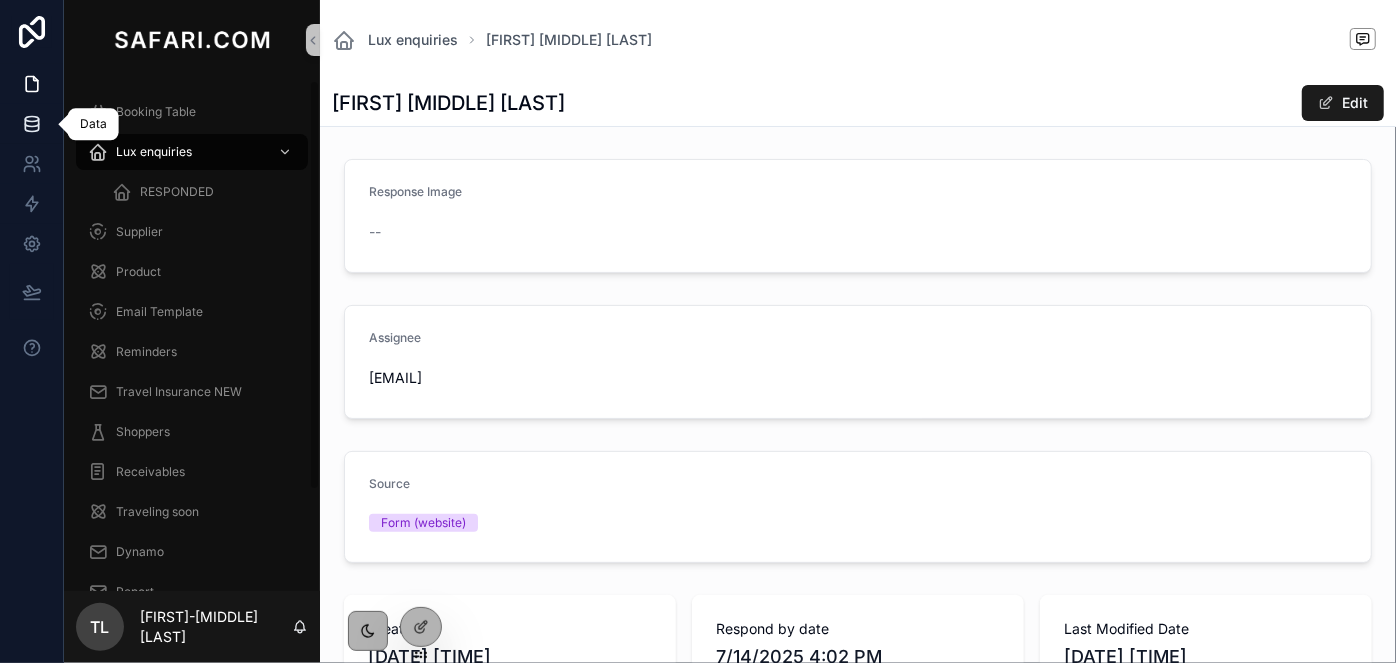 click 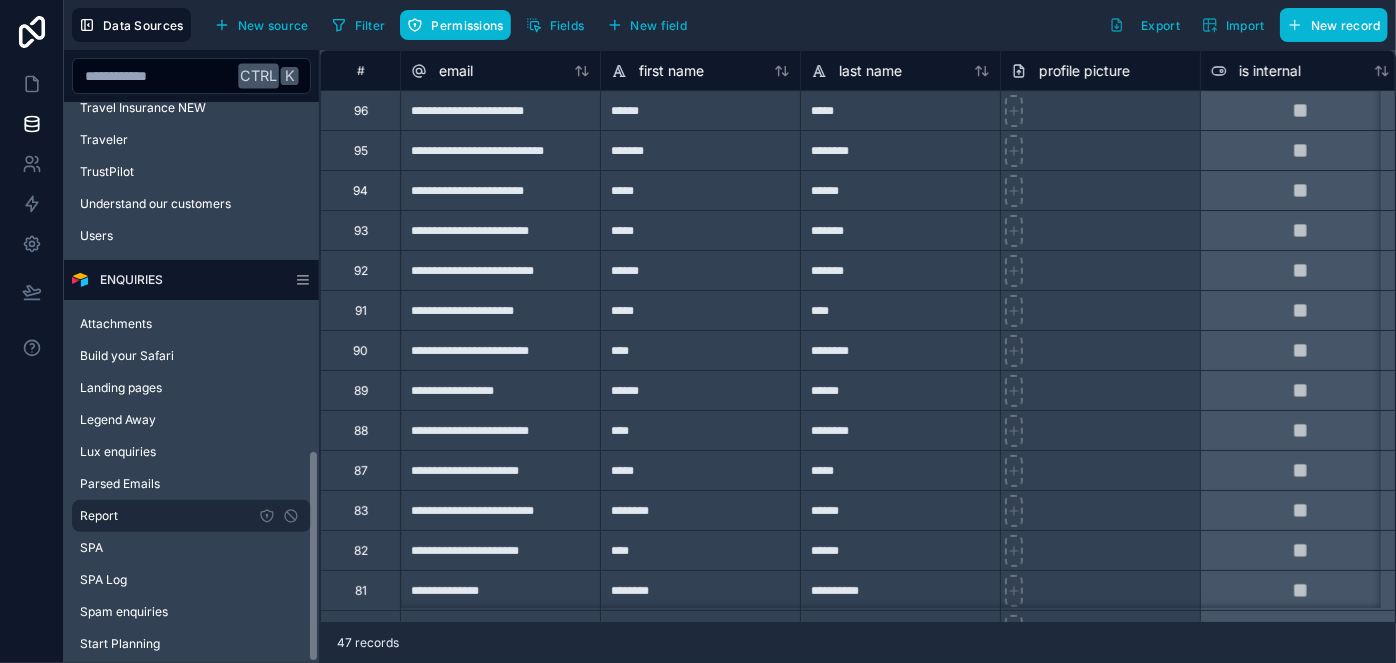 scroll, scrollTop: 918, scrollLeft: 0, axis: vertical 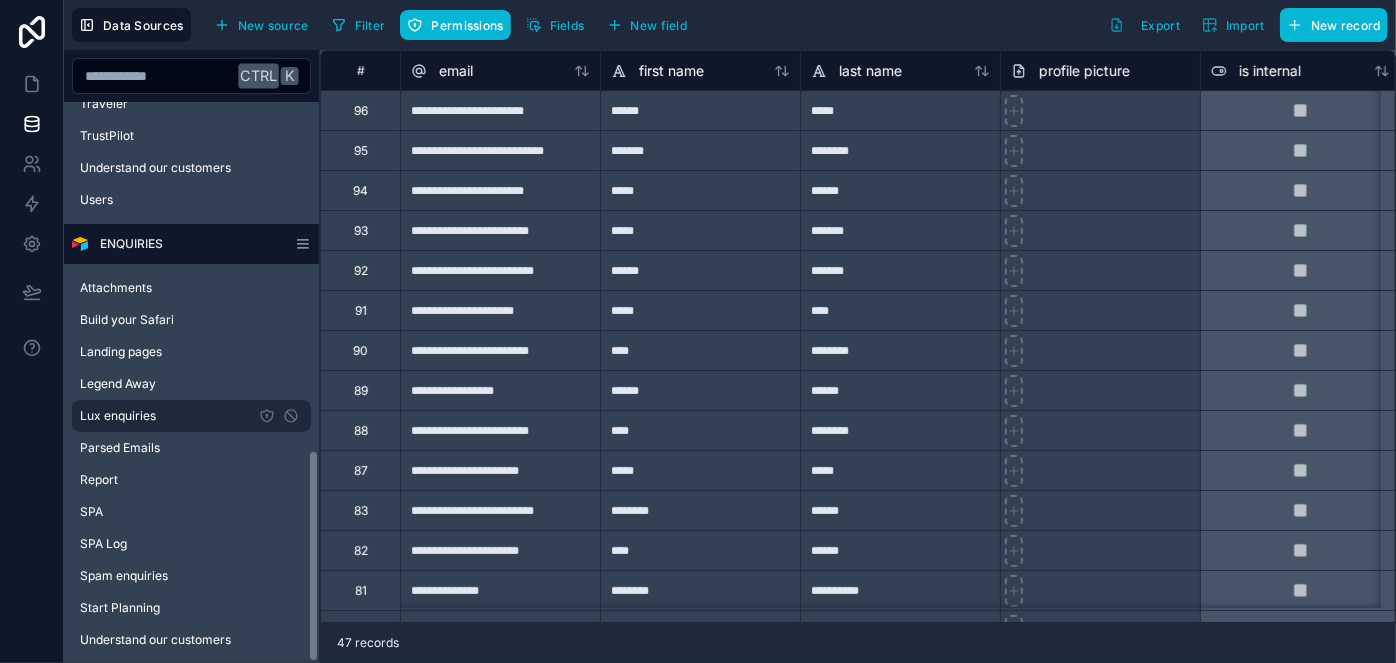 click on "Lux enquiries" at bounding box center (118, 416) 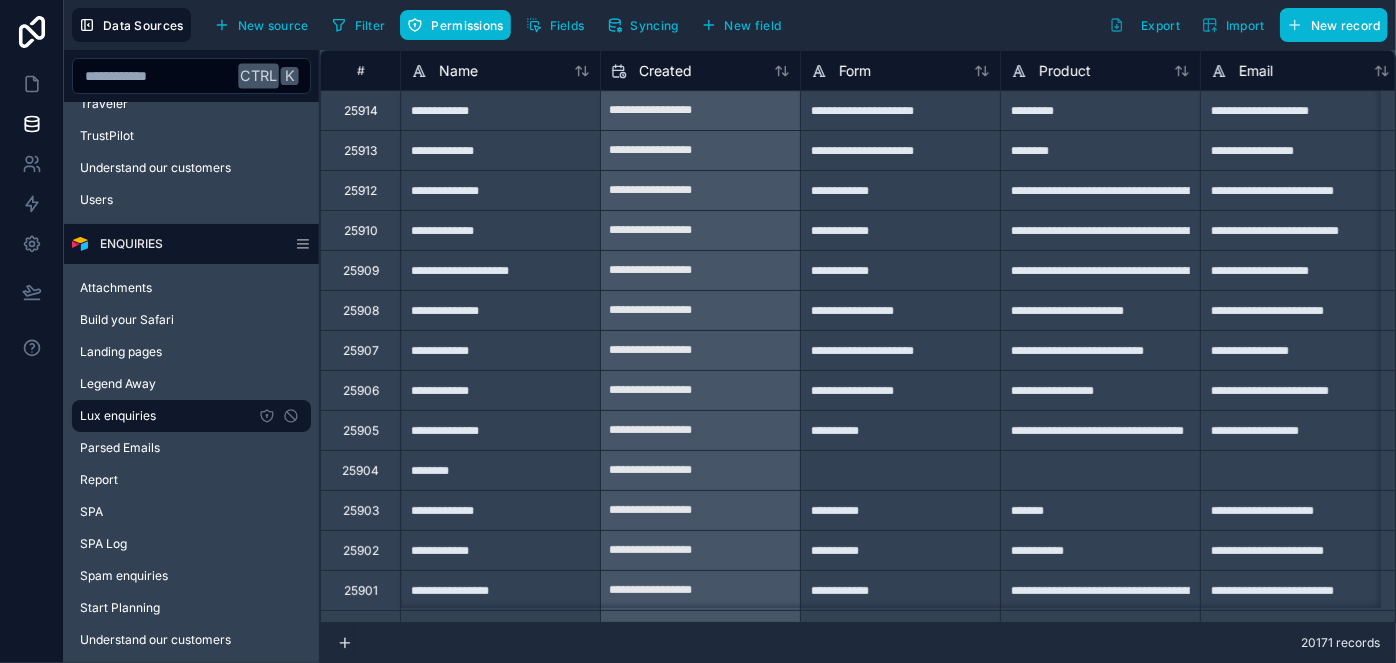click on "**********" at bounding box center (500, 430) 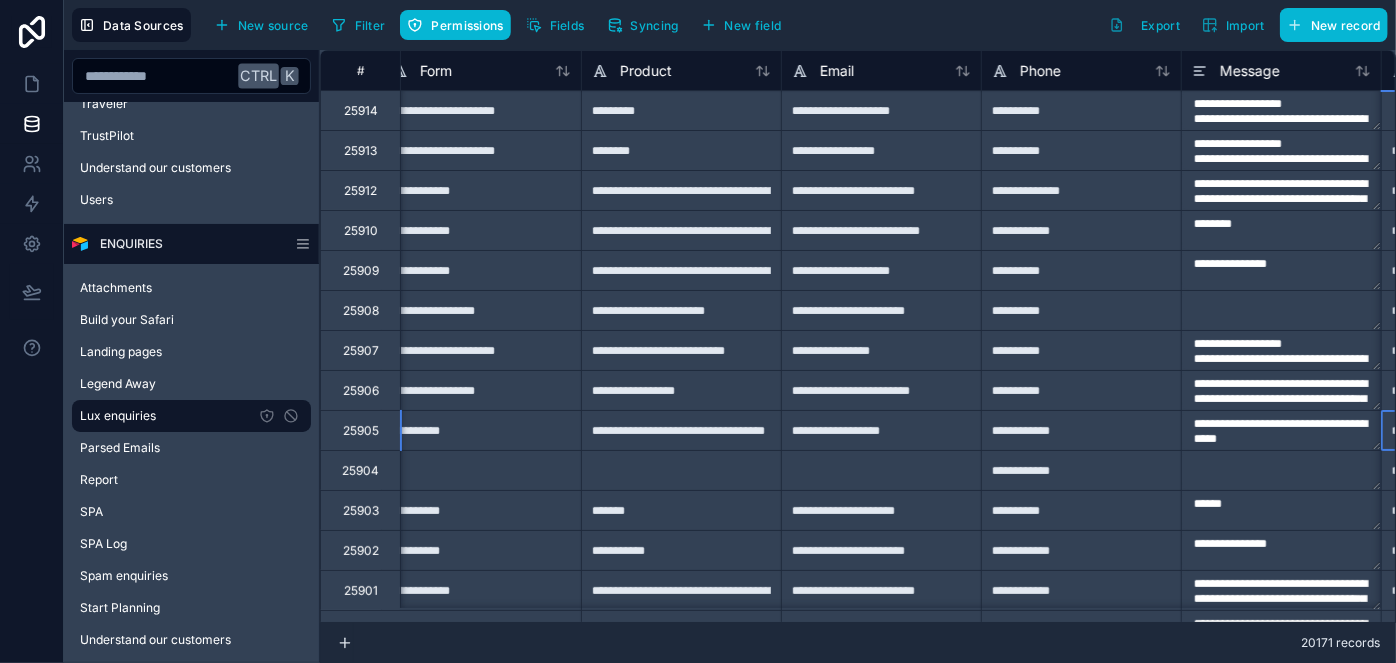type on "**********" 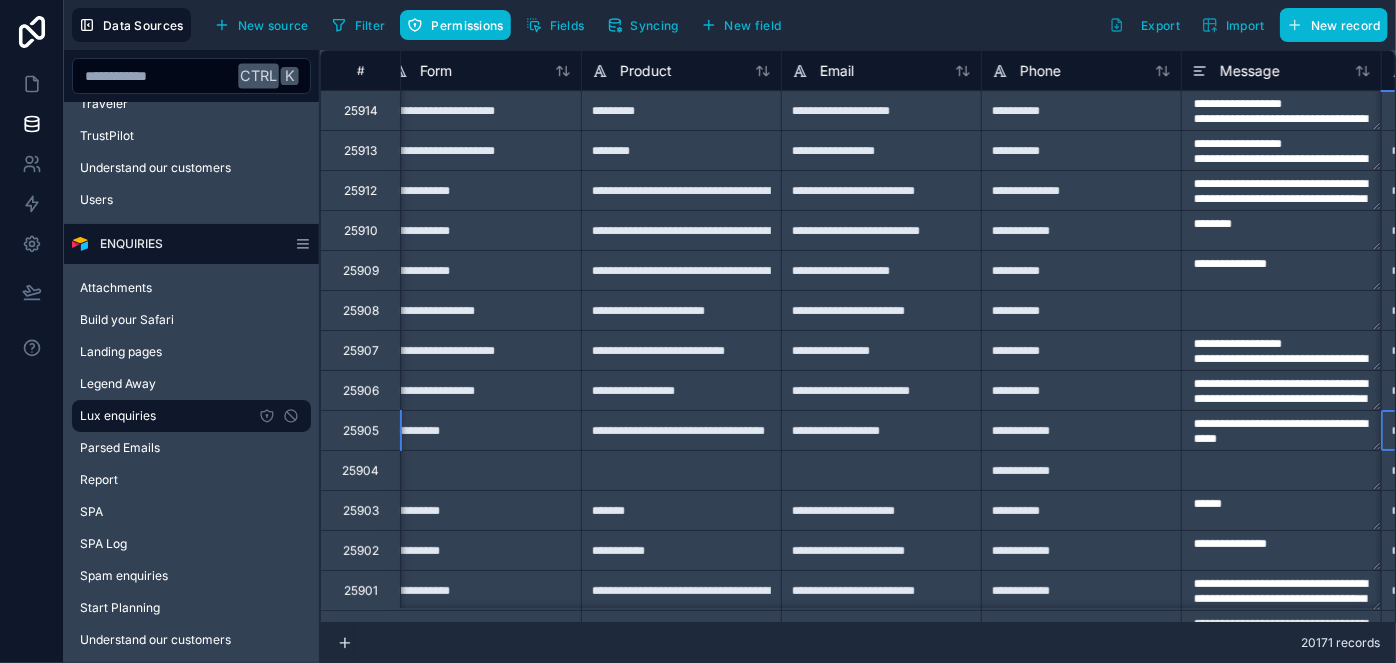 type on "**********" 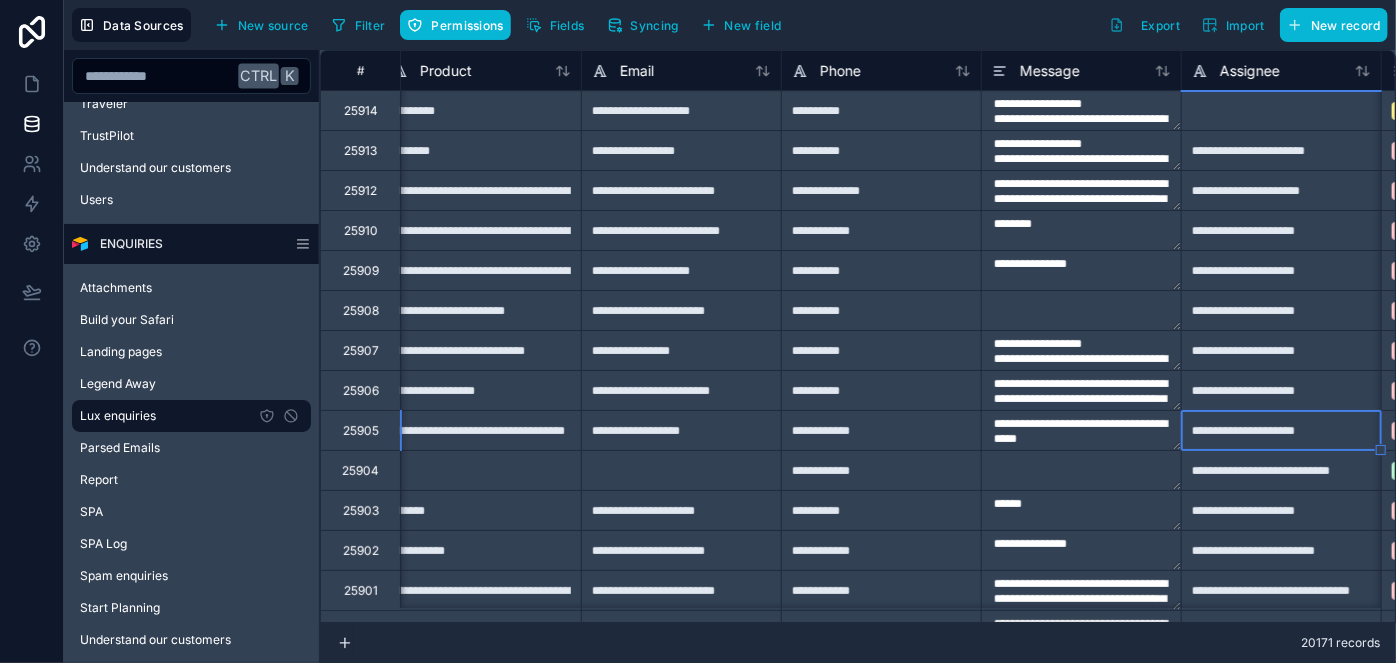 type on "**********" 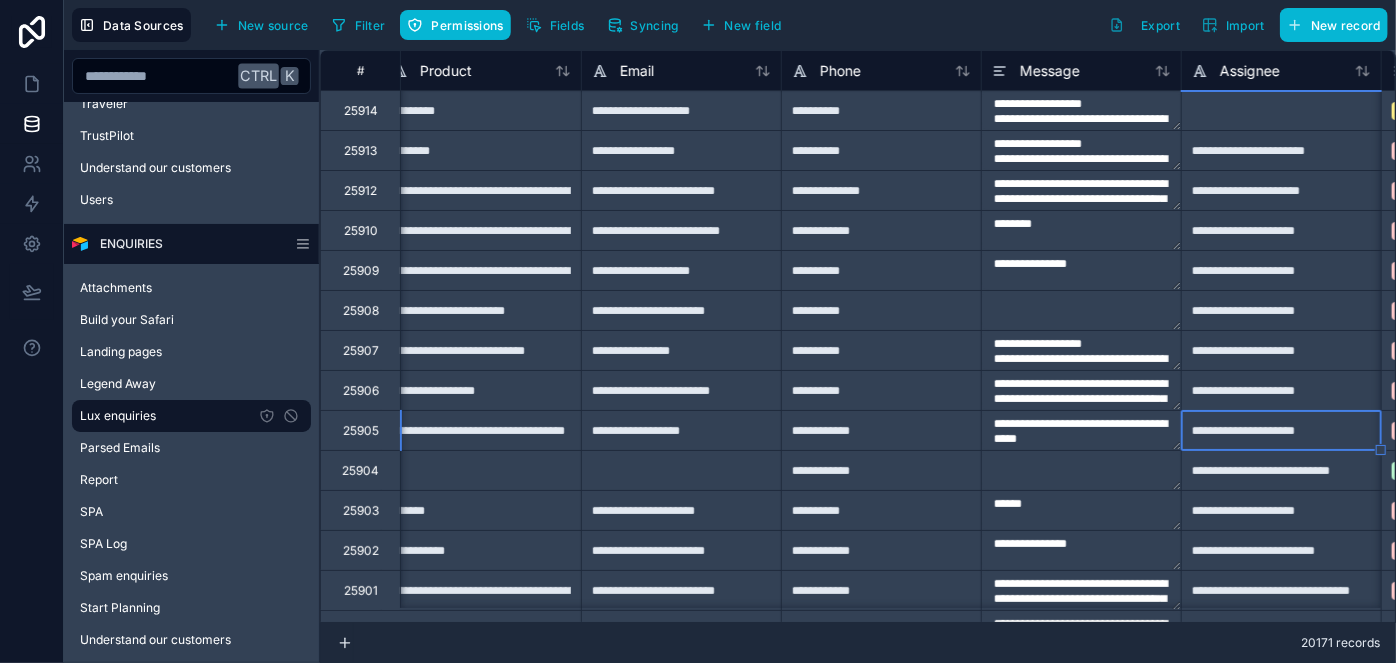 type on "**********" 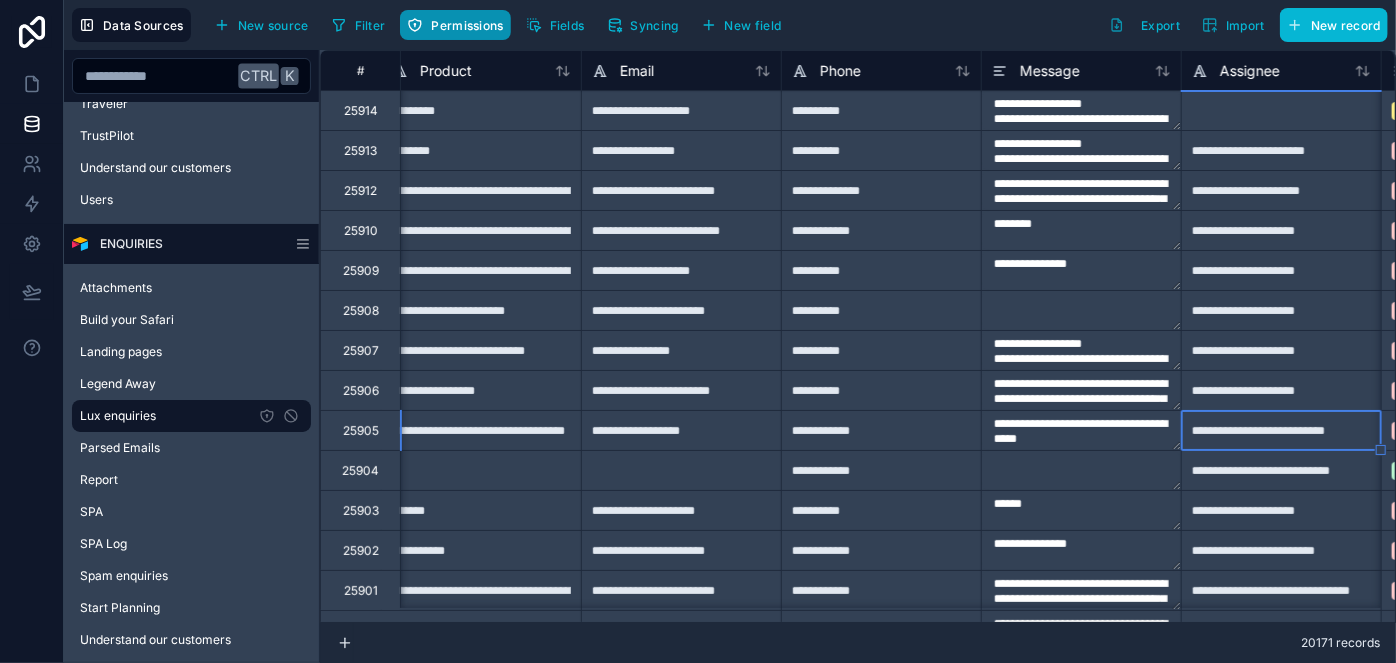 type on "**********" 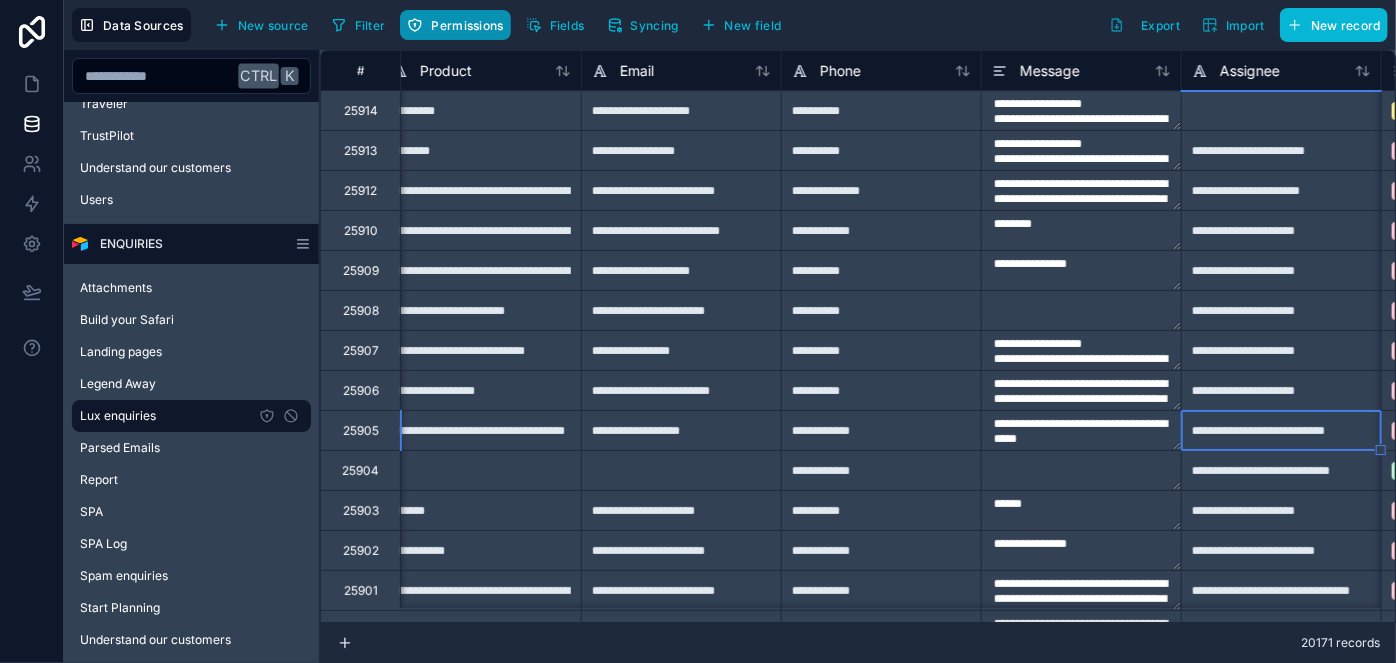 type on "**********" 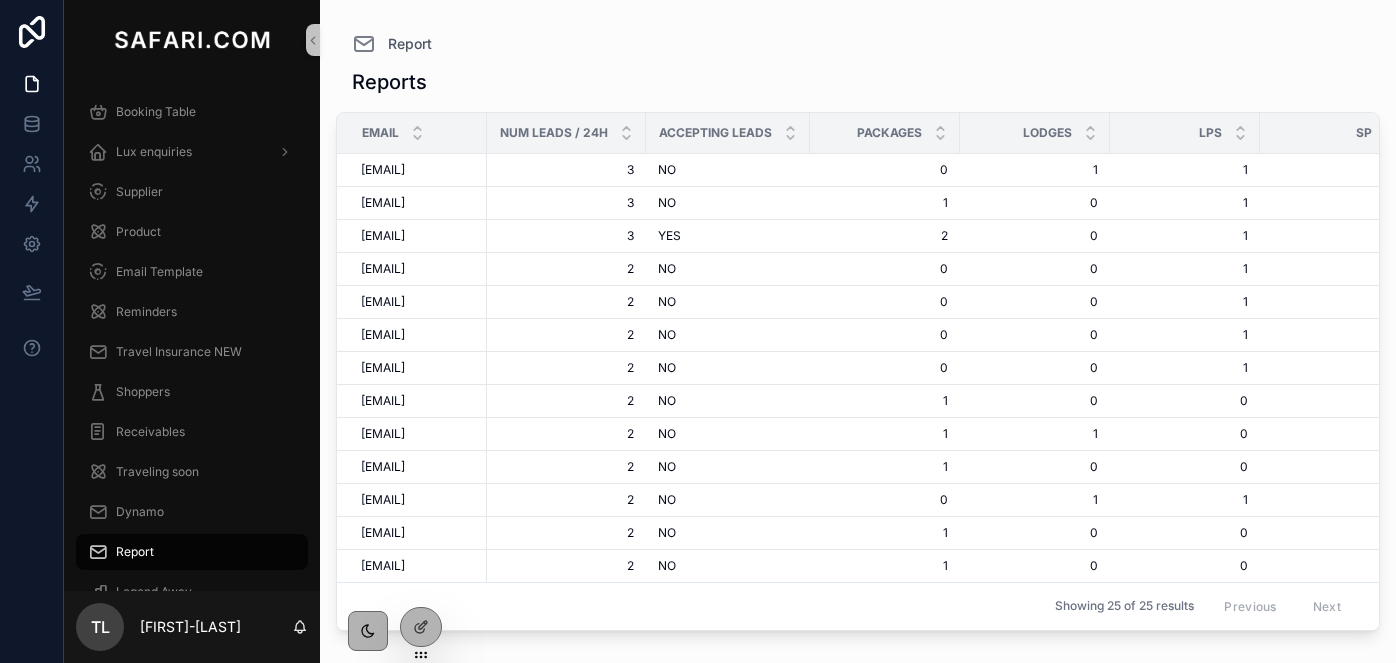 scroll, scrollTop: 0, scrollLeft: 0, axis: both 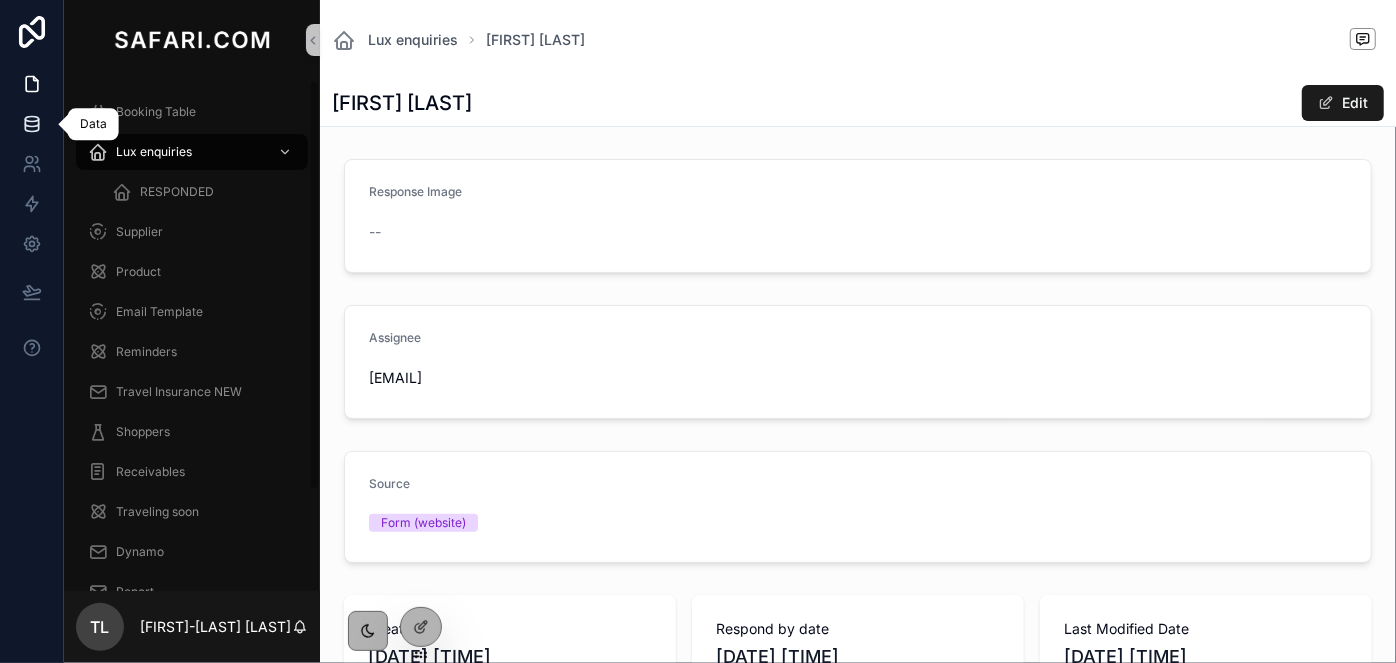 click at bounding box center (31, 124) 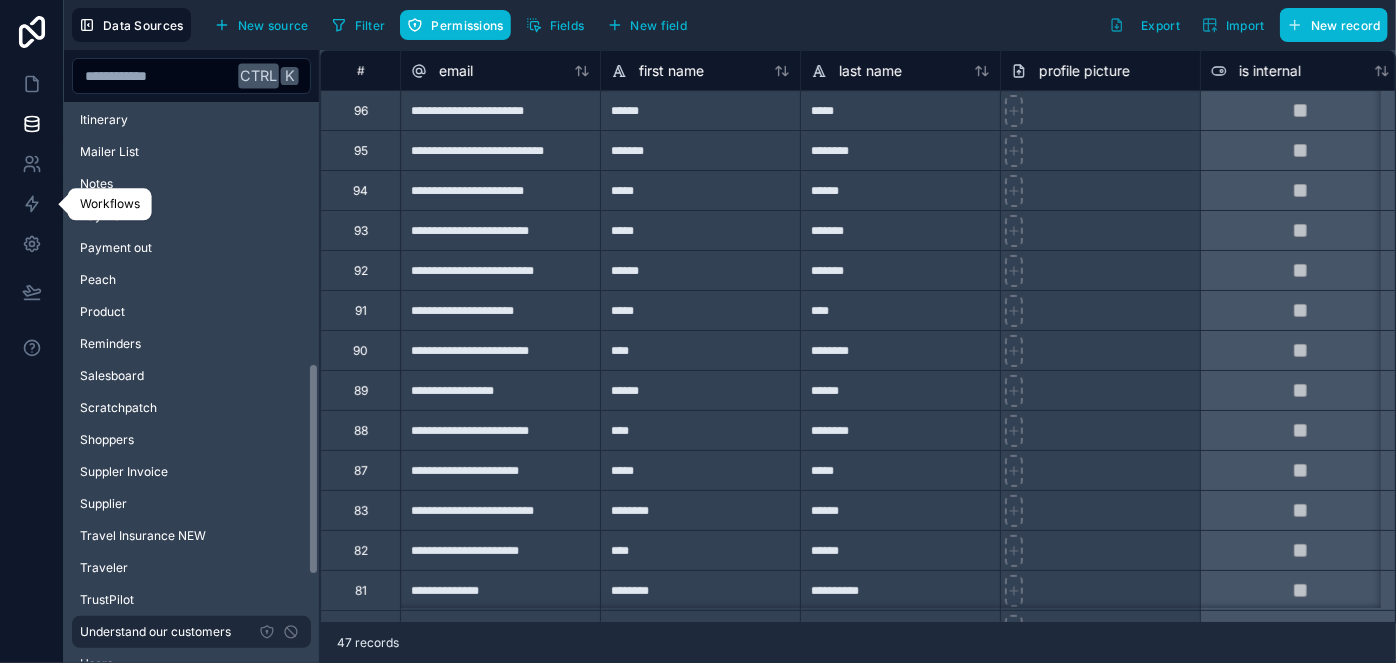 scroll, scrollTop: 818, scrollLeft: 0, axis: vertical 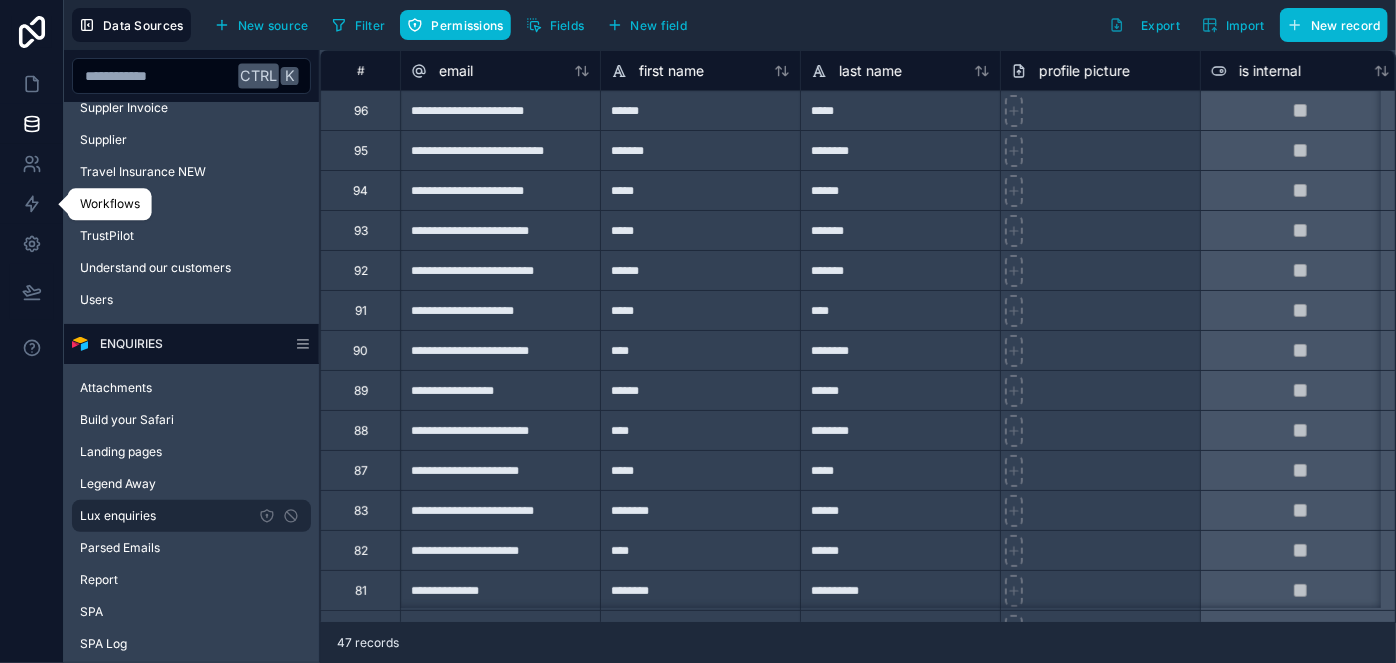 click on "Lux enquiries" at bounding box center [118, 516] 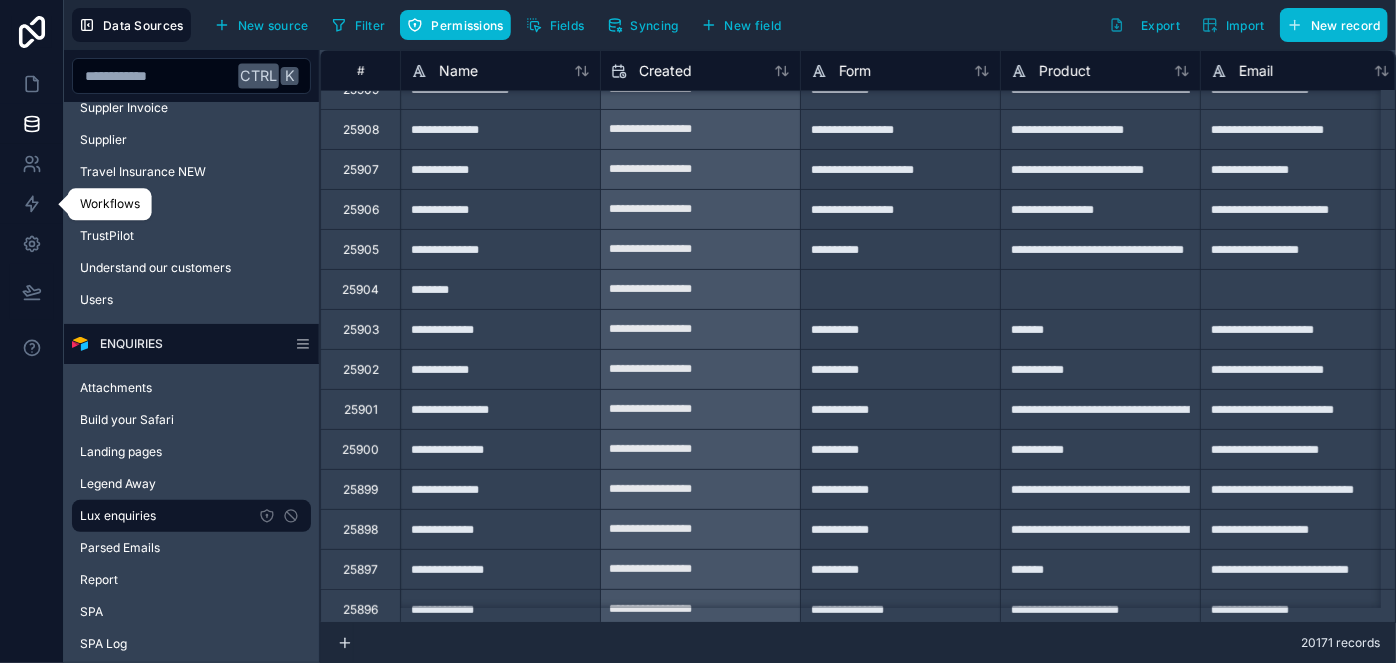 scroll, scrollTop: 272, scrollLeft: 0, axis: vertical 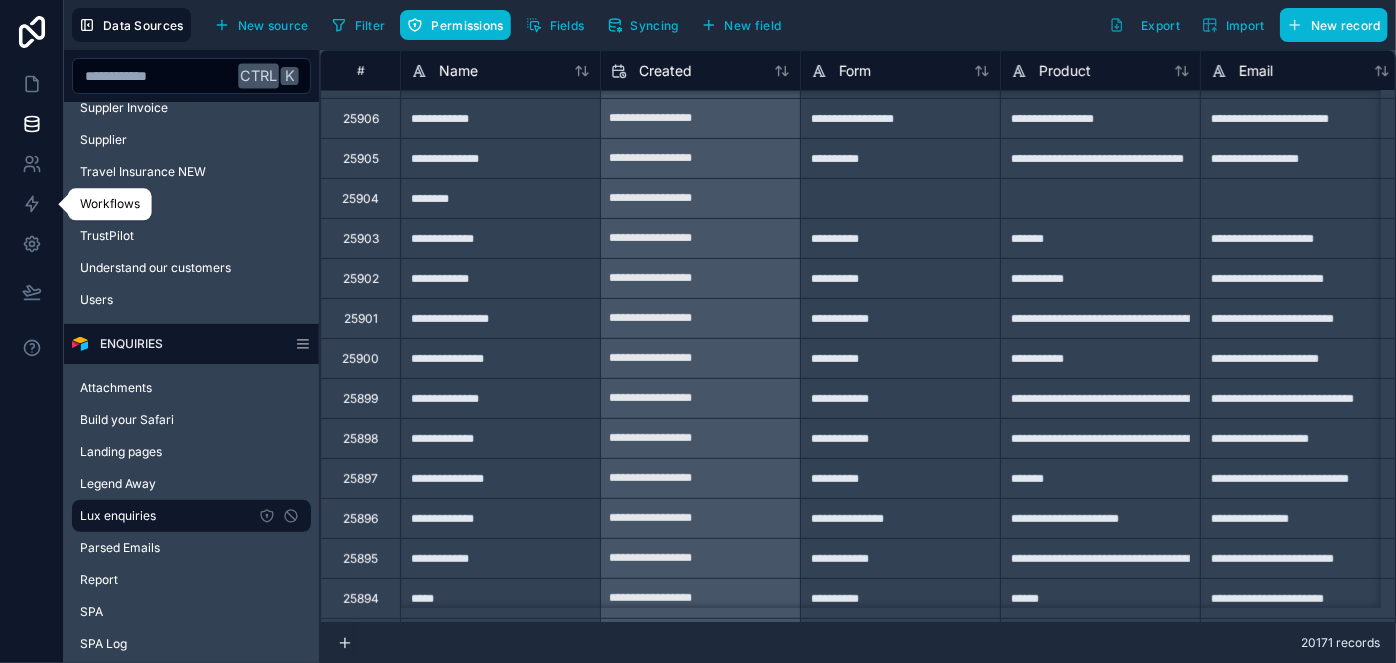 click on "**********" at bounding box center (500, 478) 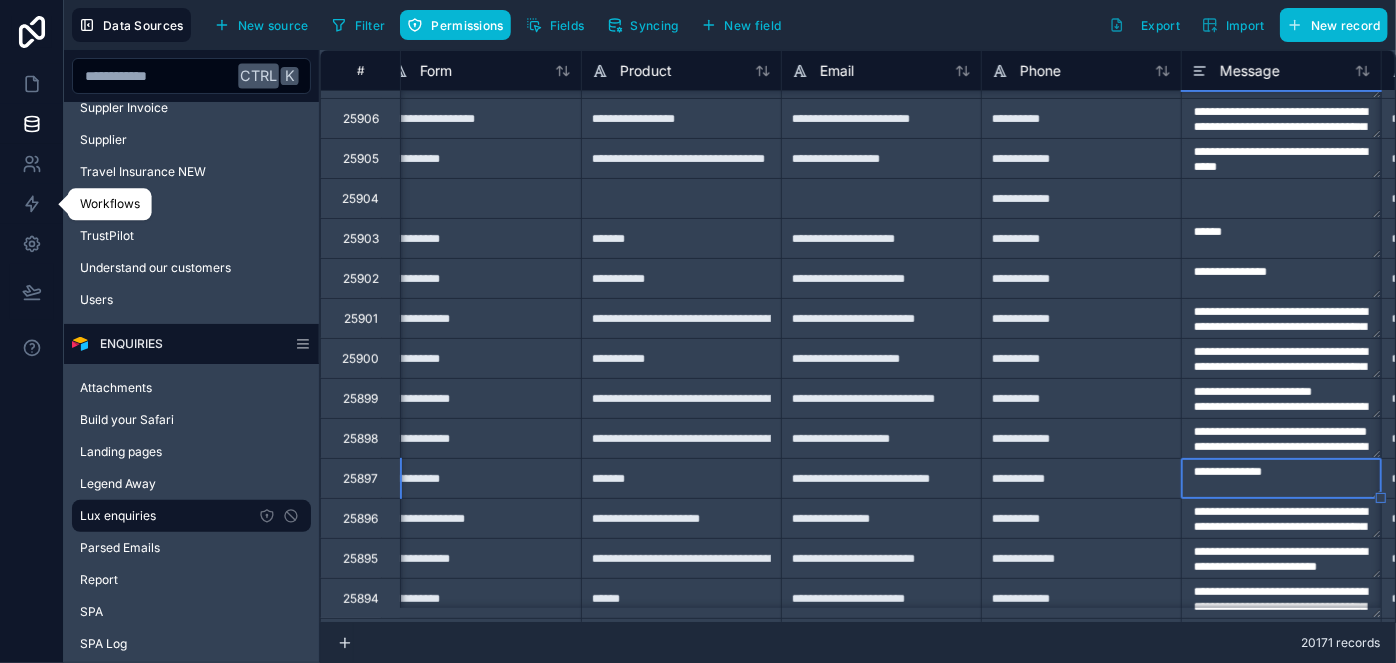 scroll, scrollTop: 272, scrollLeft: 619, axis: both 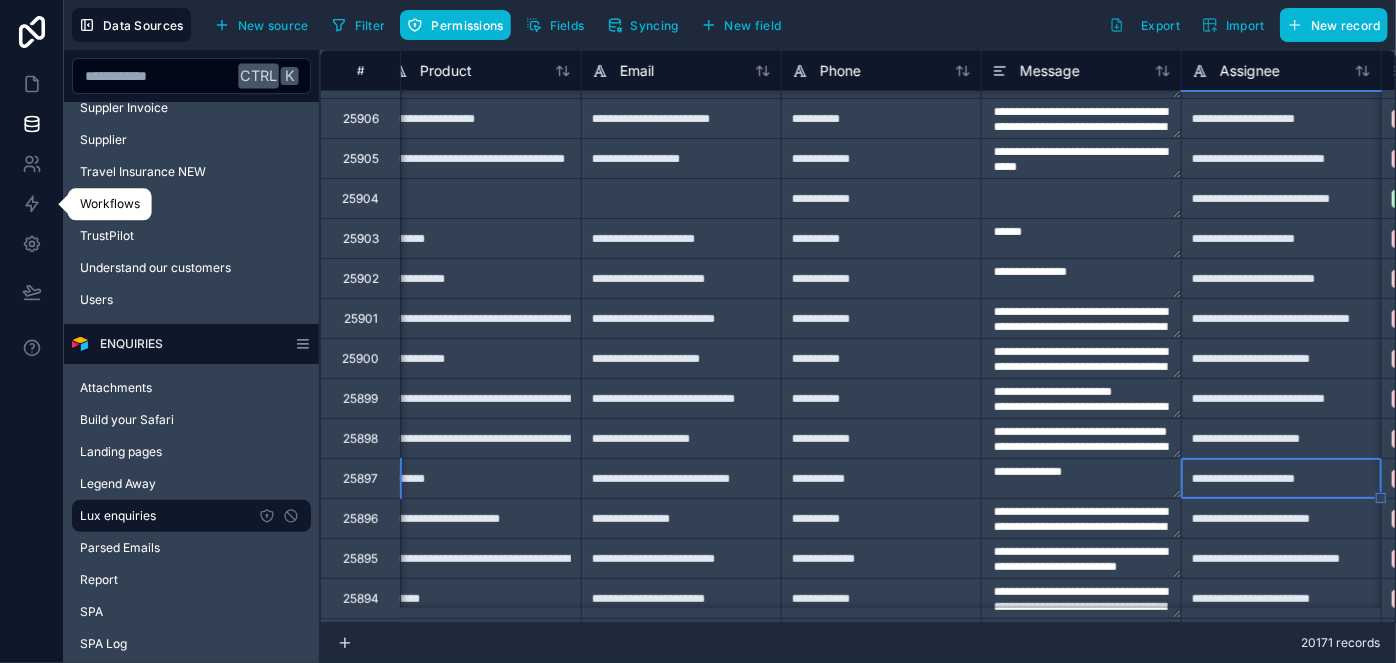 type on "**********" 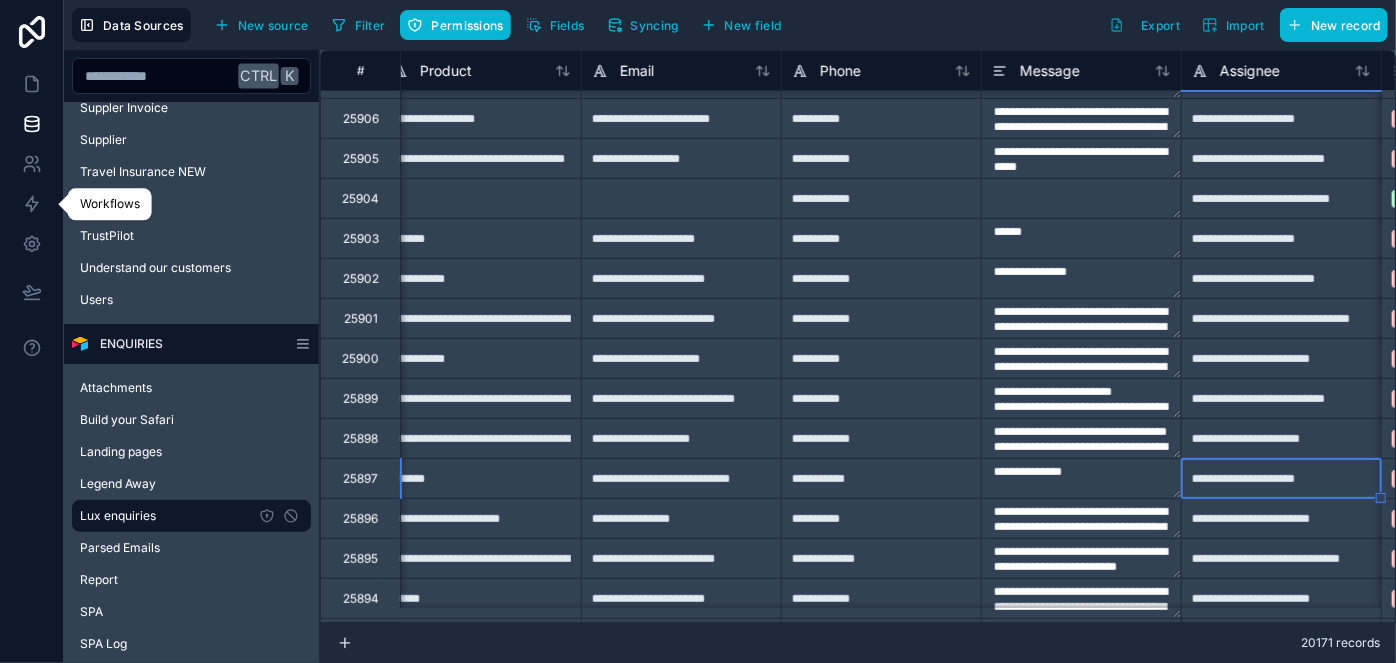 type on "**********" 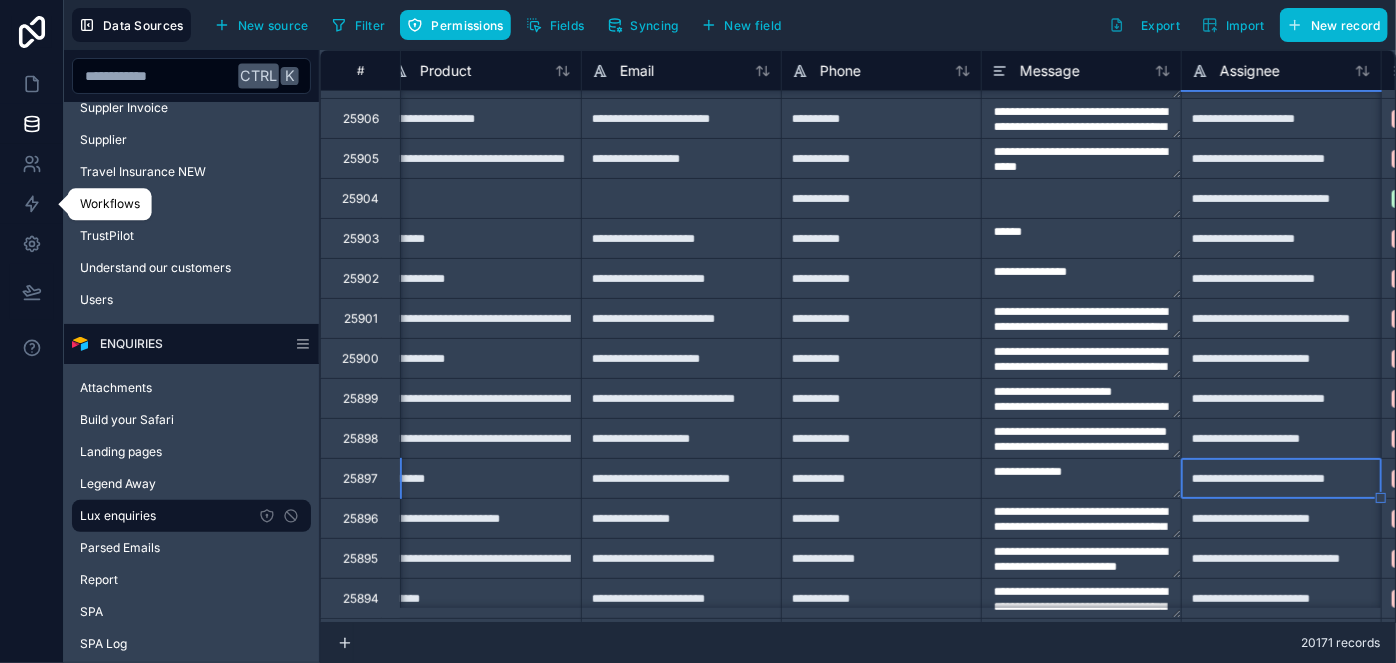 type on "**********" 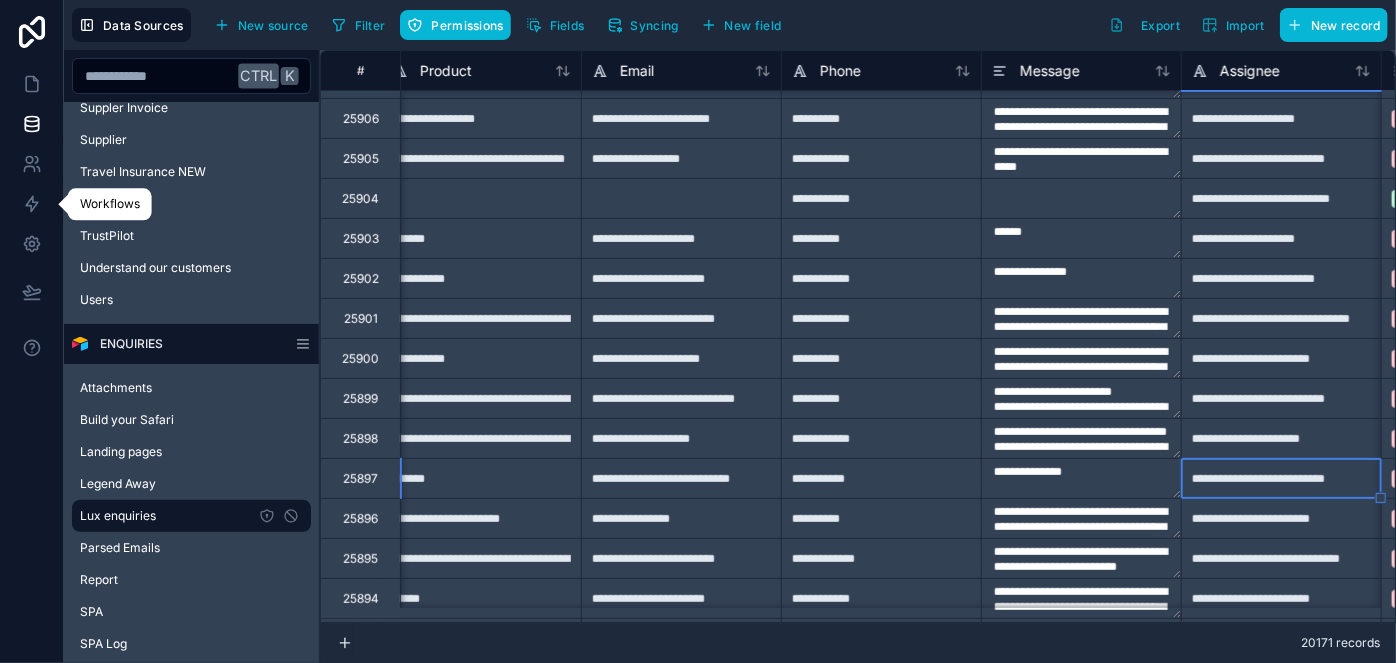 type on "**********" 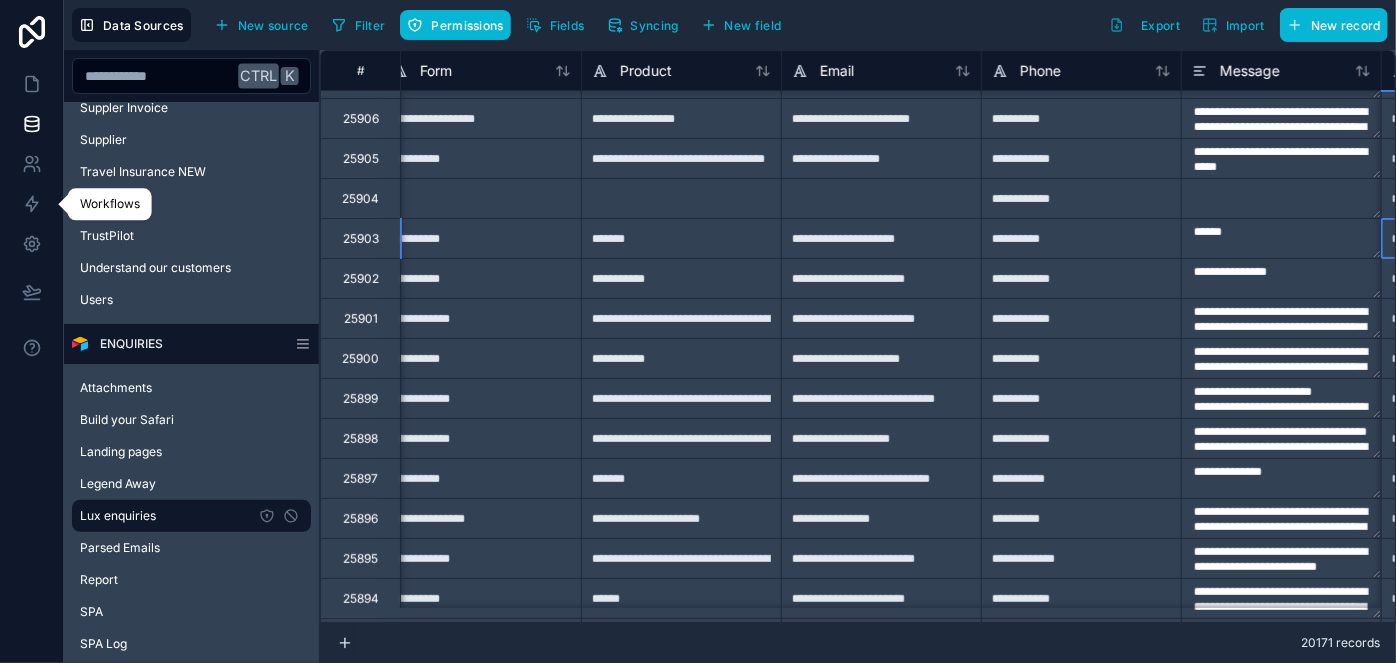 scroll, scrollTop: 272, scrollLeft: 619, axis: both 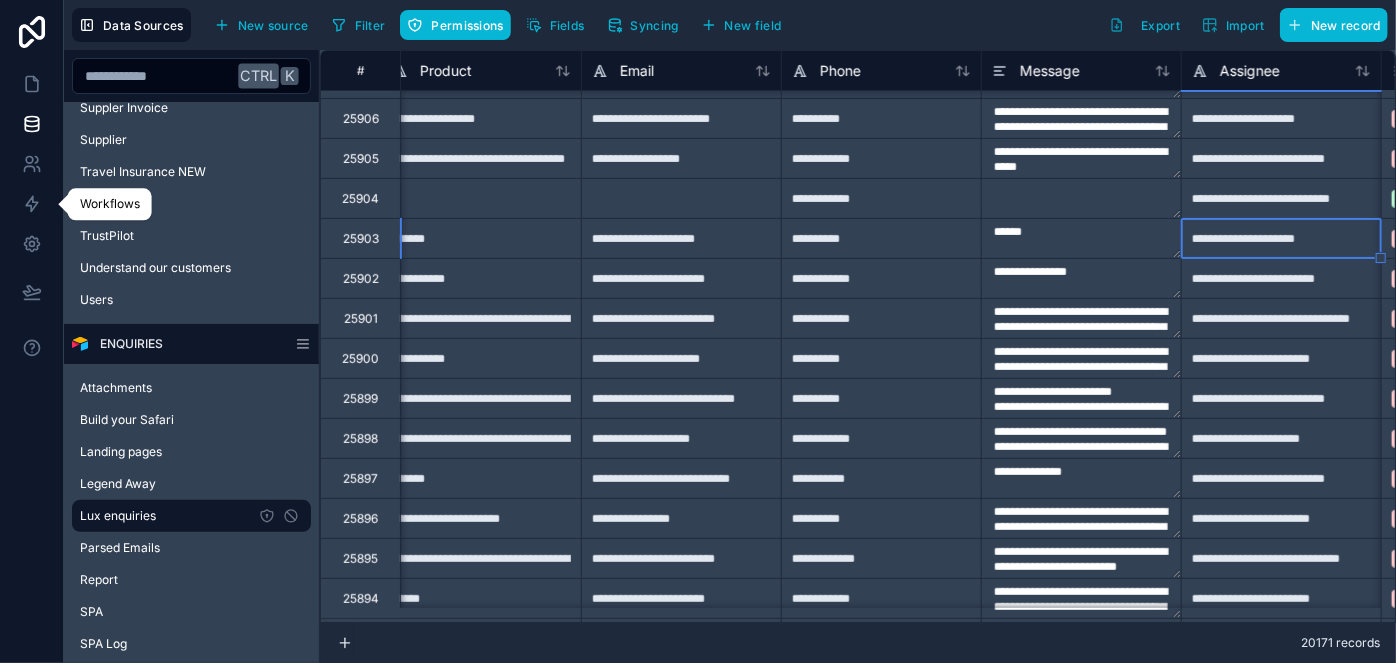 type on "**********" 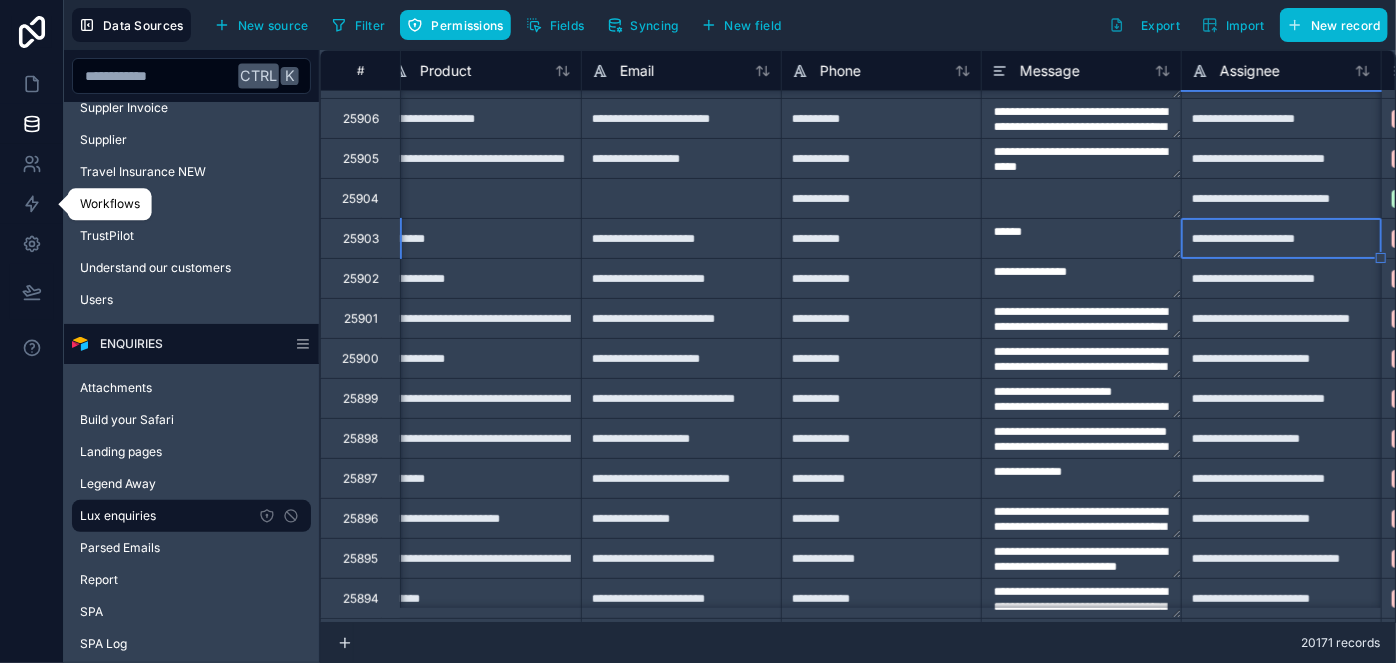 type on "**********" 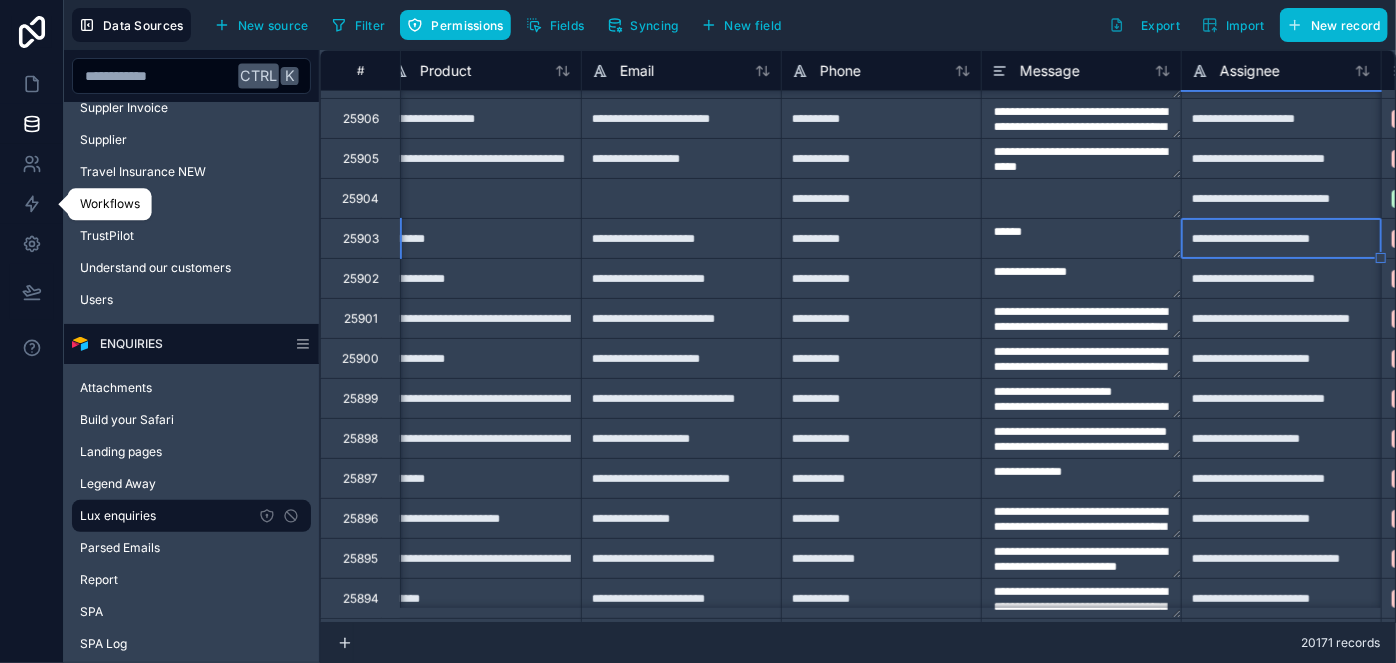 type on "**********" 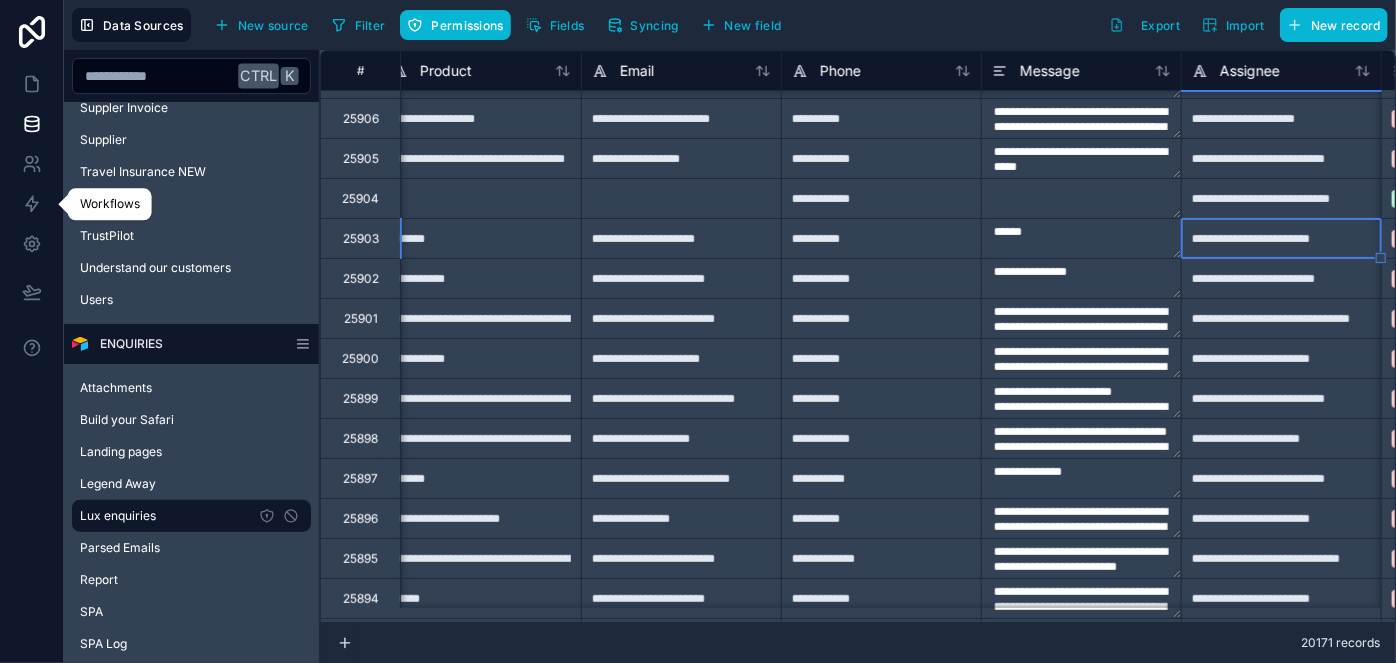 type on "**********" 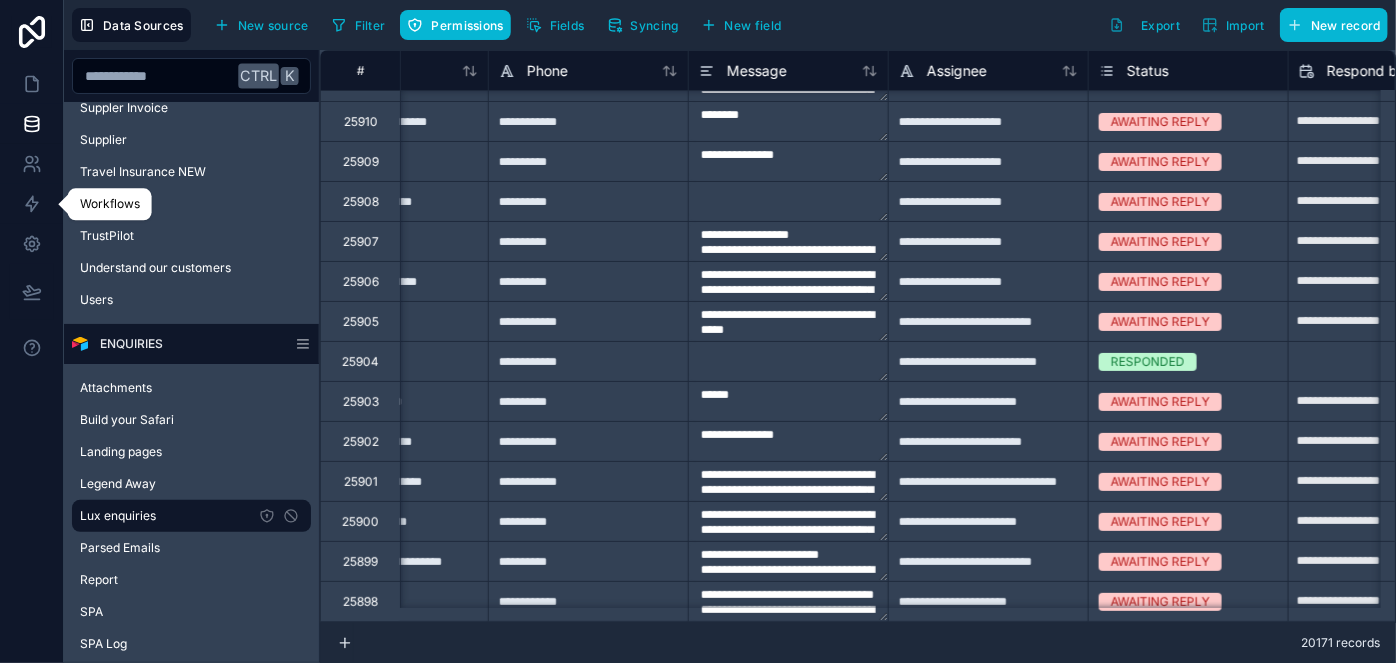 scroll, scrollTop: 0, scrollLeft: 912, axis: horizontal 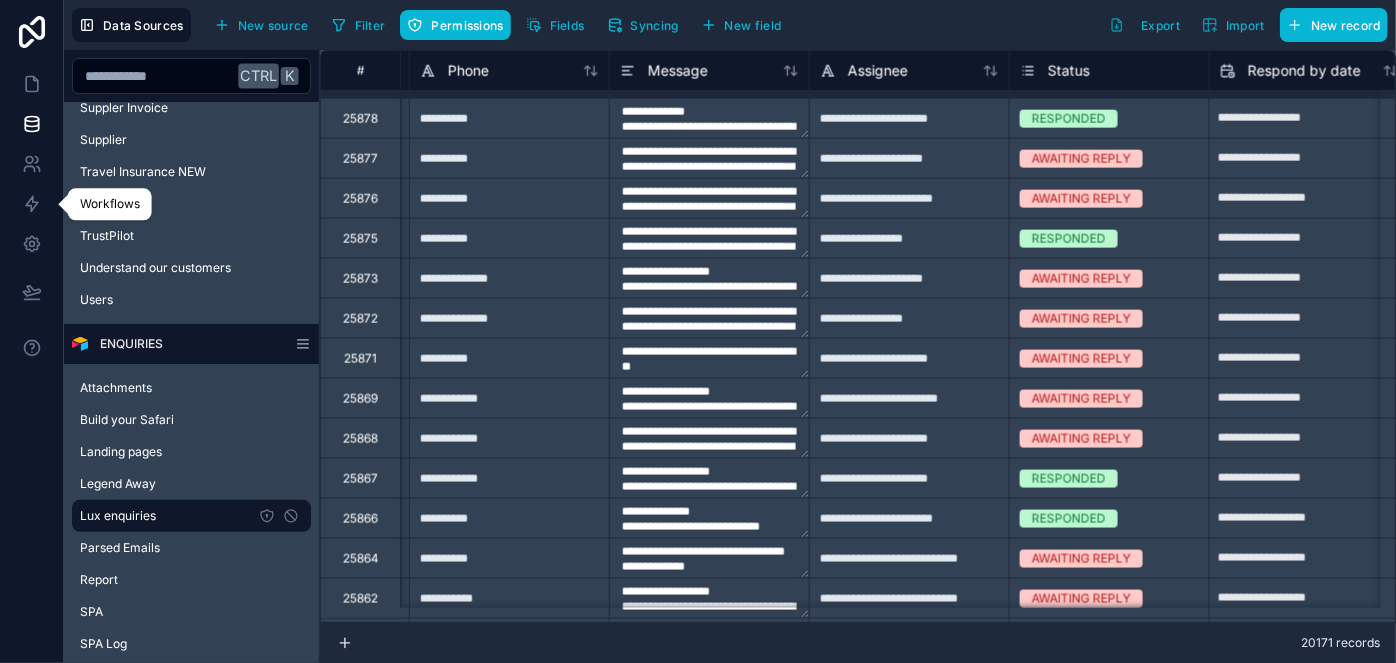 type on "**********" 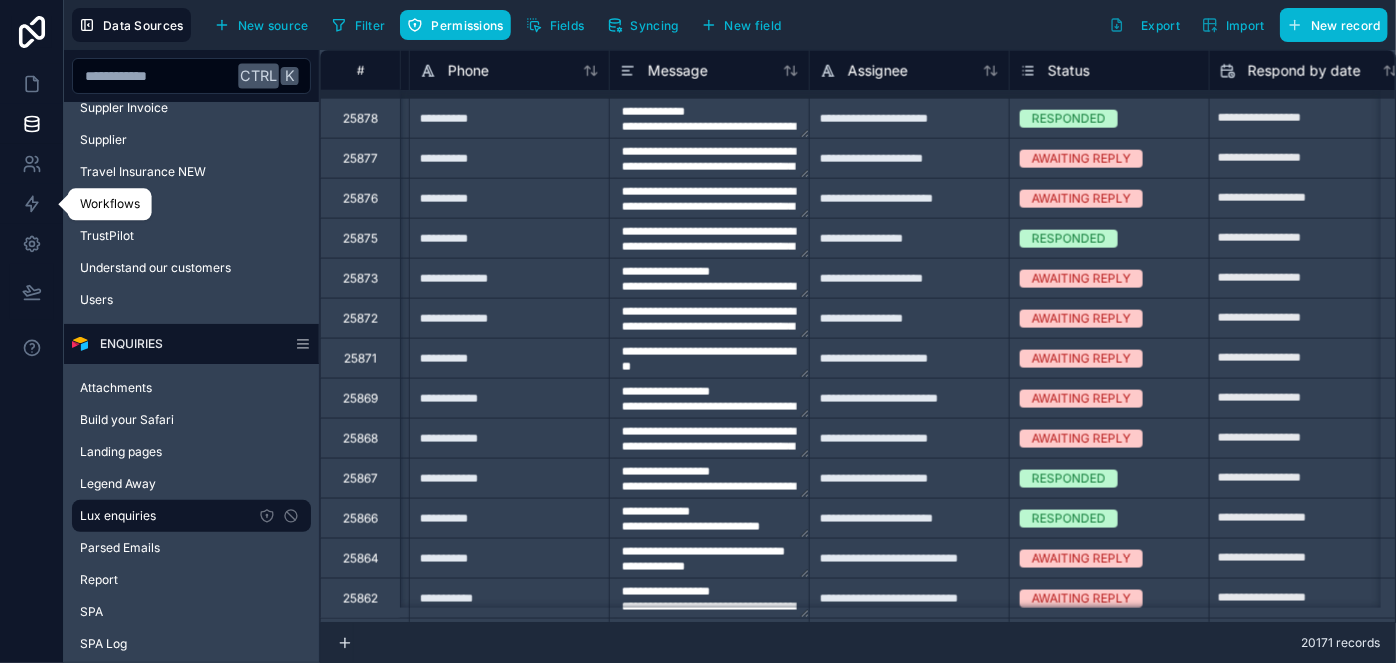 type on "**********" 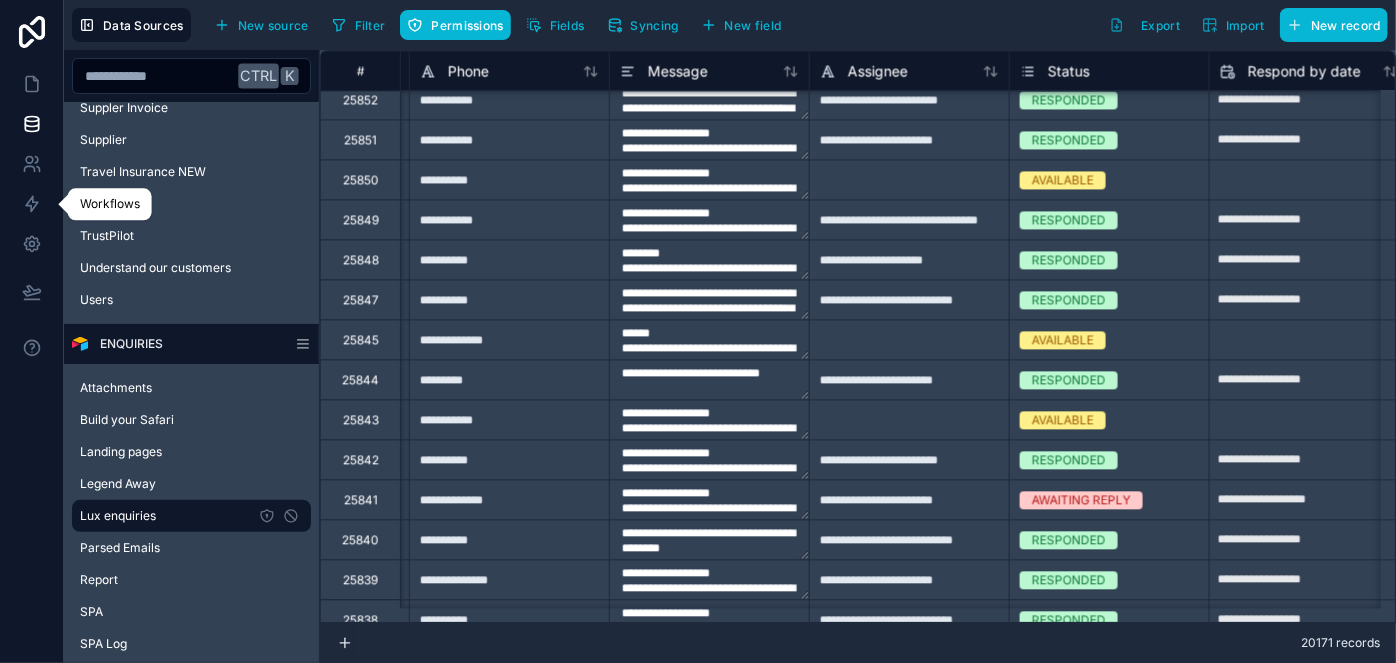scroll, scrollTop: 2090, scrollLeft: 991, axis: both 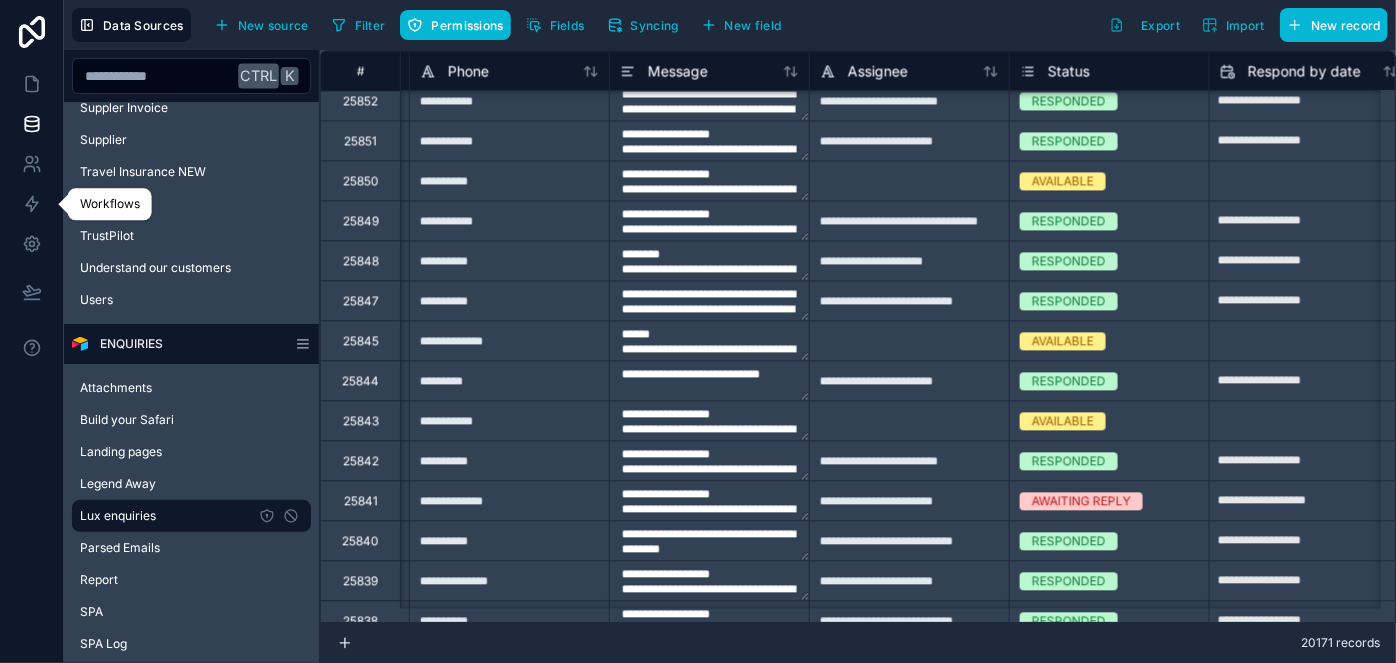type on "**********" 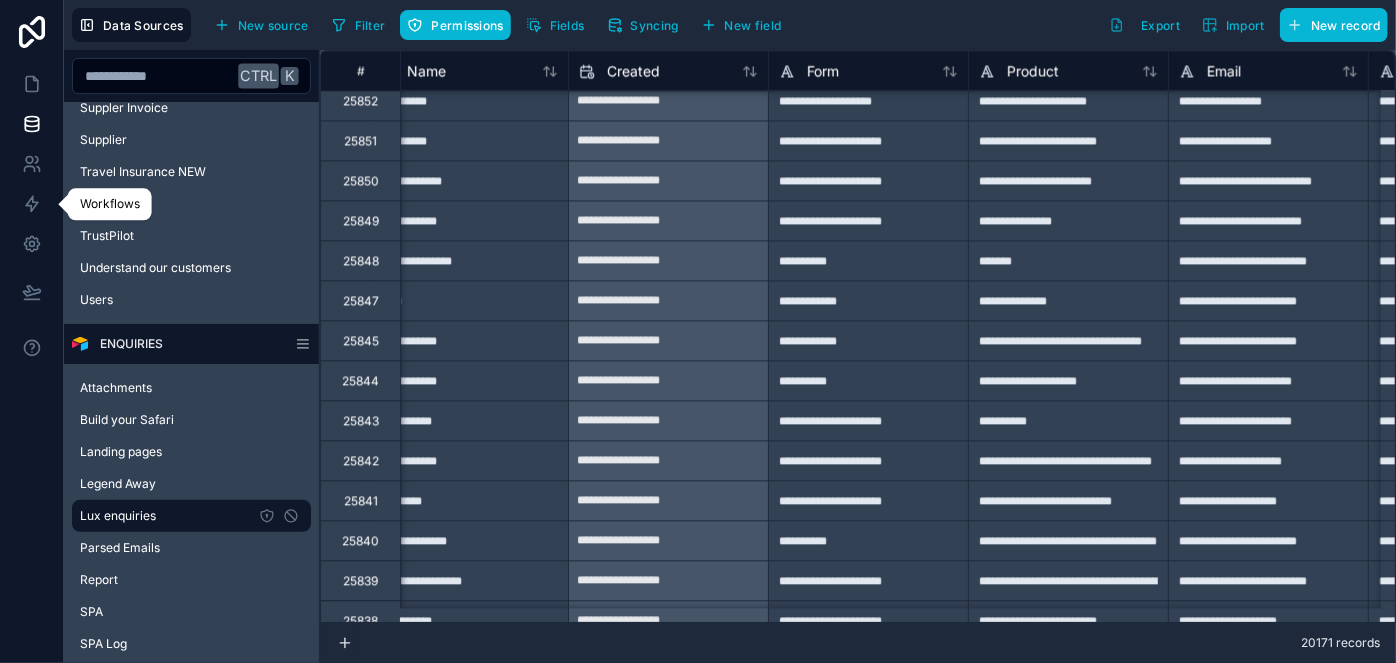 scroll, scrollTop: 2090, scrollLeft: 0, axis: vertical 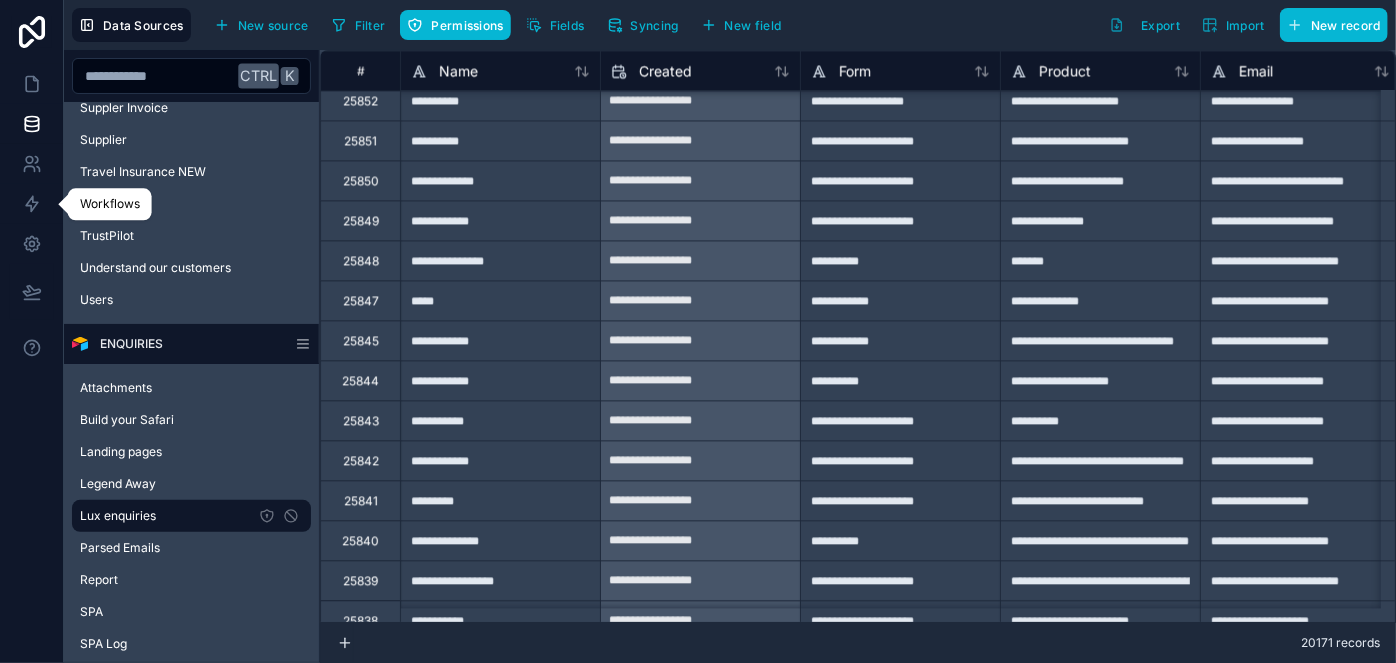 click on "**********" at bounding box center [500, 420] 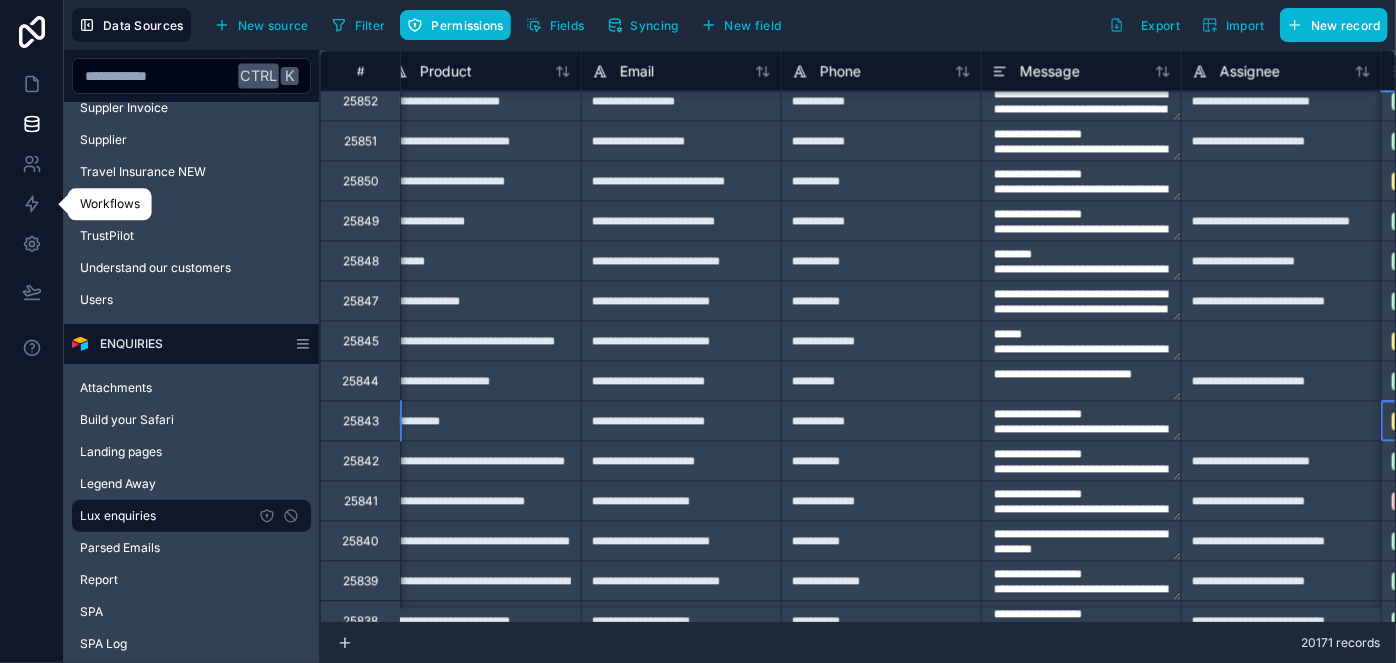 scroll, scrollTop: 2090, scrollLeft: 819, axis: both 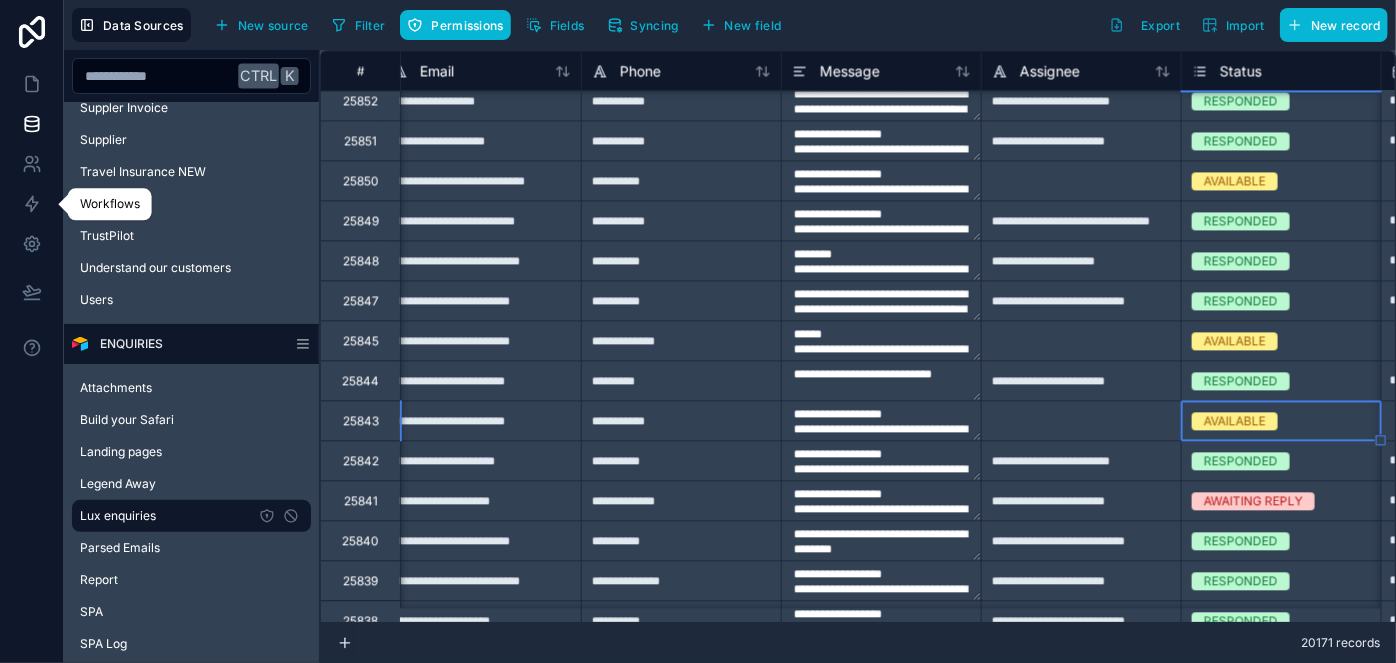 click on "AVAILABLE" at bounding box center (1281, 421) 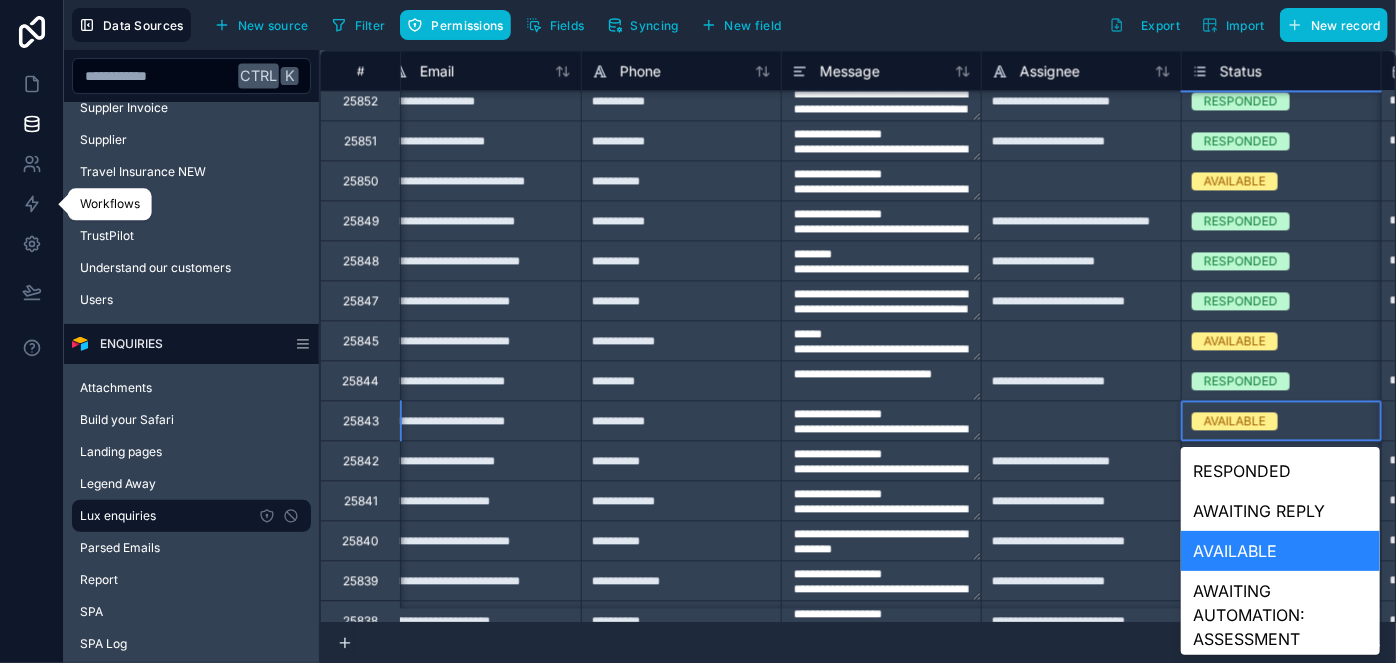 click on "AVAILABLE" at bounding box center (1235, 421) 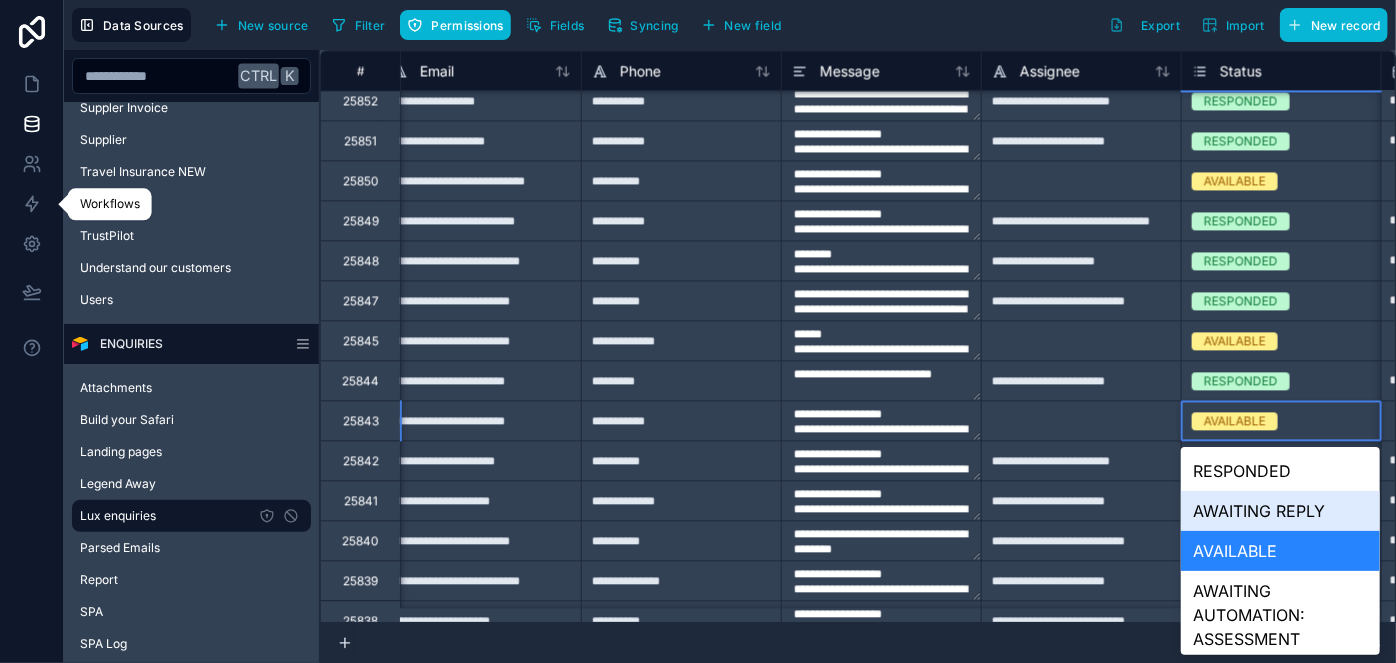 click on "AWAITING REPLY" at bounding box center [1280, 511] 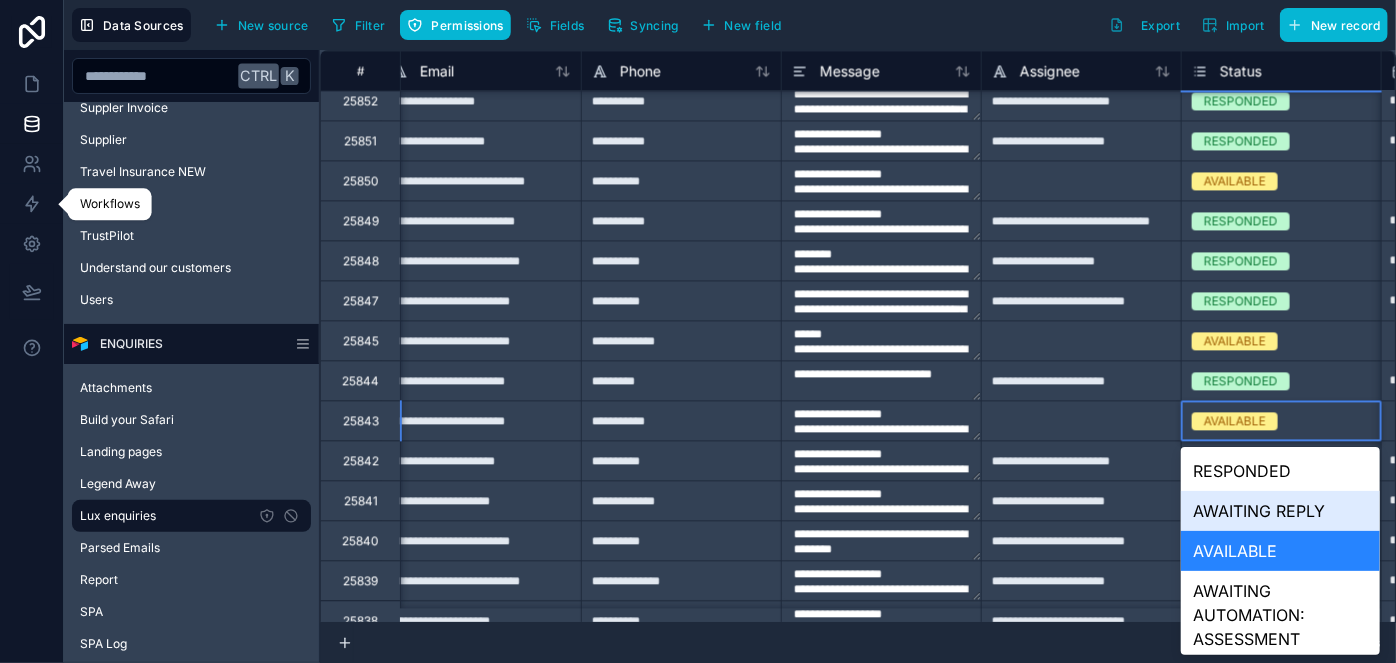 type on "**********" 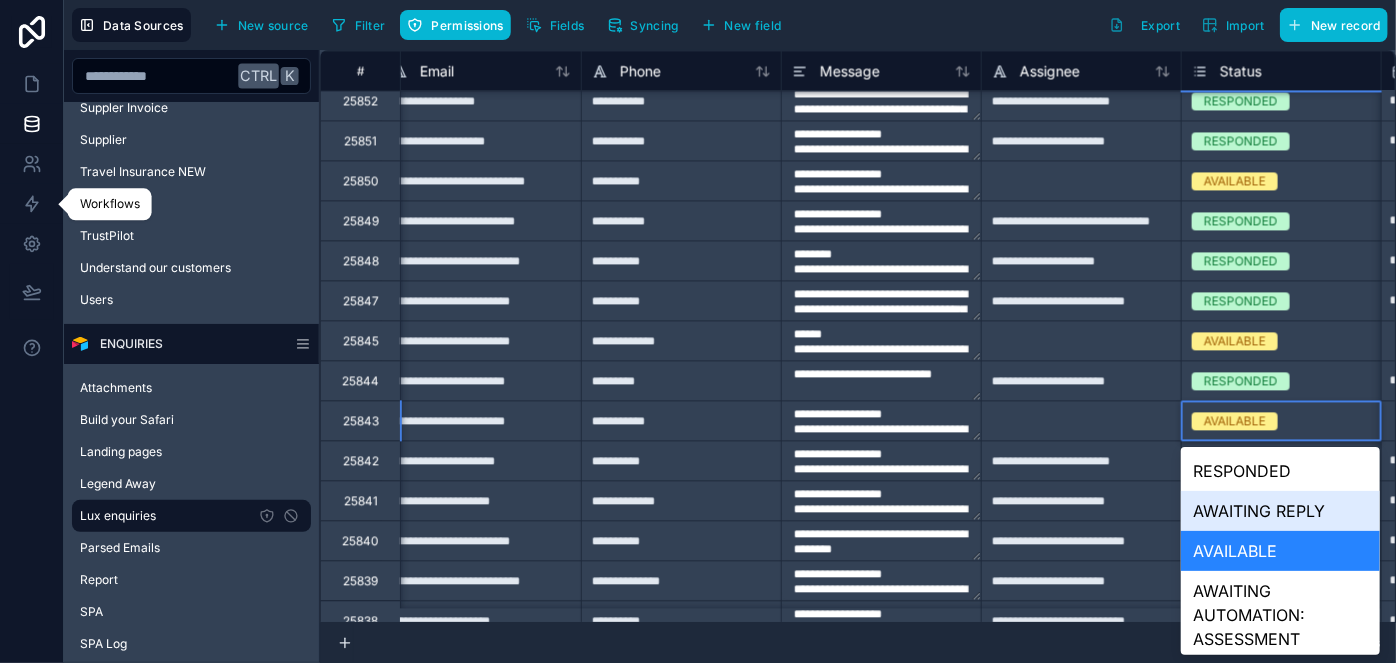 type on "**********" 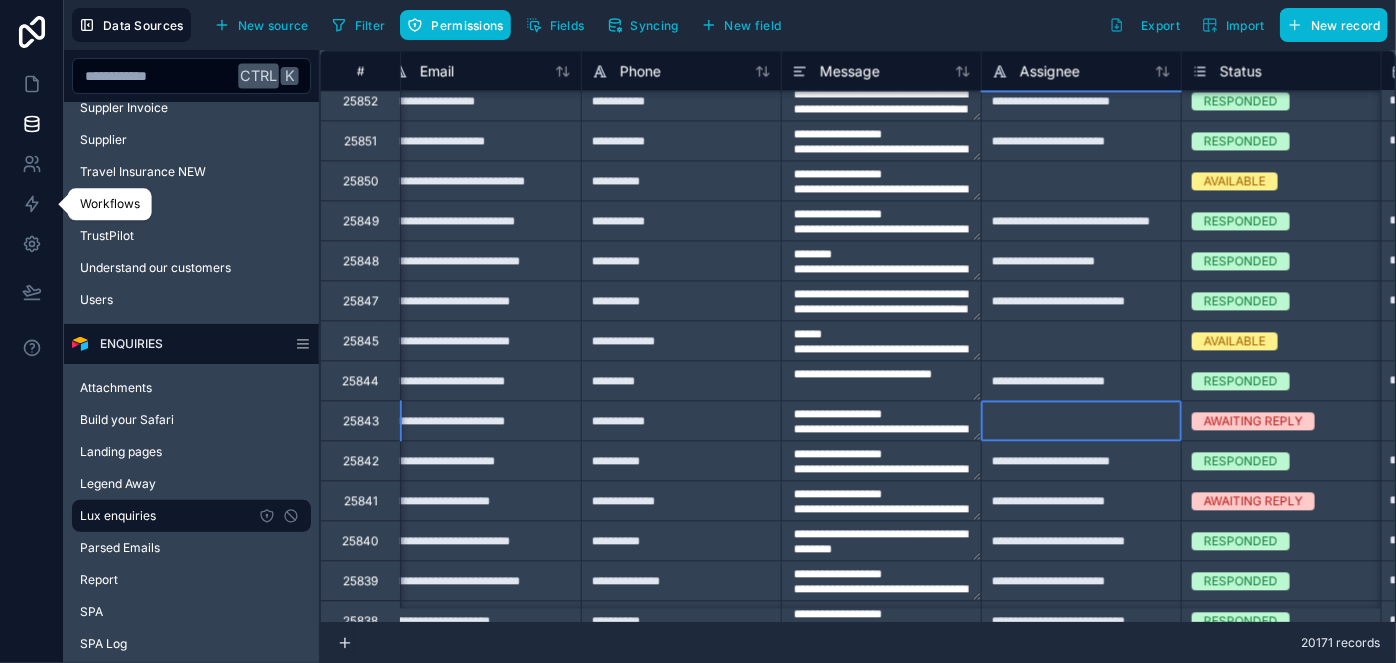 click at bounding box center (1081, 420) 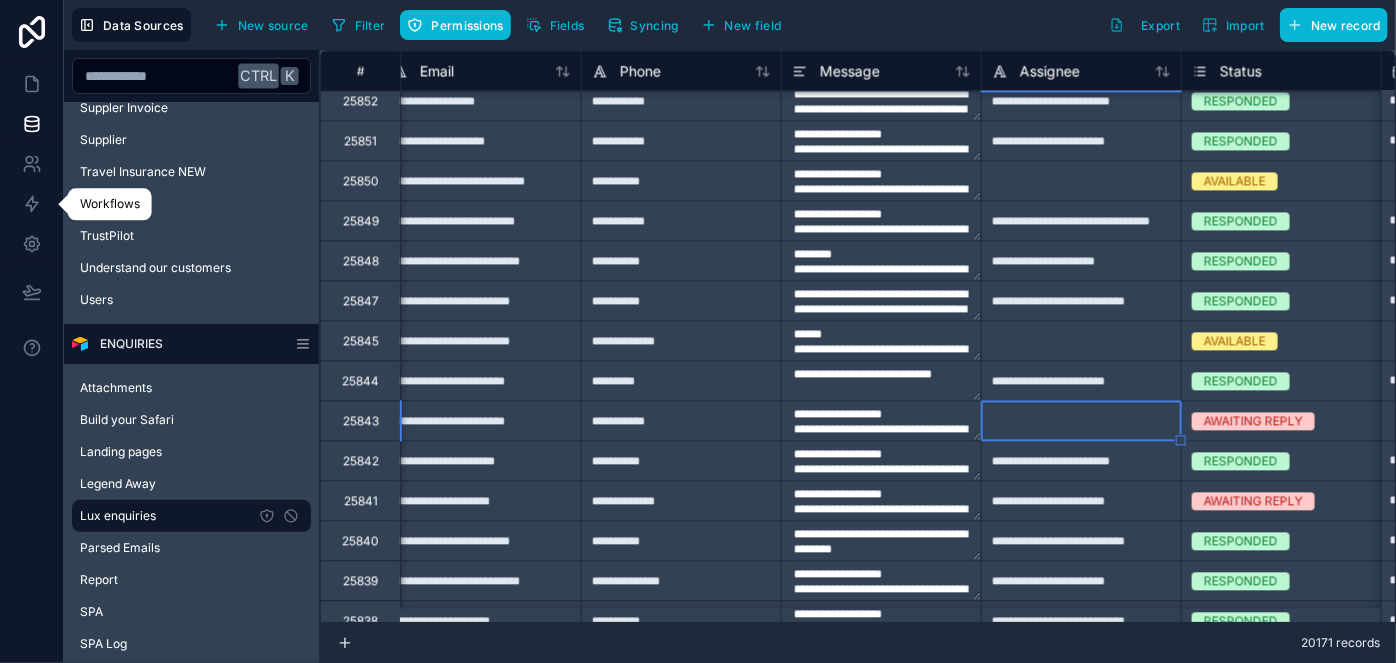 type on "**********" 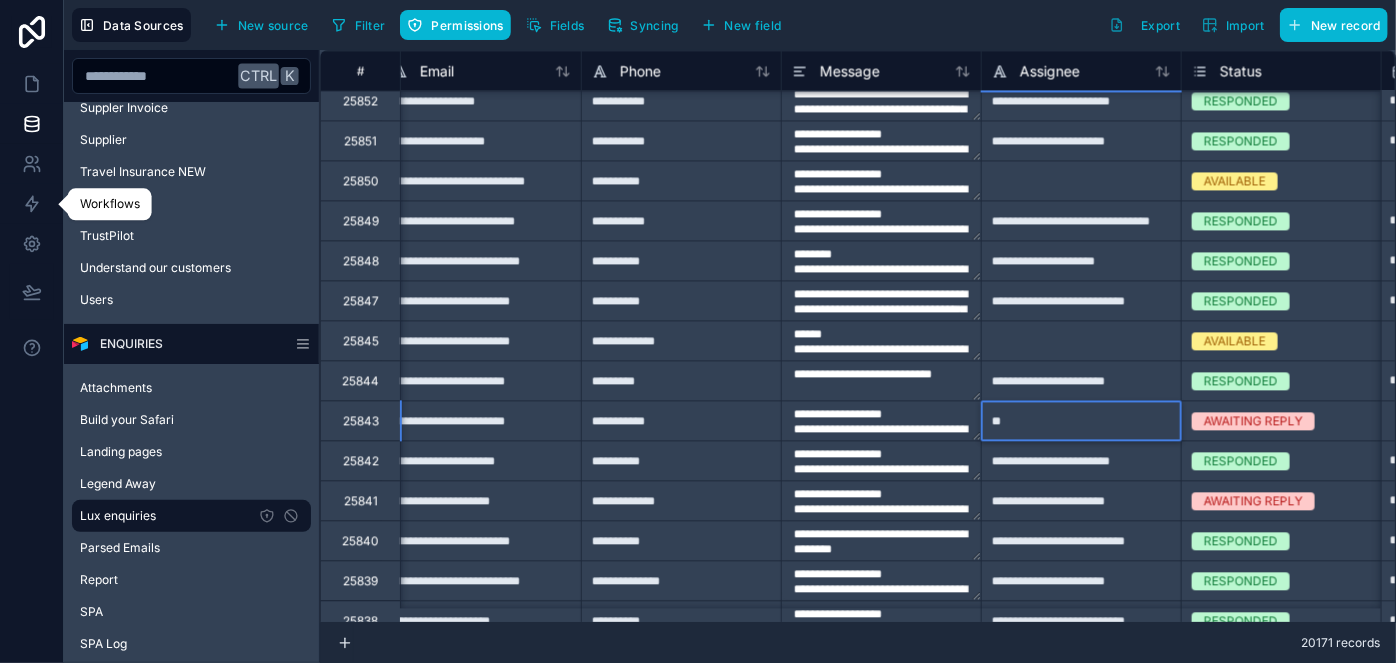 type on "*" 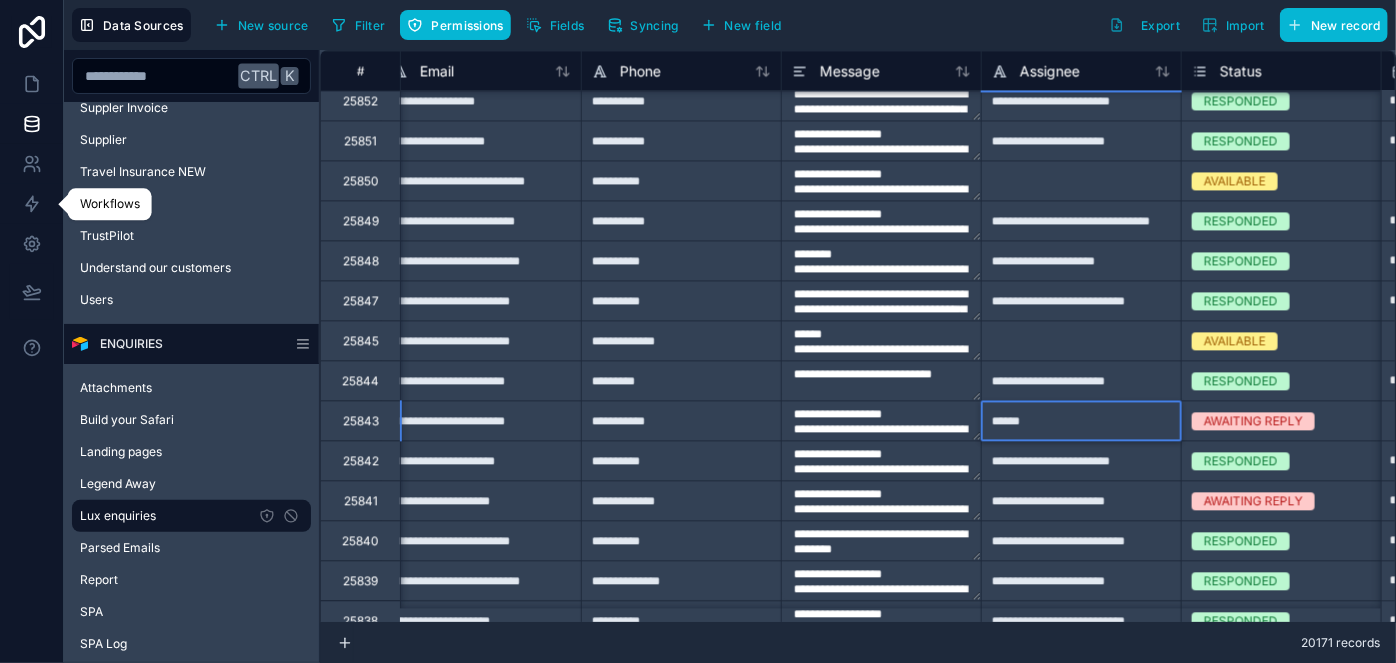 type on "*******" 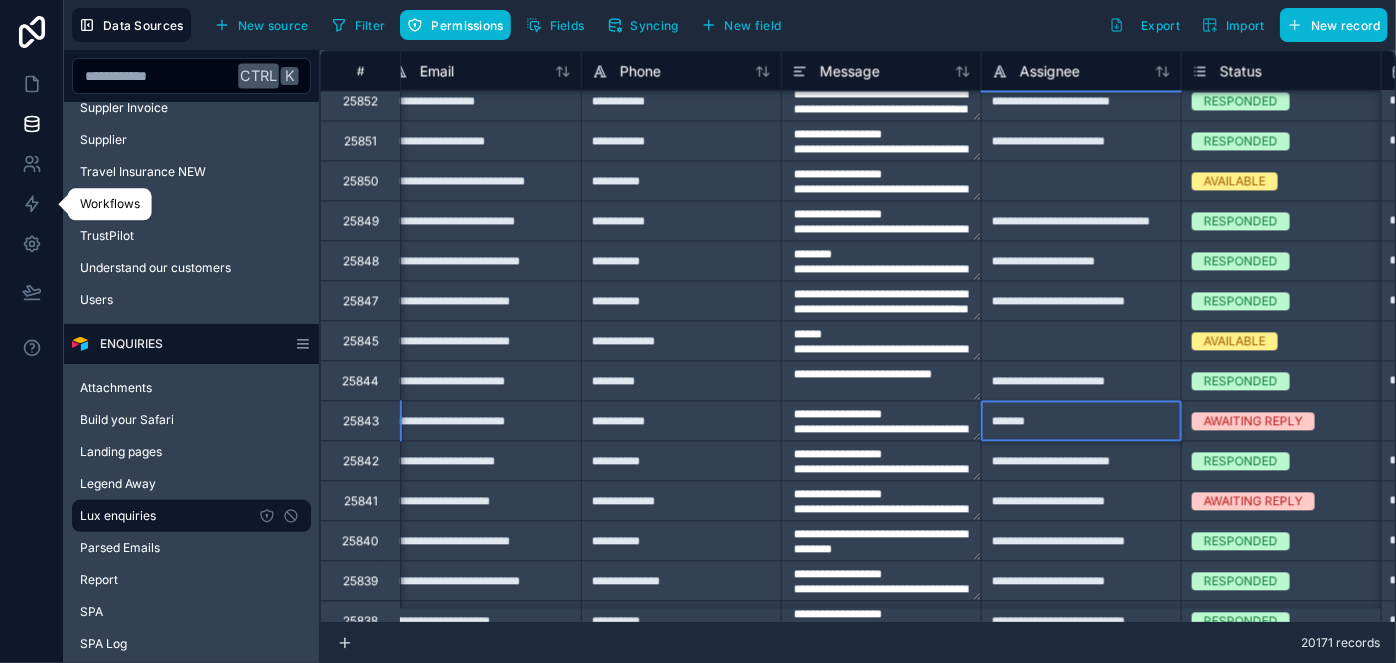 click on "**********" at bounding box center [1081, 460] 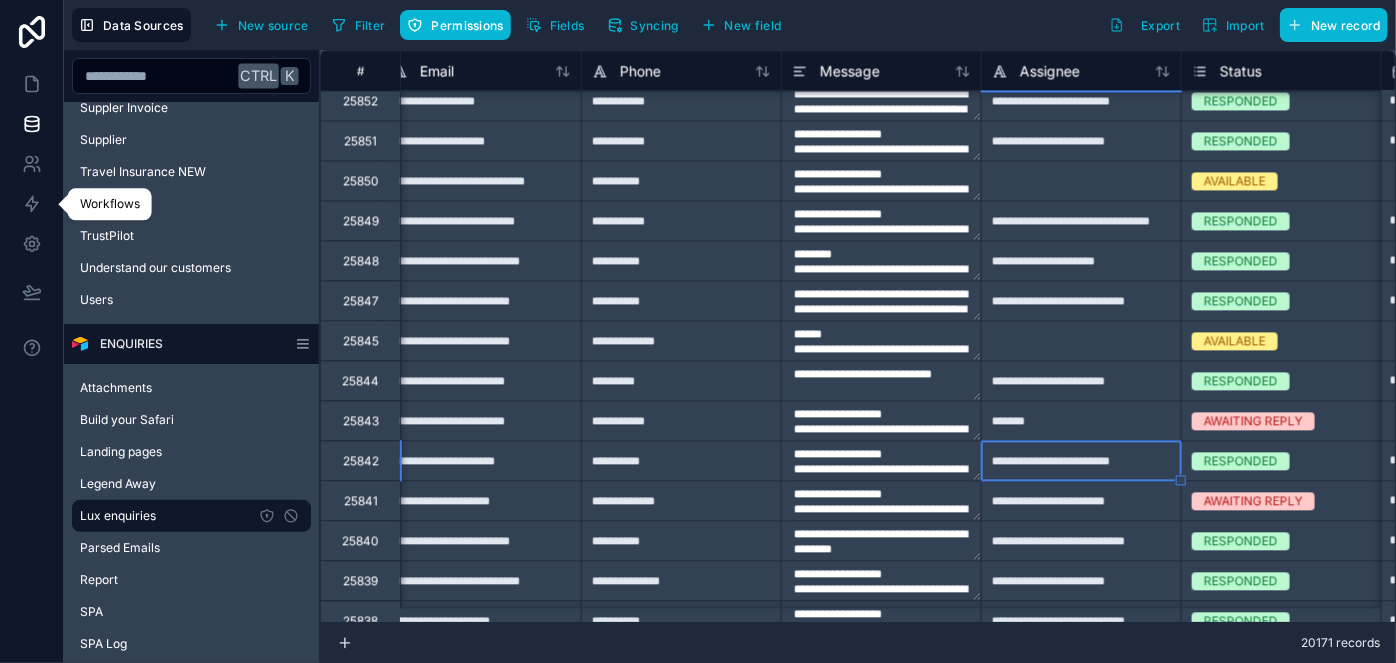 type on "**********" 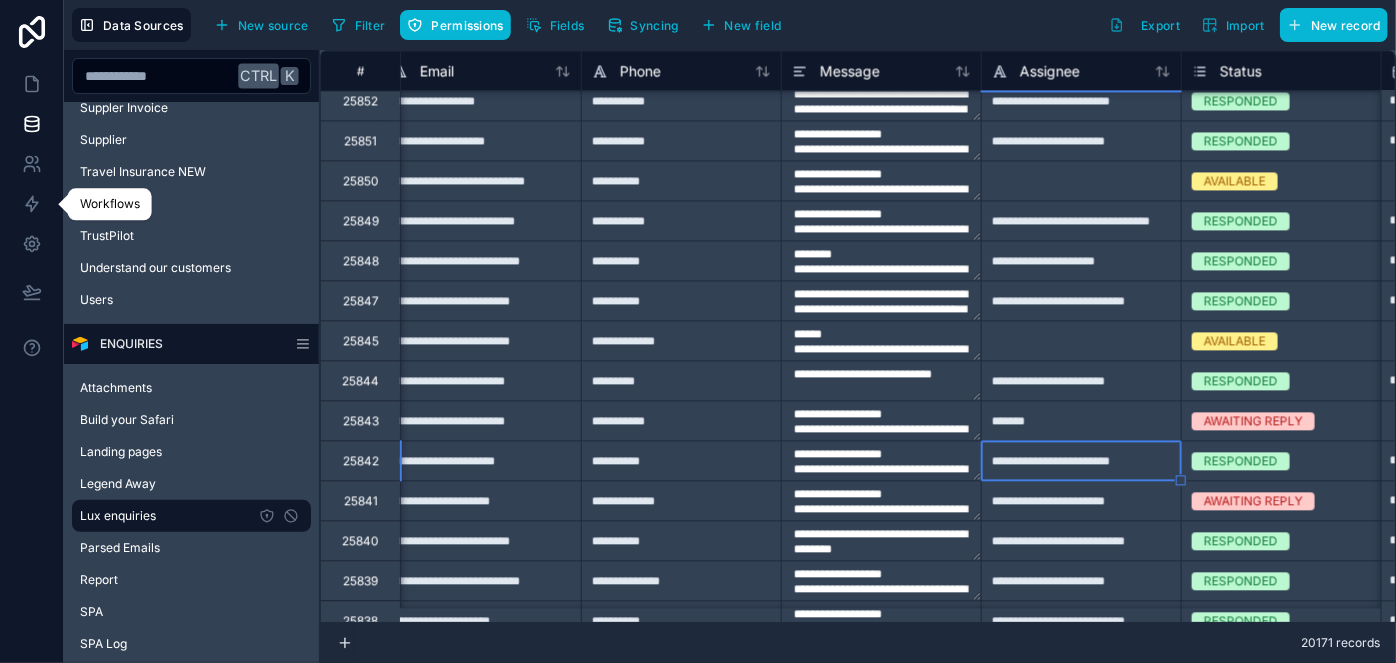type on "**********" 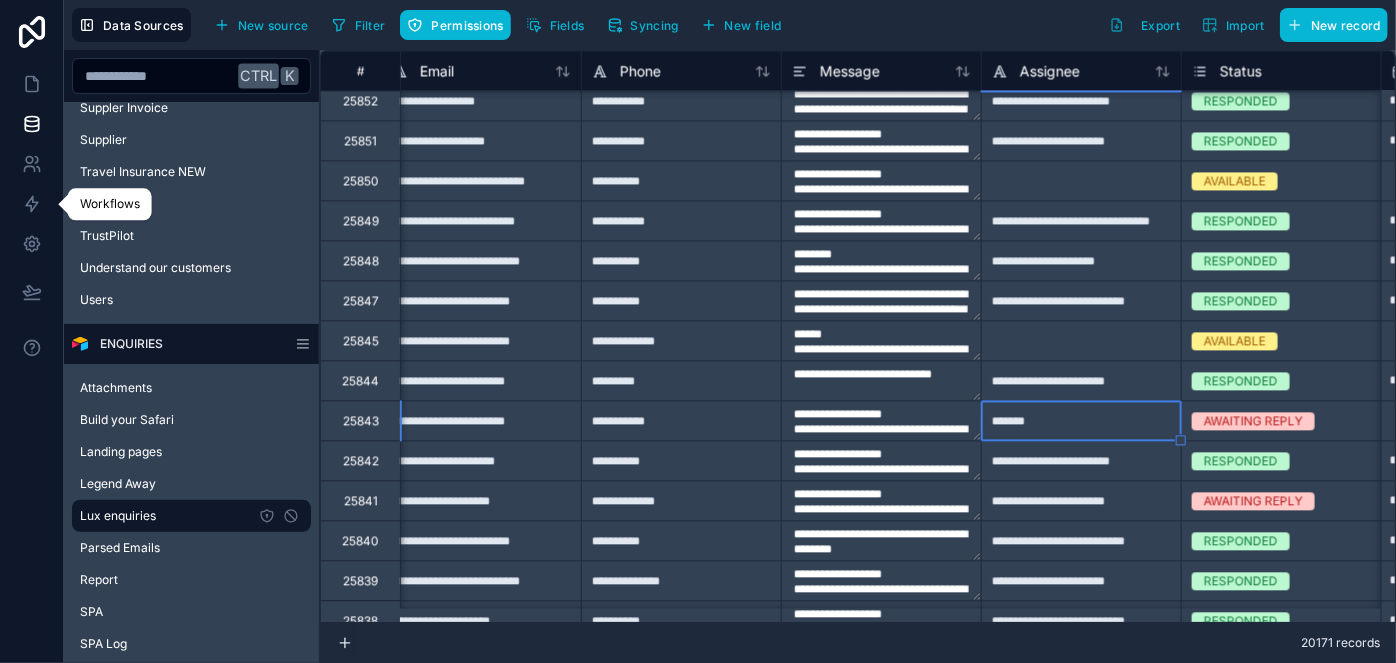 type on "**********" 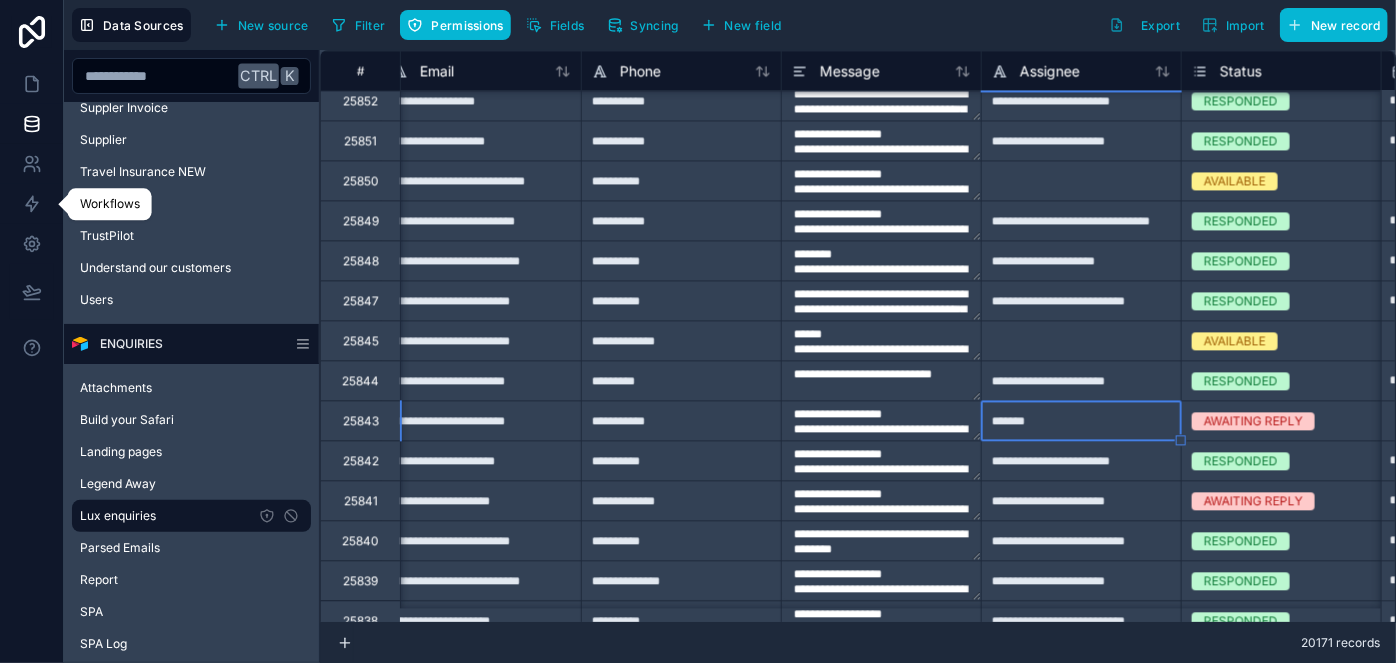 type on "**********" 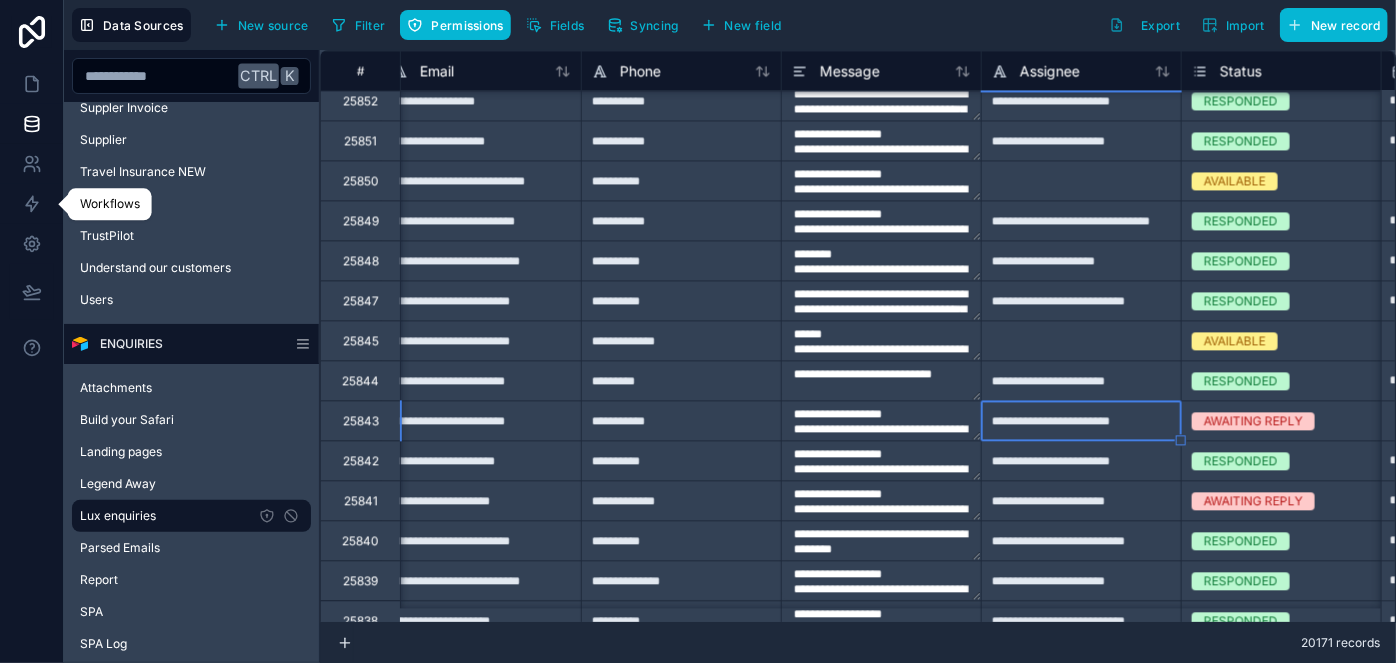 type on "**********" 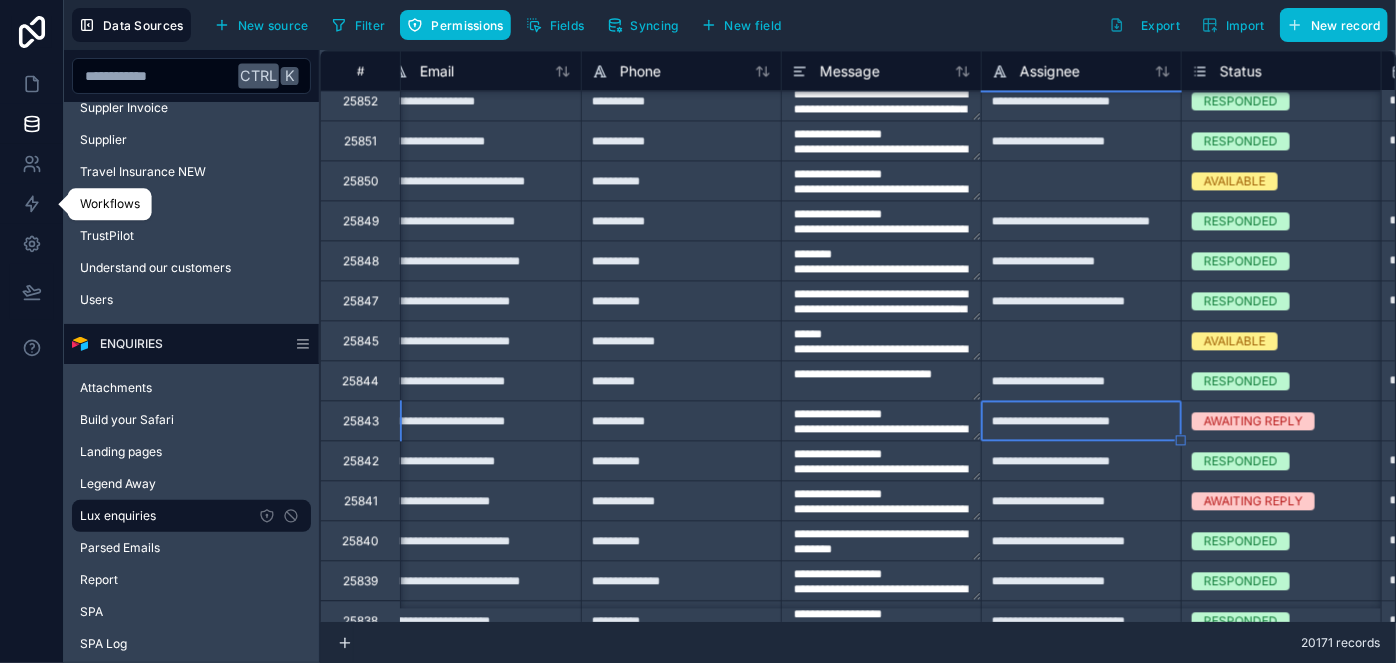 type on "**********" 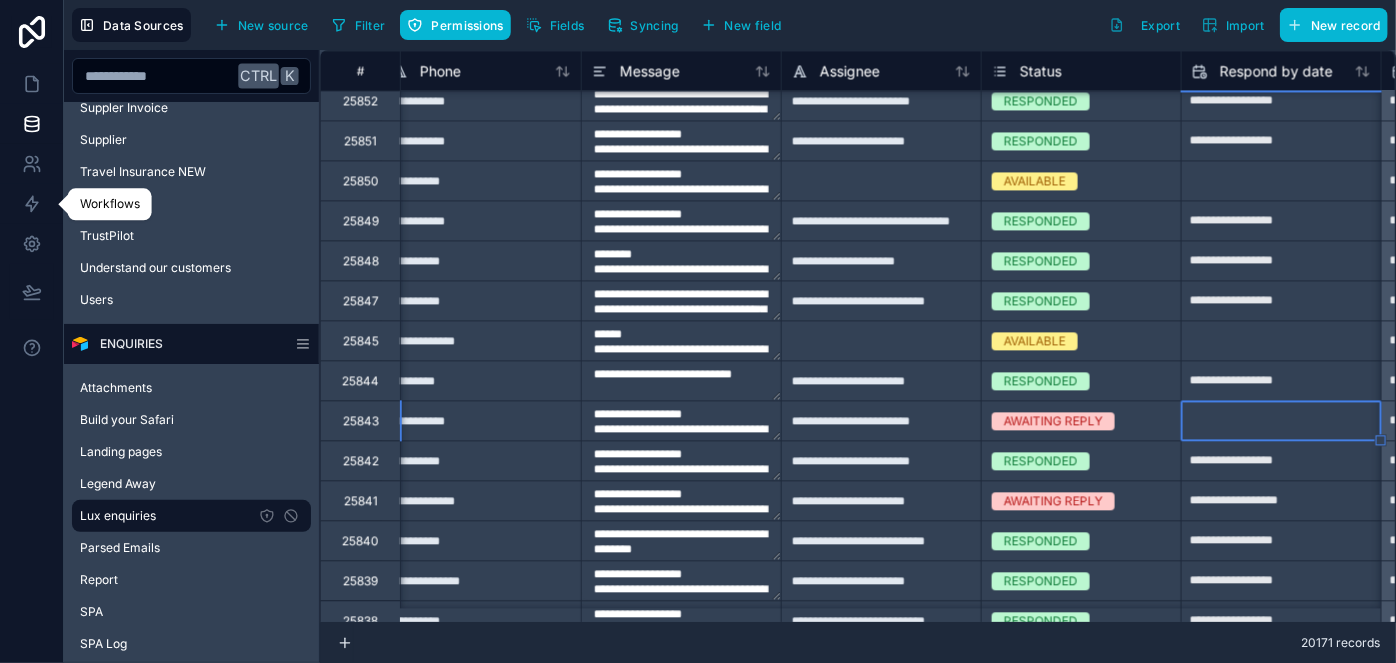 scroll, scrollTop: 2090, scrollLeft: 1219, axis: both 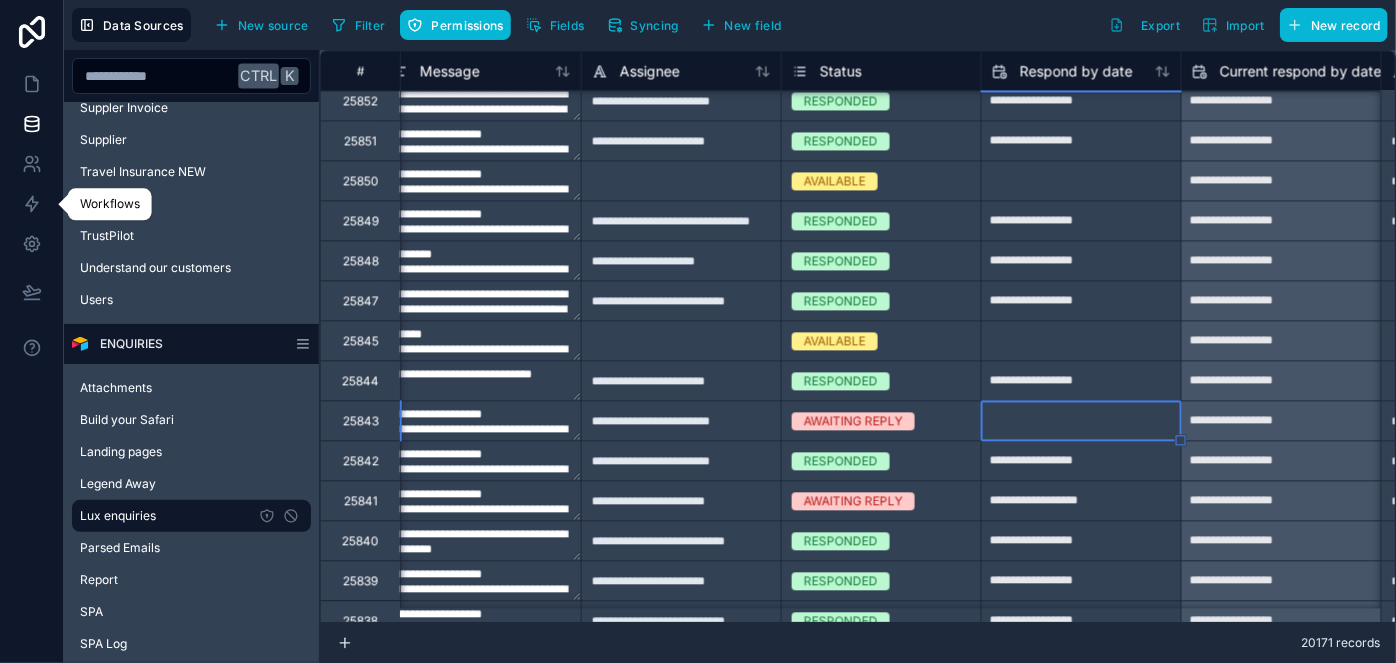 type on "**********" 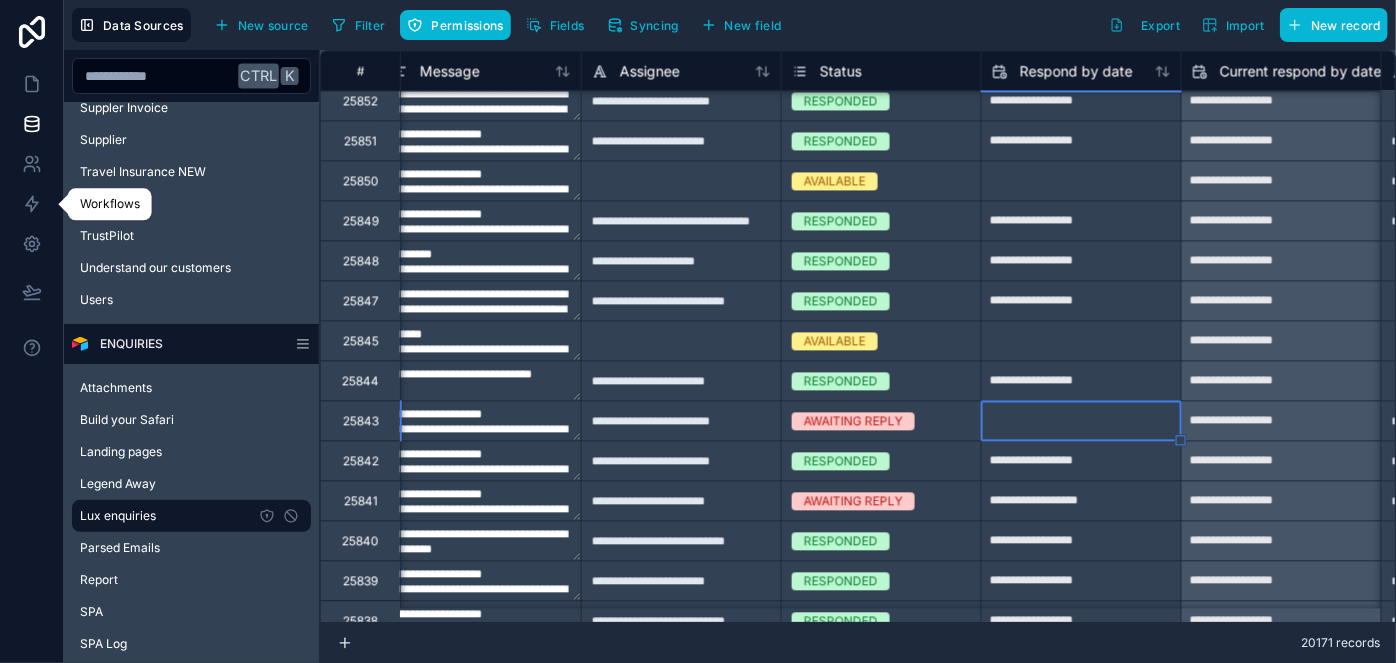 type on "**********" 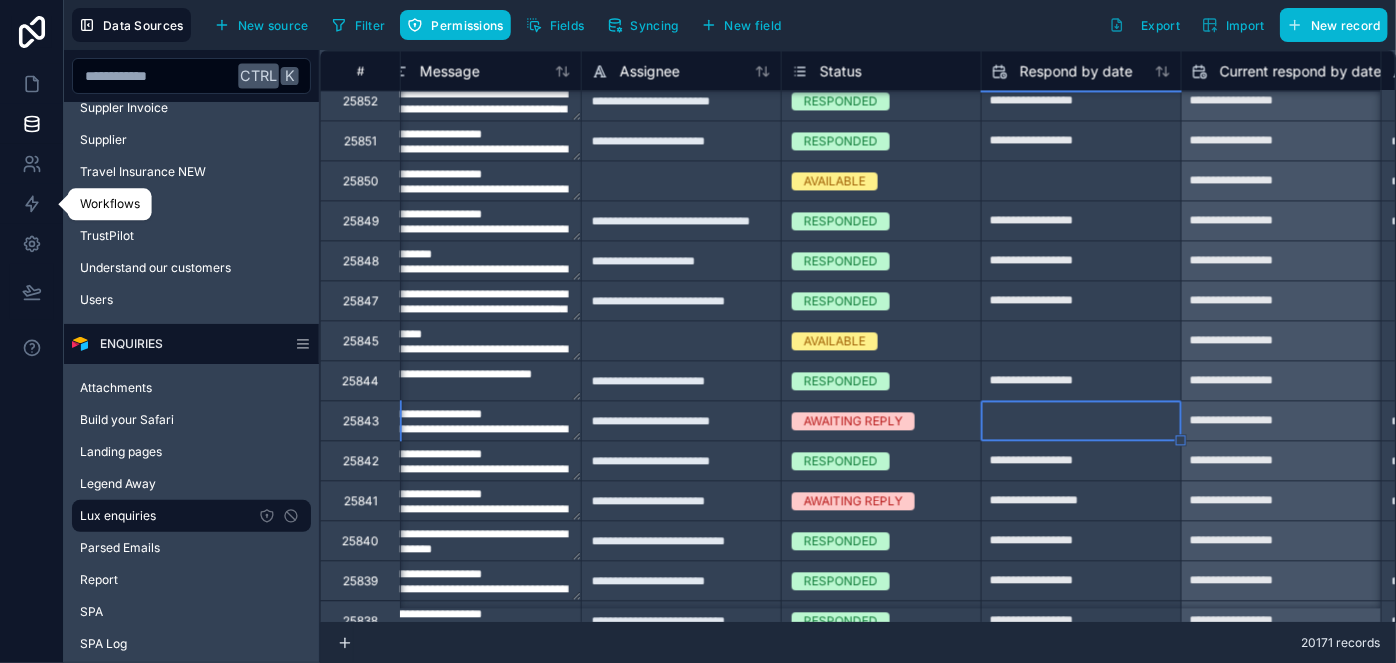 type on "**********" 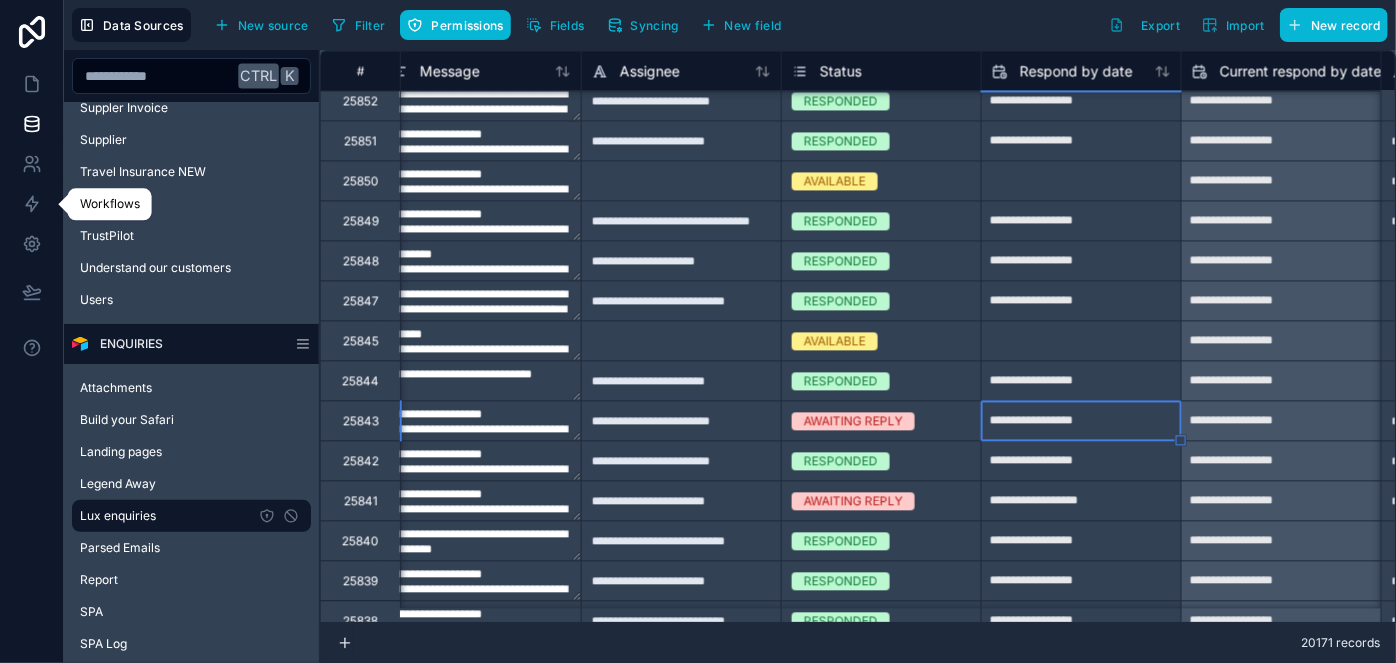 type on "**********" 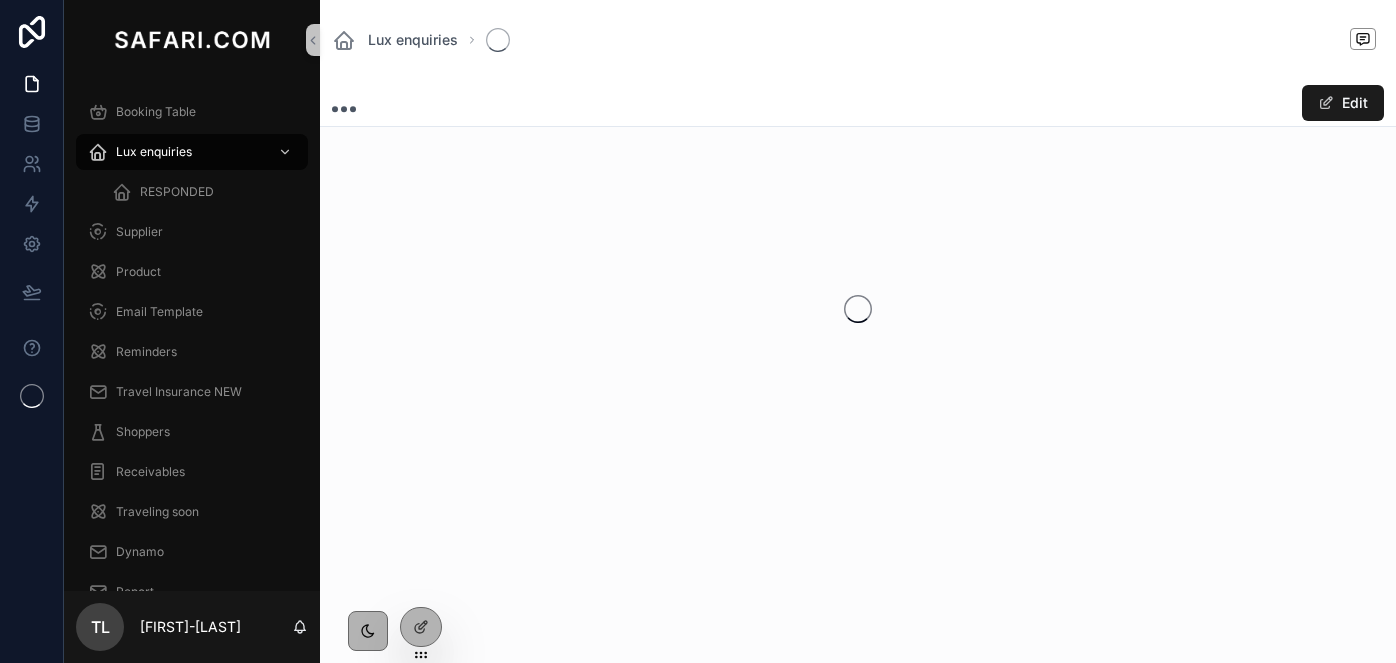 scroll, scrollTop: 0, scrollLeft: 0, axis: both 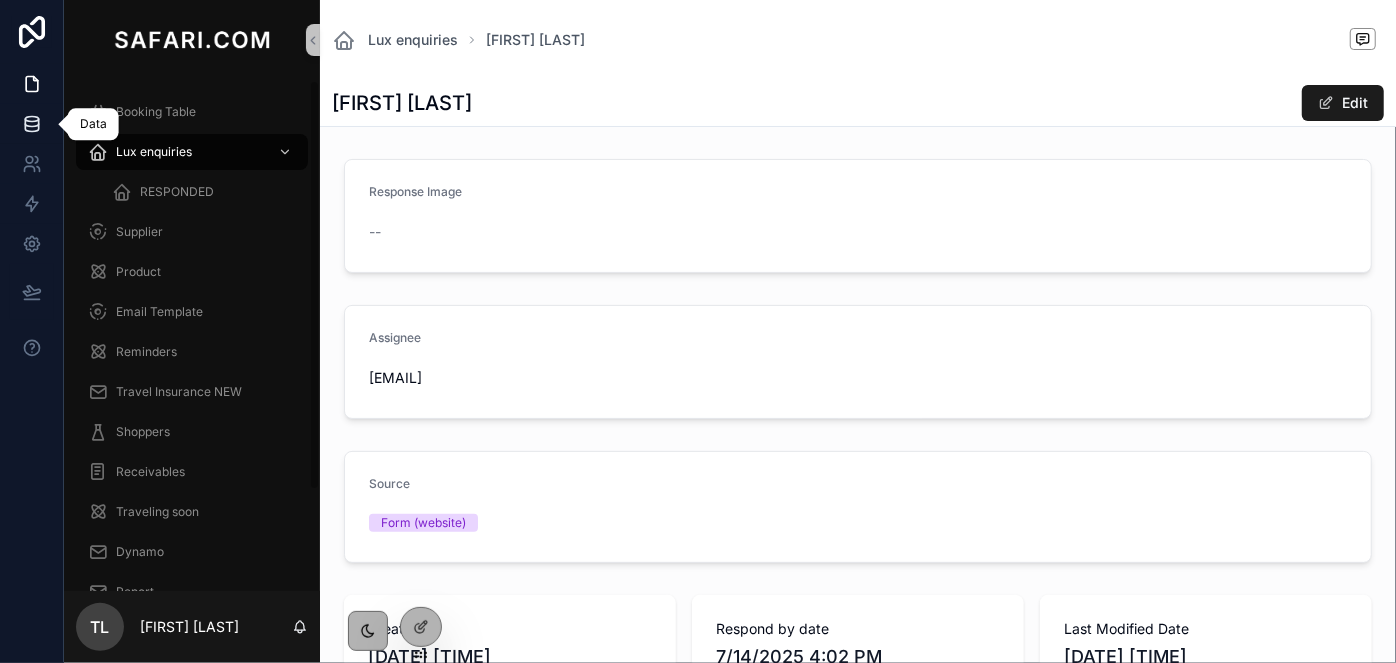click at bounding box center [31, 124] 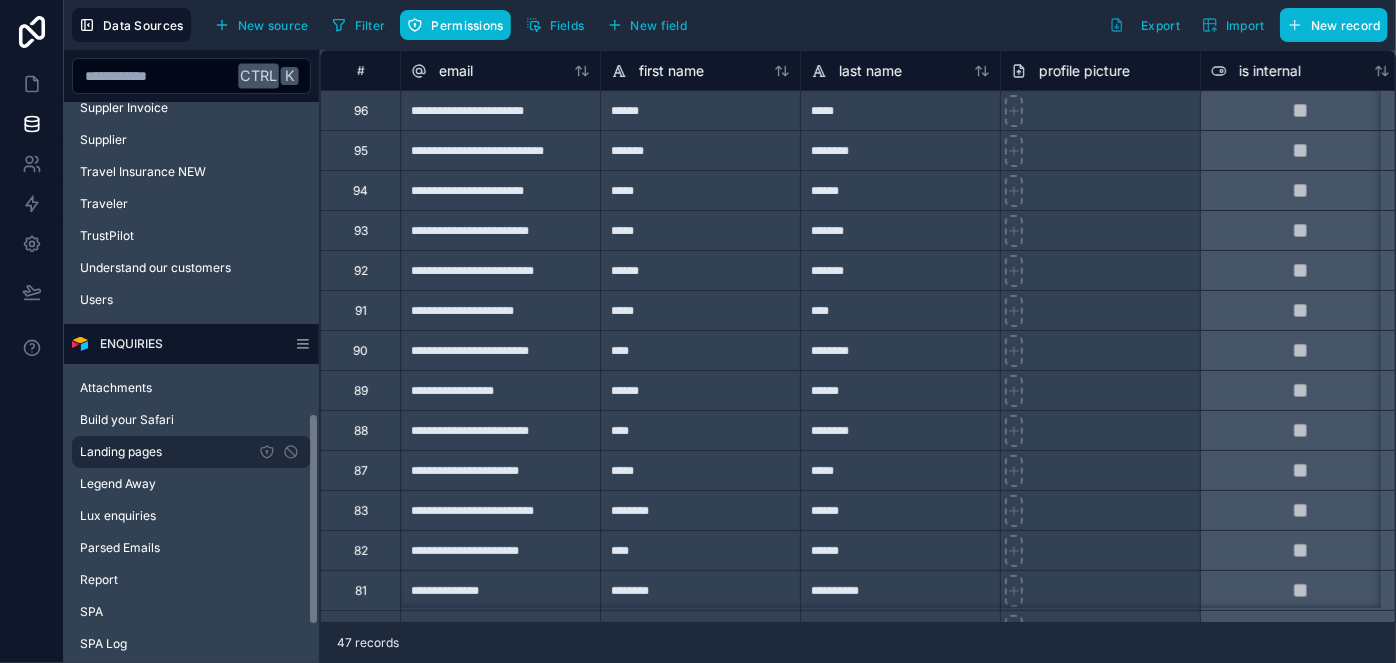 scroll, scrollTop: 918, scrollLeft: 0, axis: vertical 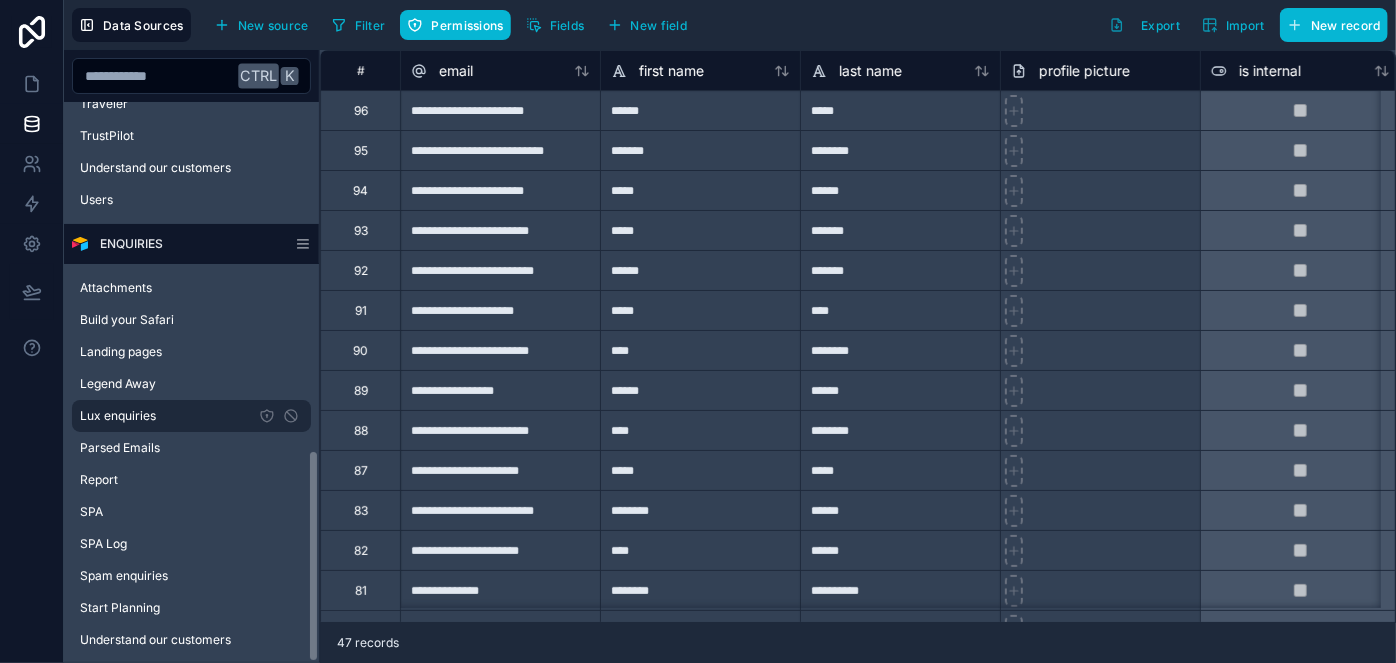 click on "Lux enquiries" at bounding box center (118, 416) 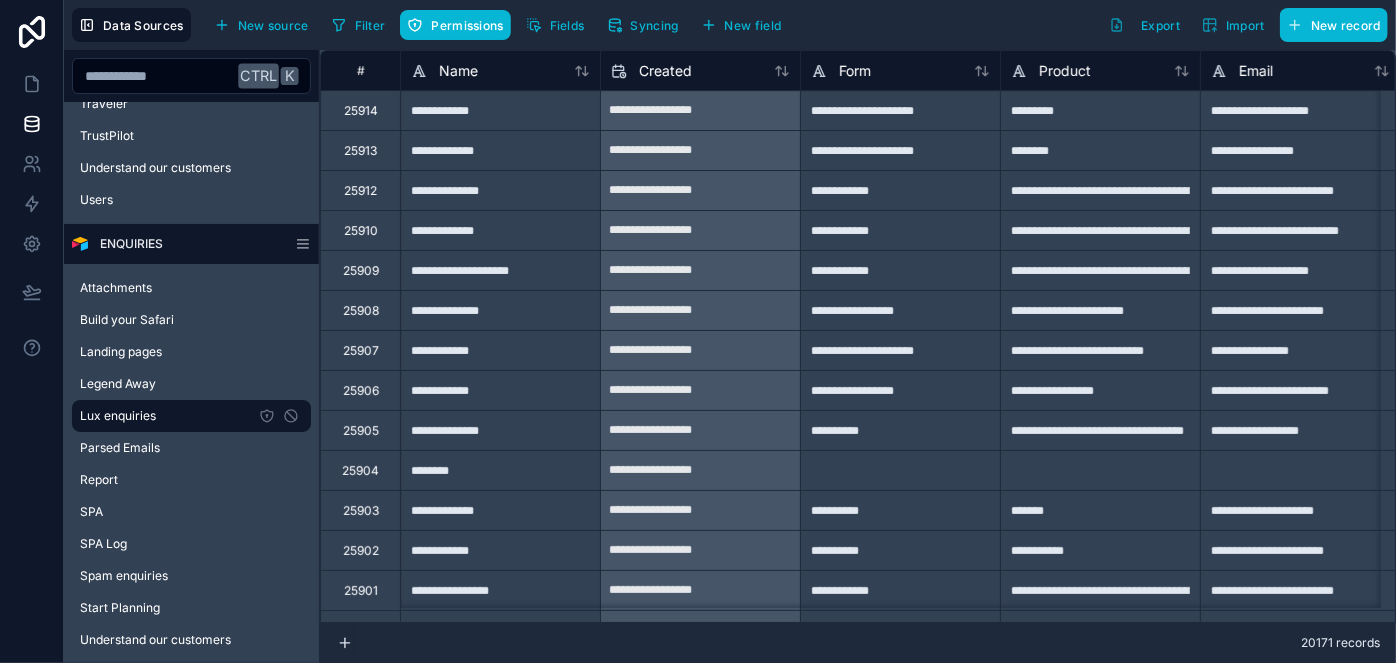 click on "**********" at bounding box center [500, 390] 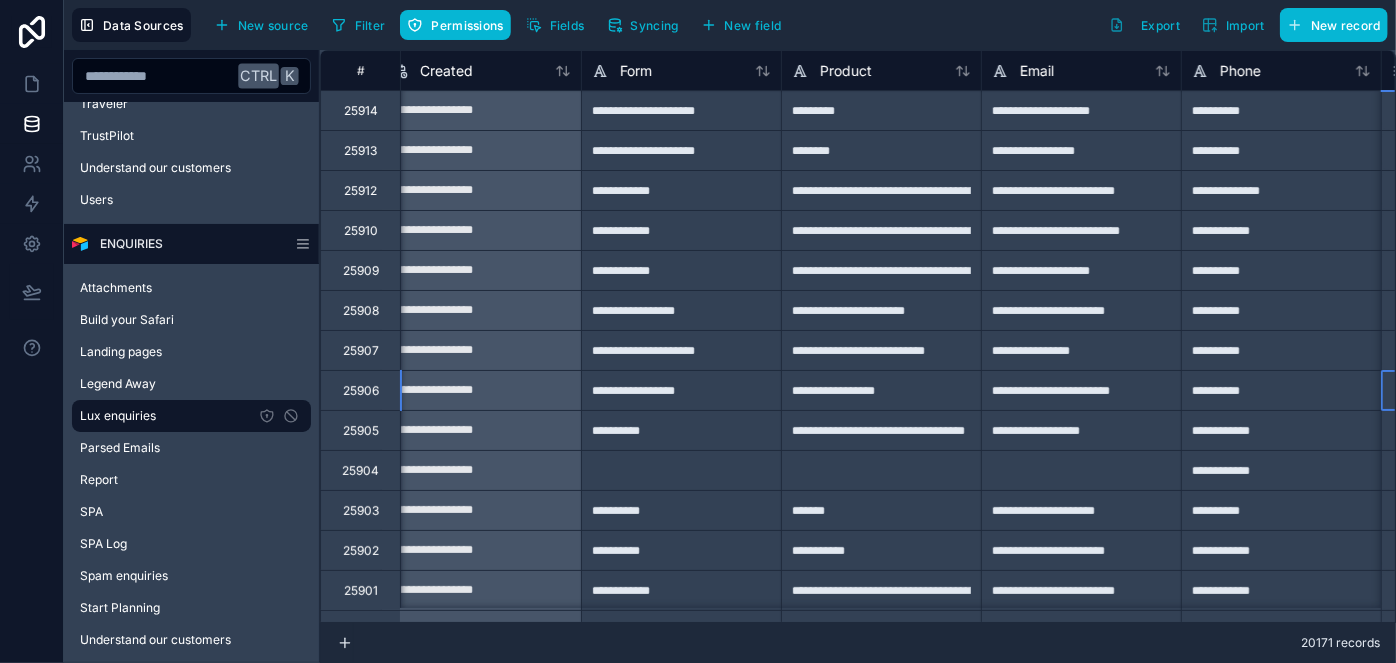 type on "**********" 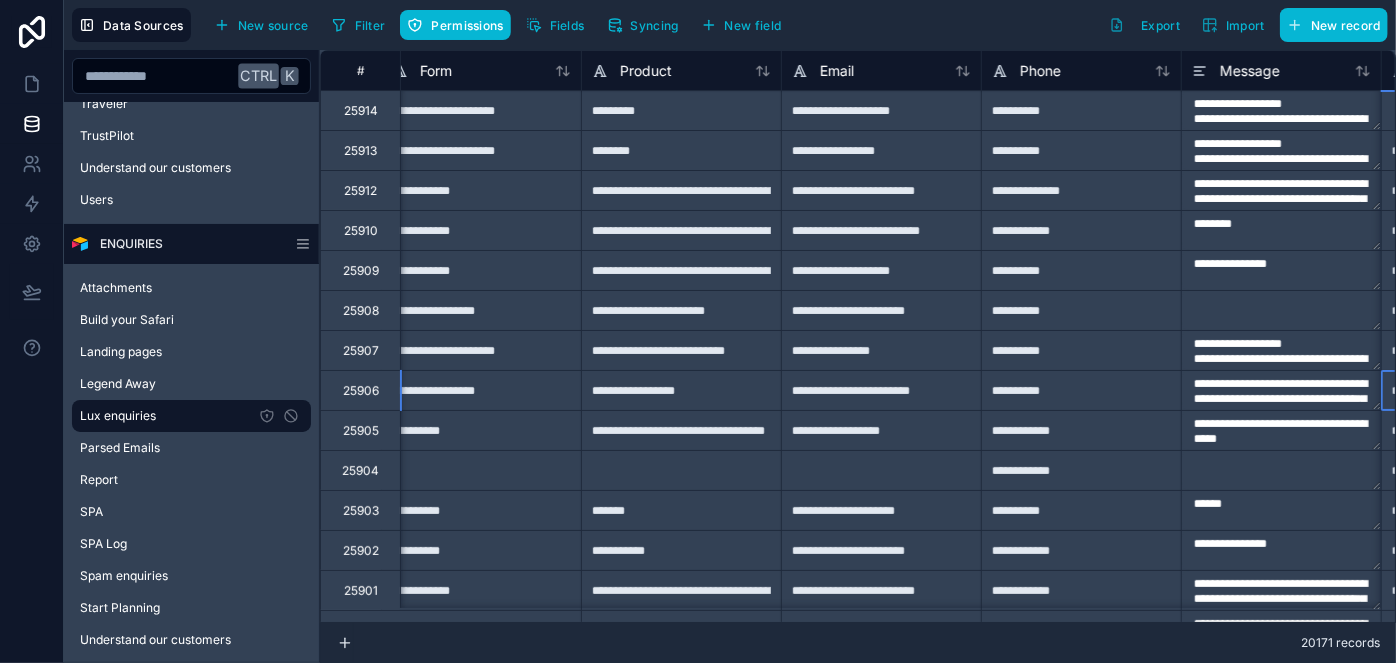 scroll, scrollTop: 0, scrollLeft: 619, axis: horizontal 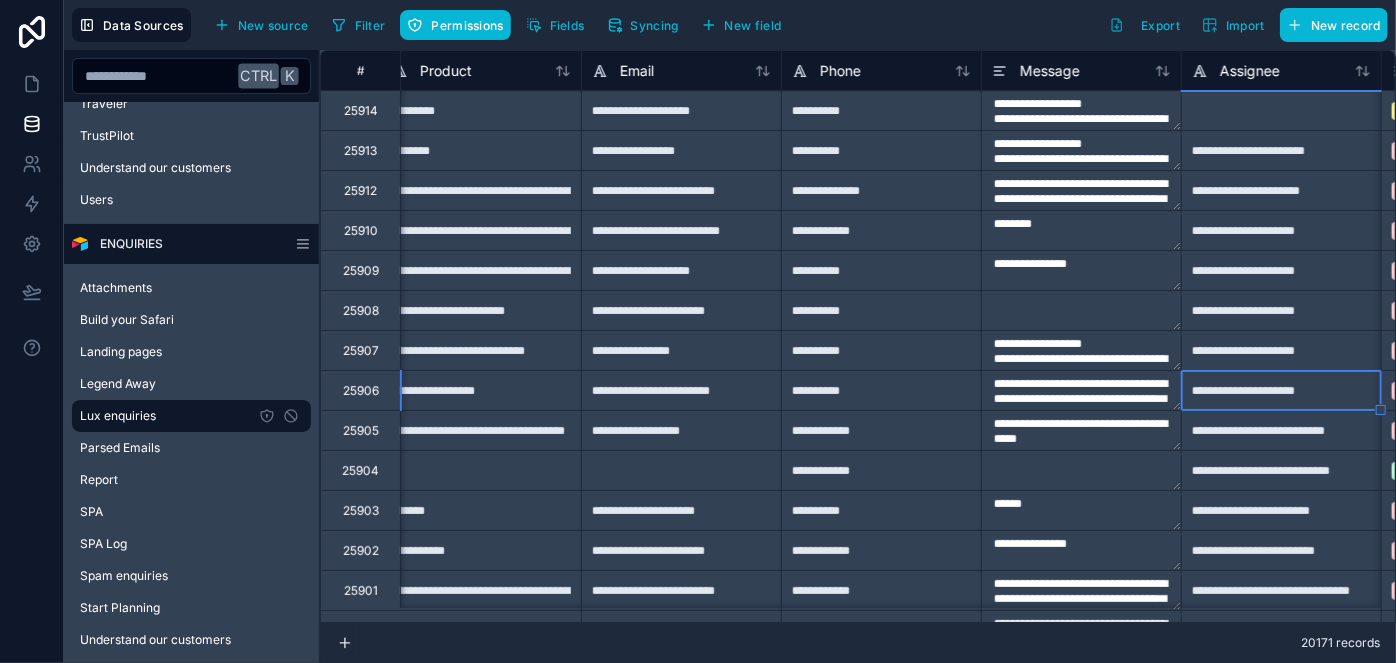 type on "**********" 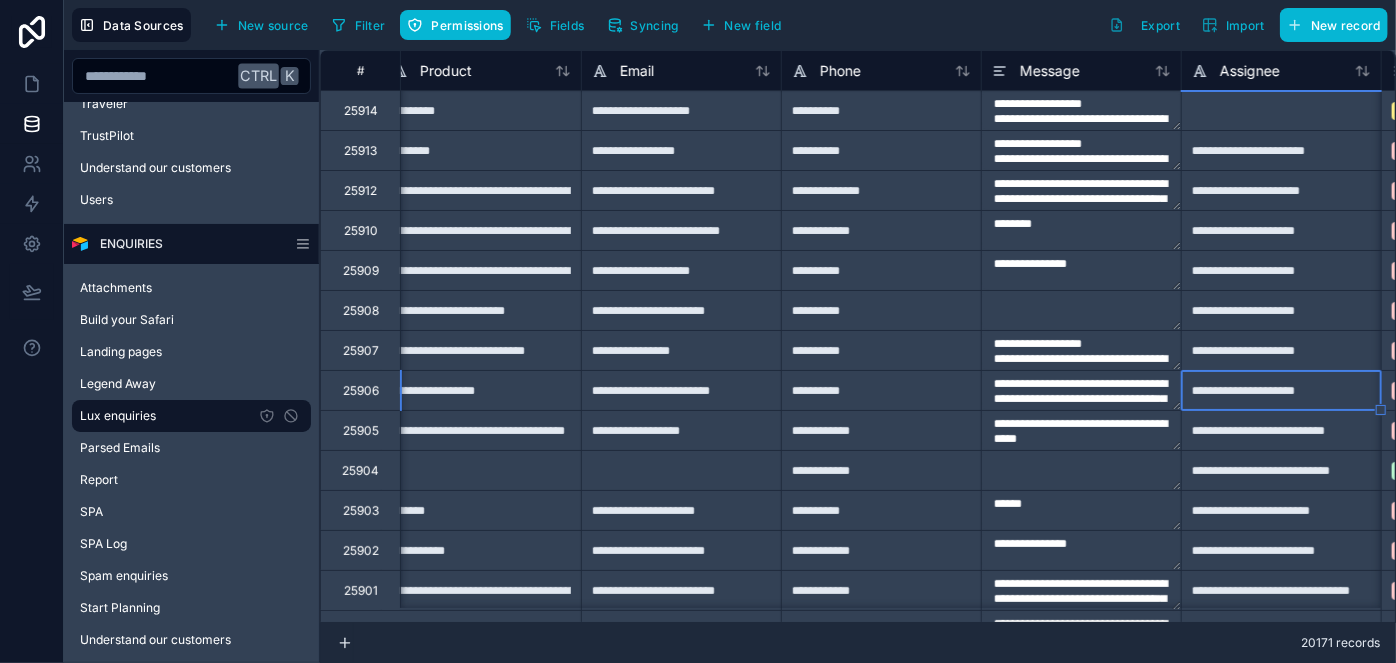 type on "**********" 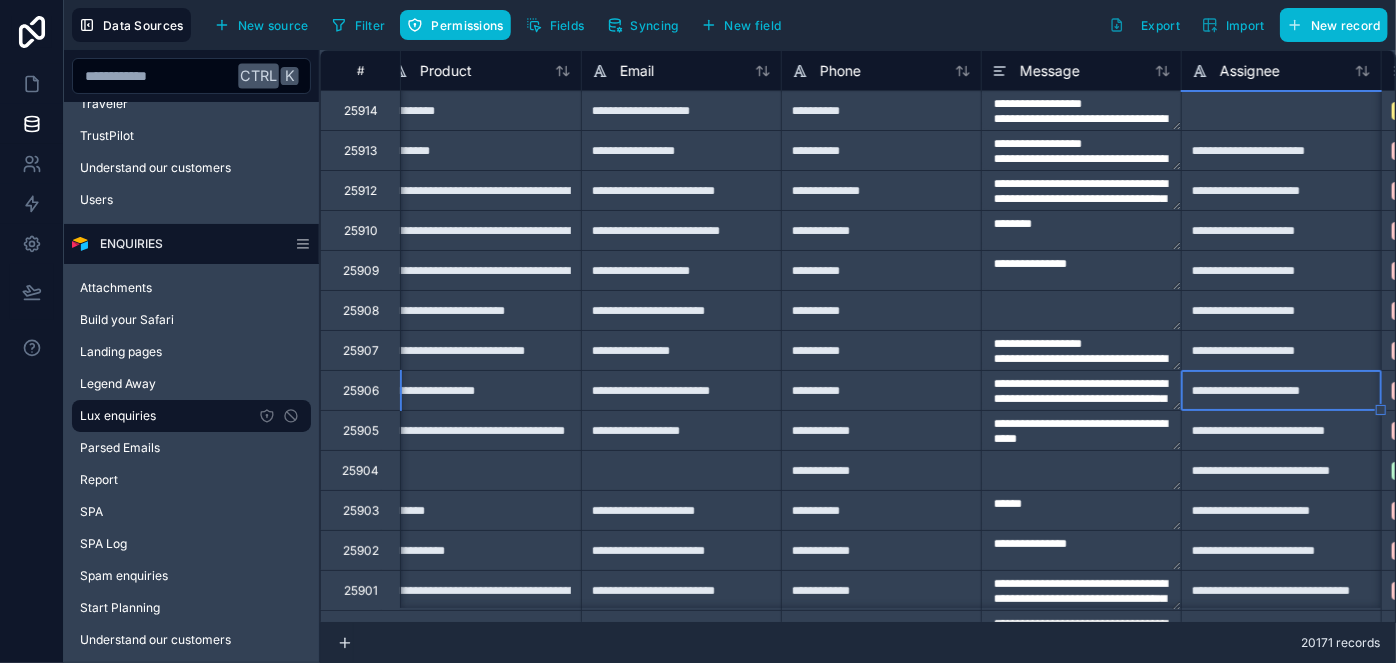type on "**********" 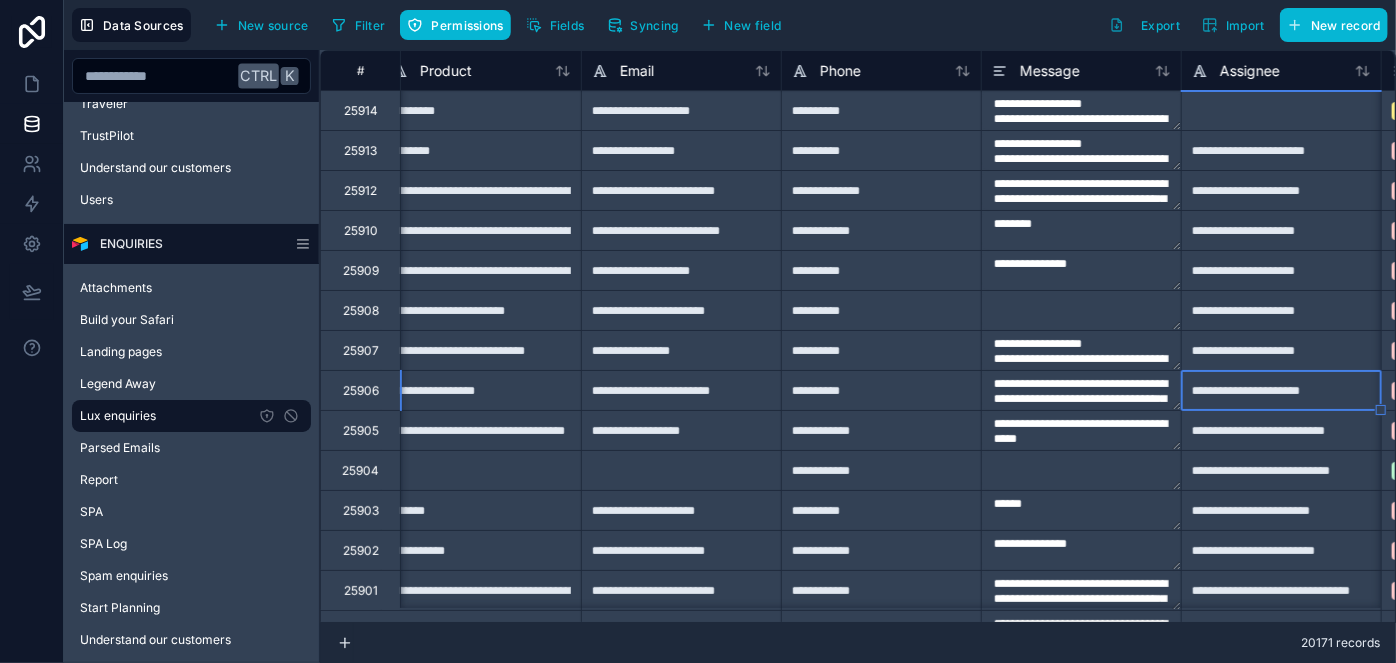 type on "**********" 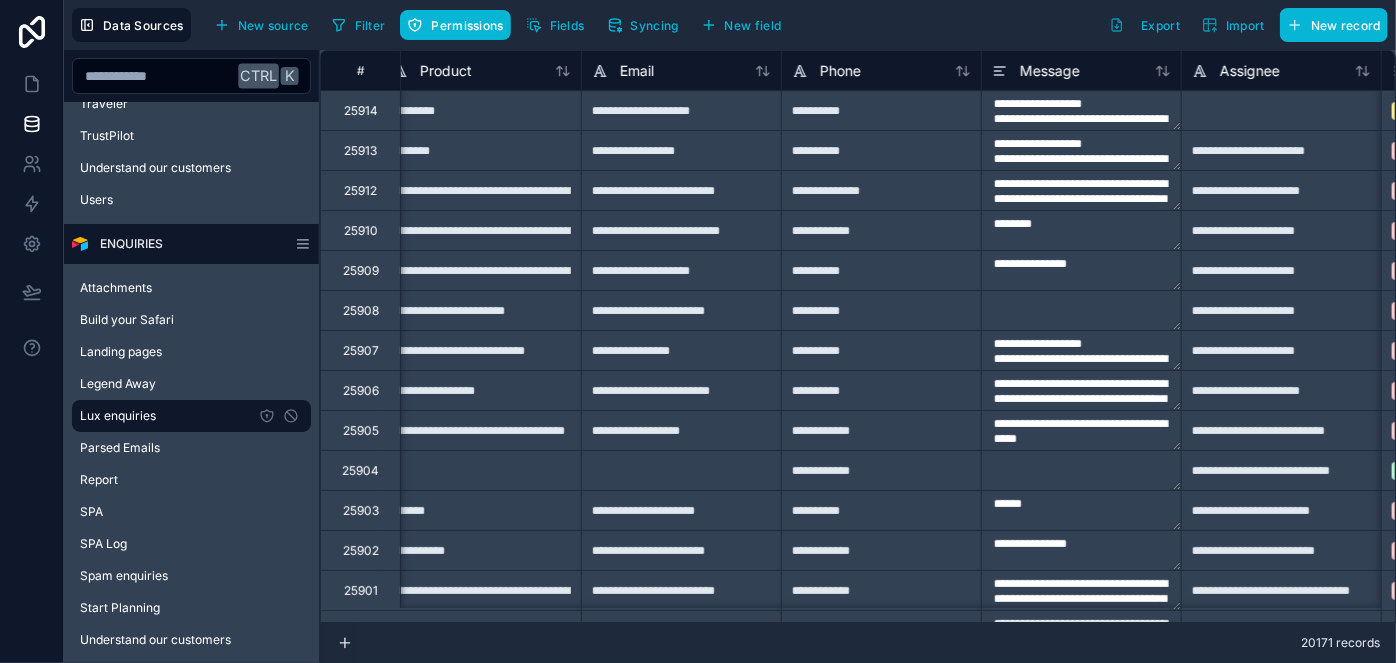scroll, scrollTop: 0, scrollLeft: 0, axis: both 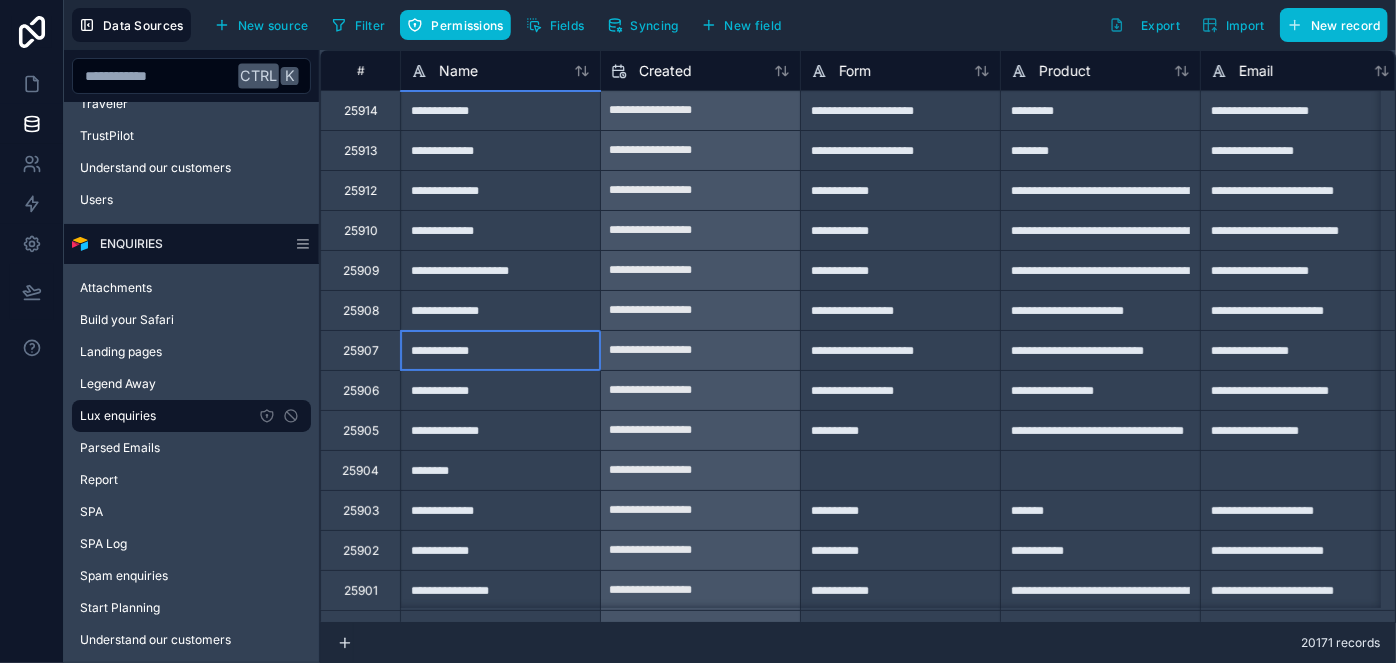 click on "**********" at bounding box center (500, 350) 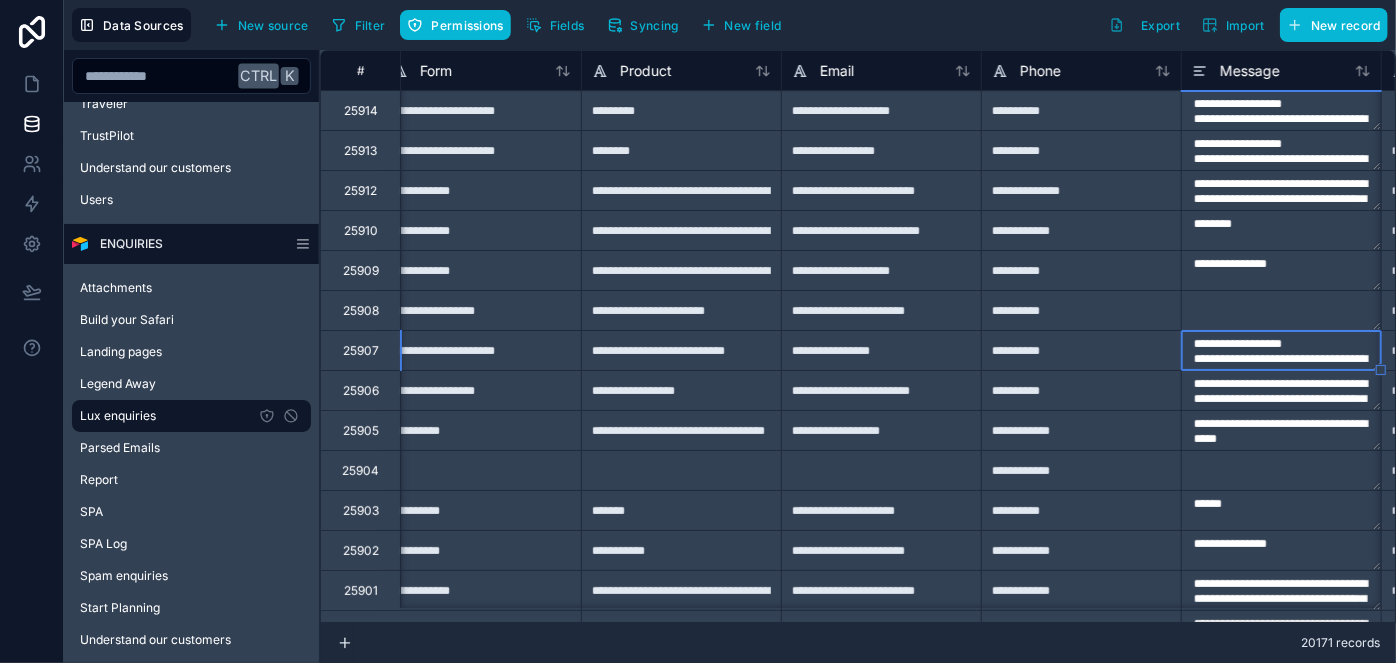 scroll, scrollTop: 0, scrollLeft: 619, axis: horizontal 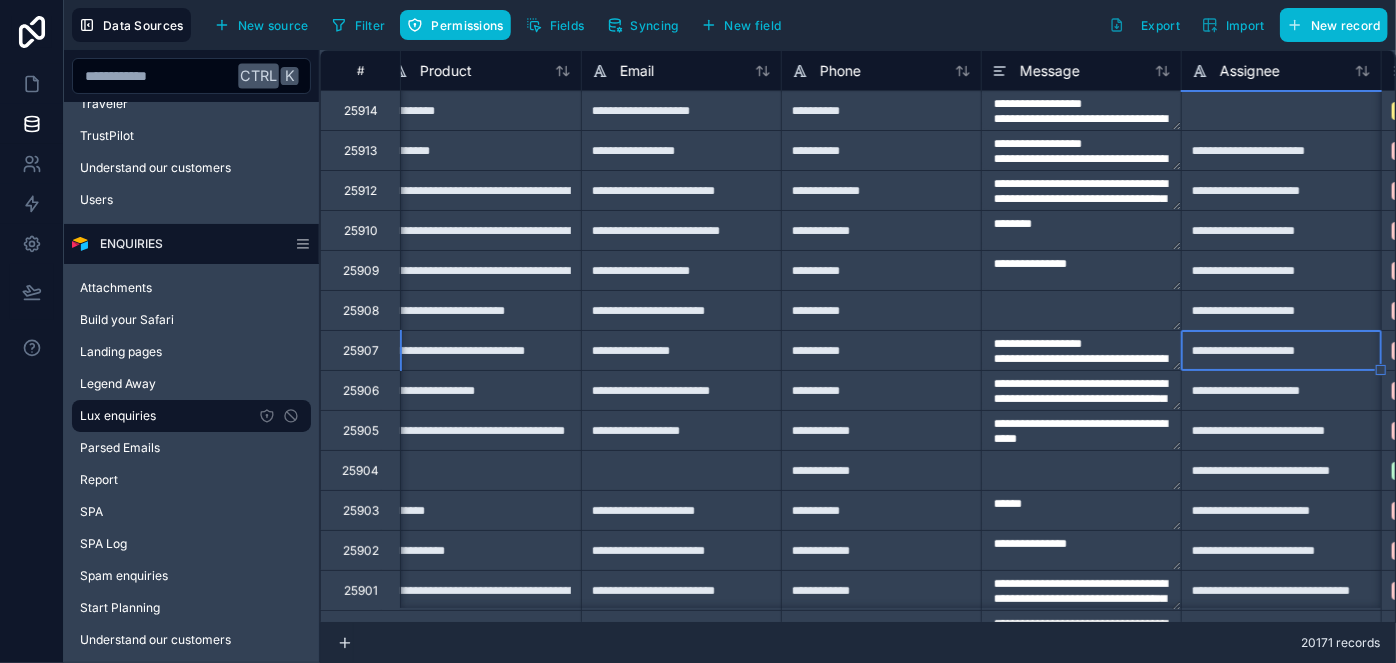 click on "**********" at bounding box center [1081, 350] 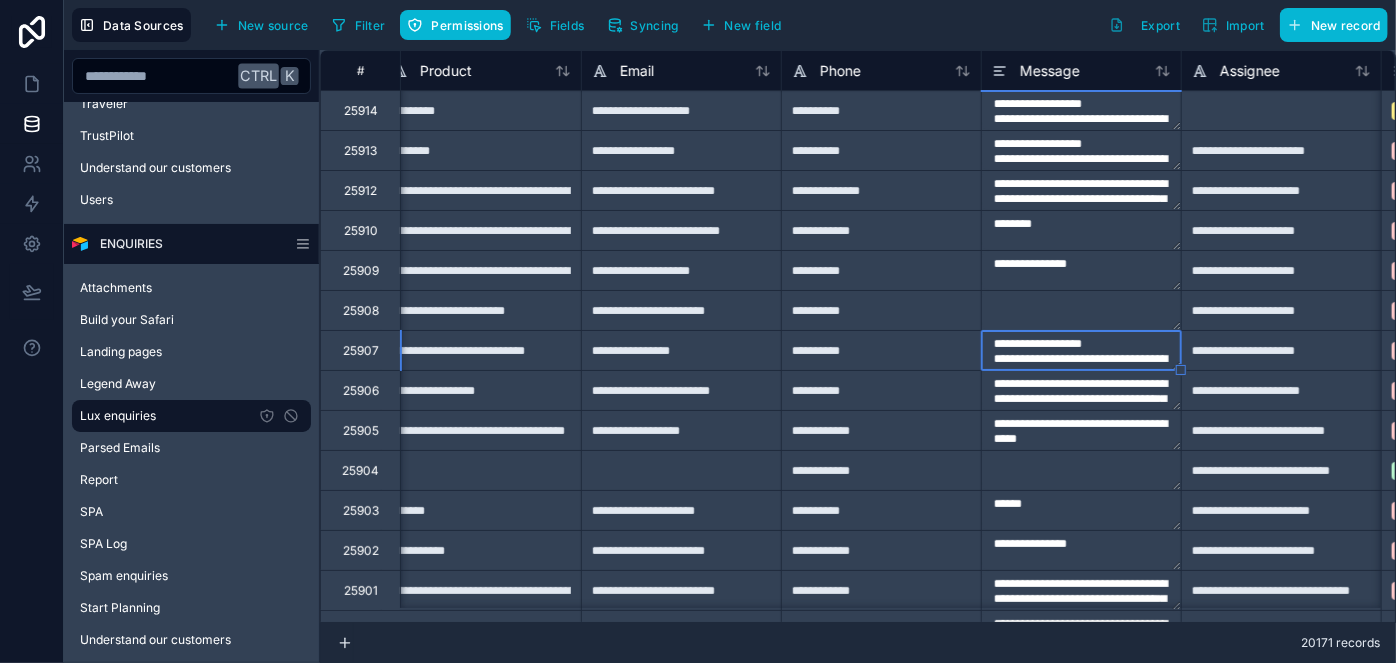 click on "**********" at bounding box center (1081, 350) 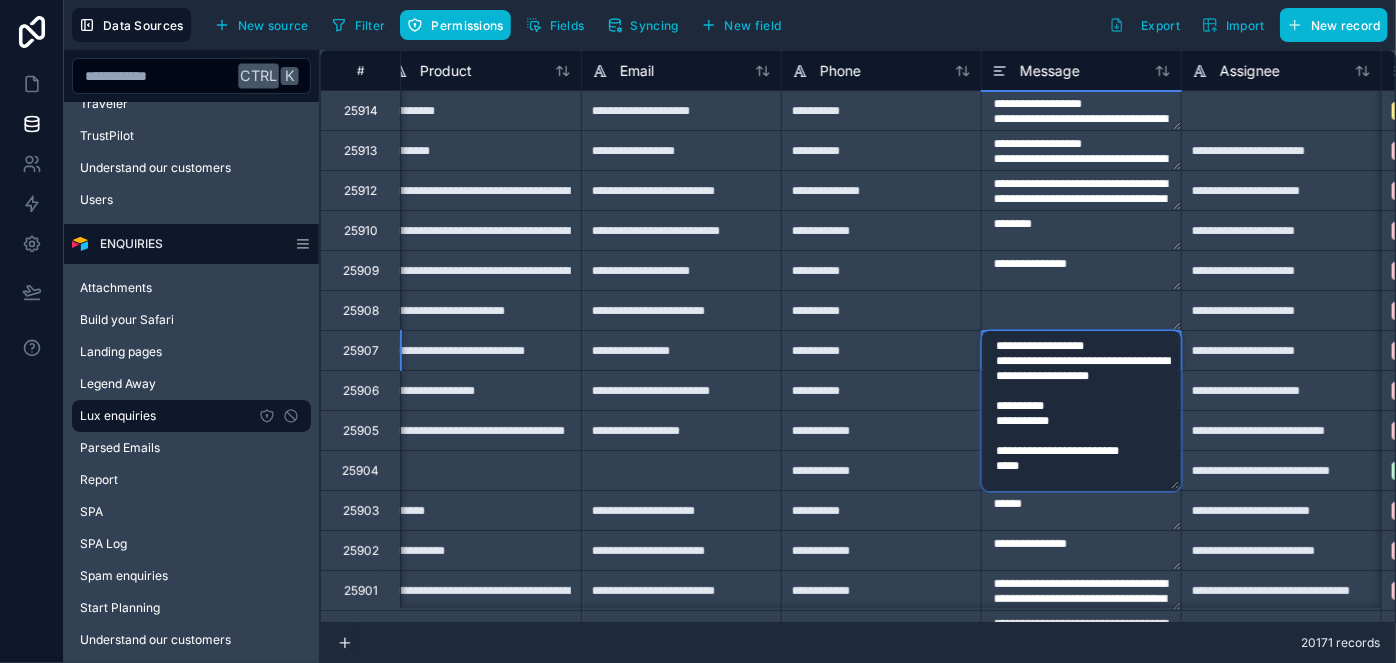 click on "**********" at bounding box center (1081, 411) 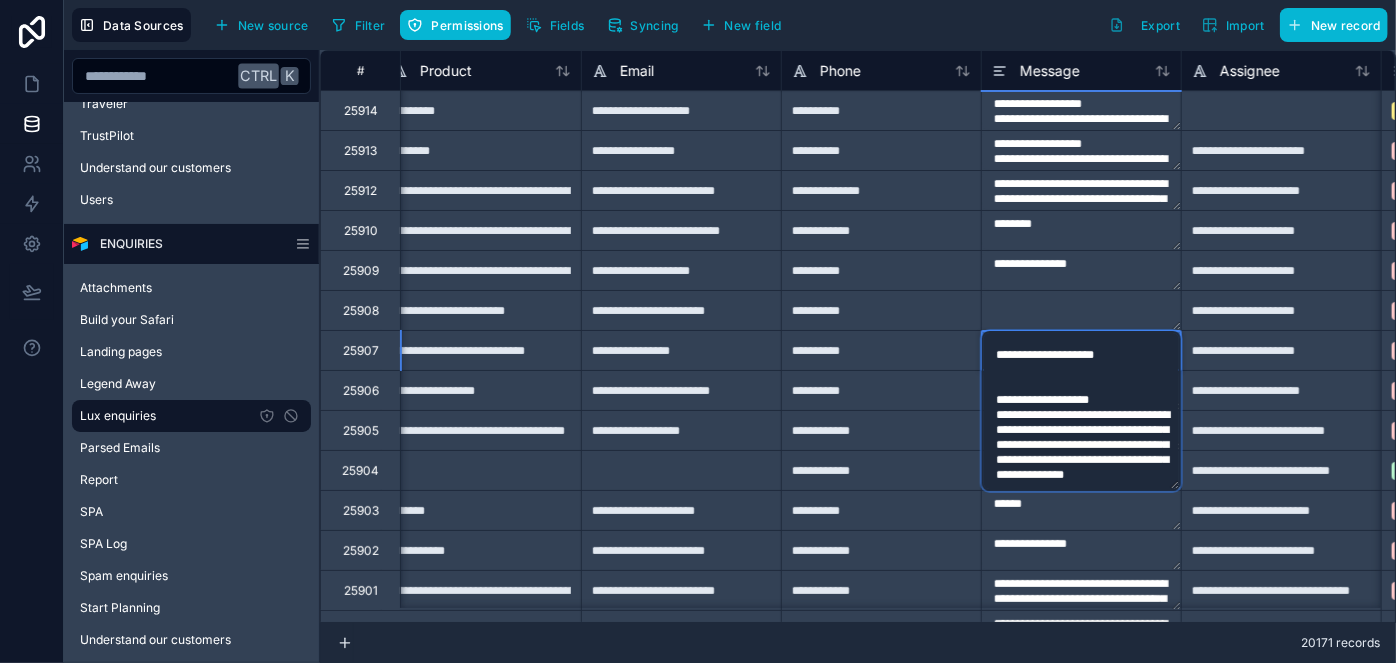 scroll, scrollTop: 485, scrollLeft: 0, axis: vertical 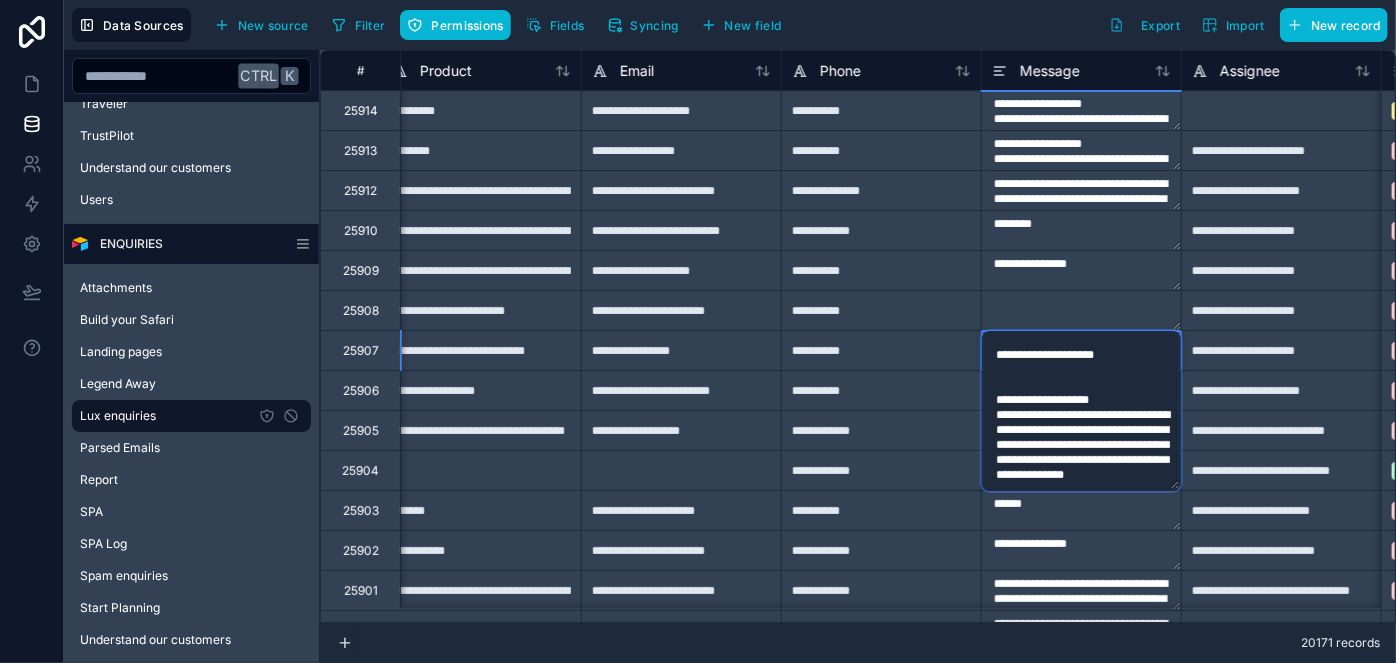 type on "**********" 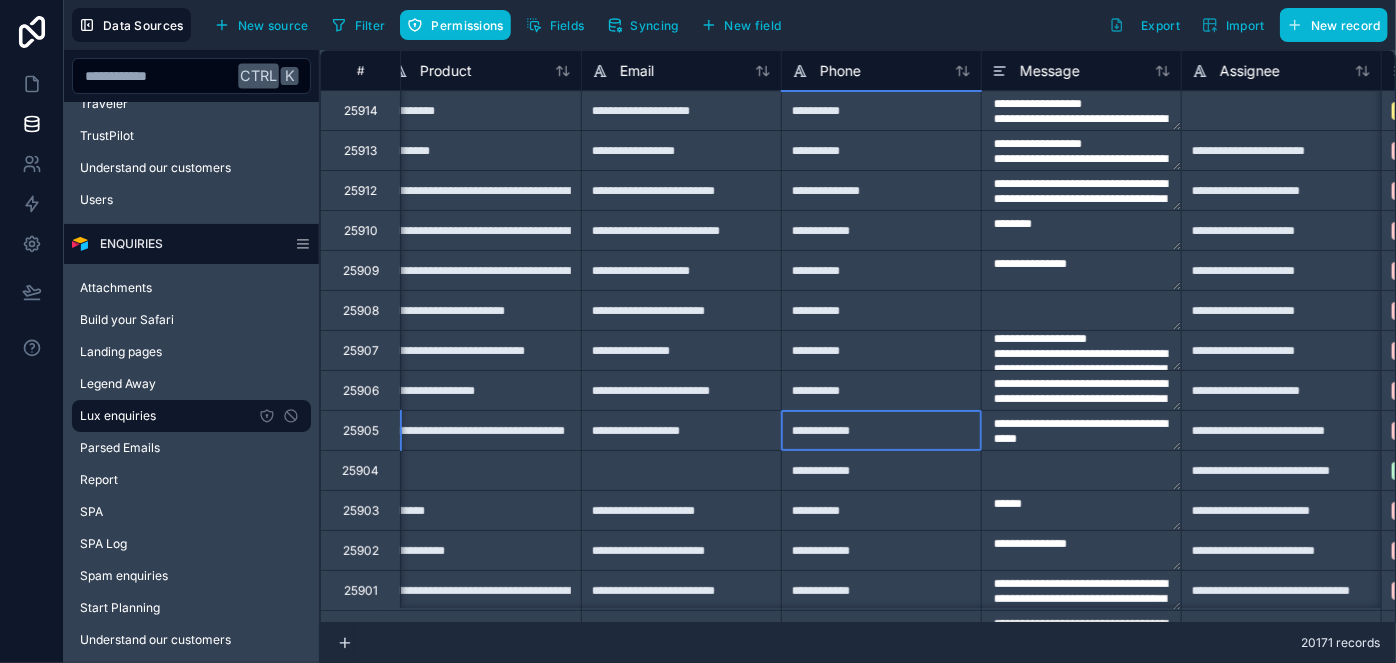 drag, startPoint x: 869, startPoint y: 442, endPoint x: 899, endPoint y: 424, distance: 34.98571 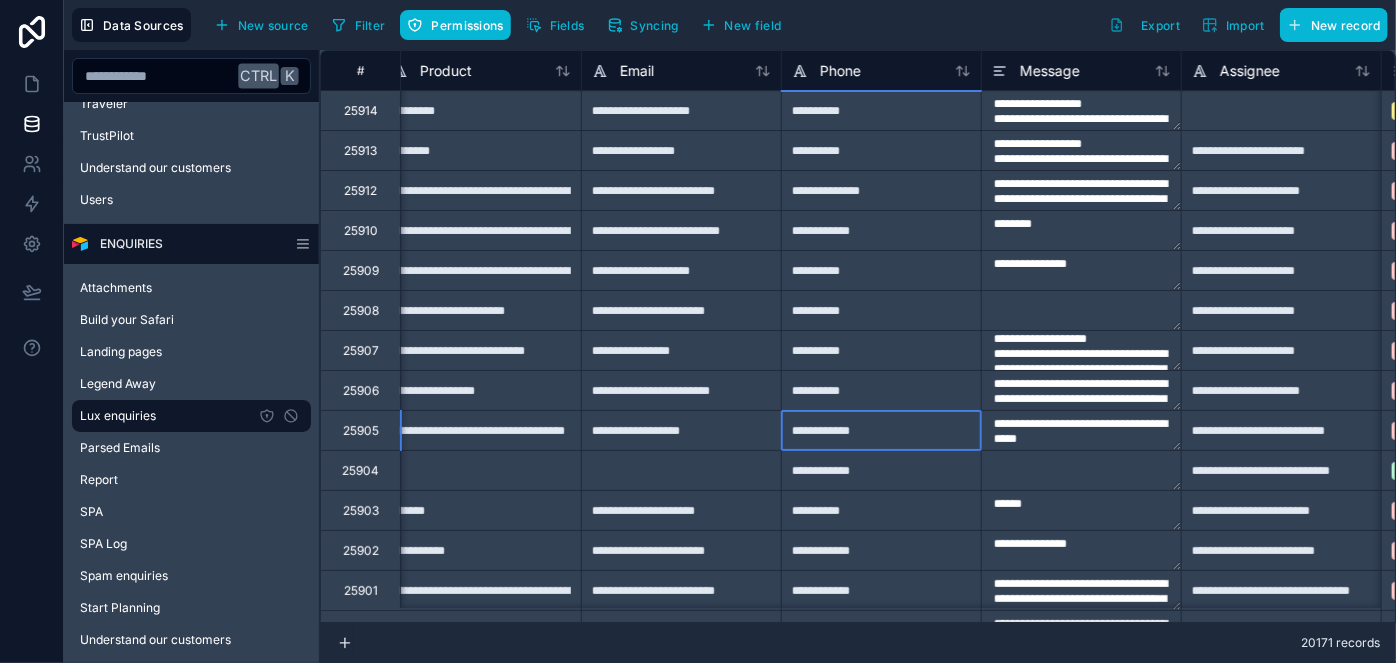 click on "**********" at bounding box center (881, 430) 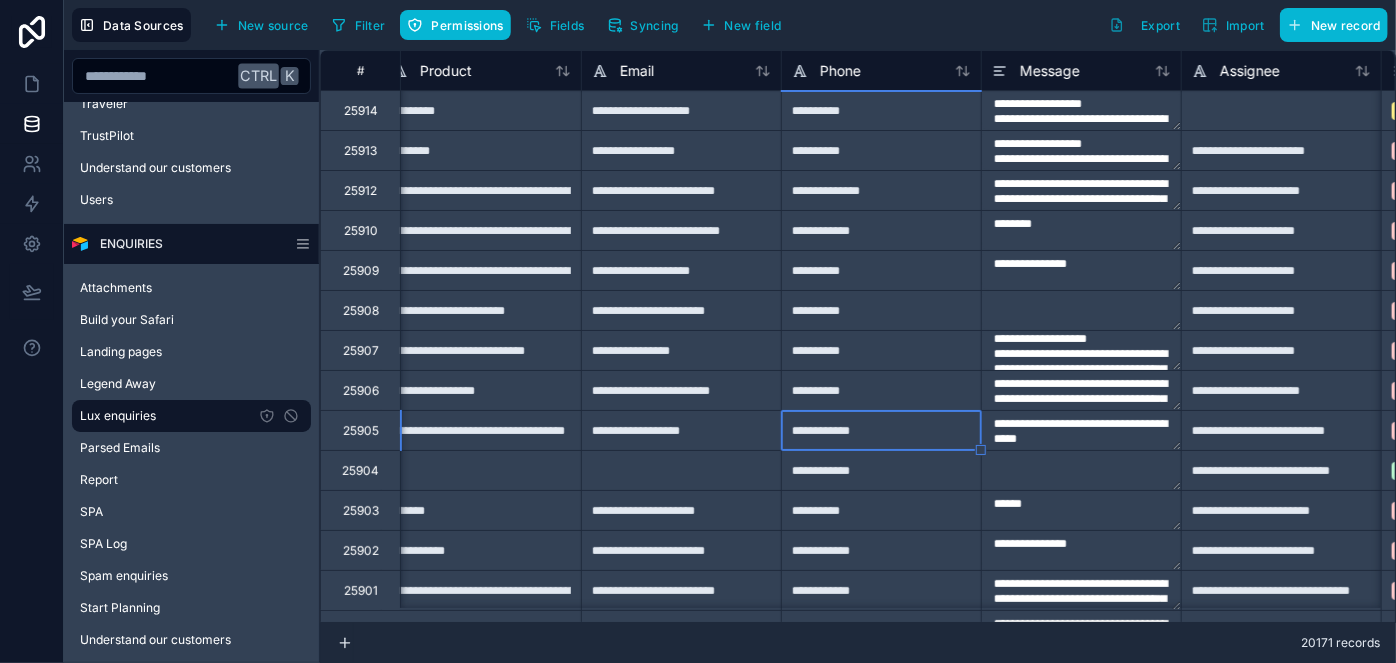 type on "**********" 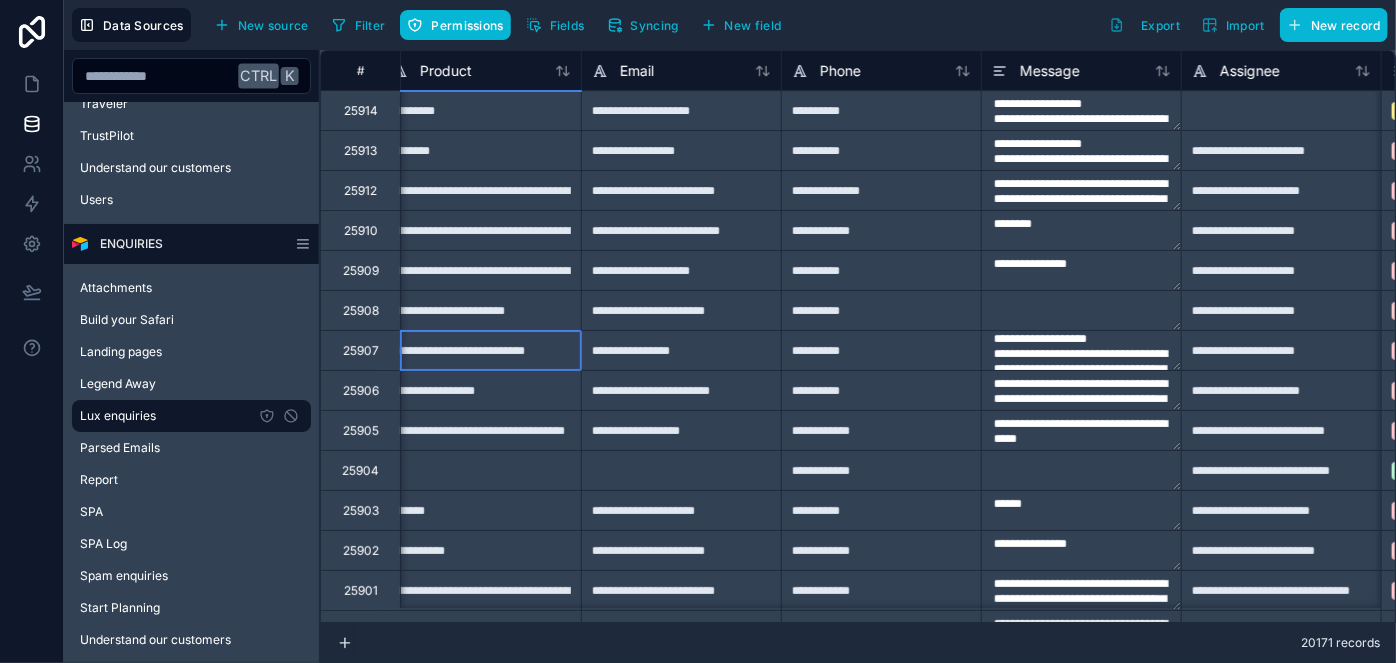 click on "**********" at bounding box center (481, 350) 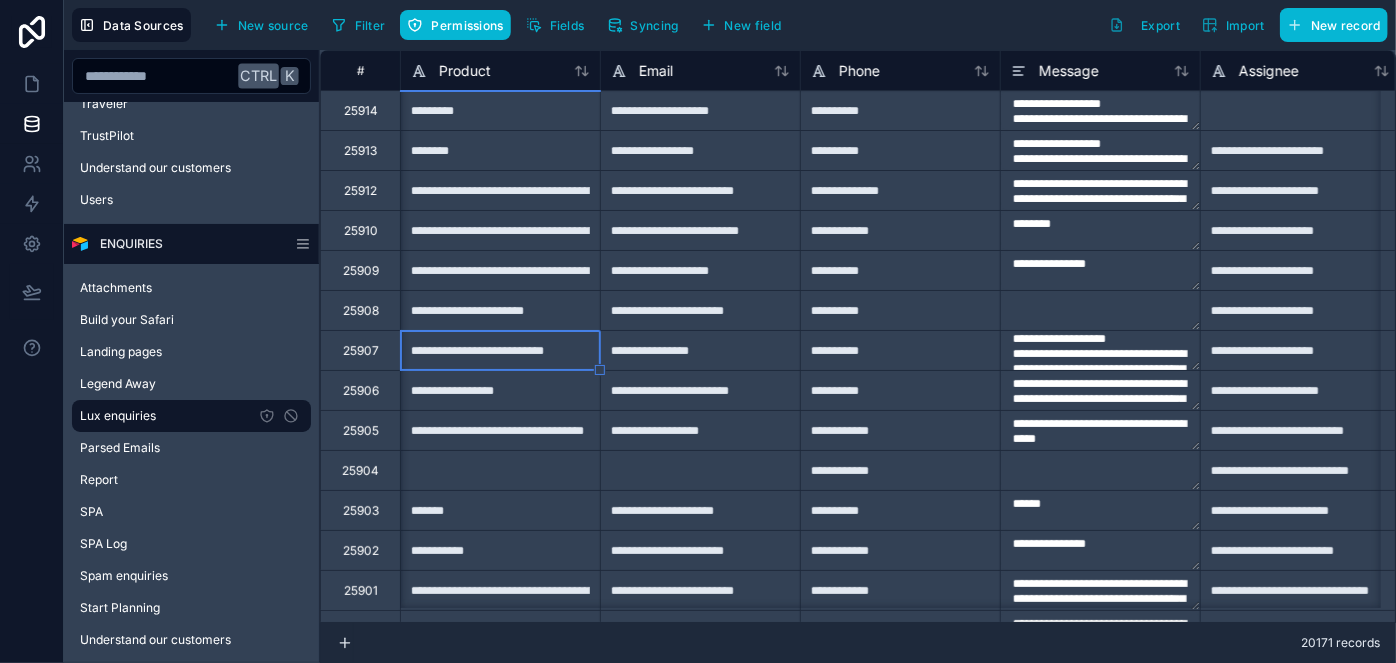 click on "**********" at bounding box center [700, 350] 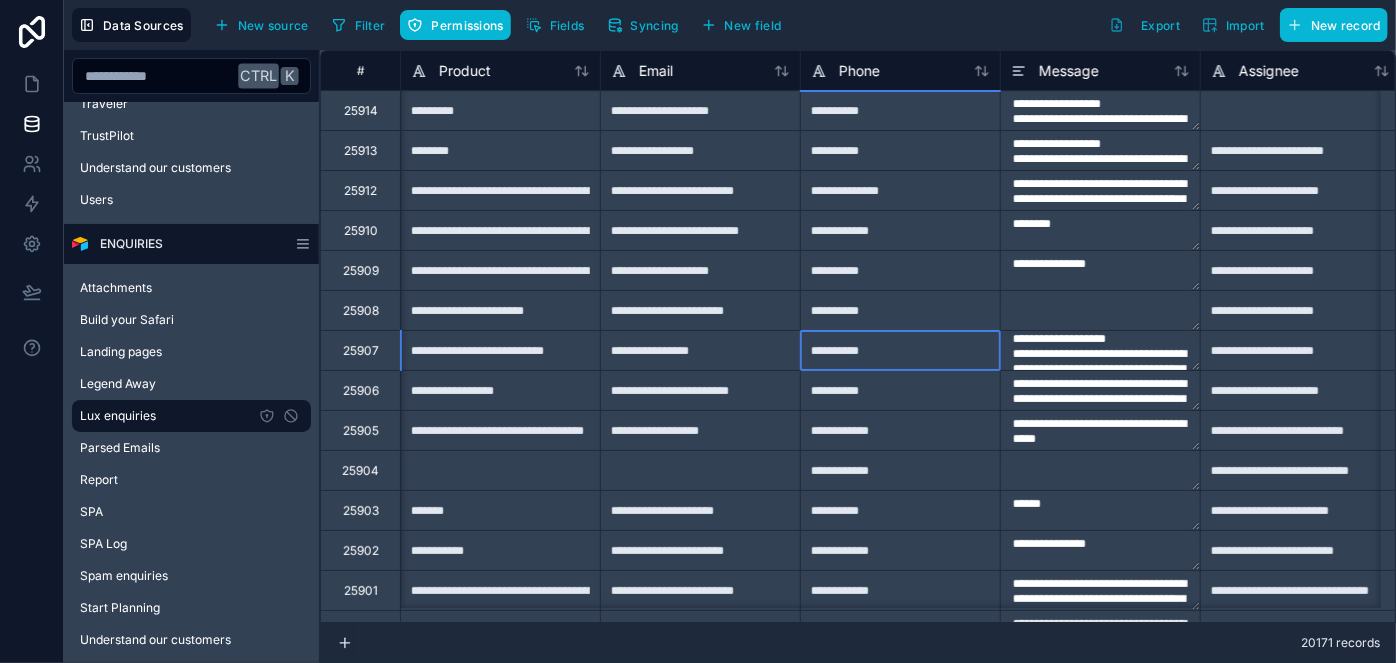 click on "**********" at bounding box center [900, 350] 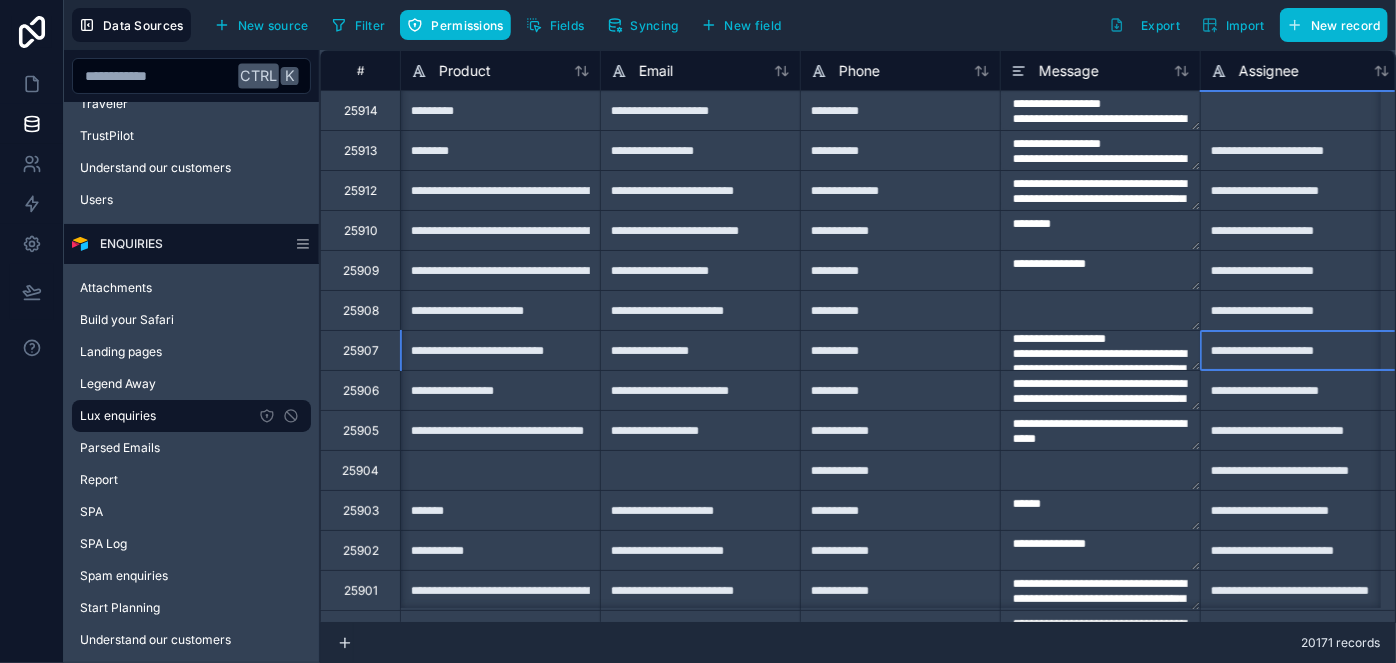 scroll, scrollTop: 0, scrollLeft: 619, axis: horizontal 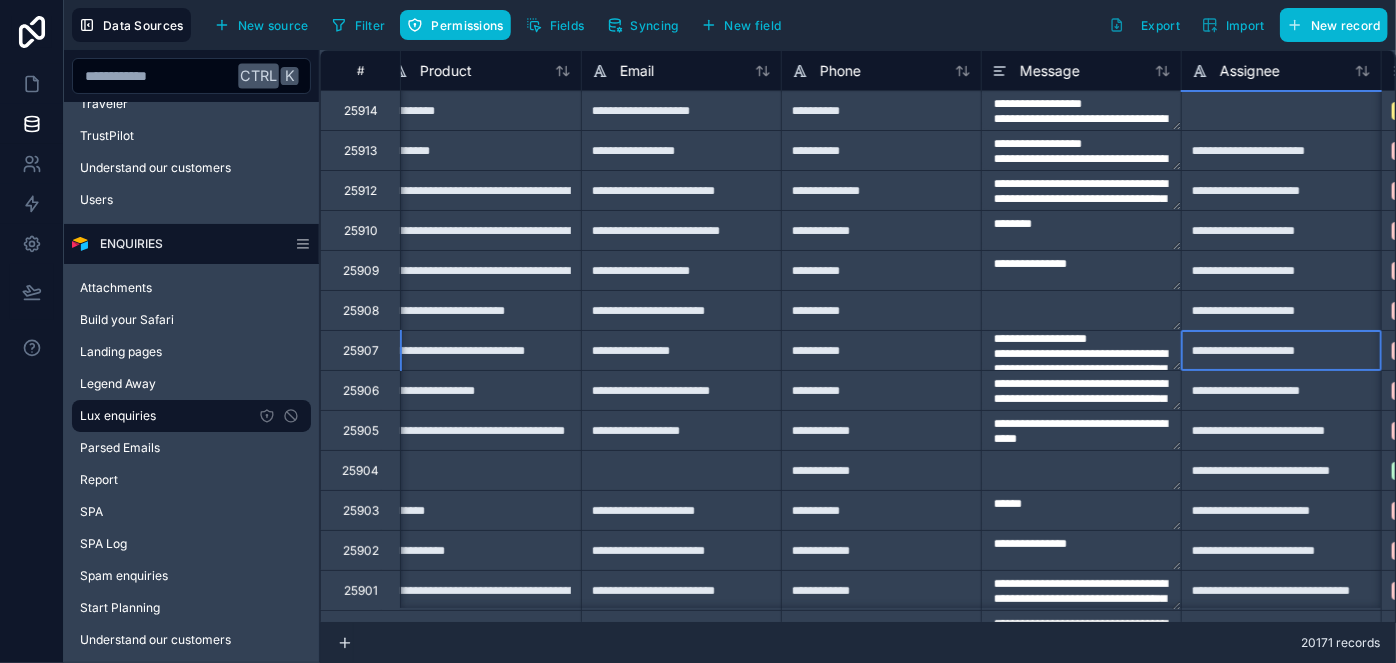 click on "**********" at bounding box center [1281, 350] 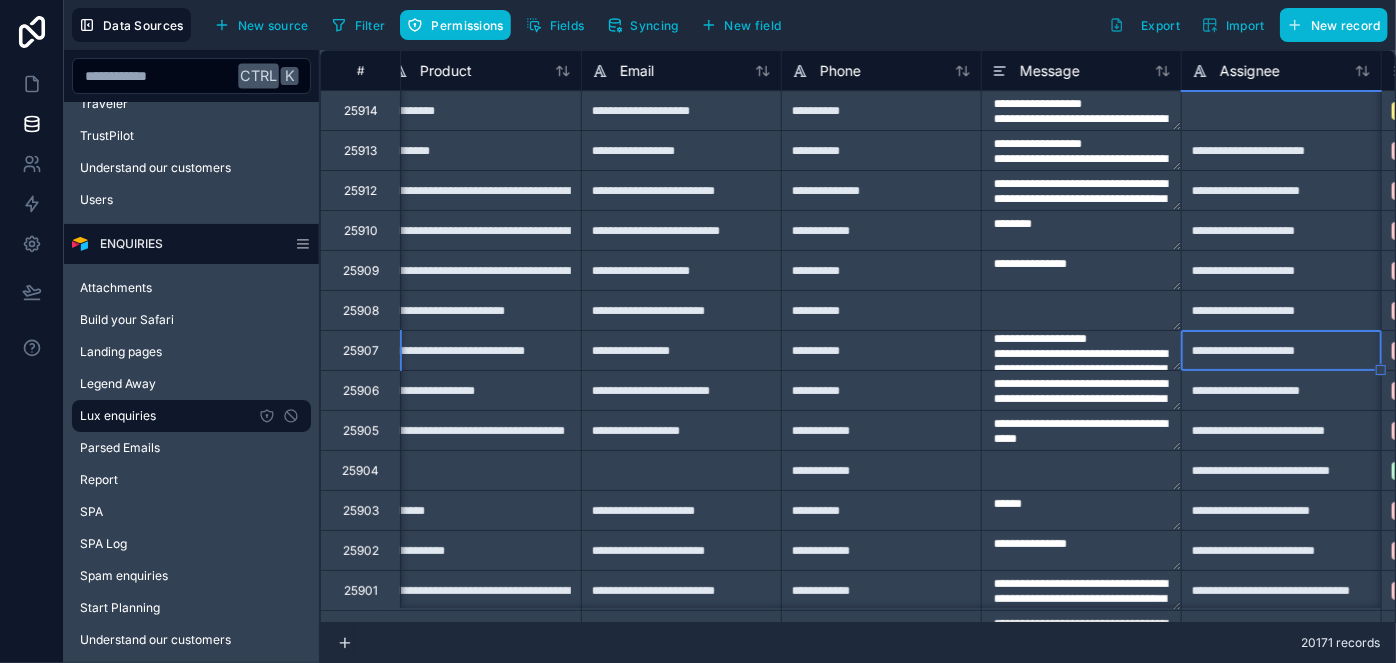 type on "**********" 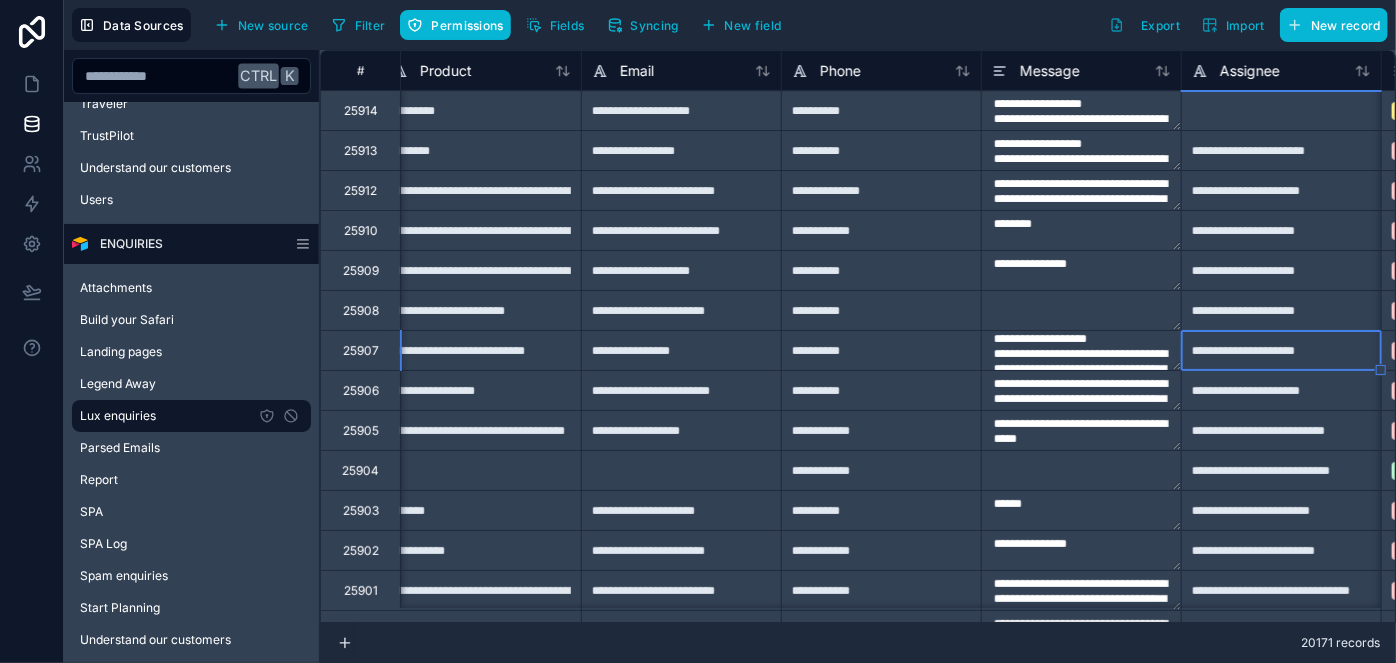 type on "**********" 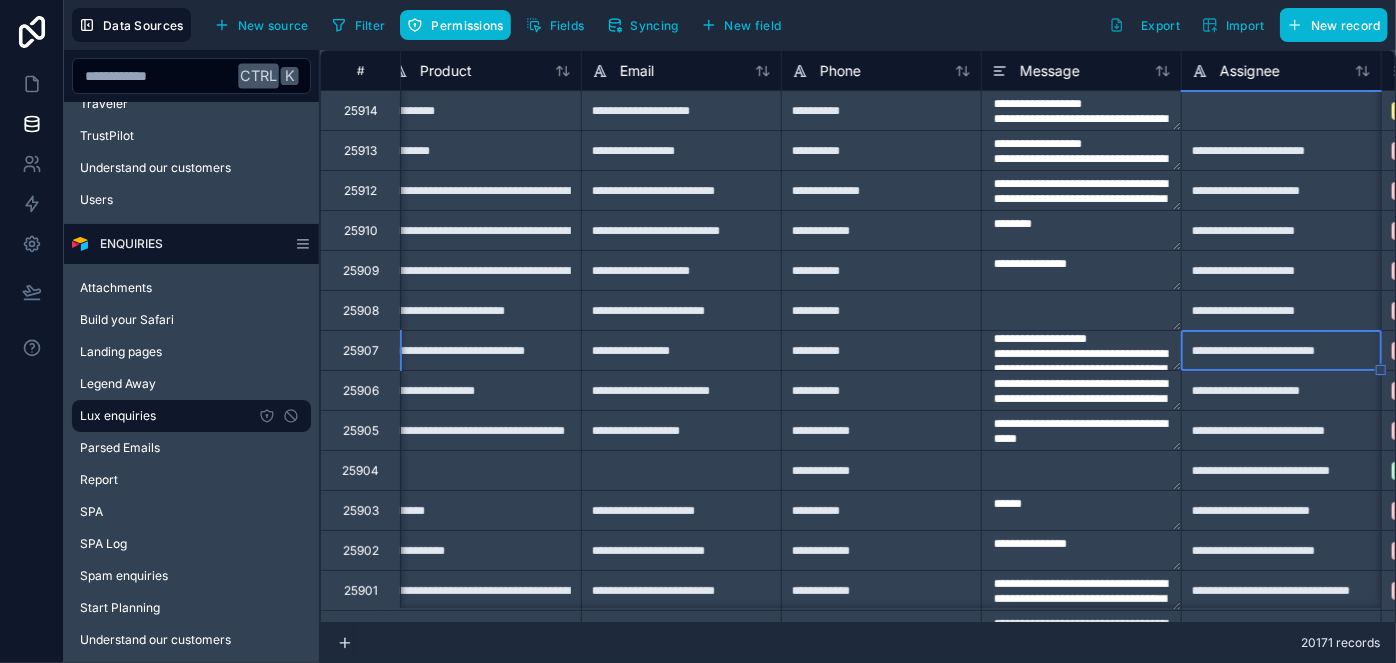 type on "**********" 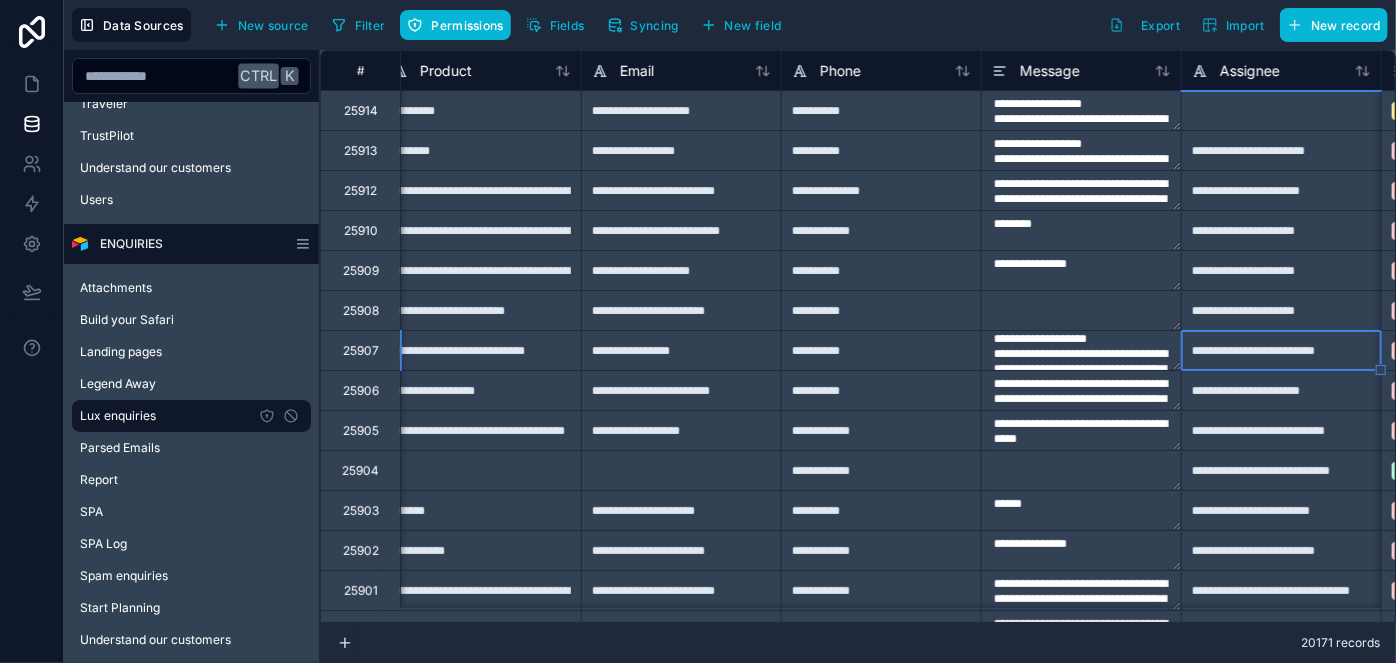 type on "**********" 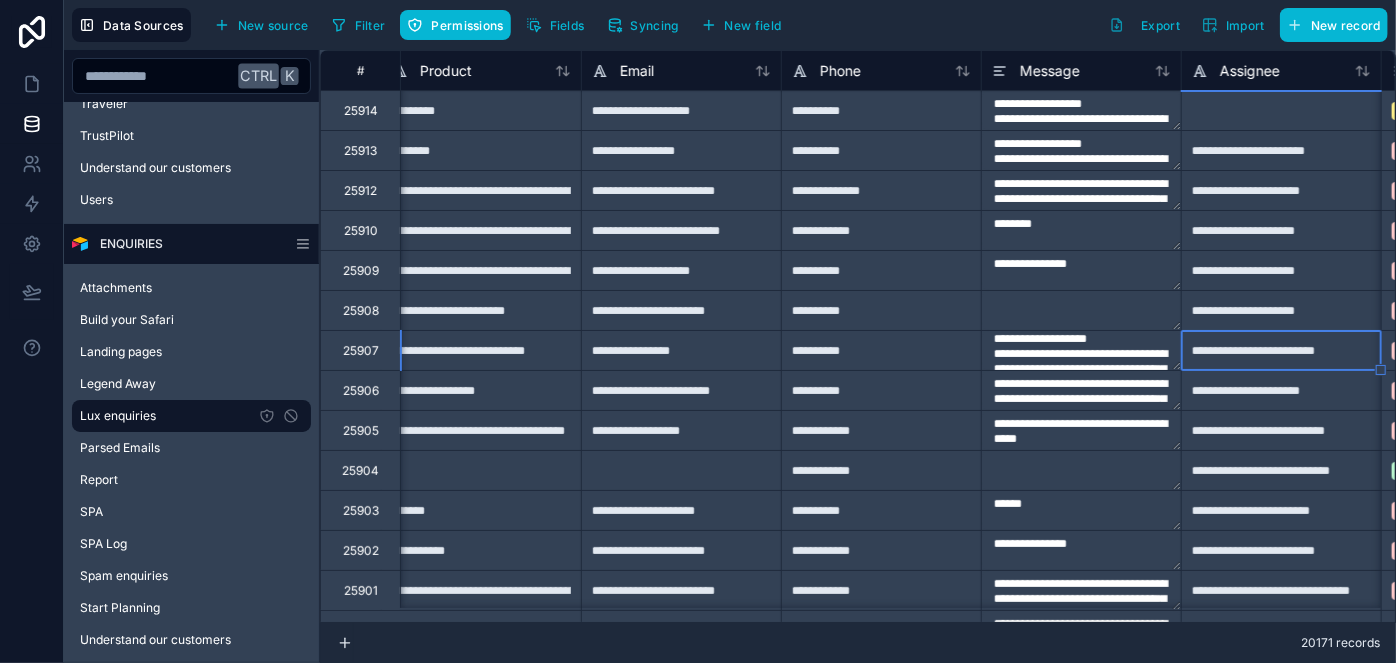 type on "**********" 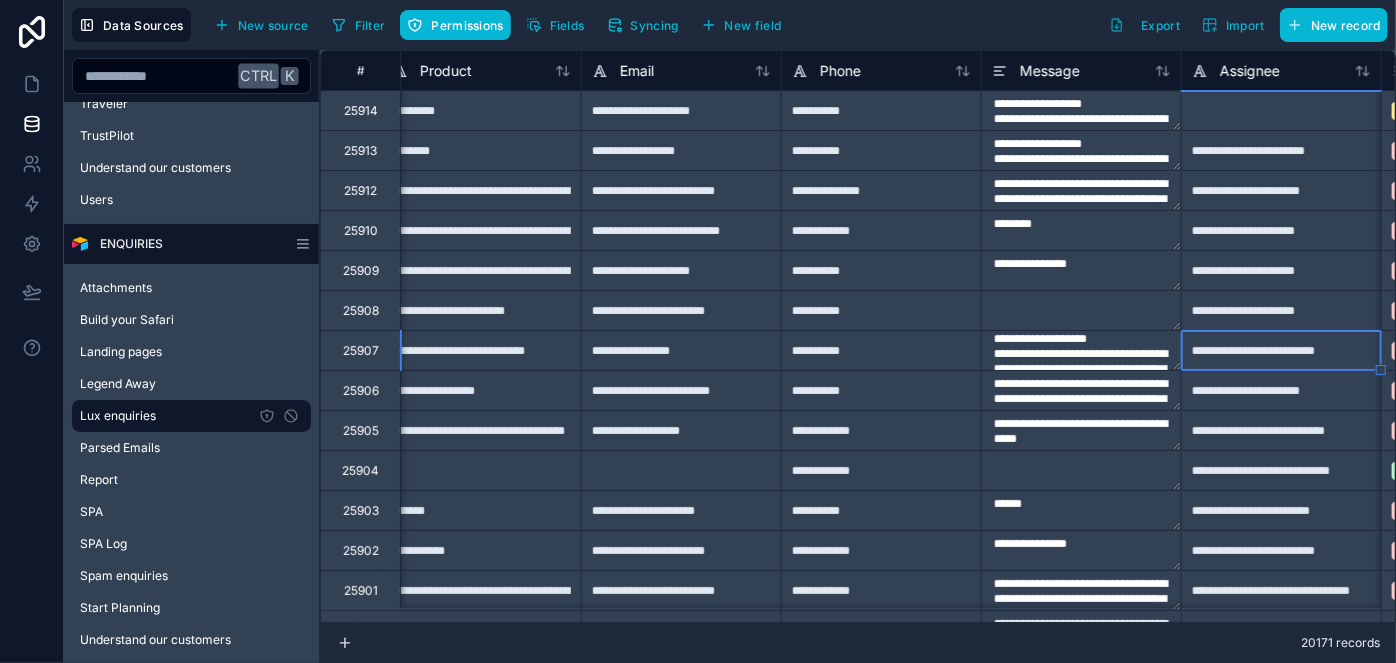 type on "**********" 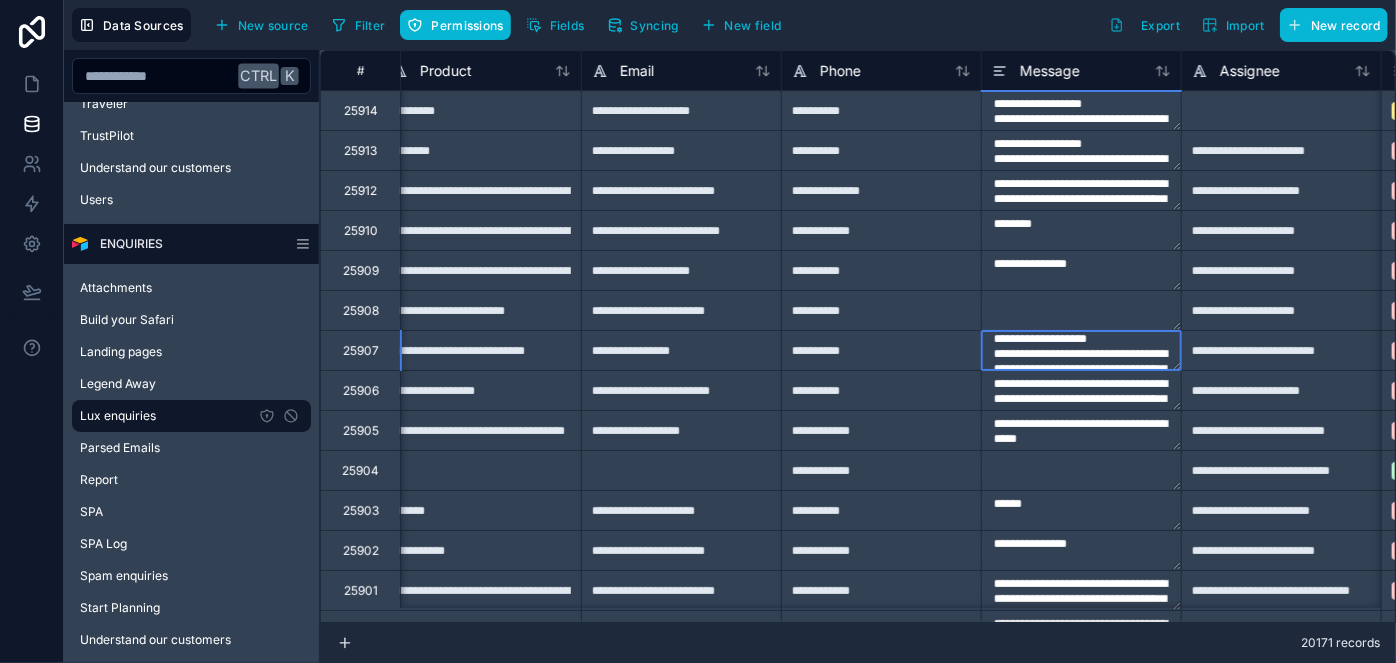 click on "**********" at bounding box center (1081, 350) 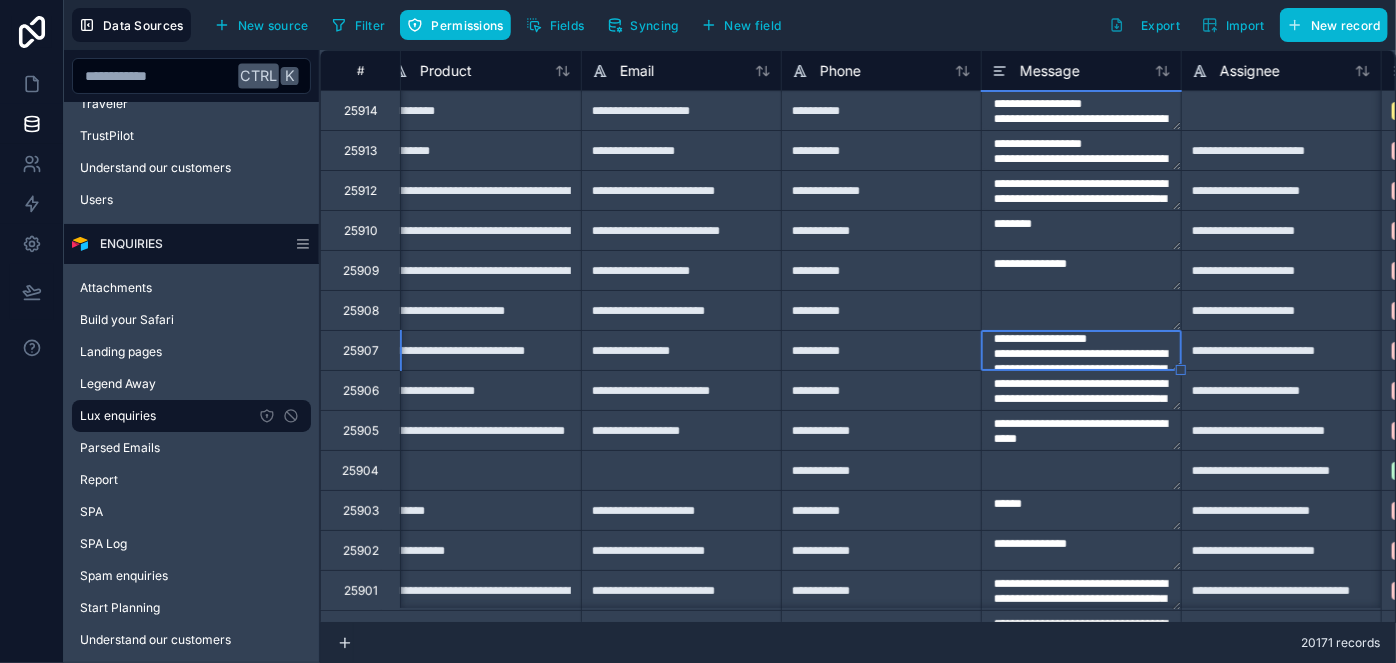 click on "**********" at bounding box center [1081, 350] 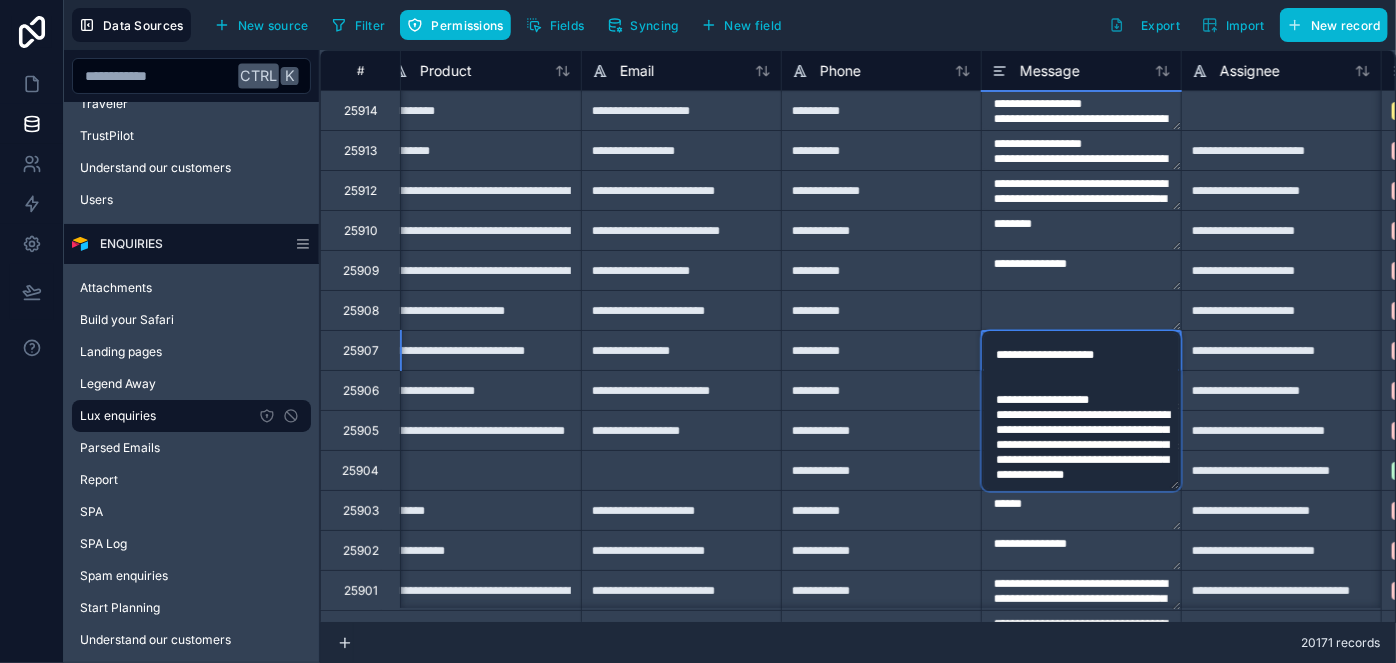 click on "**********" at bounding box center (1081, 411) 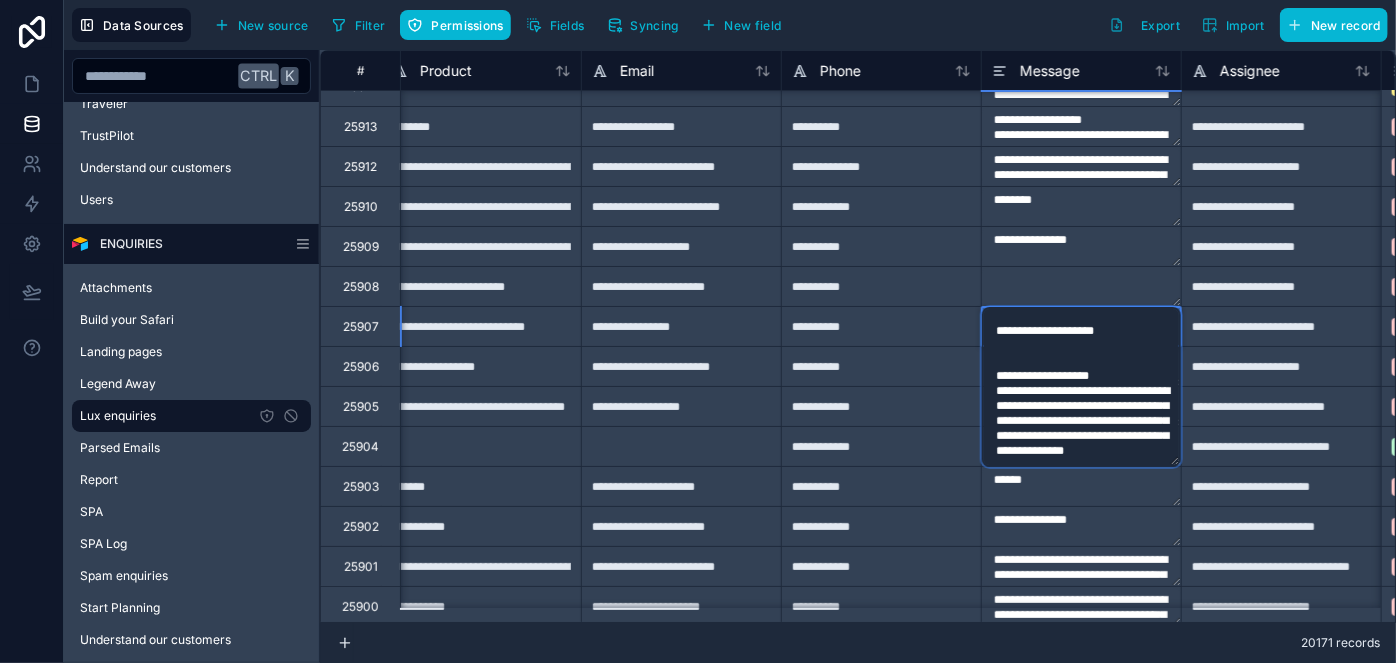 scroll, scrollTop: 181, scrollLeft: 619, axis: both 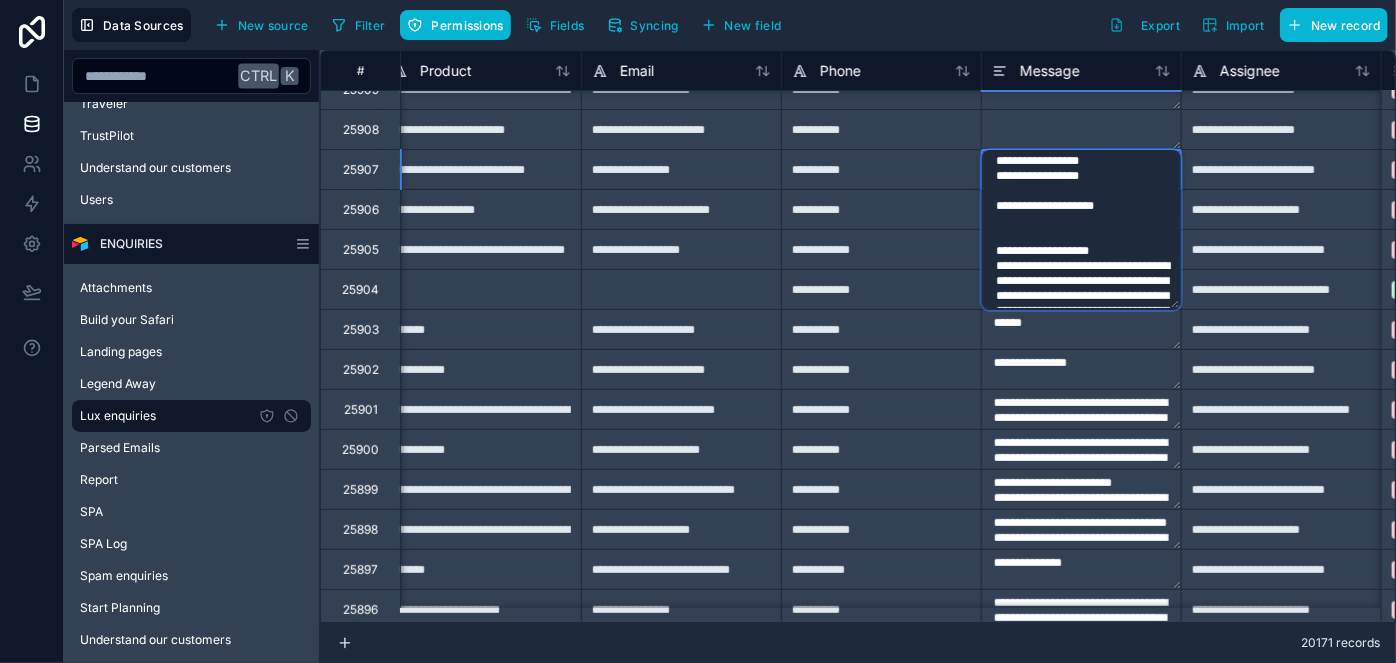 click on "**********" at bounding box center [1081, 409] 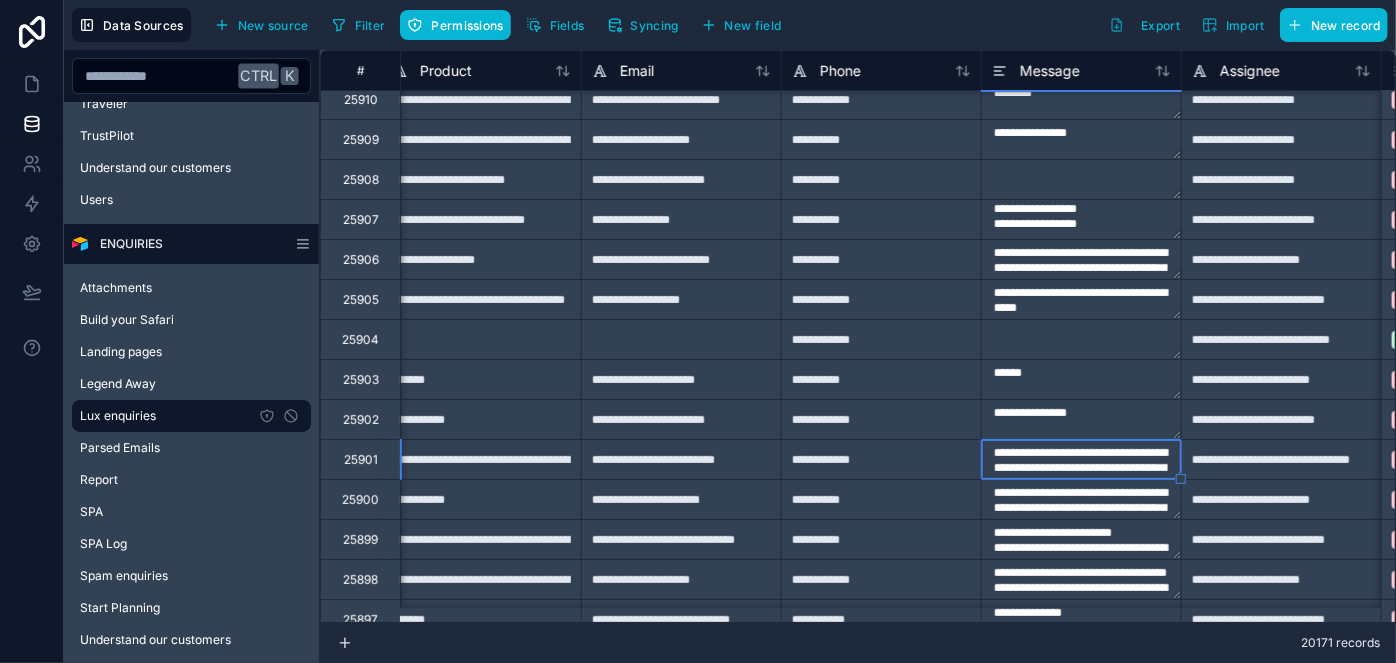 scroll, scrollTop: 90, scrollLeft: 619, axis: both 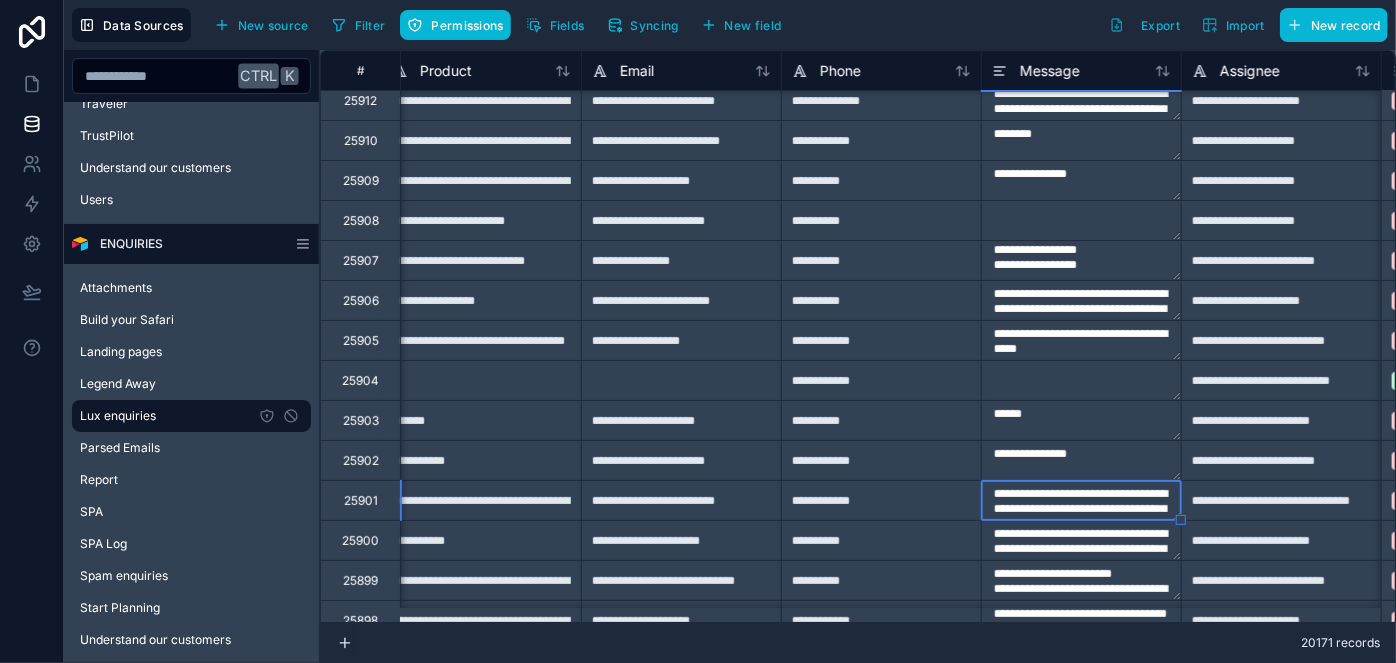 type on "**********" 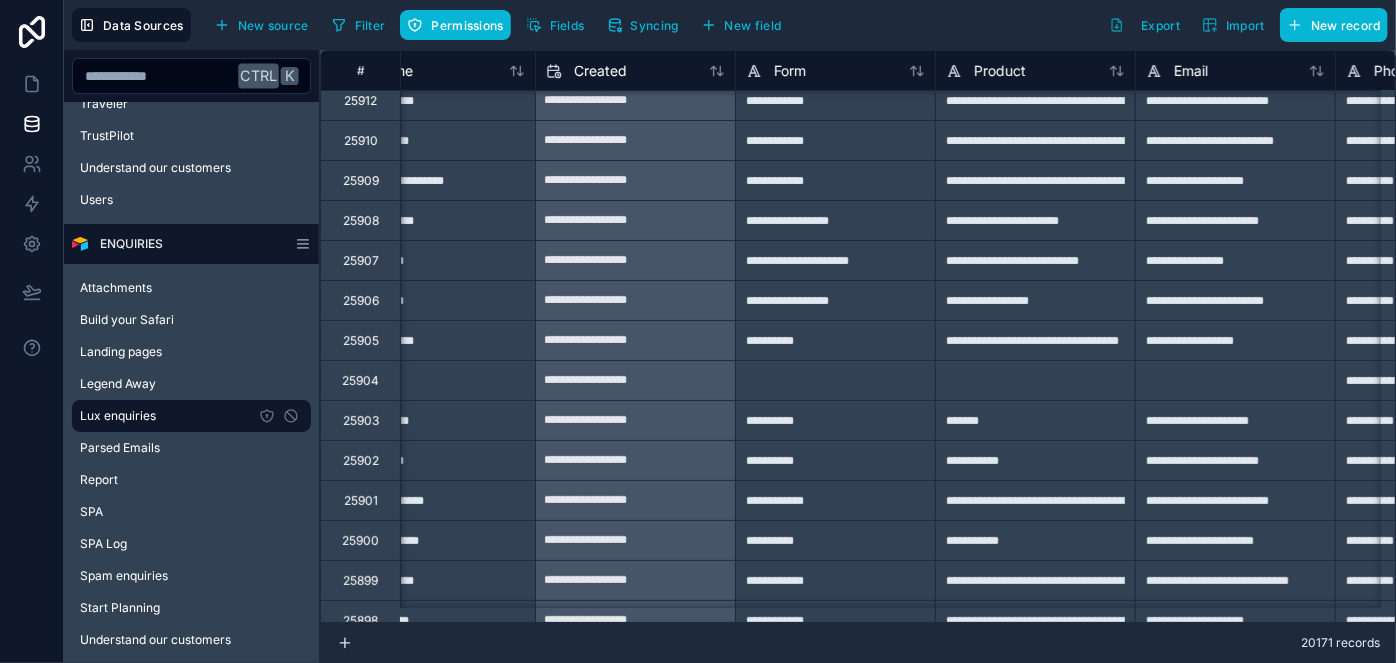 scroll, scrollTop: 90, scrollLeft: 0, axis: vertical 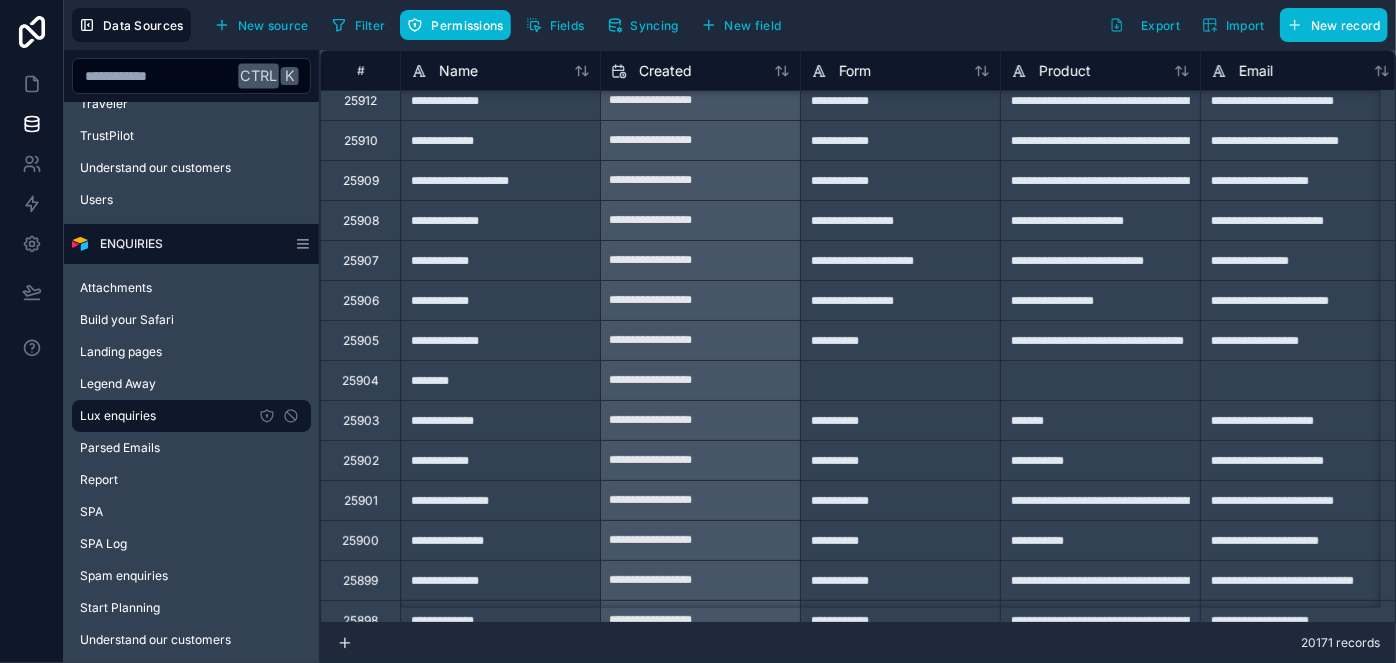click on "**********" at bounding box center (500, 180) 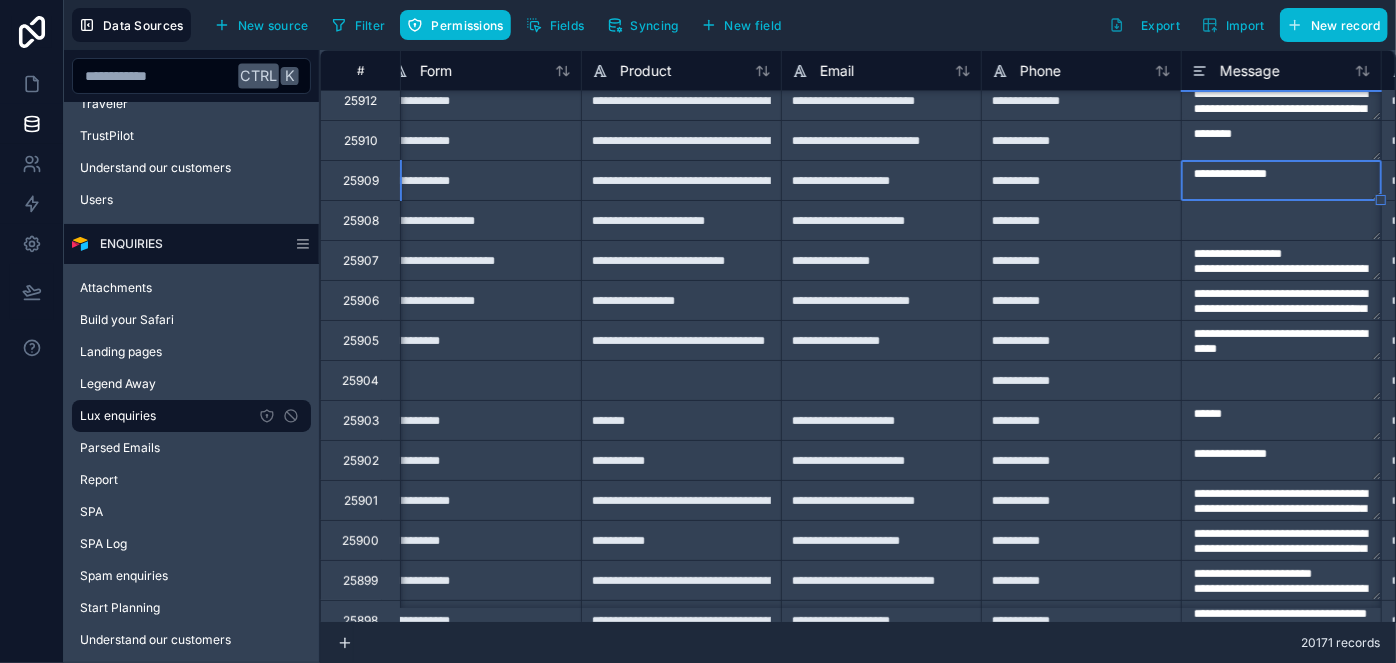 scroll, scrollTop: 90, scrollLeft: 619, axis: both 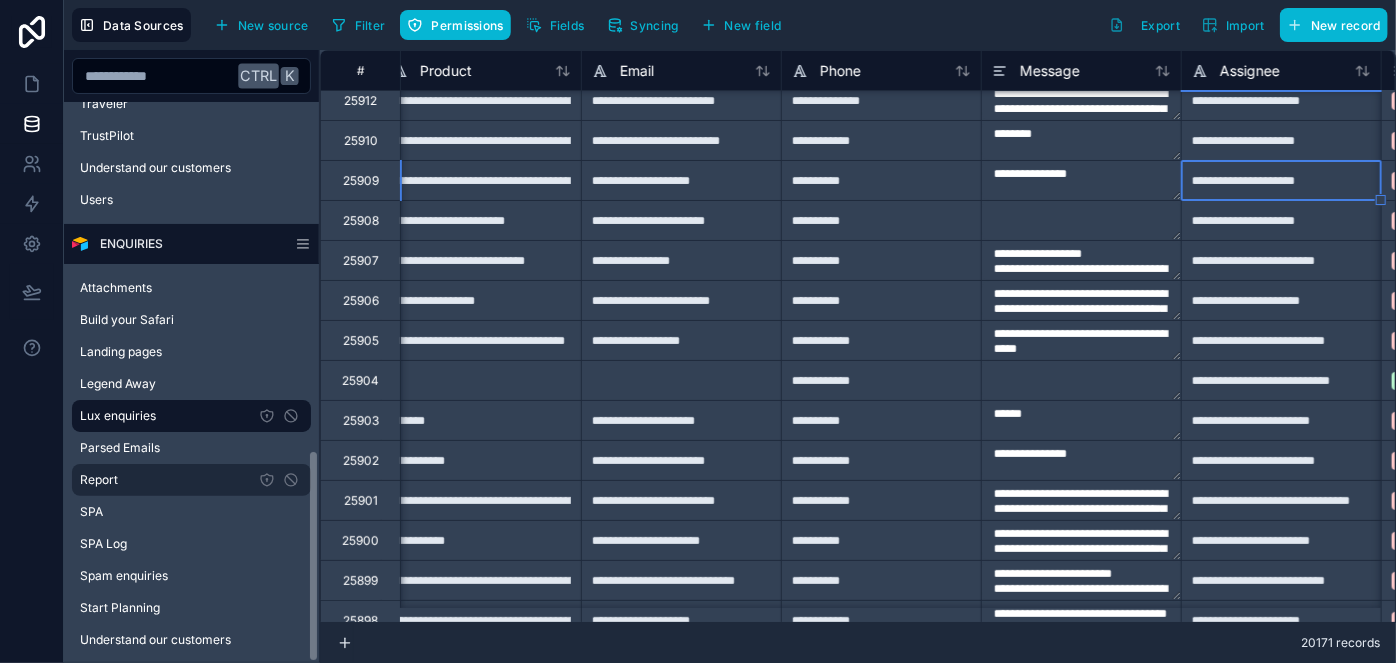type on "**********" 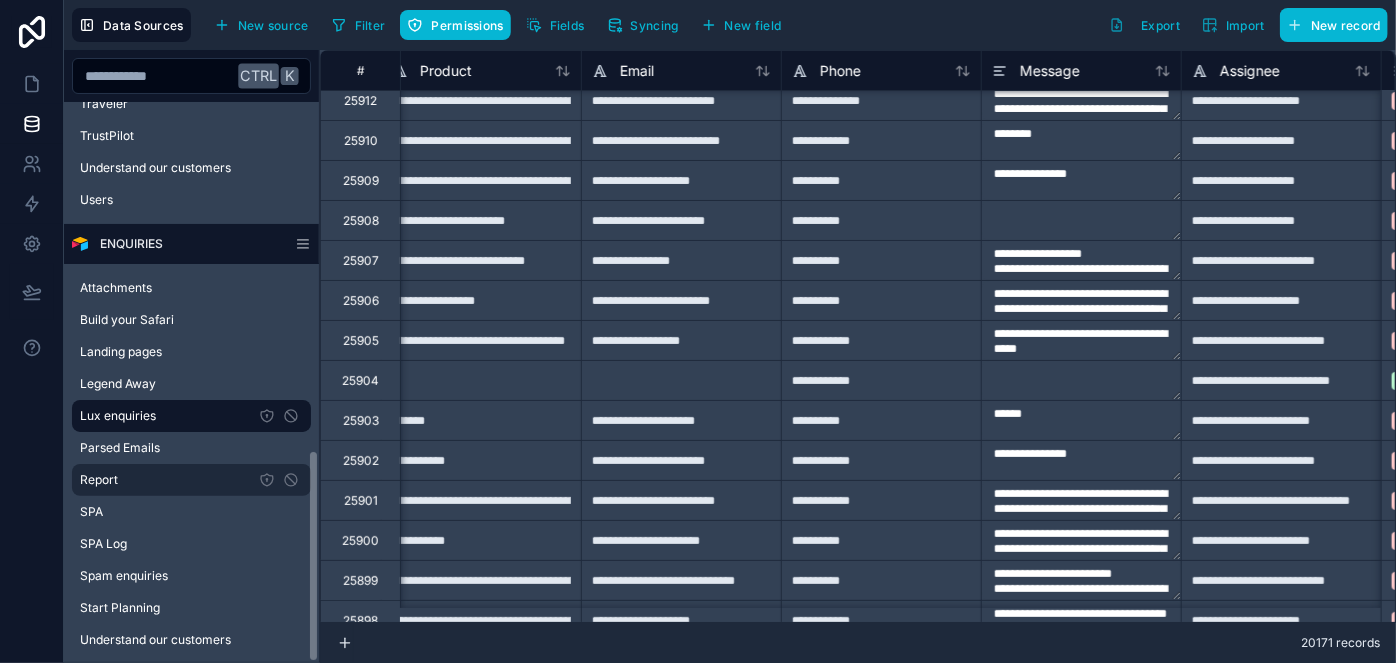 click on "Report" at bounding box center (191, 480) 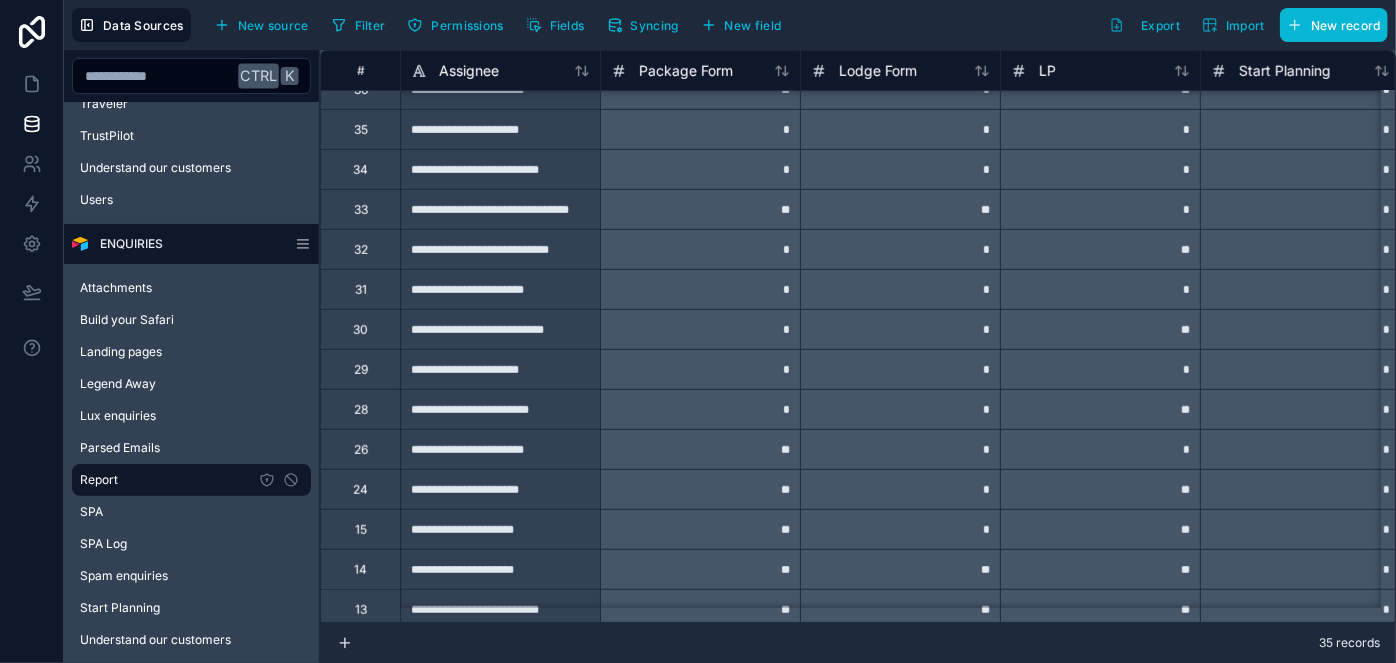 scroll, scrollTop: 545, scrollLeft: 0, axis: vertical 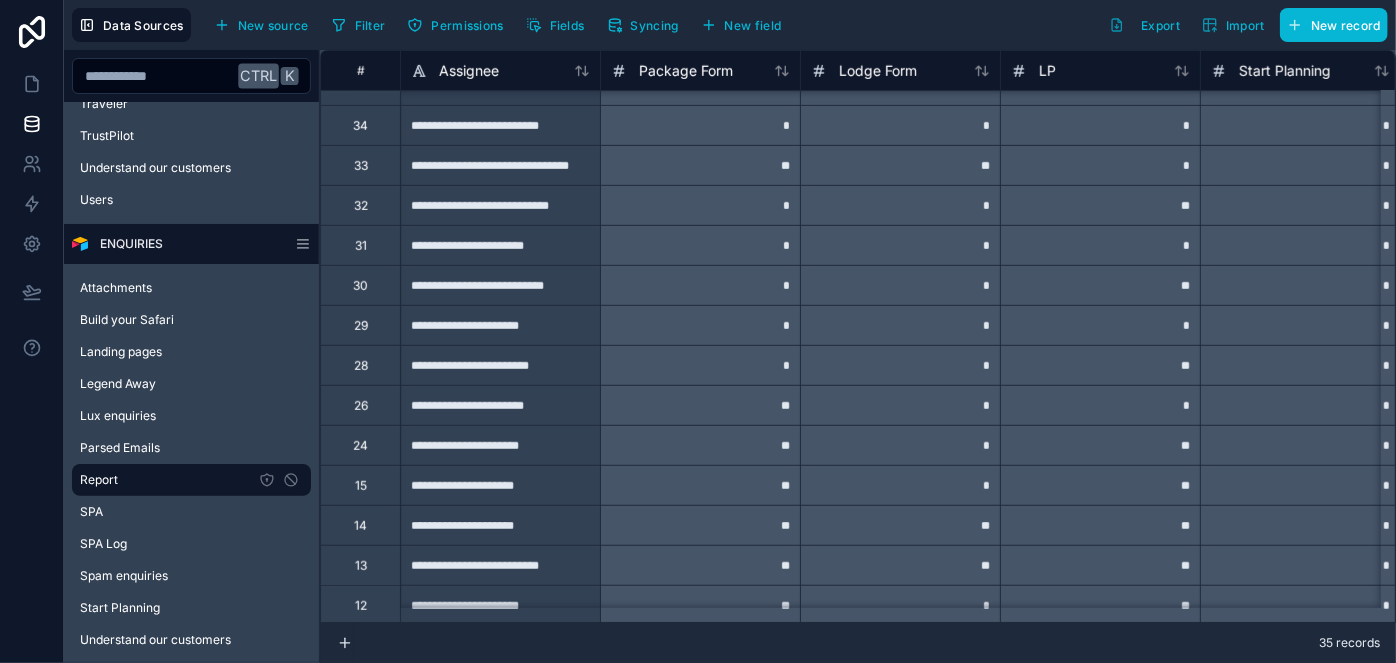 click on "**********" at bounding box center (500, 405) 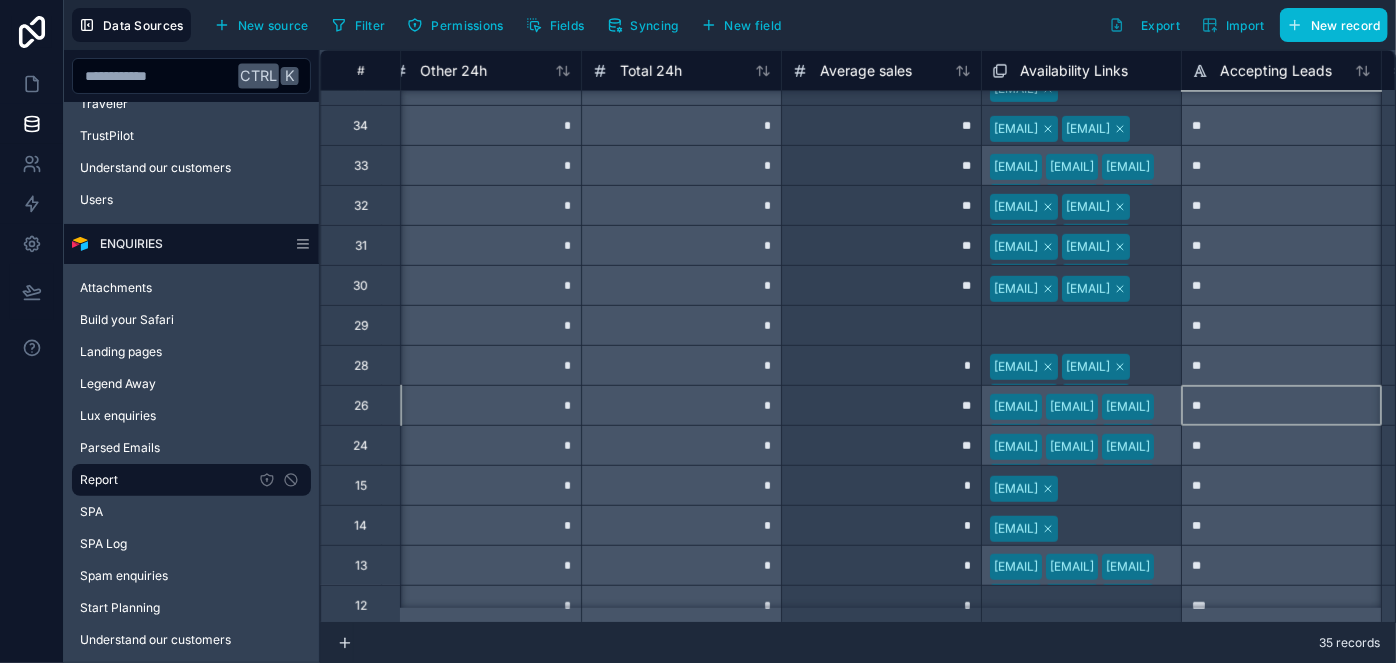 scroll, scrollTop: 545, scrollLeft: 3619, axis: both 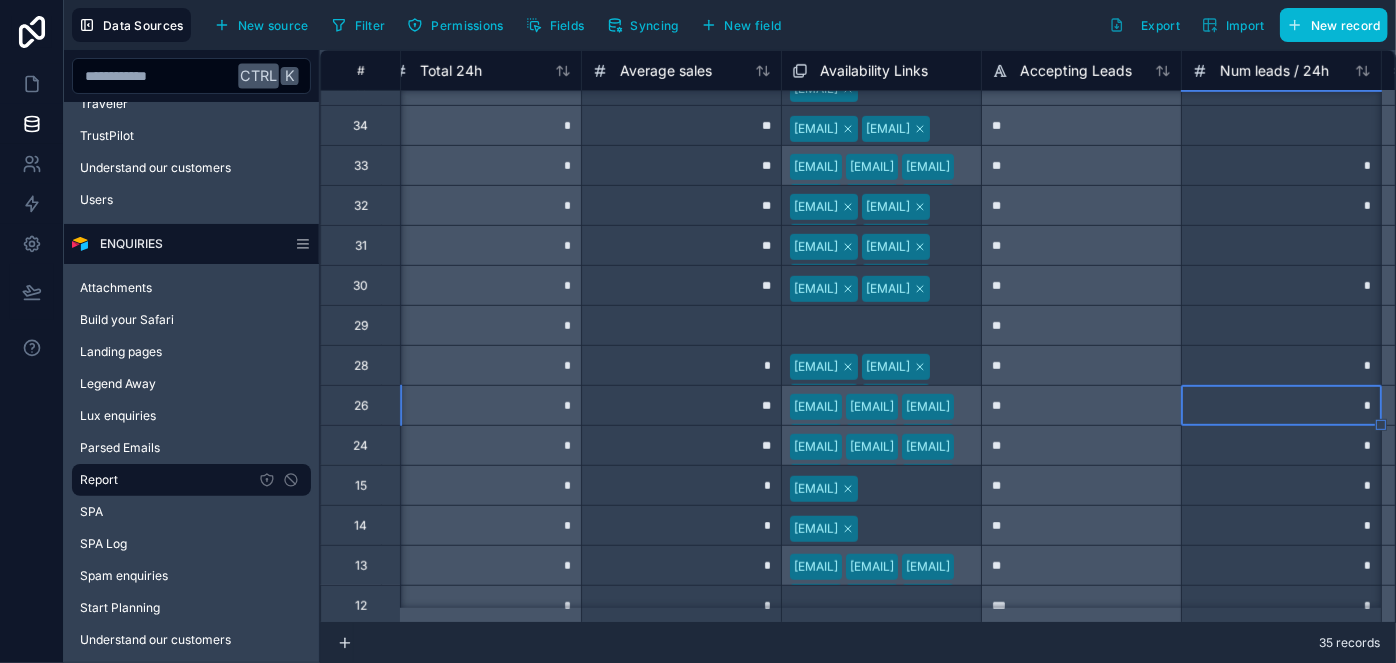 type on "*" 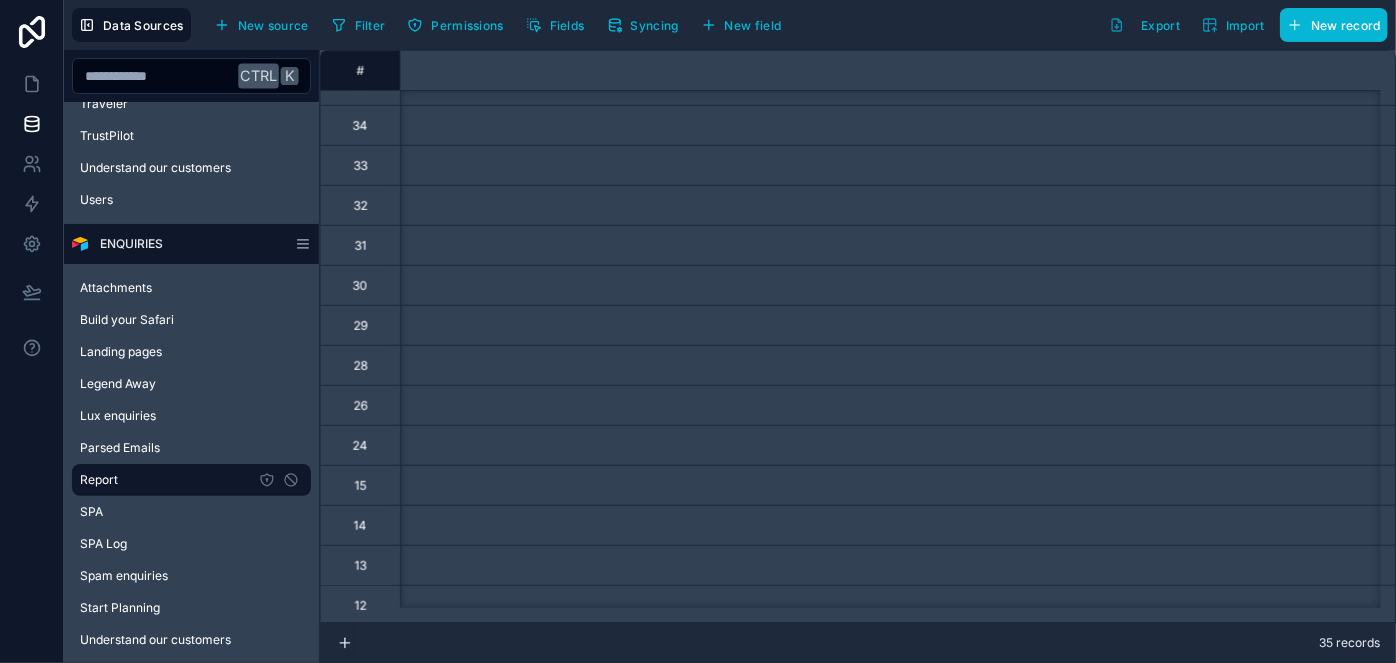 scroll, scrollTop: 545, scrollLeft: 0, axis: vertical 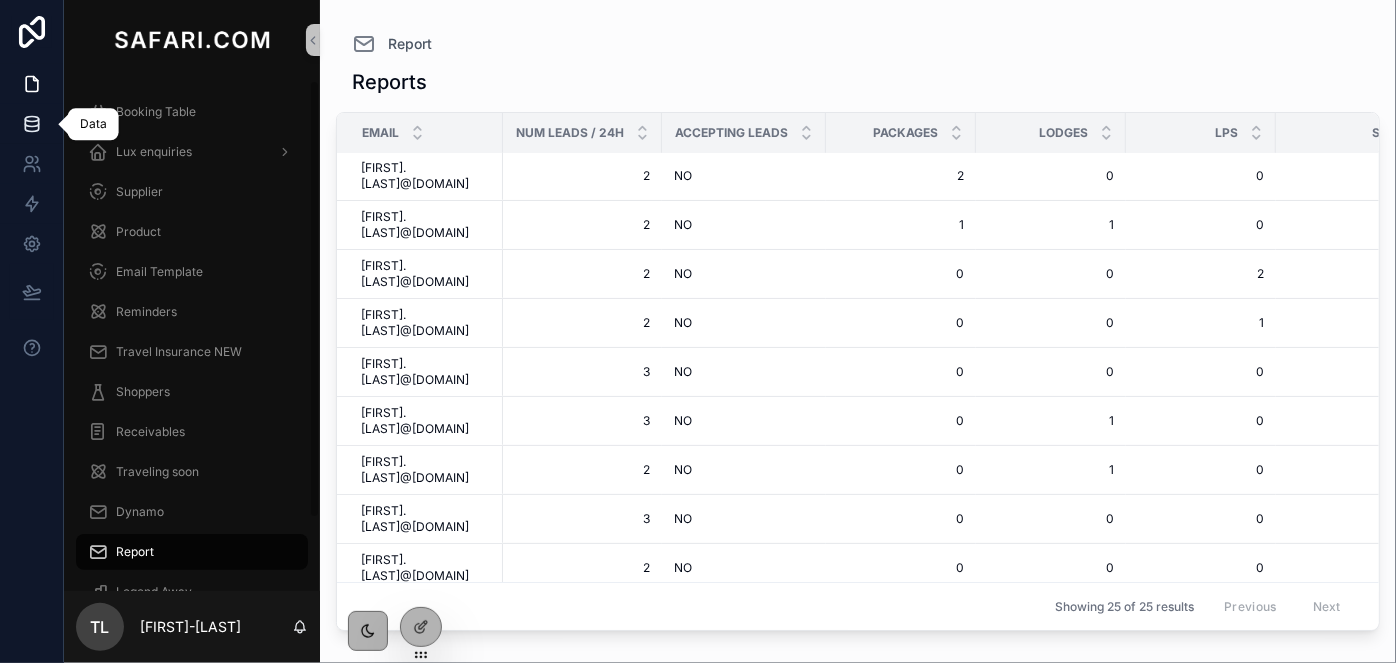 click at bounding box center [31, 124] 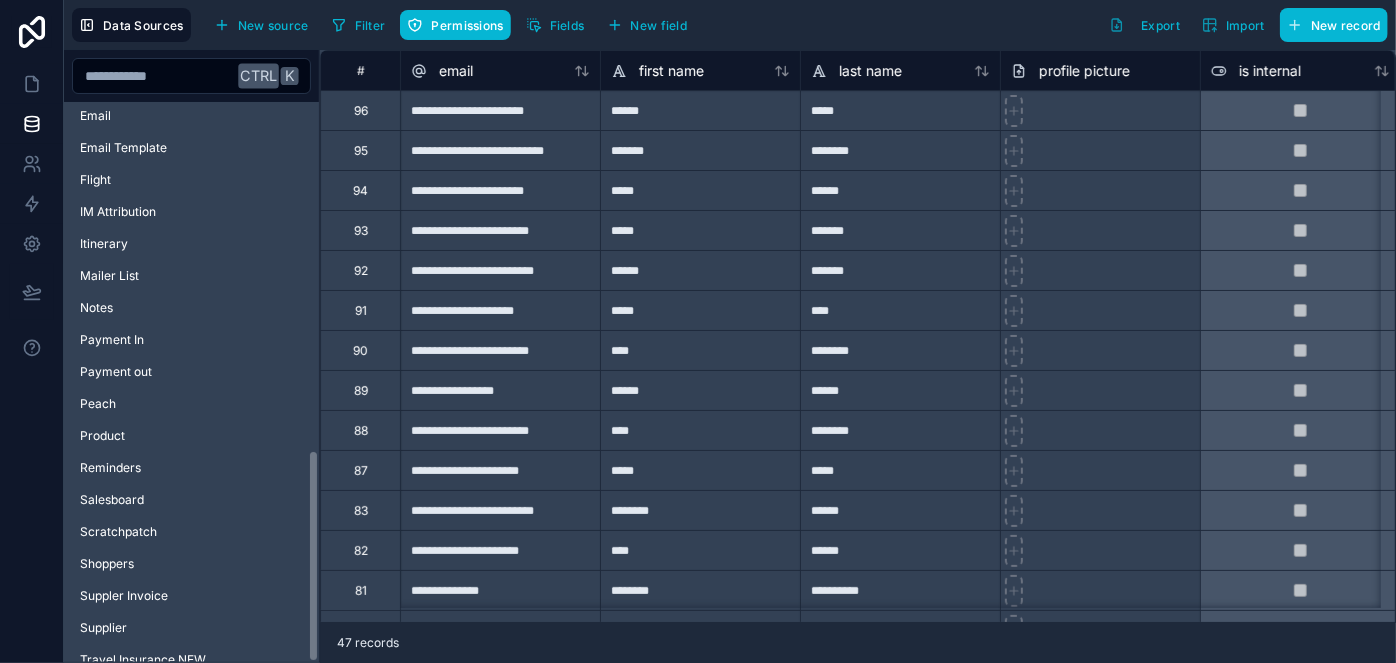 scroll, scrollTop: 918, scrollLeft: 0, axis: vertical 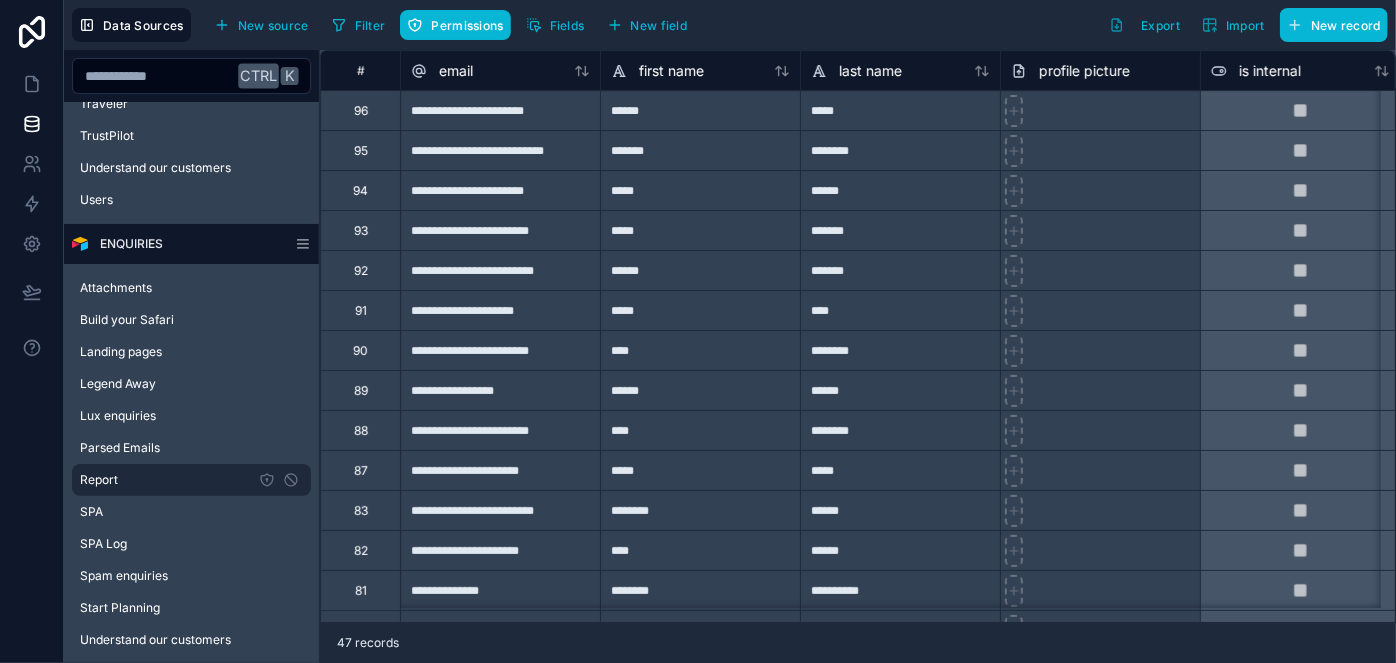 click on "Report" at bounding box center (191, 480) 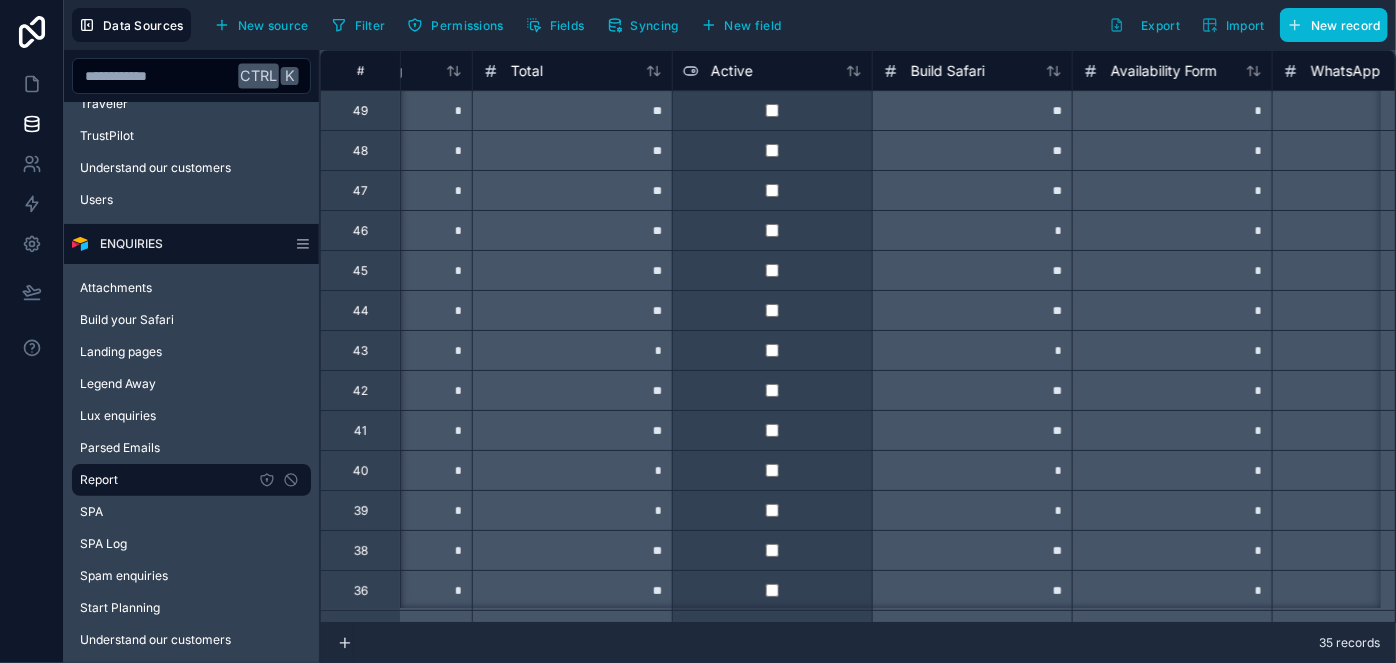 scroll, scrollTop: 0, scrollLeft: 922, axis: horizontal 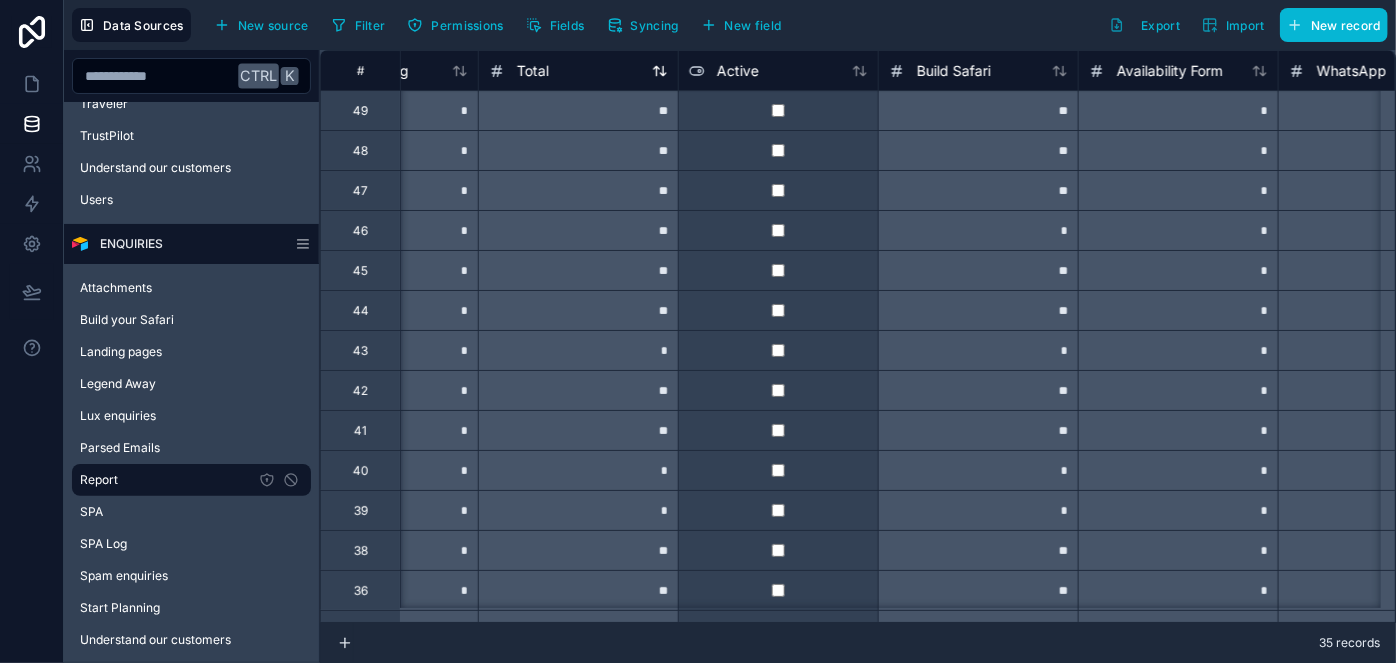 click 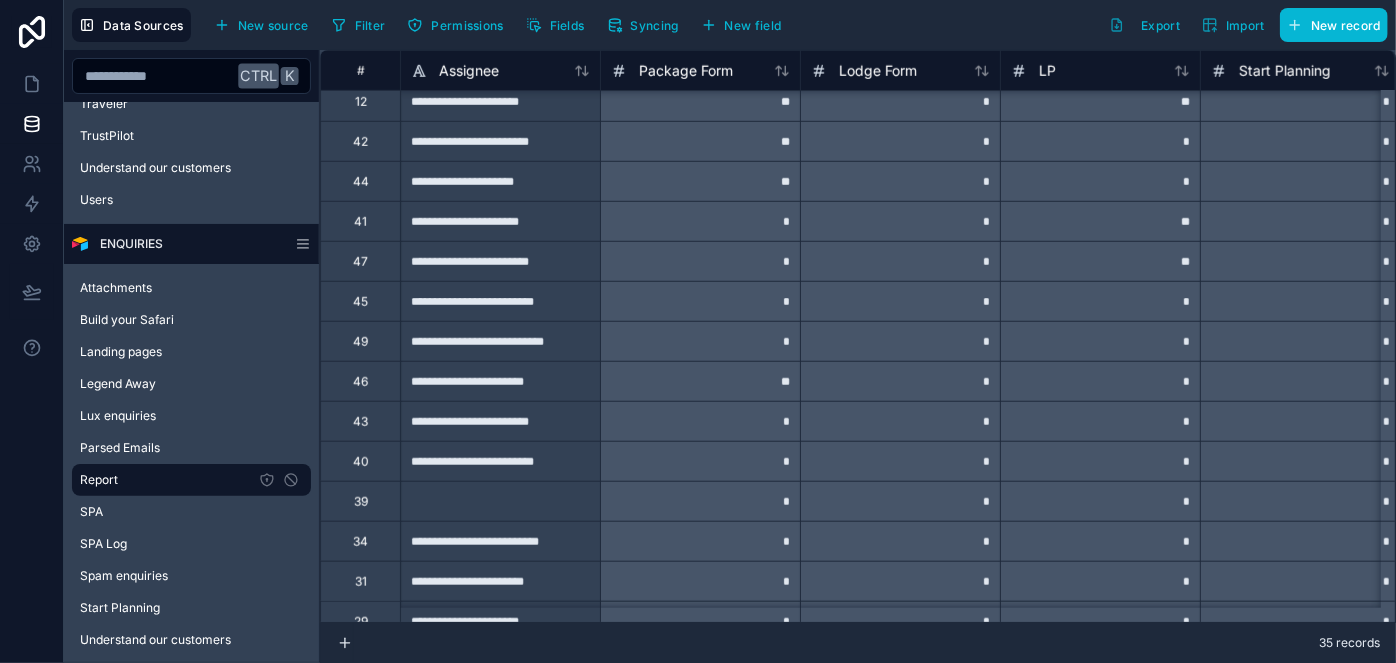 scroll, scrollTop: 881, scrollLeft: 0, axis: vertical 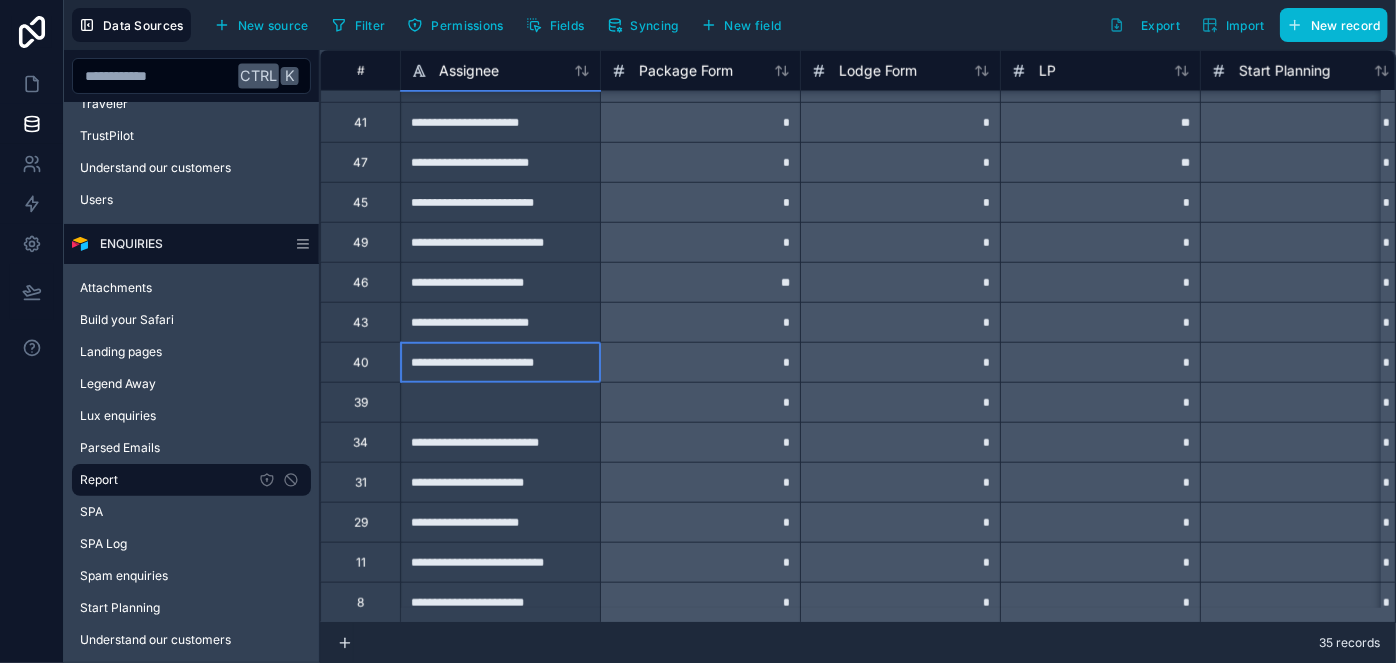 click on "**********" at bounding box center [500, 362] 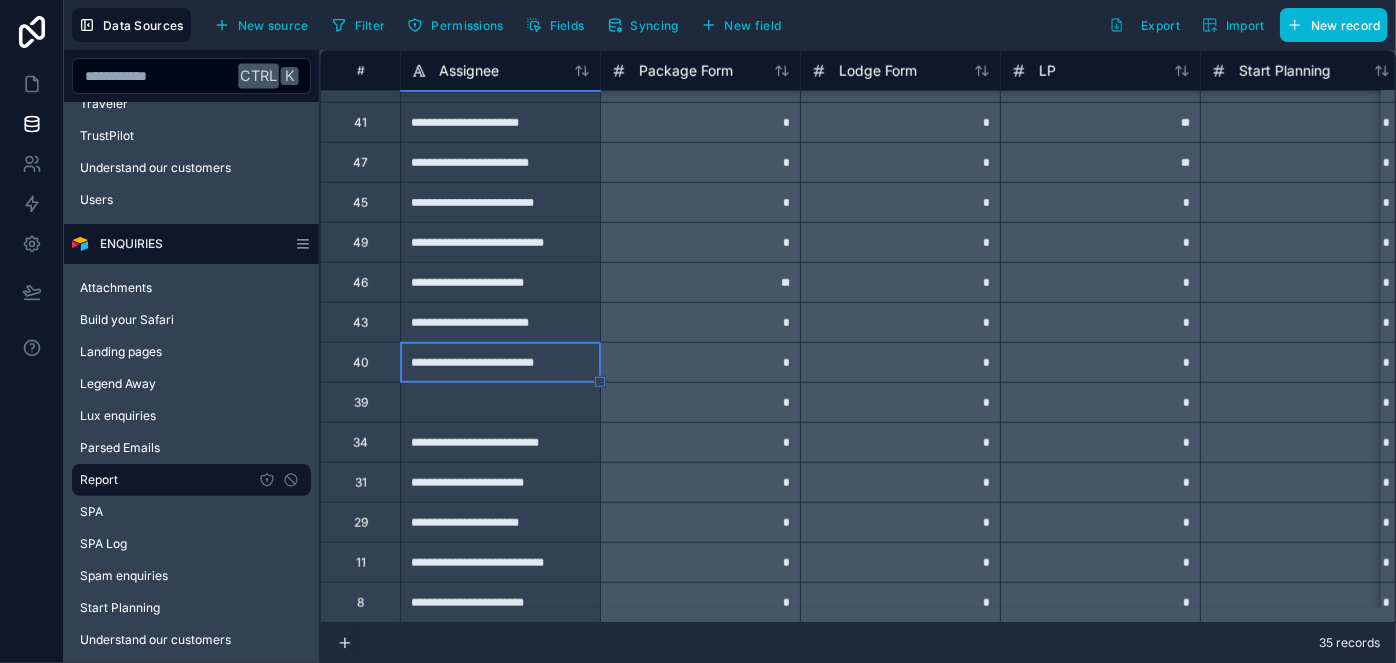 click on "**********" at bounding box center (500, 322) 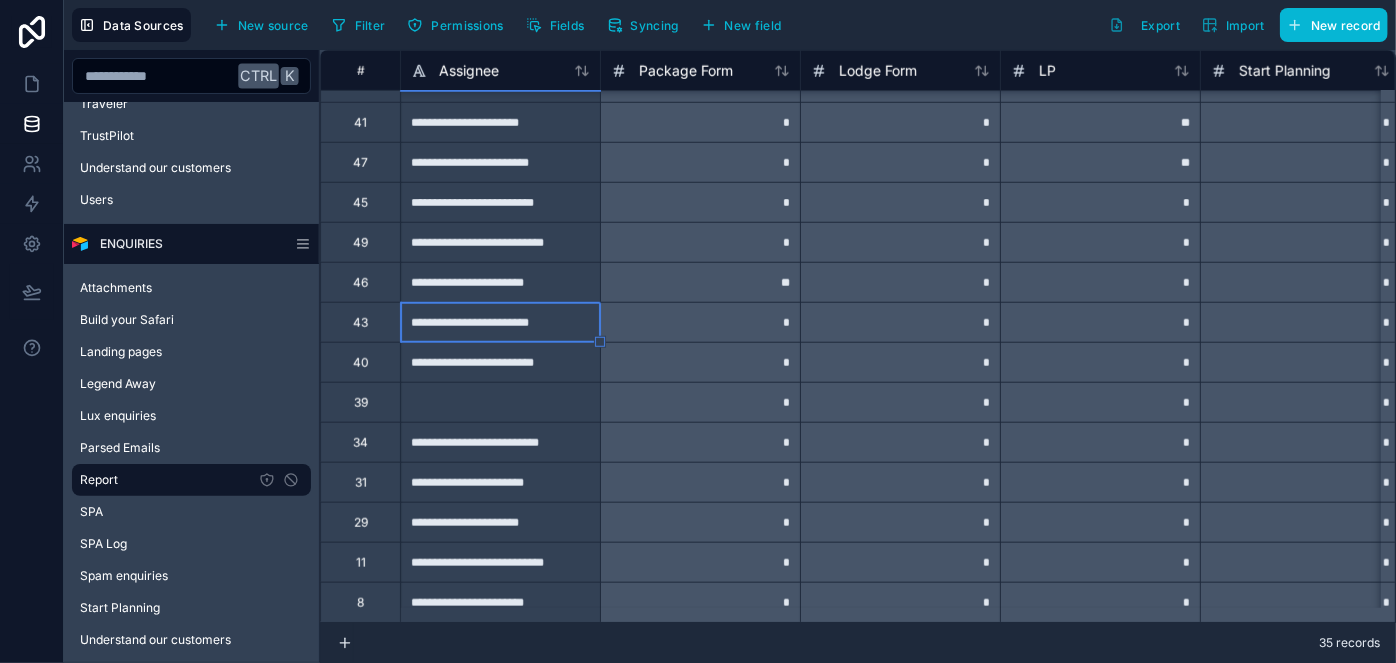 click on "**********" at bounding box center (500, 282) 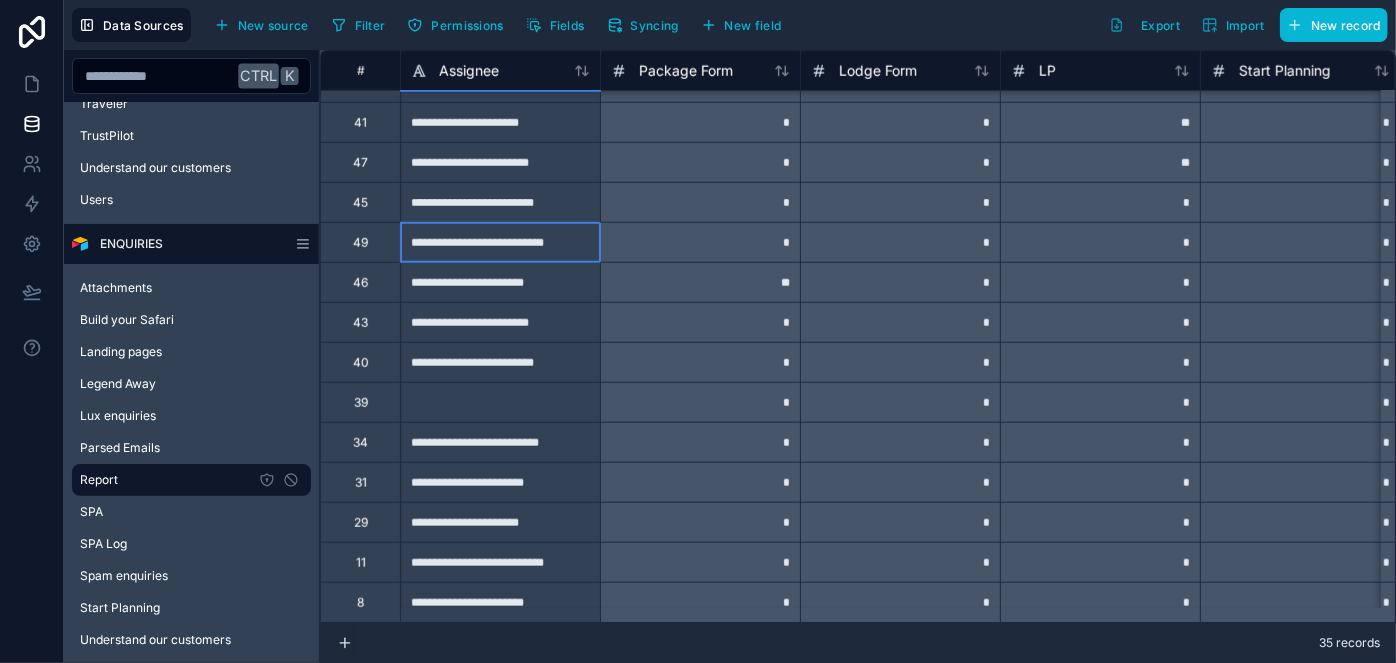 click on "**********" at bounding box center [500, 242] 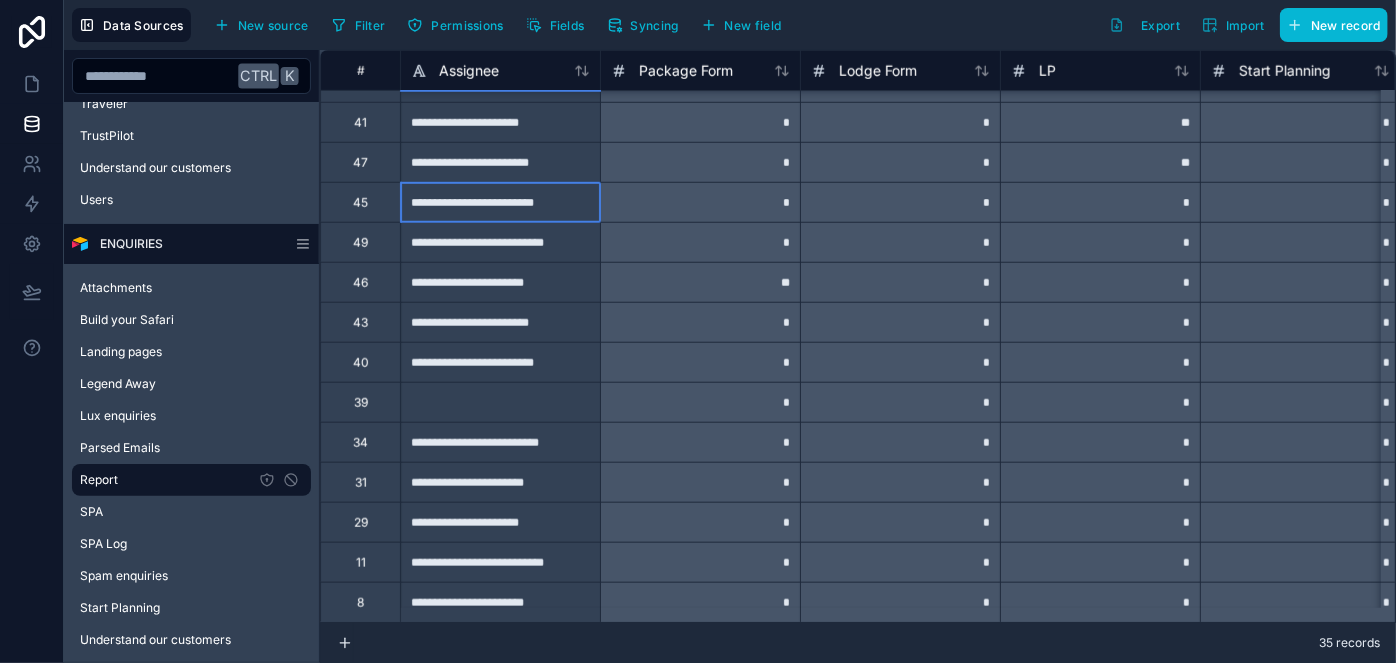 click on "**********" at bounding box center [500, 202] 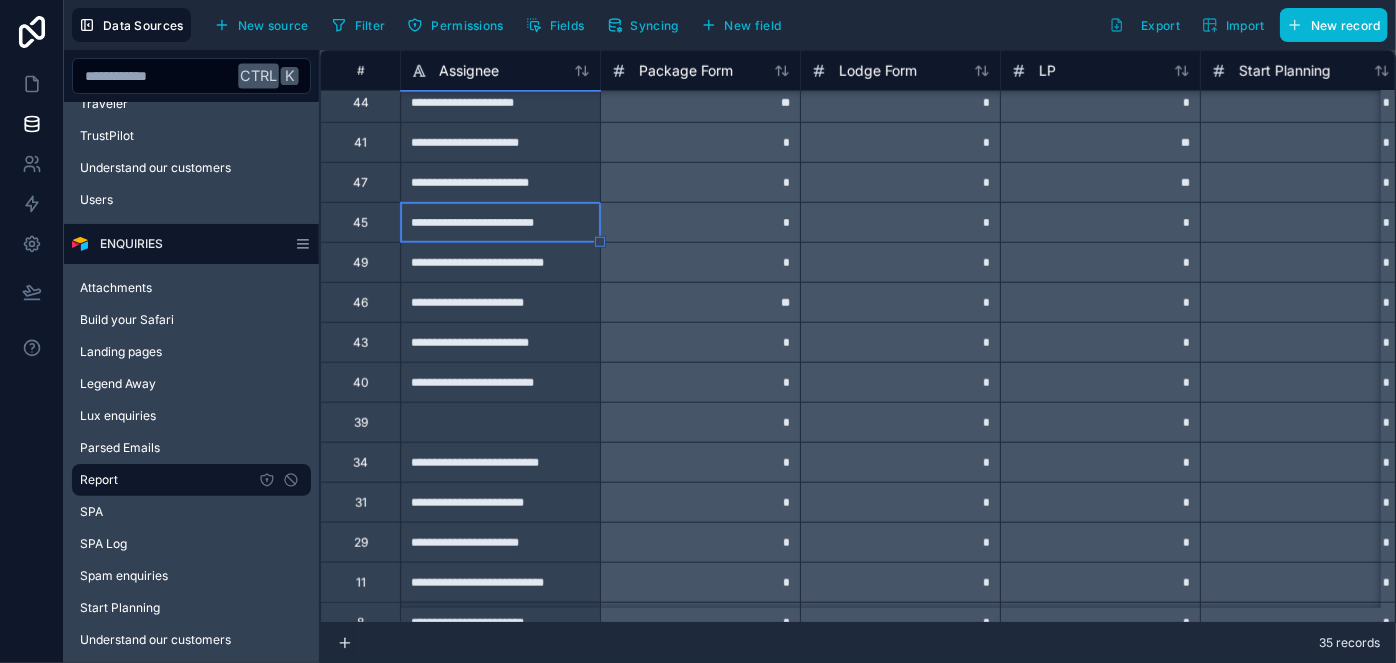 scroll, scrollTop: 790, scrollLeft: 0, axis: vertical 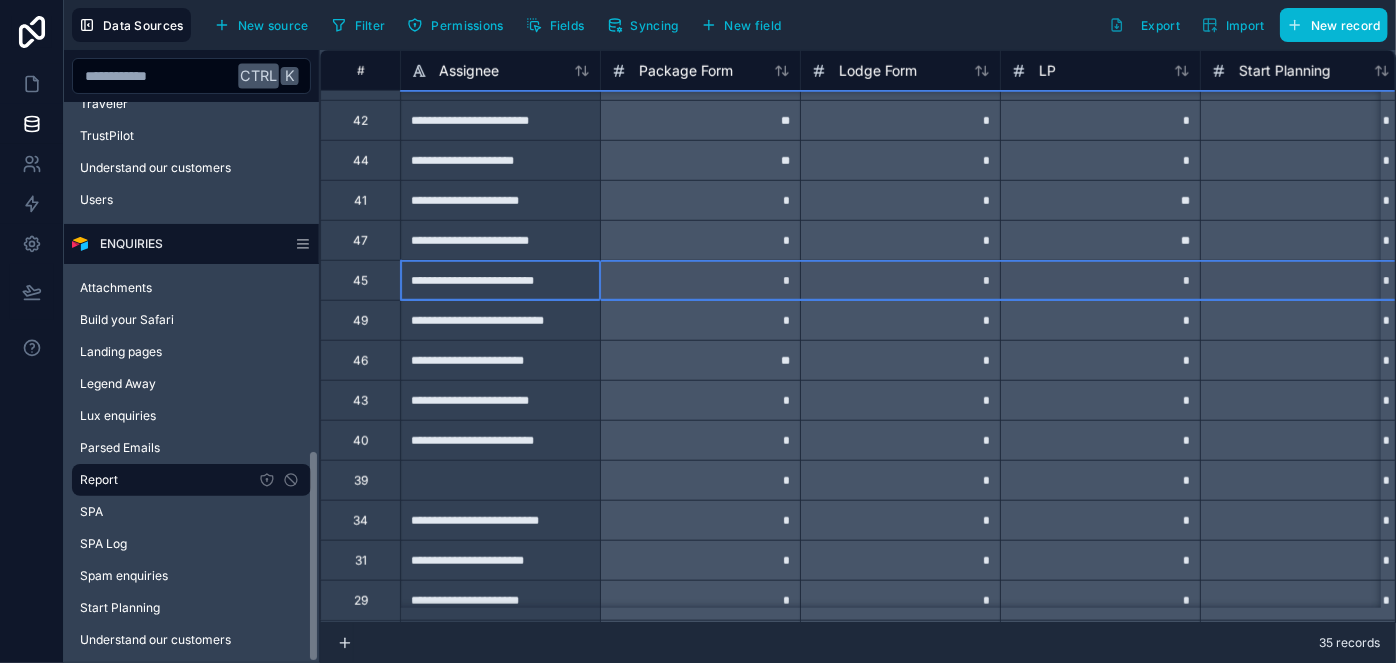 click on "45" at bounding box center [360, 280] 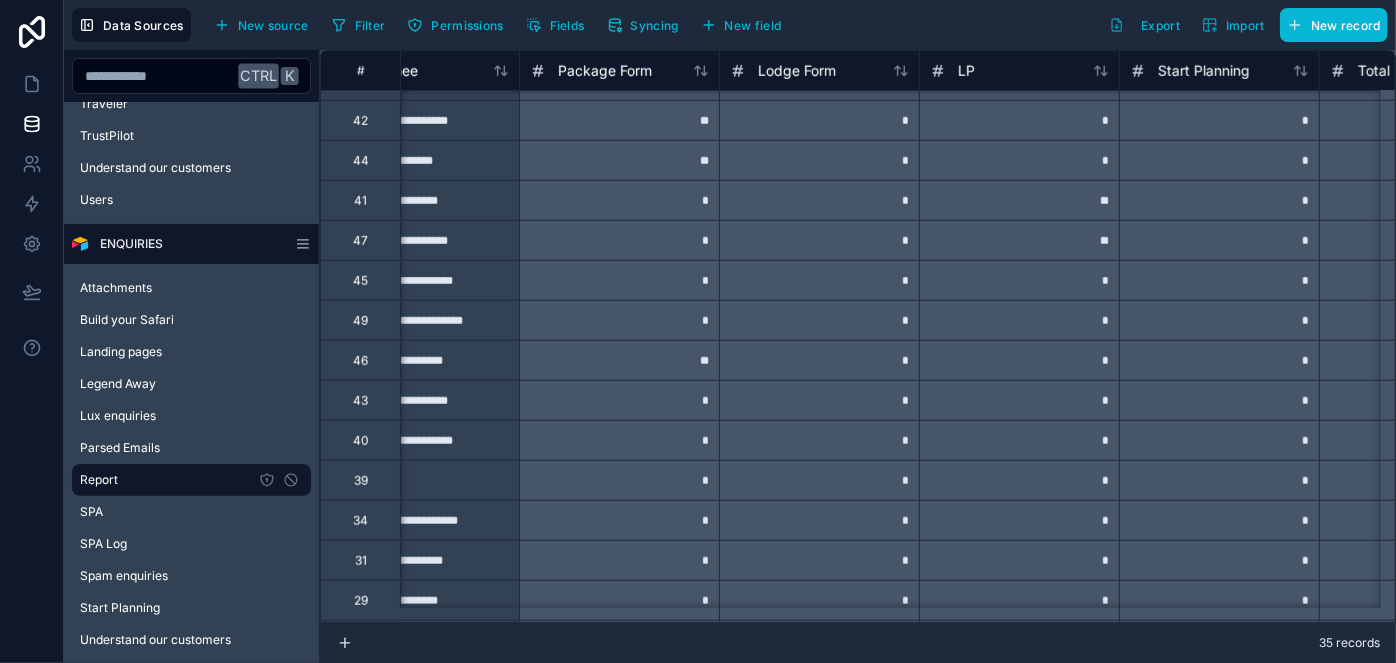 scroll, scrollTop: 790, scrollLeft: 0, axis: vertical 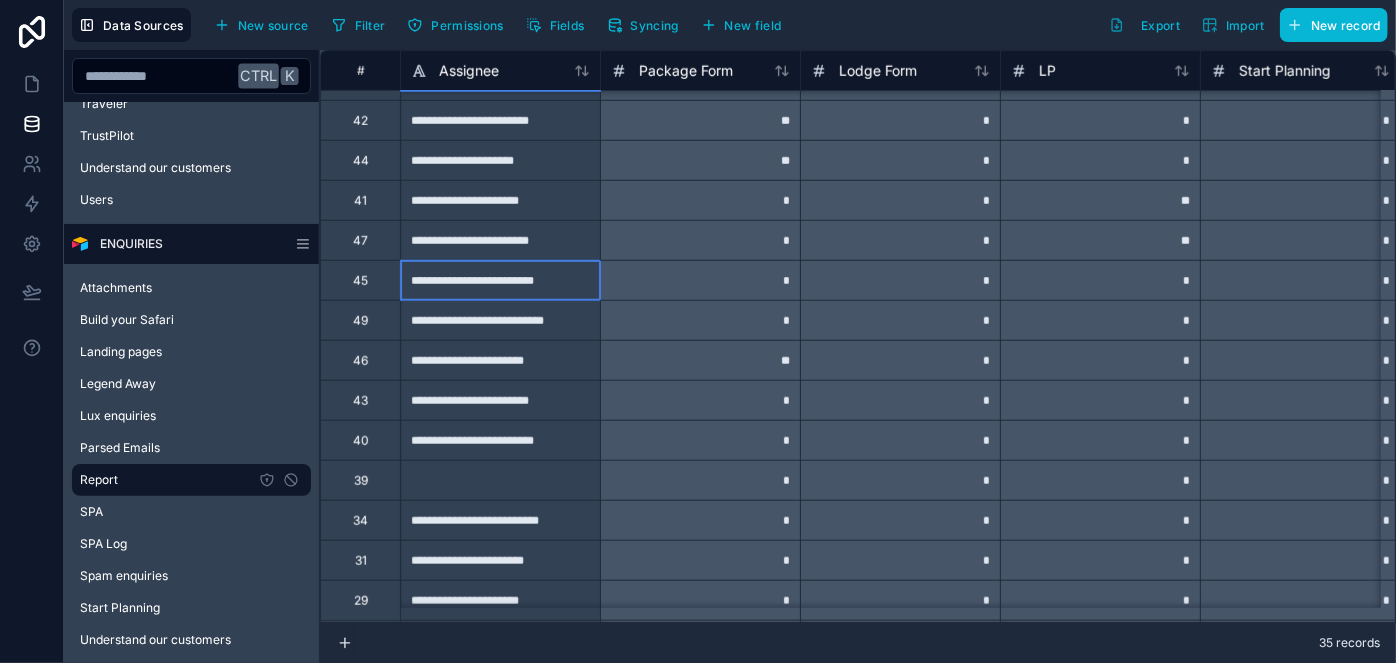 click on "**********" at bounding box center (500, 280) 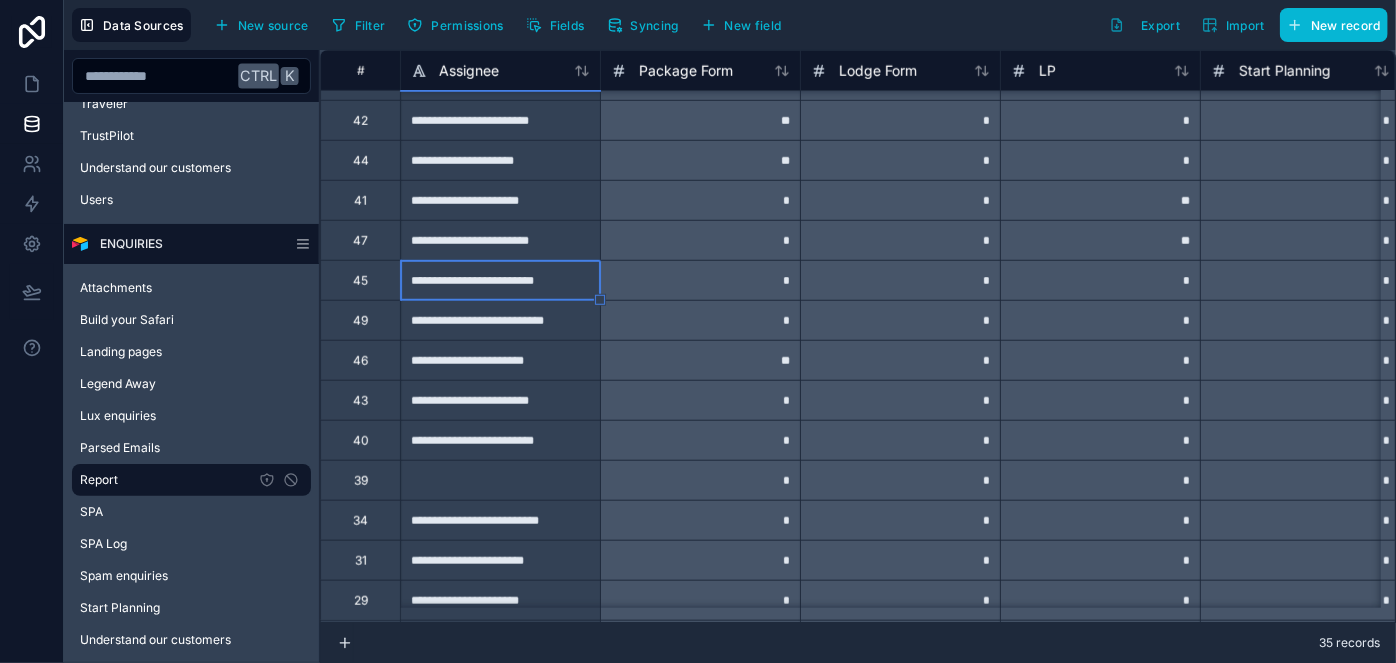 click on "**********" at bounding box center [500, 280] 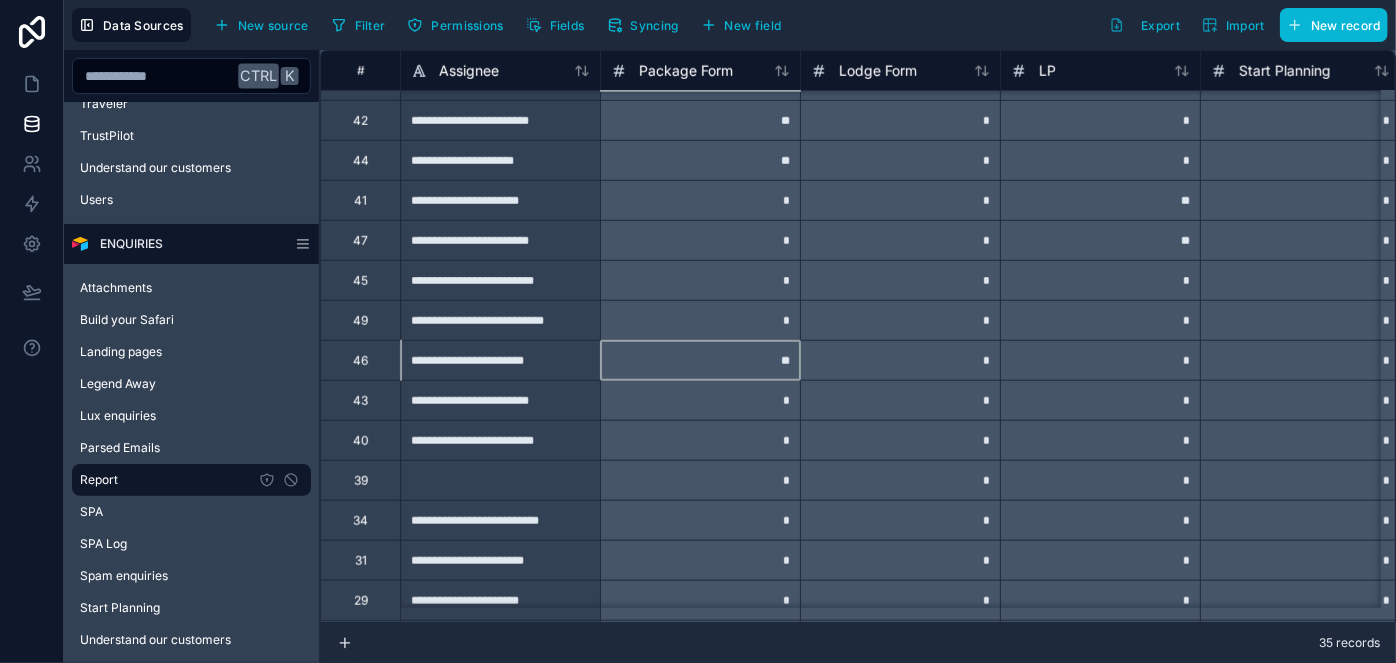 drag, startPoint x: 617, startPoint y: 350, endPoint x: 573, endPoint y: 320, distance: 53.25411 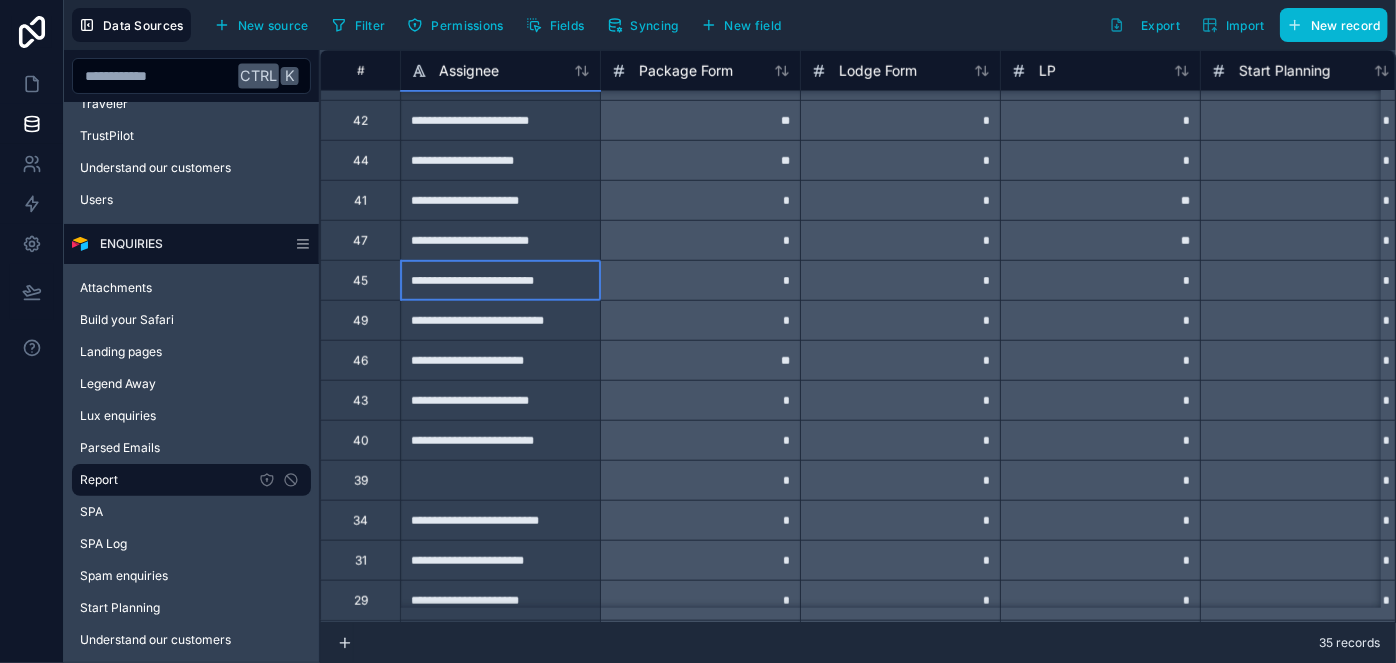 click on "**********" at bounding box center [500, 280] 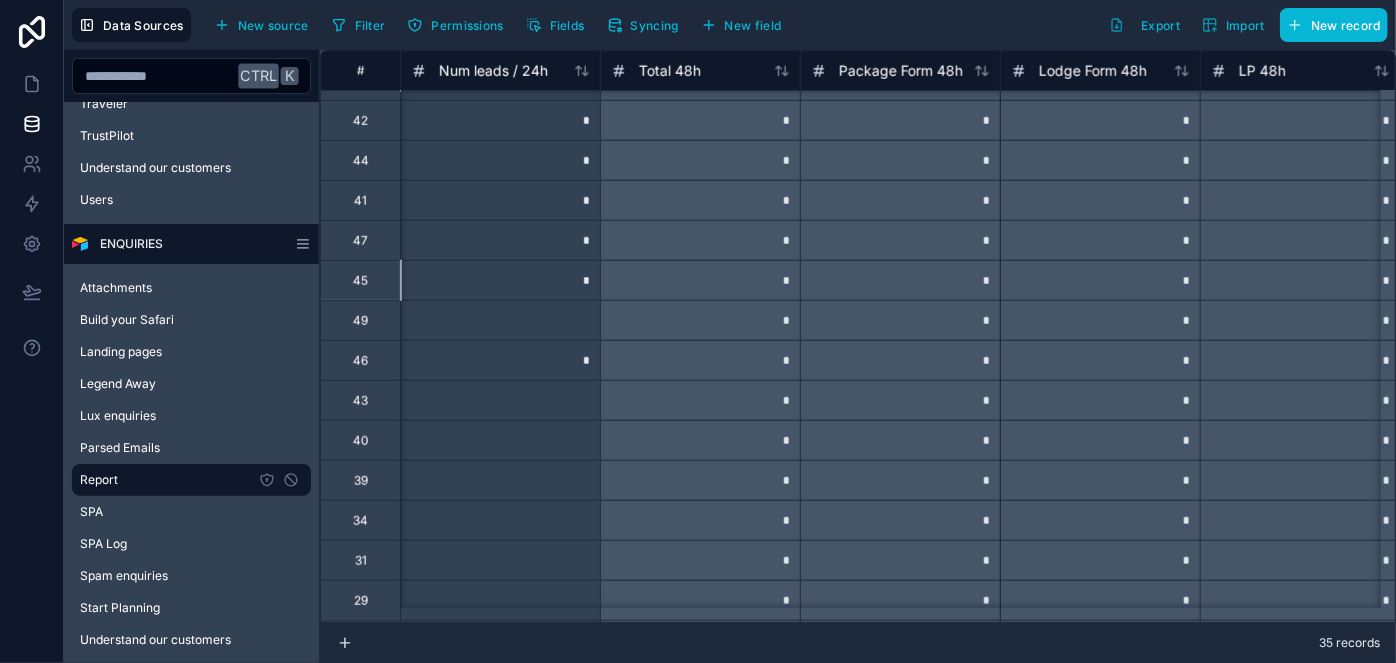scroll, scrollTop: 790, scrollLeft: 4200, axis: both 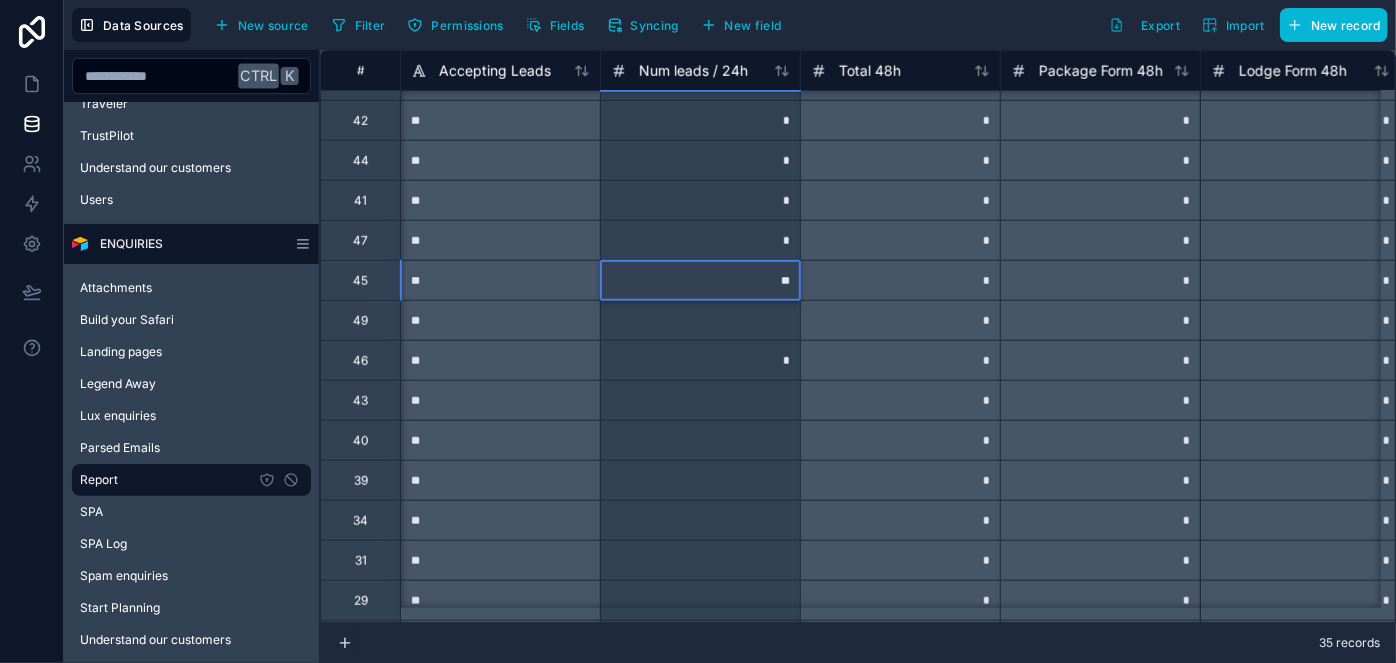 type on "*" 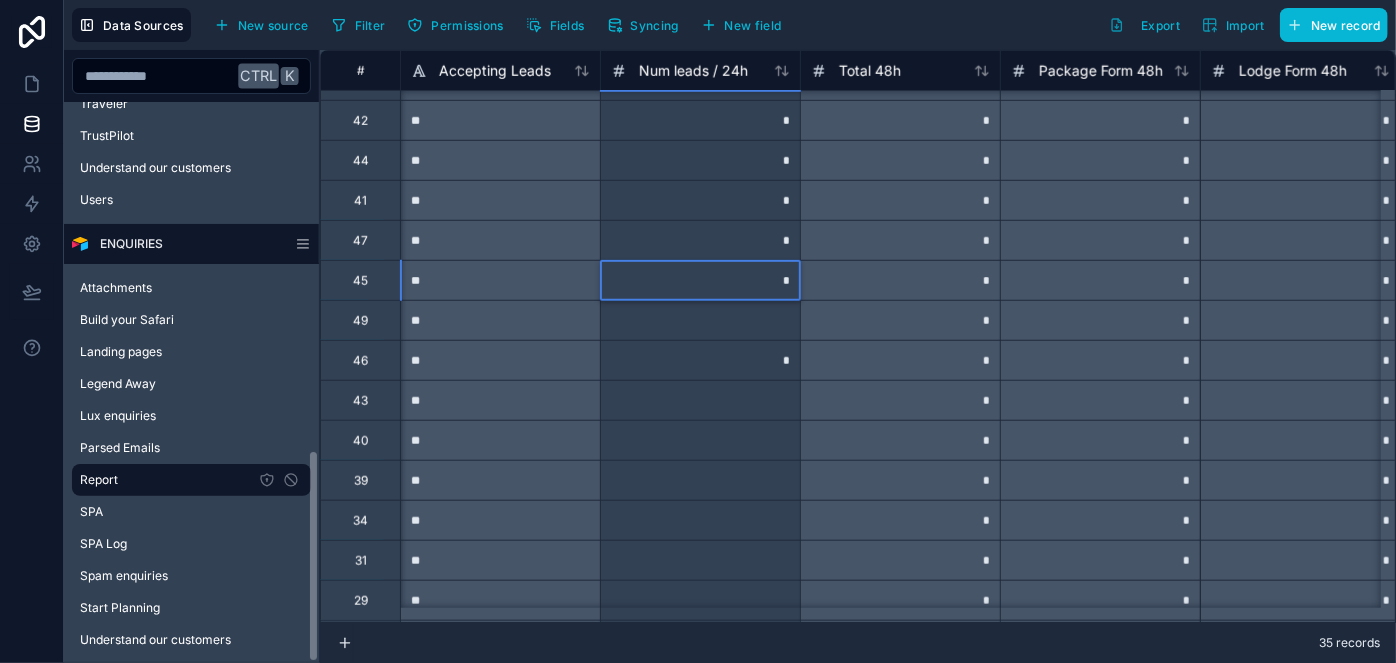 click at bounding box center [700, 440] 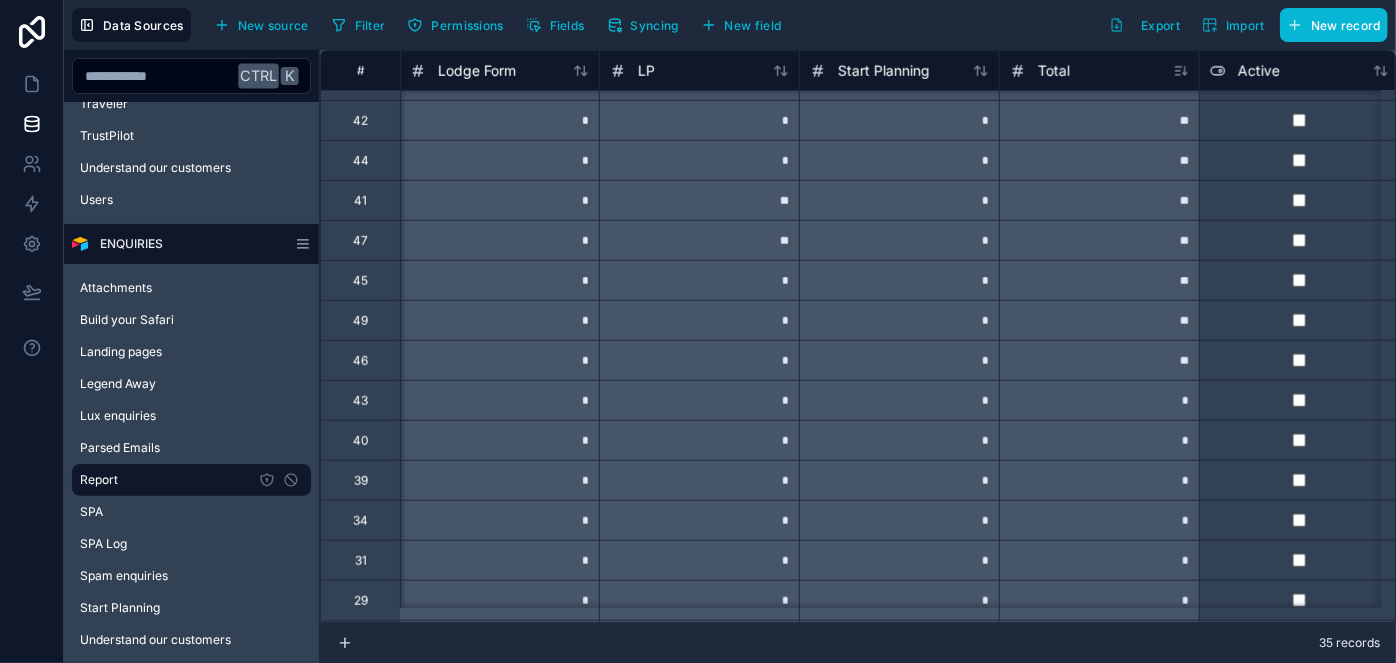 scroll, scrollTop: 790, scrollLeft: 0, axis: vertical 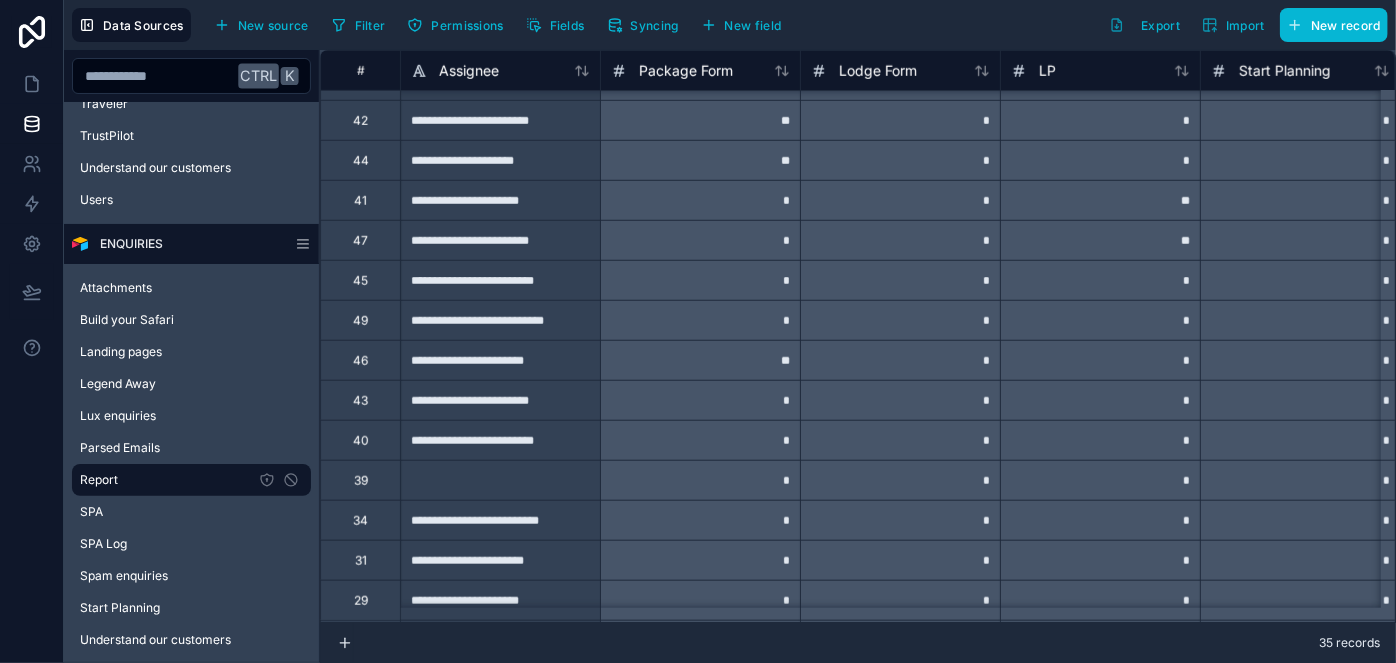 click on "**********" at bounding box center (500, 280) 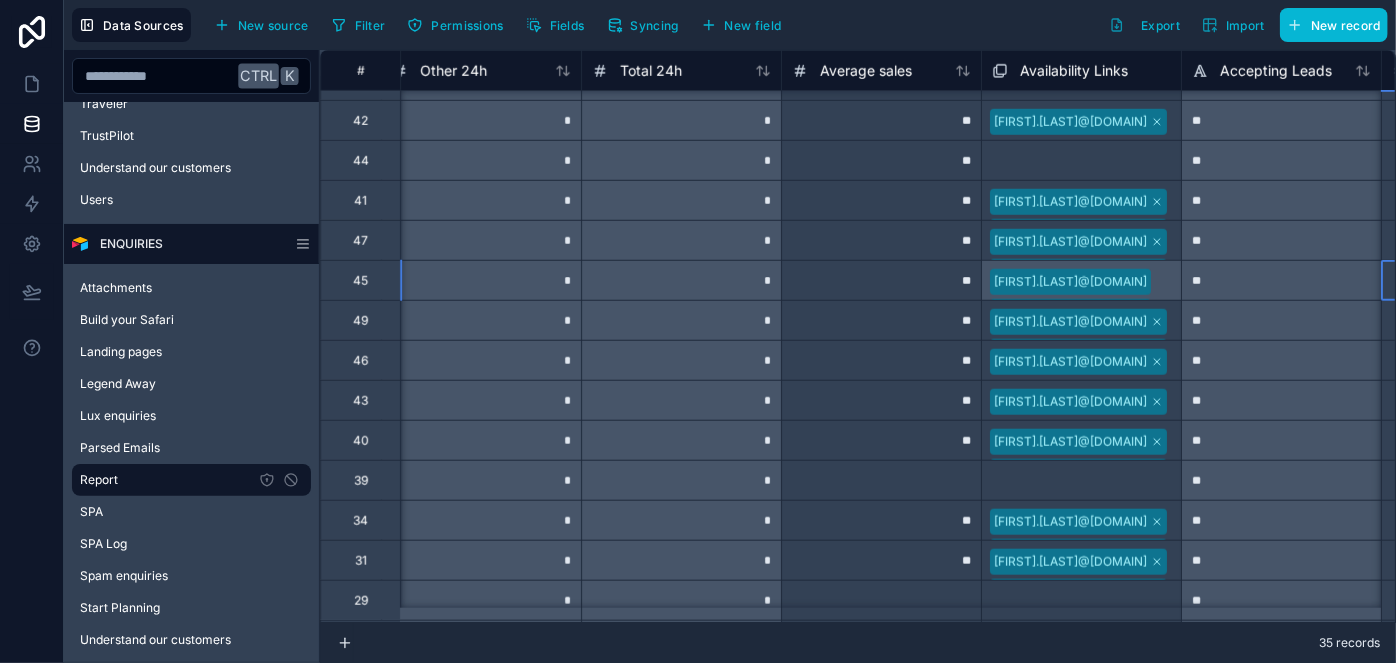 scroll, scrollTop: 790, scrollLeft: 3619, axis: both 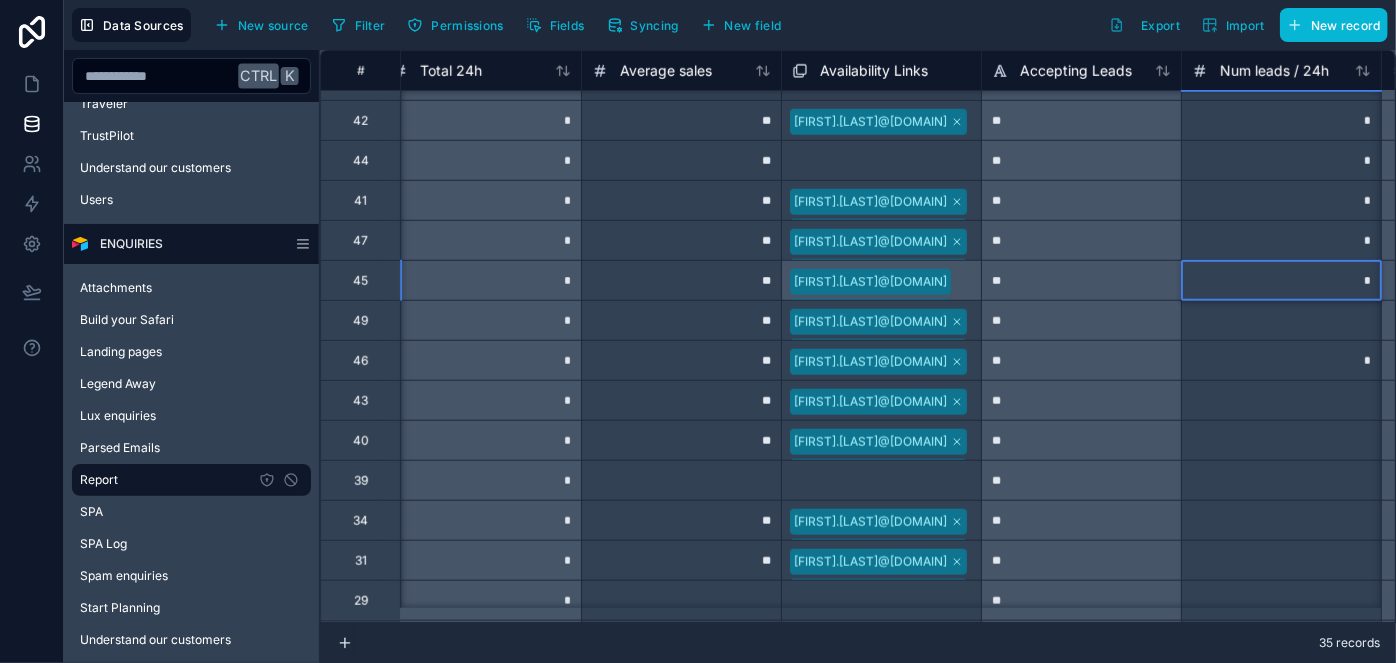 click on "*" at bounding box center [1281, 360] 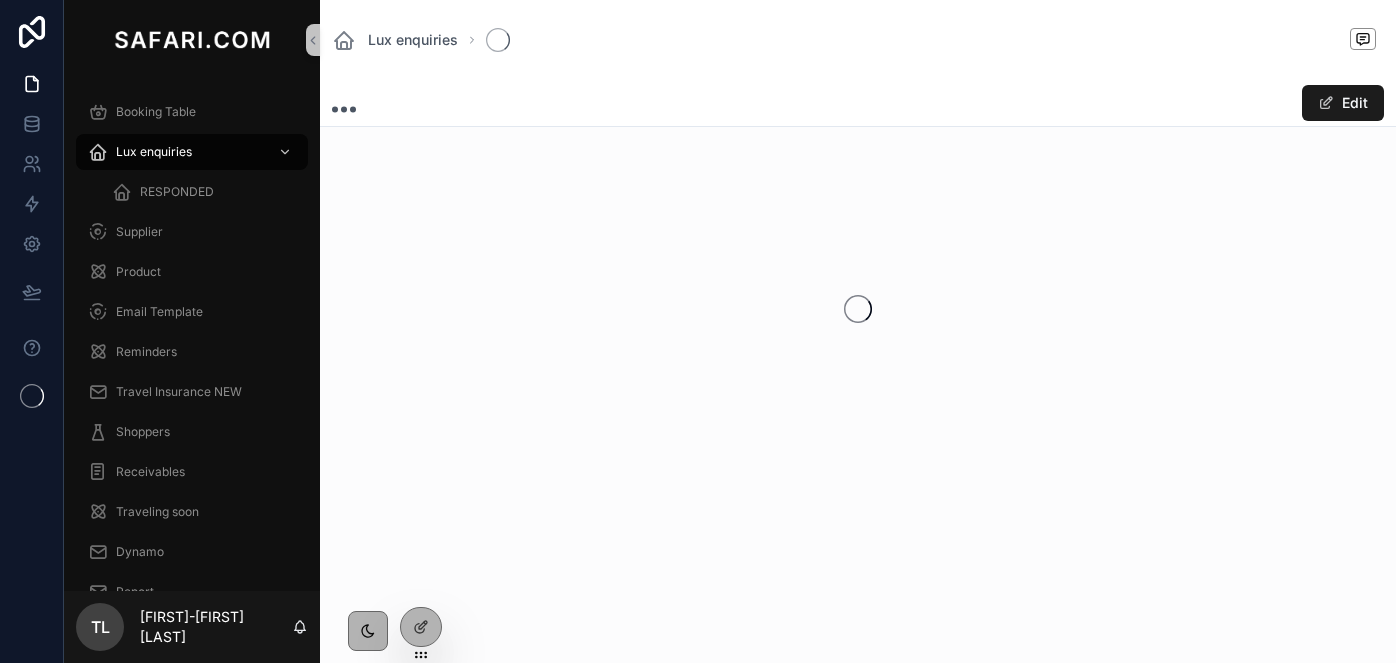 scroll, scrollTop: 0, scrollLeft: 0, axis: both 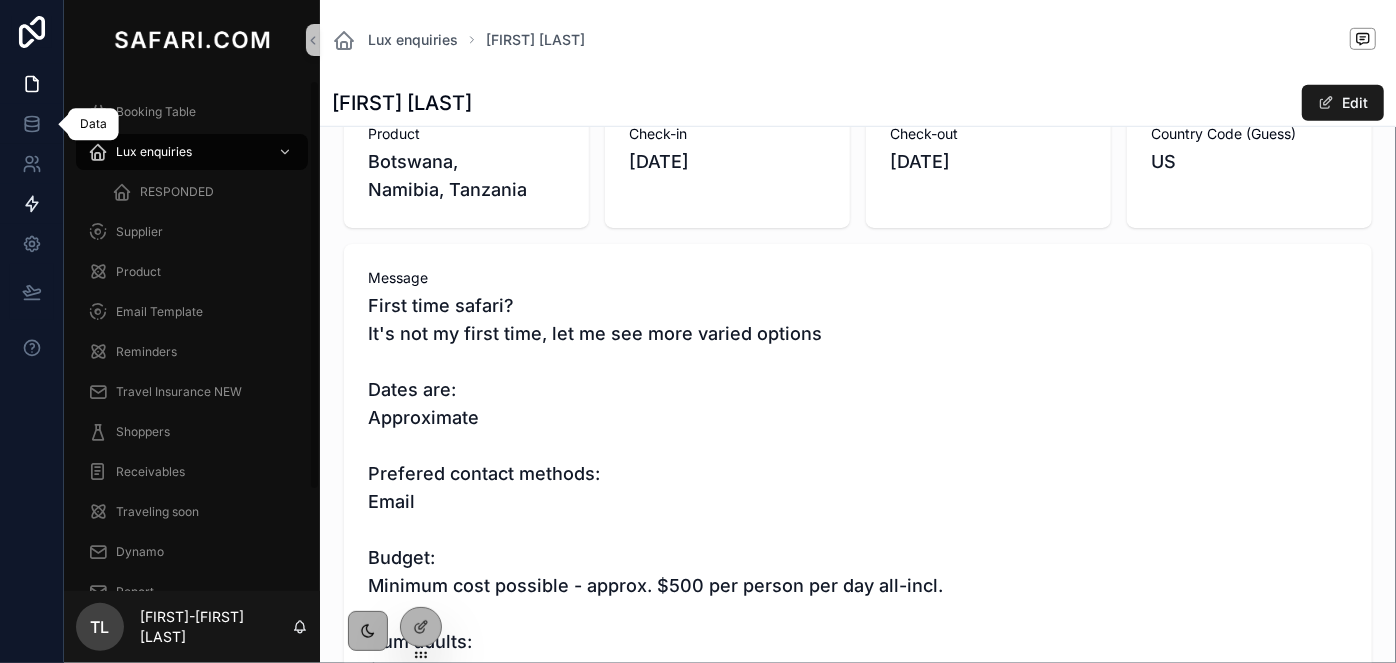 drag, startPoint x: 30, startPoint y: 120, endPoint x: 48, endPoint y: 211, distance: 92.76314 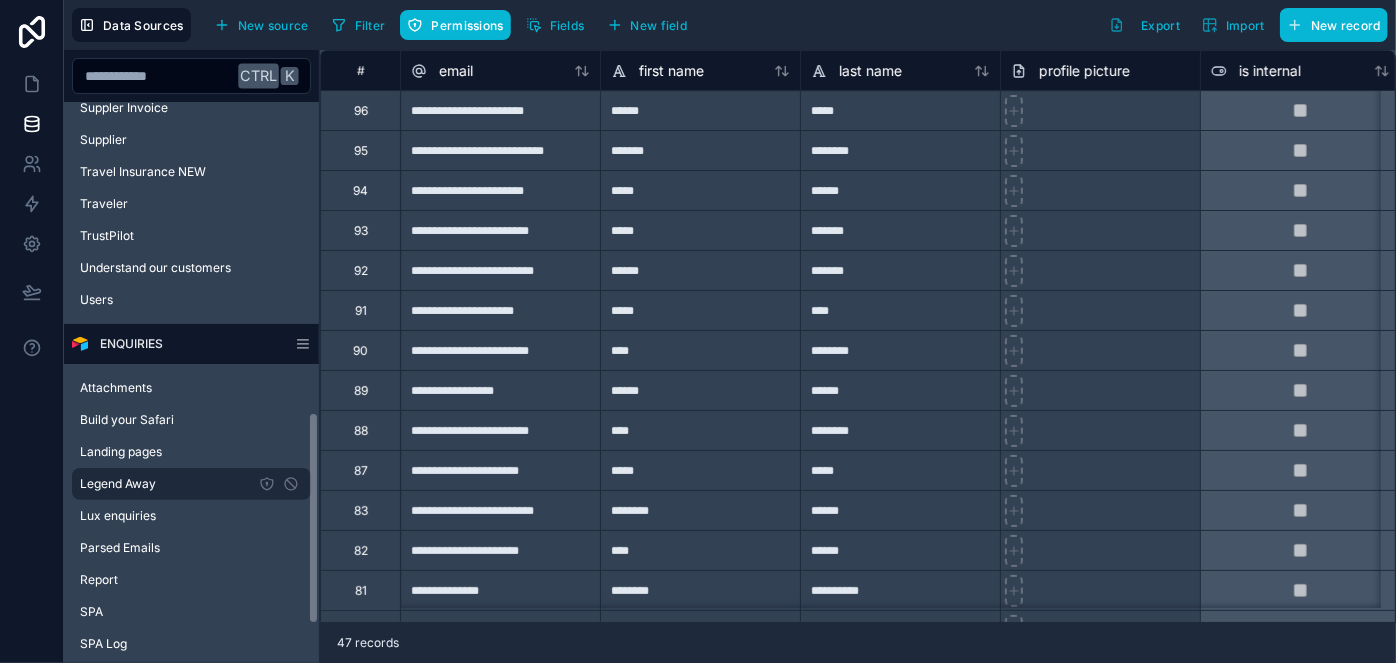 scroll, scrollTop: 918, scrollLeft: 0, axis: vertical 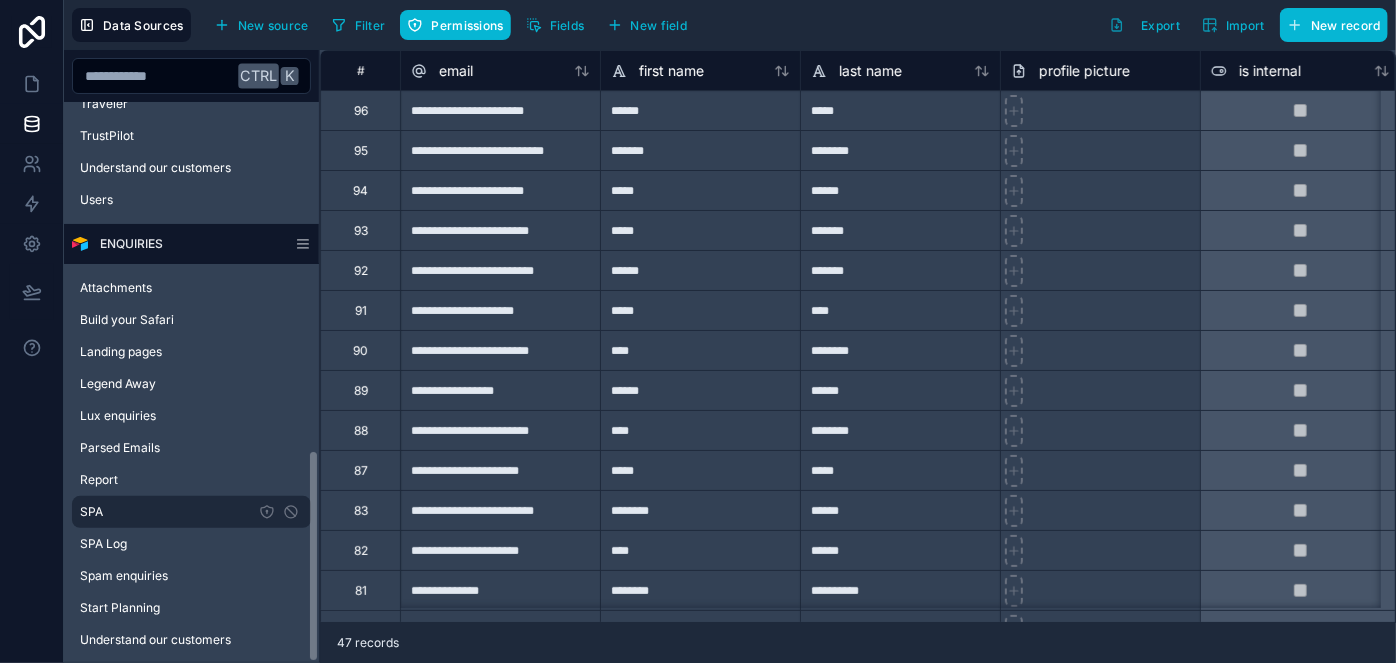 click on "SPA" at bounding box center [191, 512] 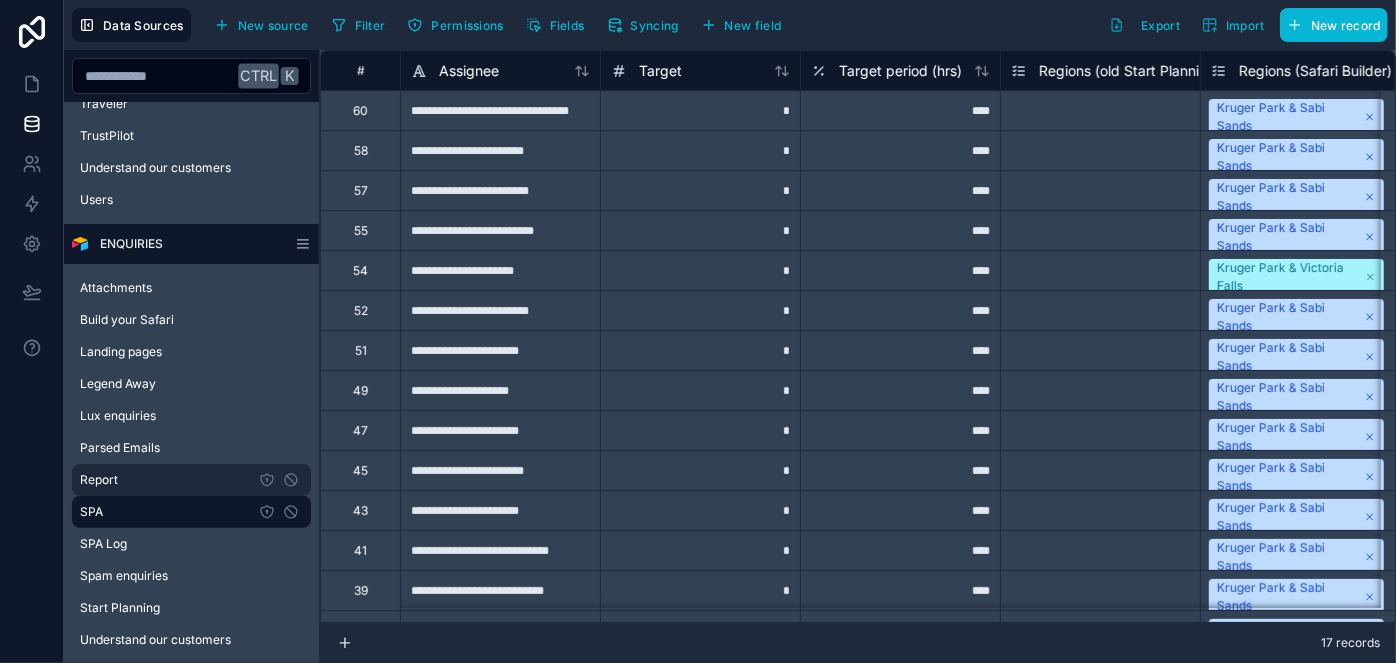 drag, startPoint x: 175, startPoint y: 470, endPoint x: 212, endPoint y: 476, distance: 37.48333 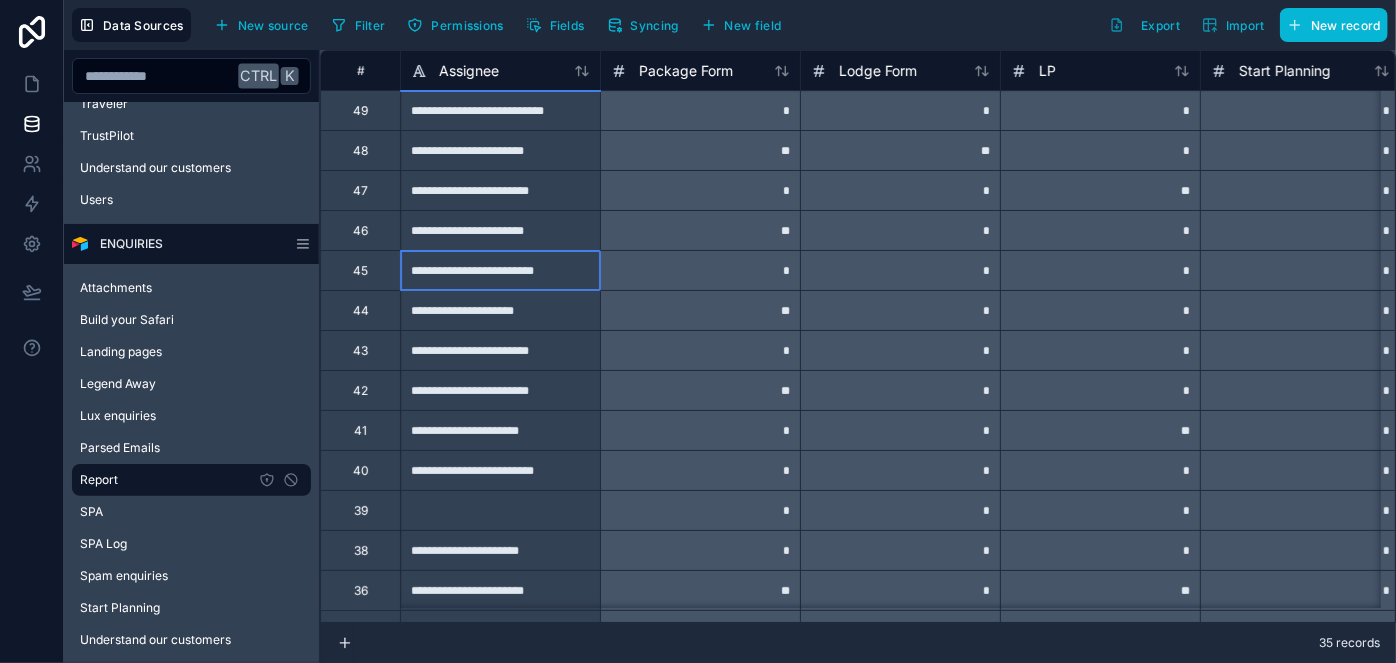 click on "**********" at bounding box center (500, 270) 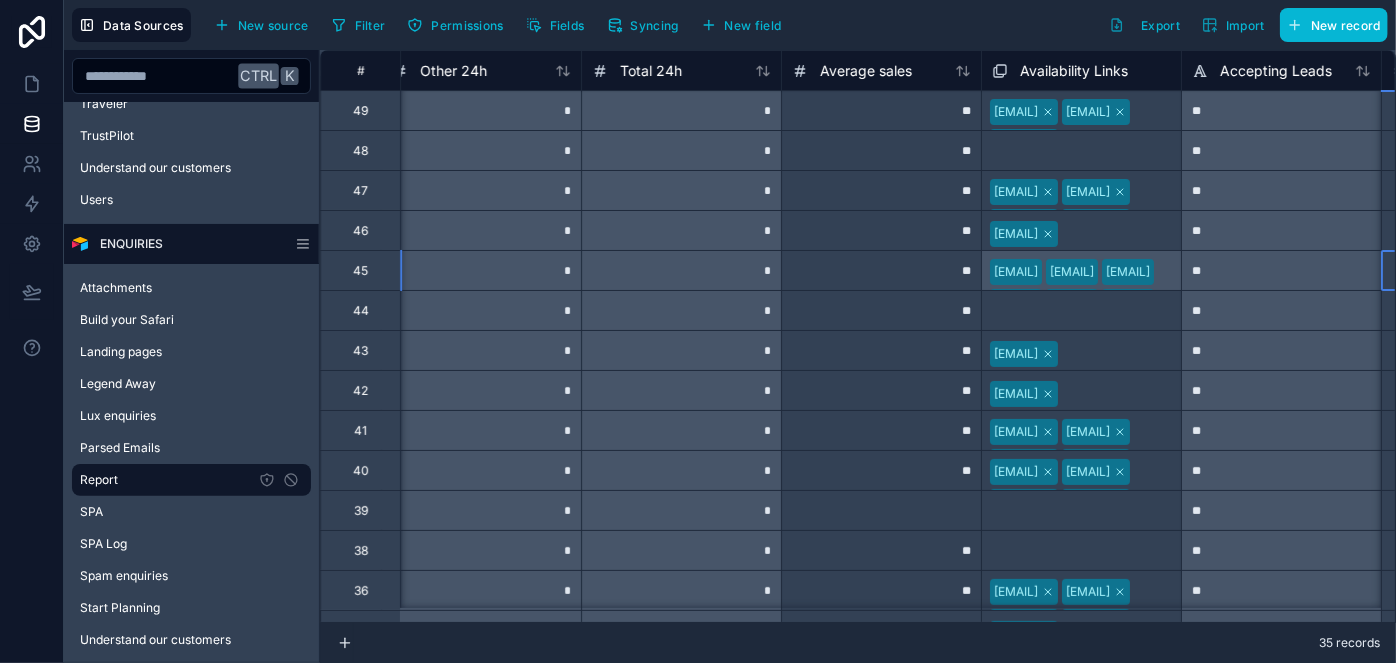scroll, scrollTop: 0, scrollLeft: 3619, axis: horizontal 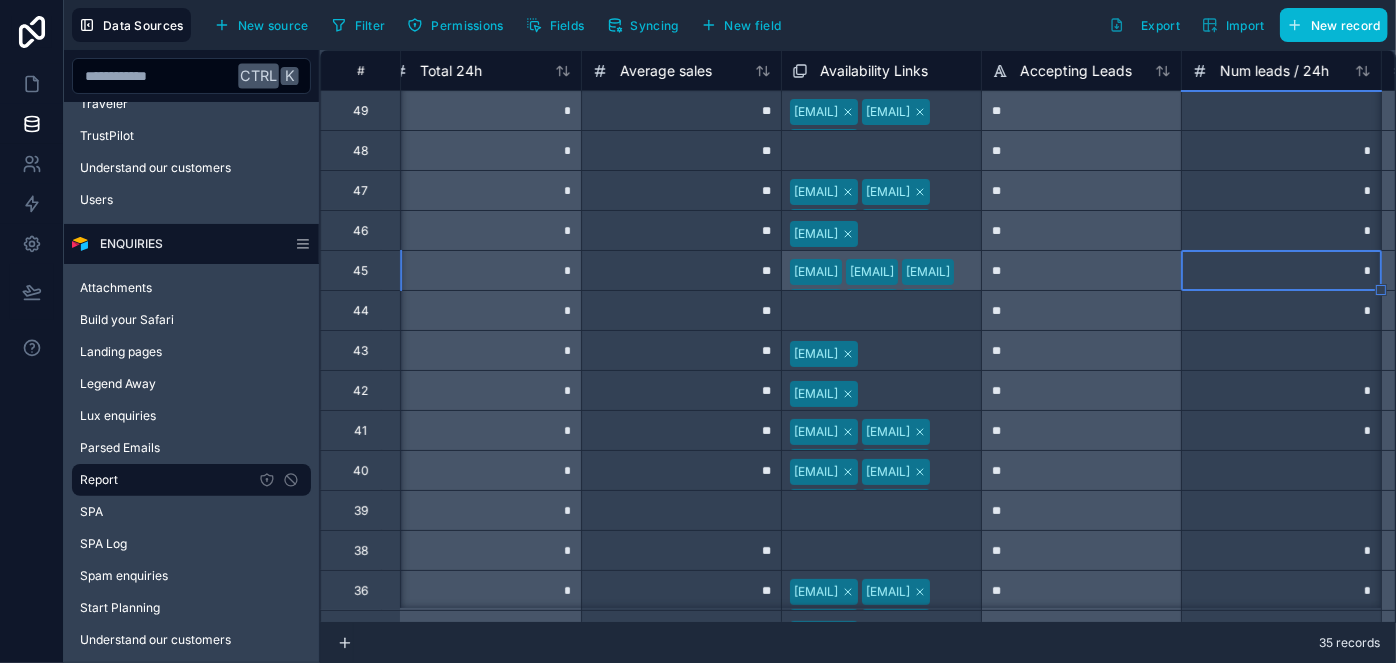 type on "*" 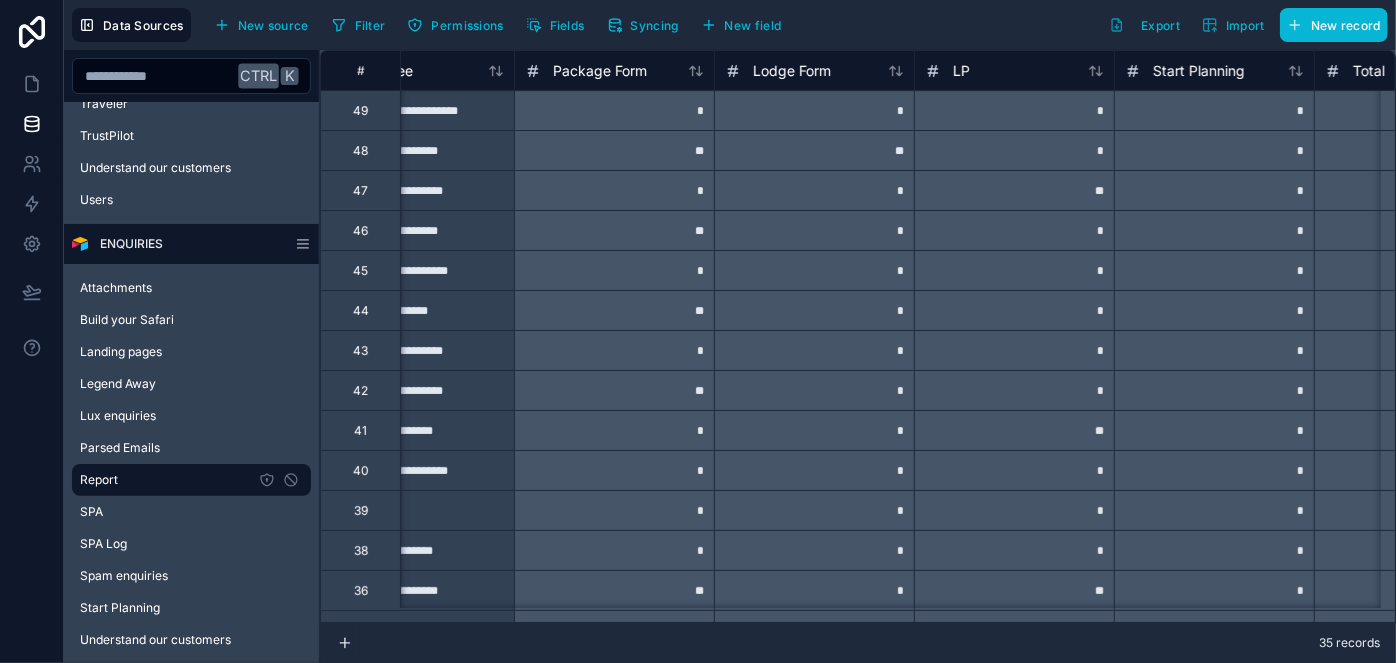 scroll, scrollTop: 0, scrollLeft: 0, axis: both 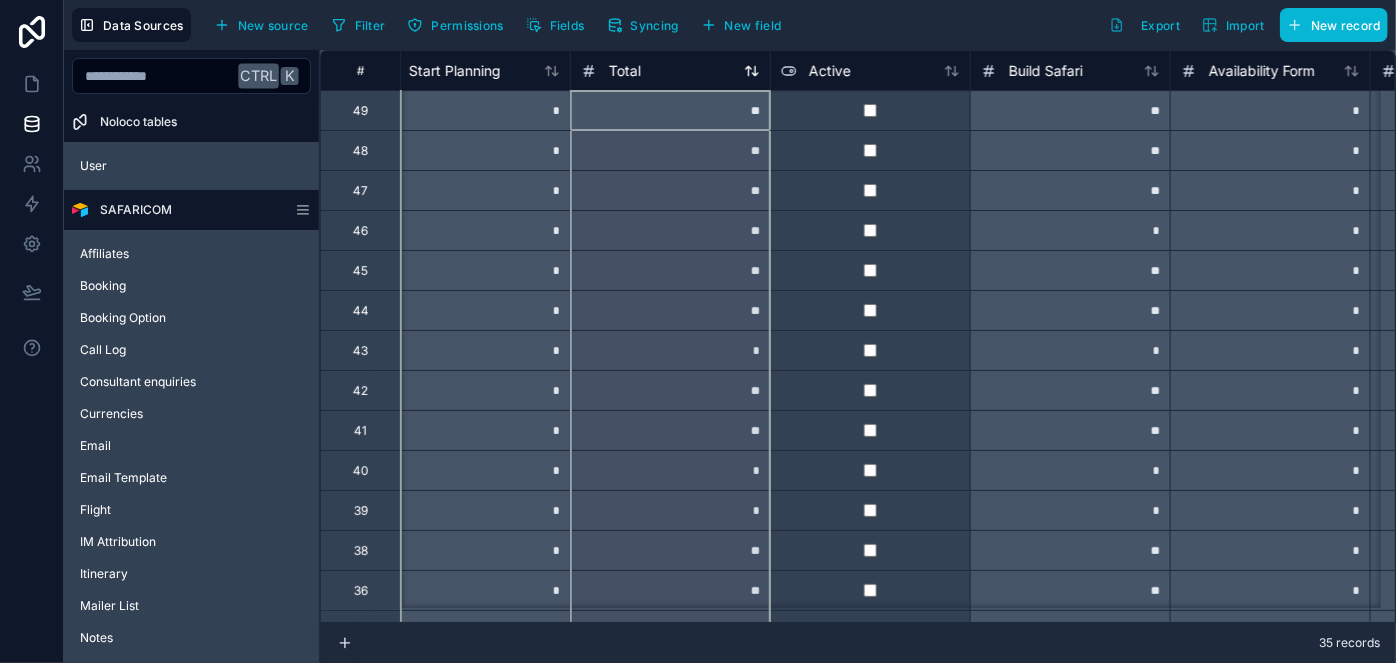 click 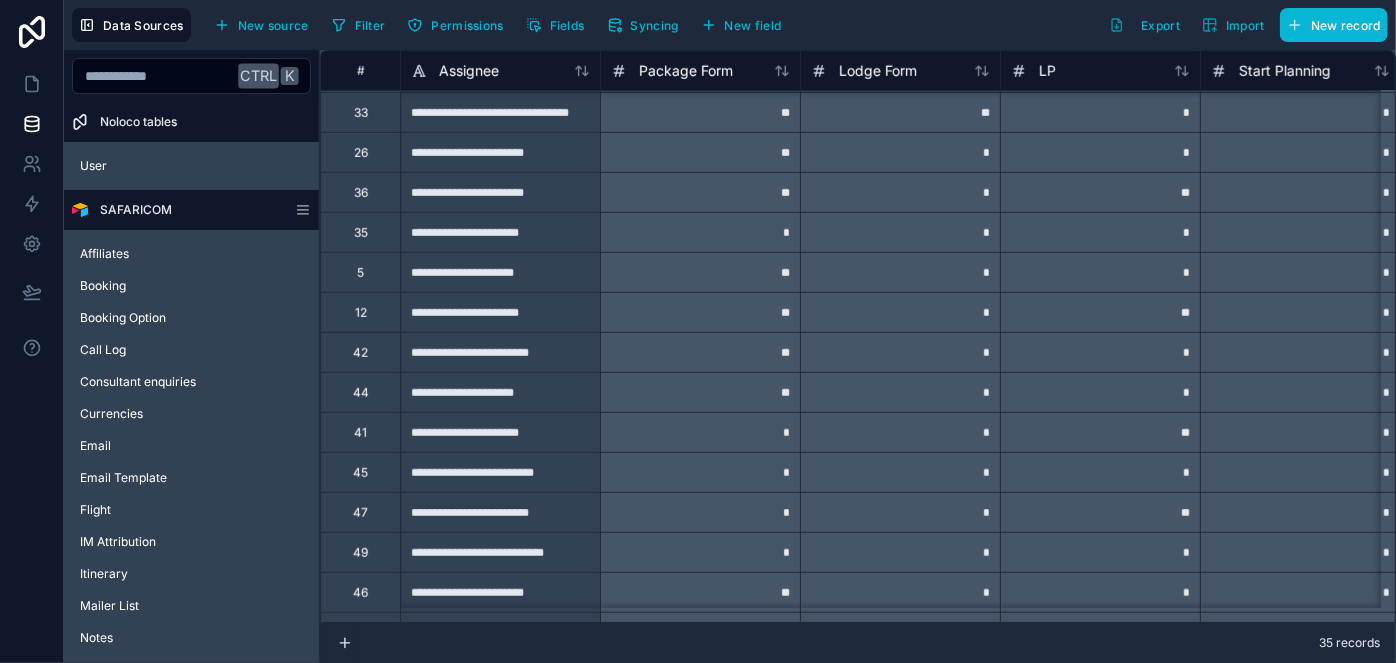 scroll, scrollTop: 517, scrollLeft: 0, axis: vertical 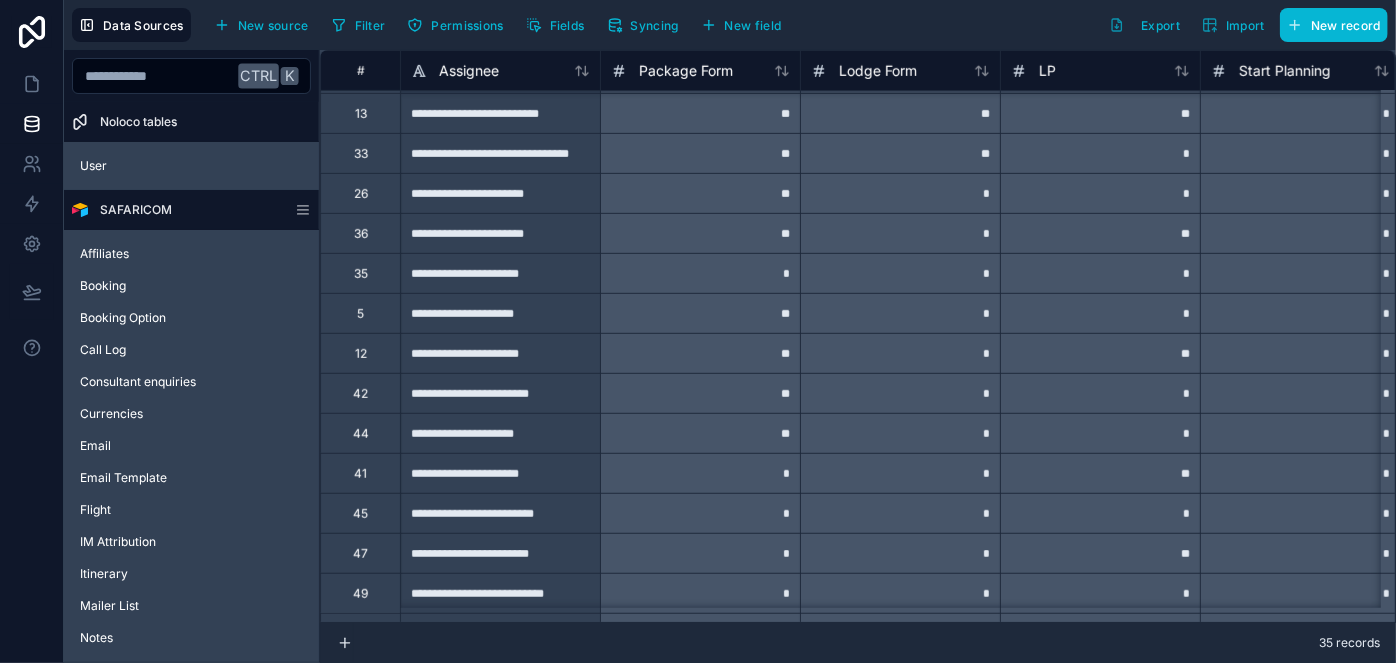 click on "26" at bounding box center [361, 194] 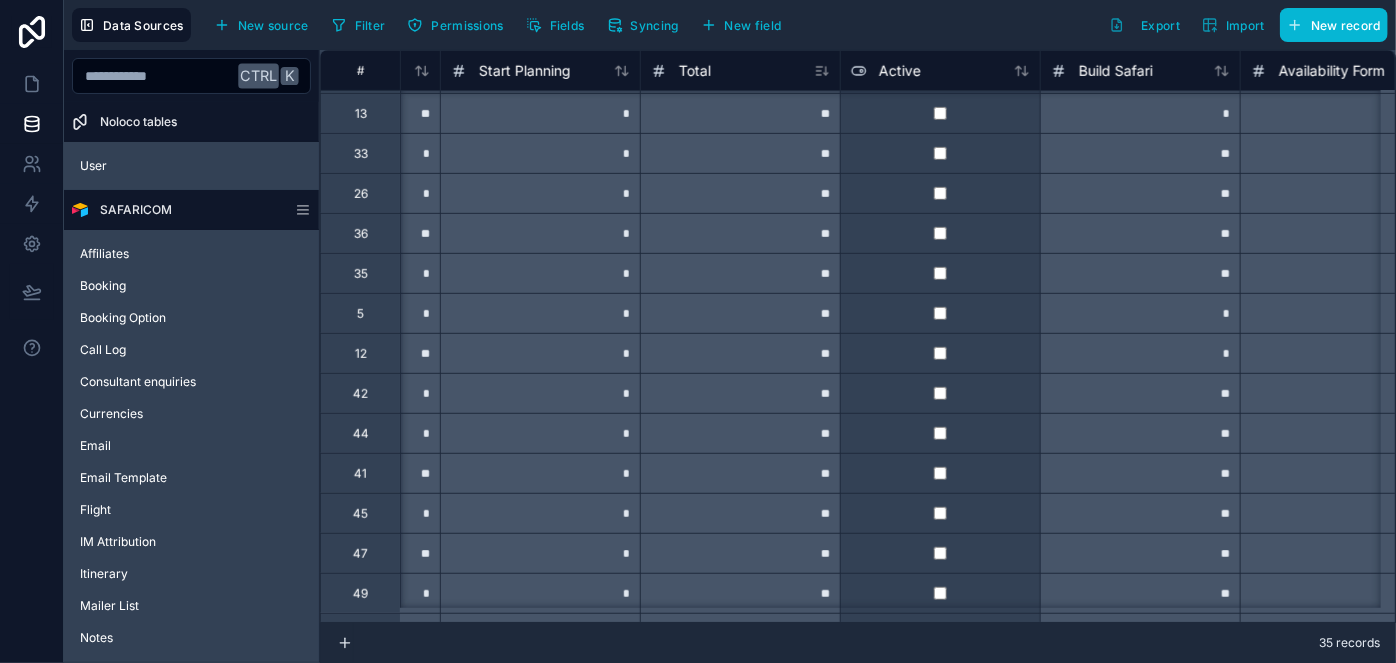 scroll, scrollTop: 517, scrollLeft: 0, axis: vertical 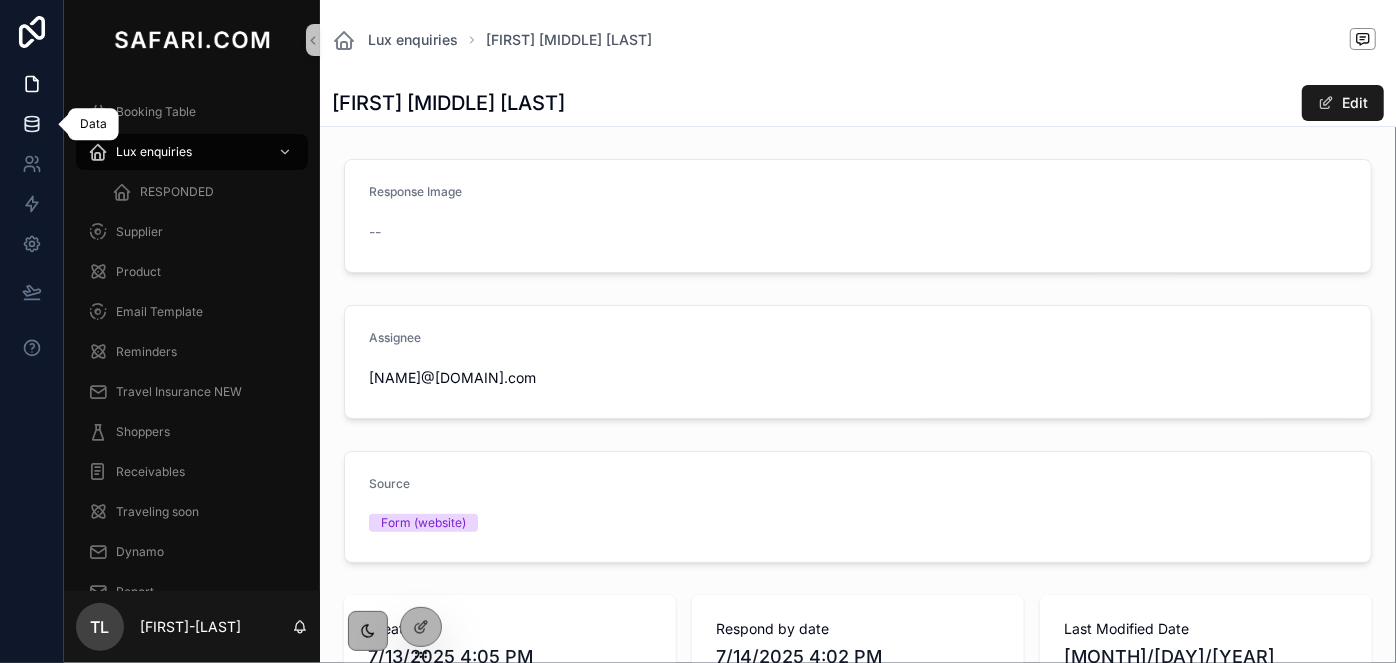 click 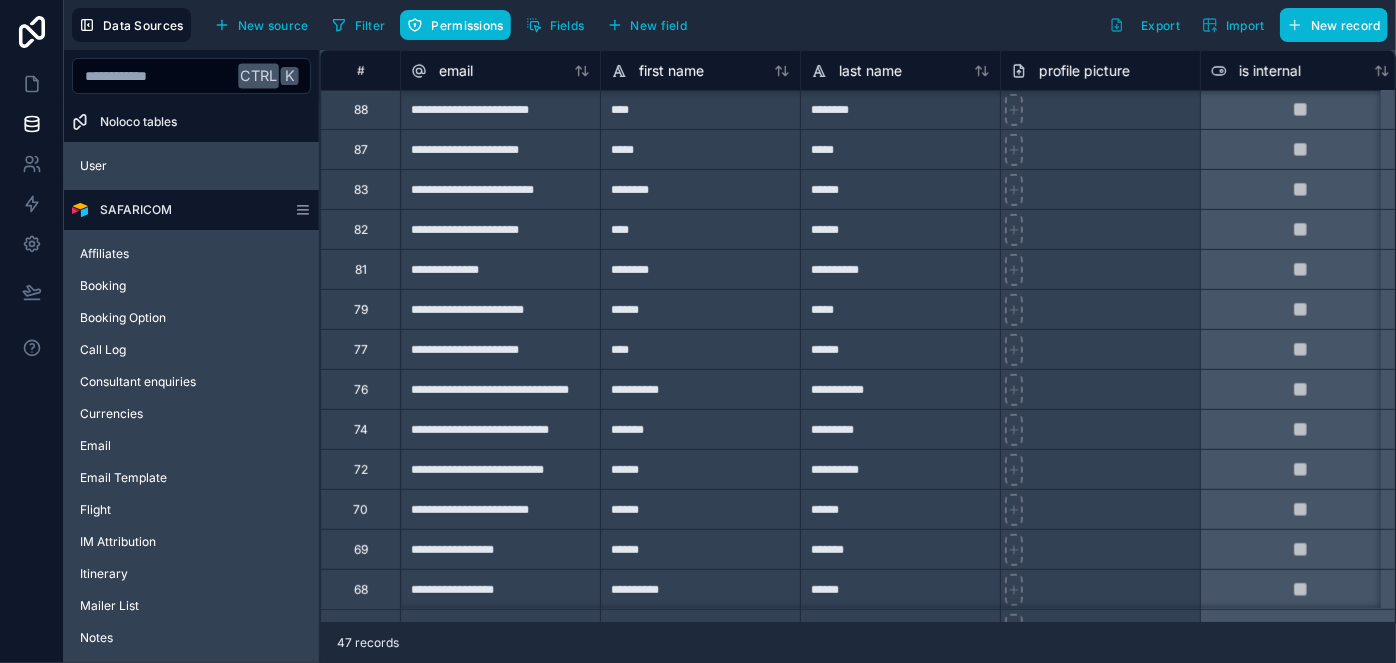 scroll, scrollTop: 363, scrollLeft: 0, axis: vertical 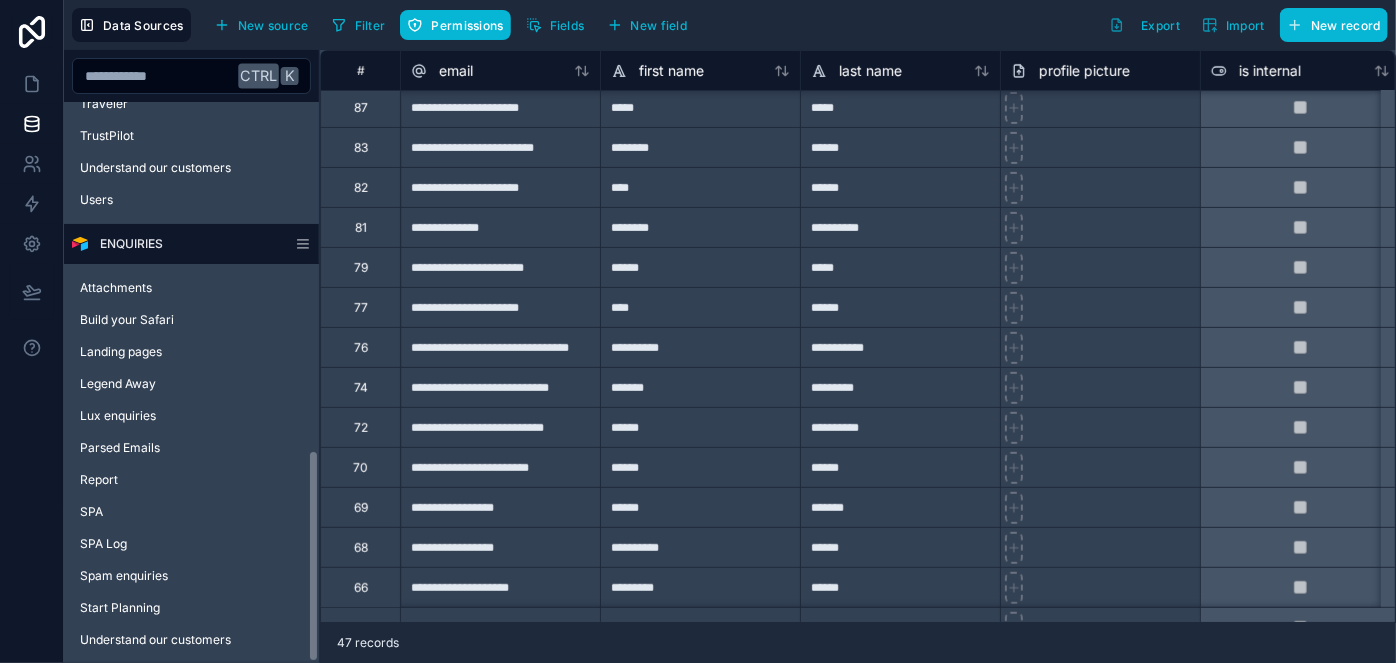 drag, startPoint x: 130, startPoint y: 488, endPoint x: 416, endPoint y: 445, distance: 289.21445 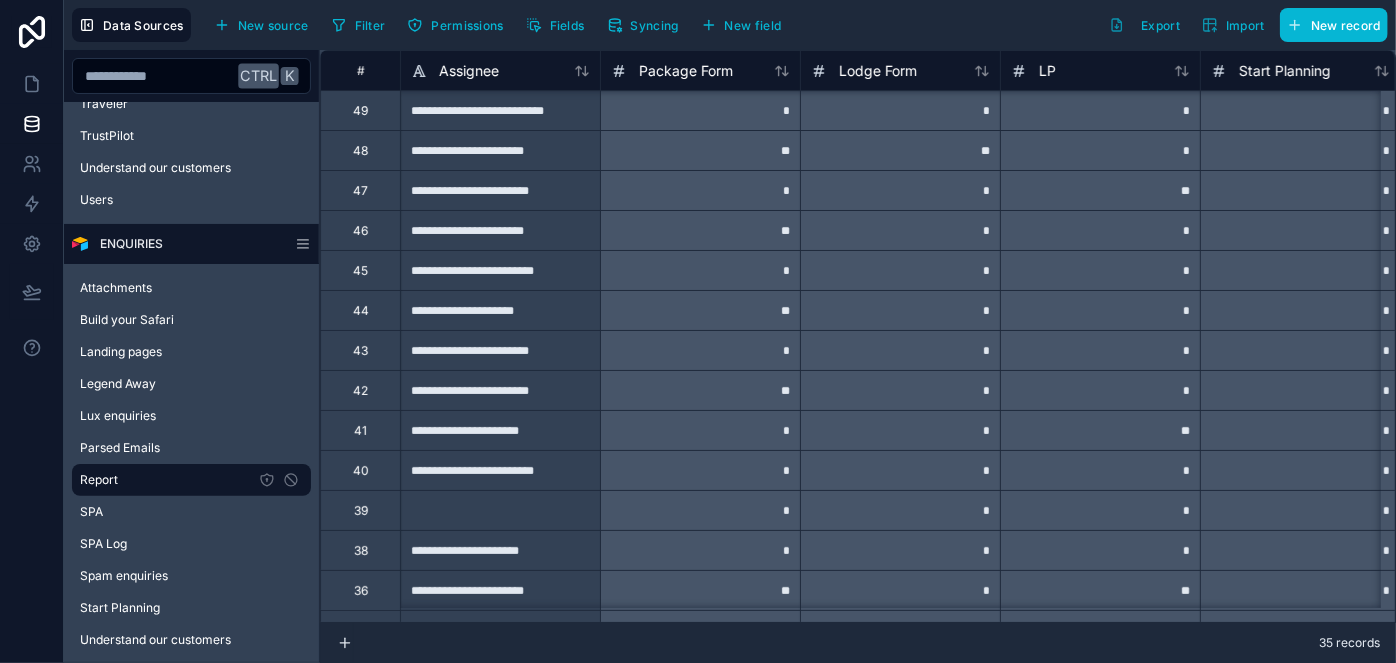 scroll, scrollTop: 181, scrollLeft: 0, axis: vertical 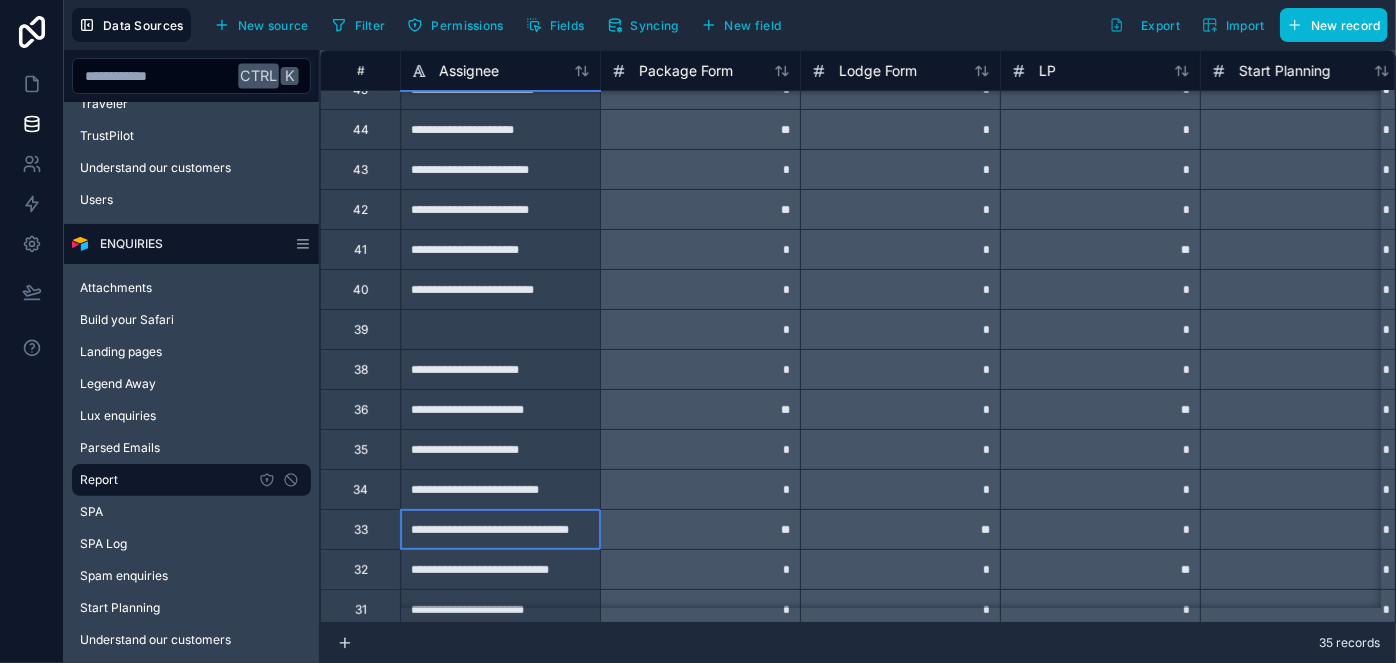 click on "**********" at bounding box center (500, 529) 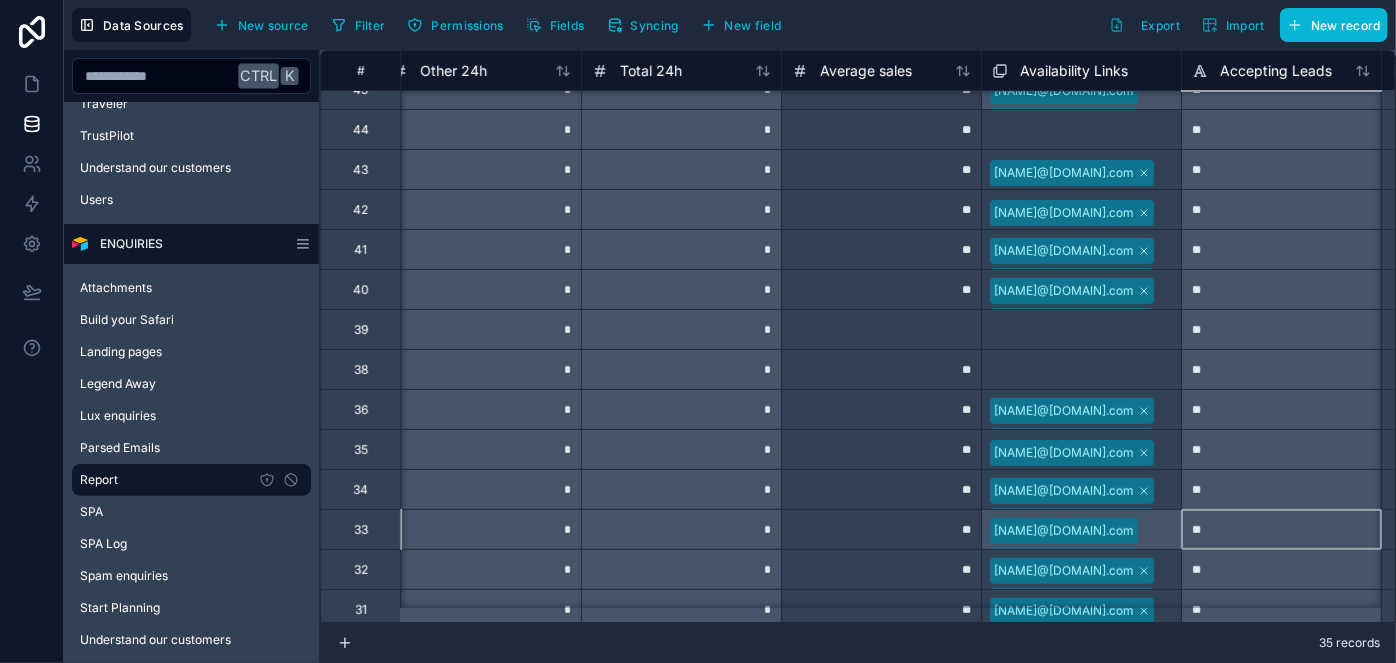 scroll, scrollTop: 181, scrollLeft: 3619, axis: both 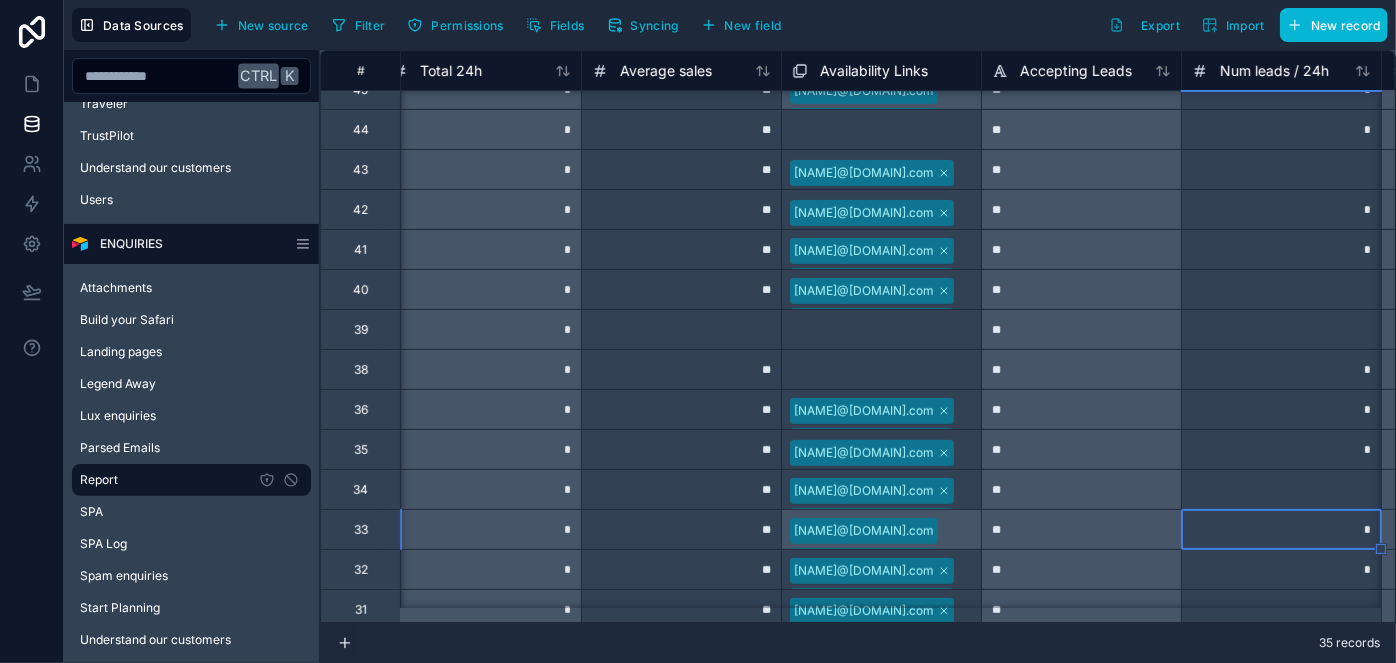 type on "*" 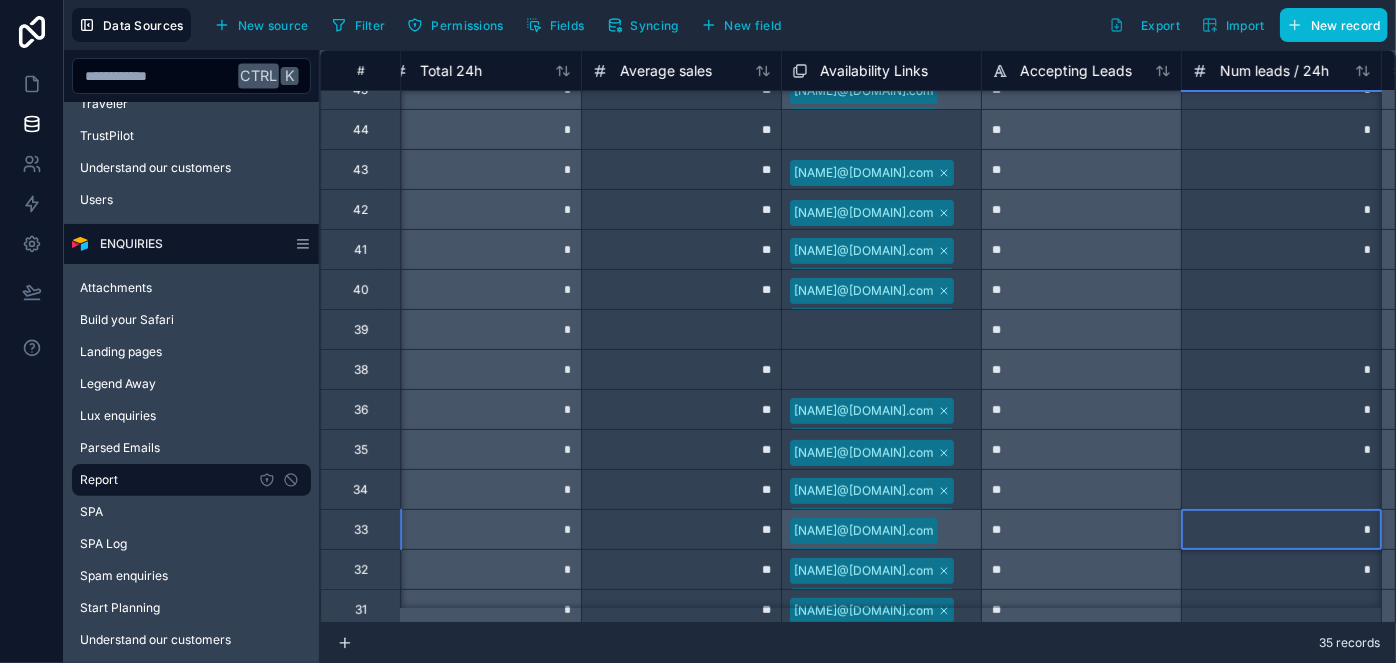 click on "*" at bounding box center [1281, 369] 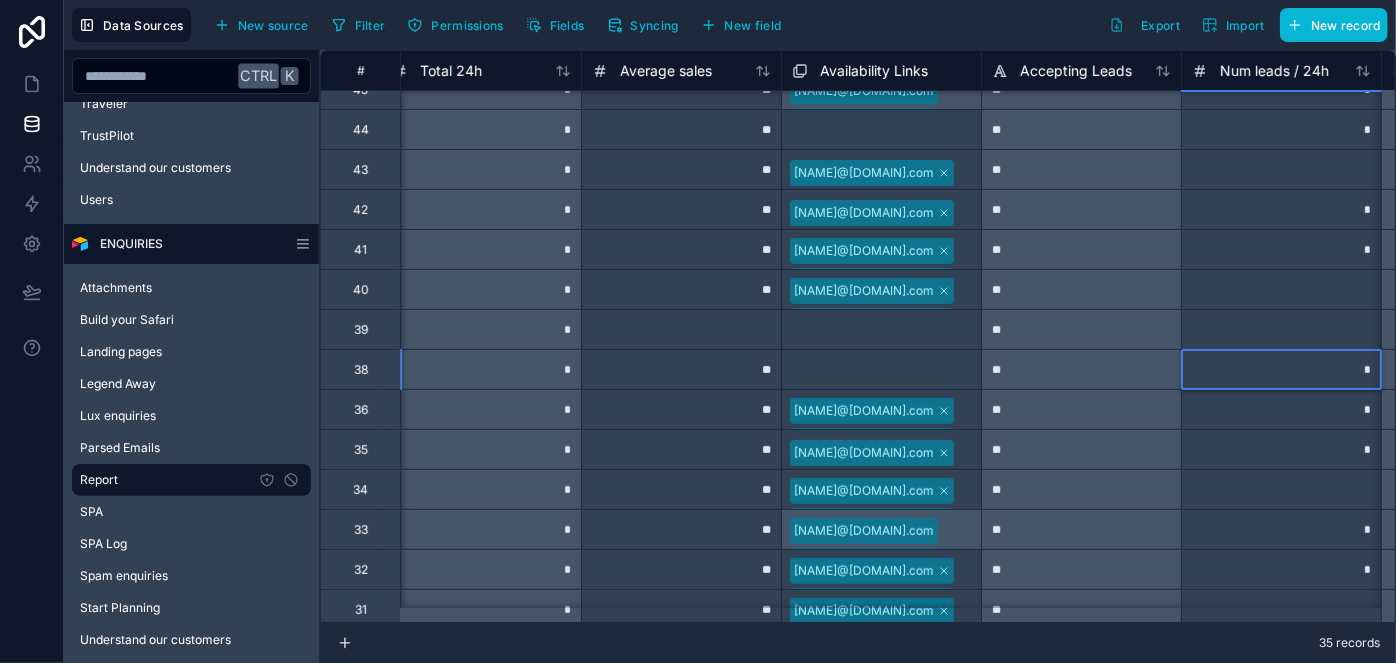 click on "*" at bounding box center (1281, 529) 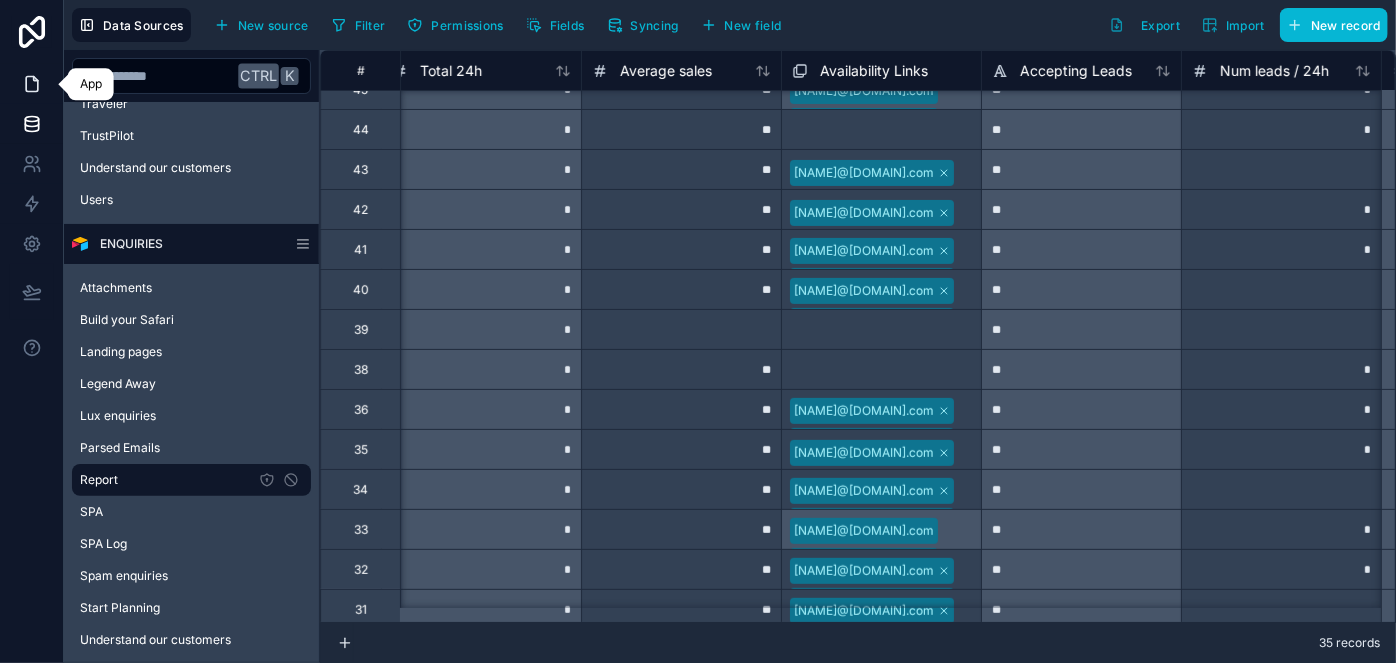 click 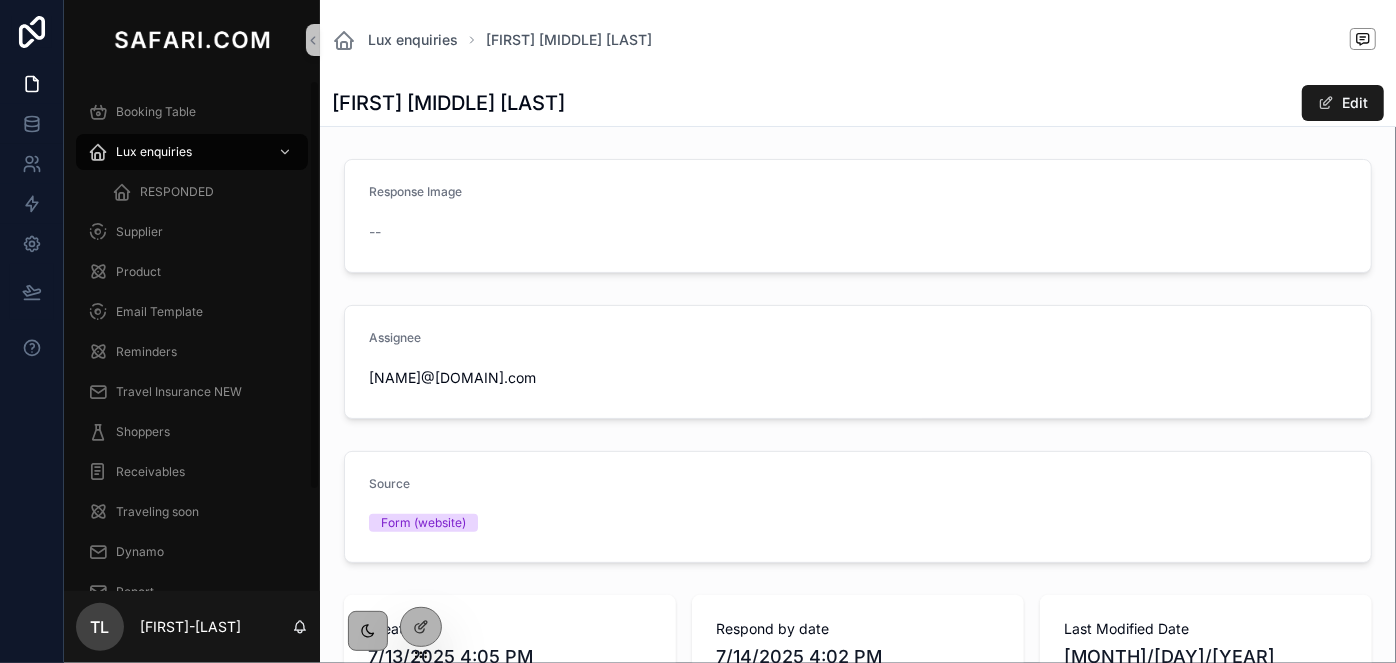 click on "Report" at bounding box center (192, 592) 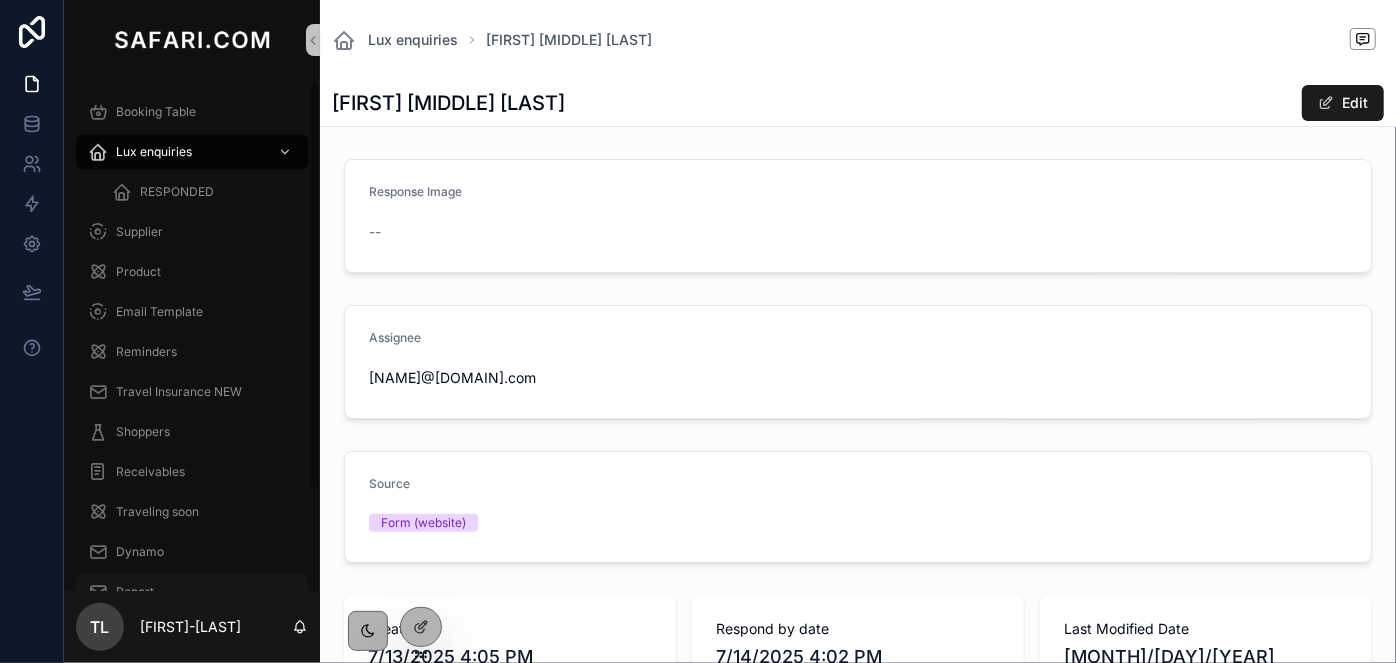 click on "Report" at bounding box center (192, 592) 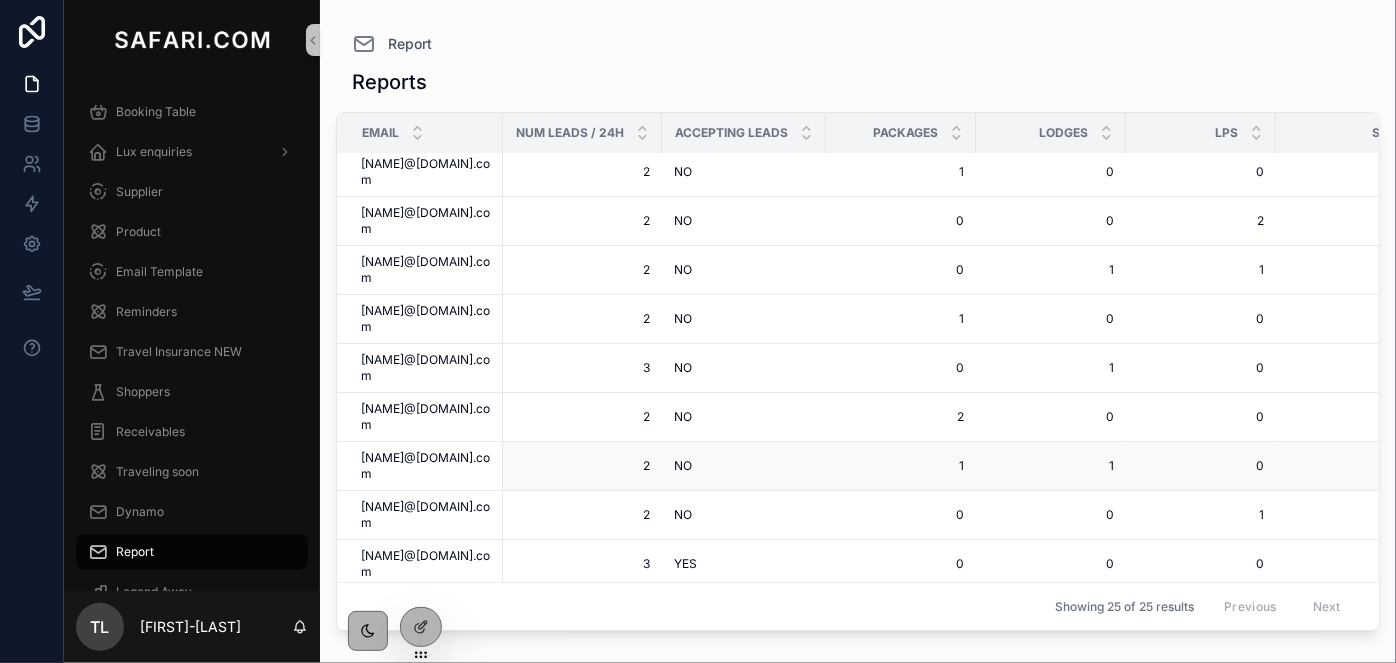 scroll, scrollTop: 786, scrollLeft: 0, axis: vertical 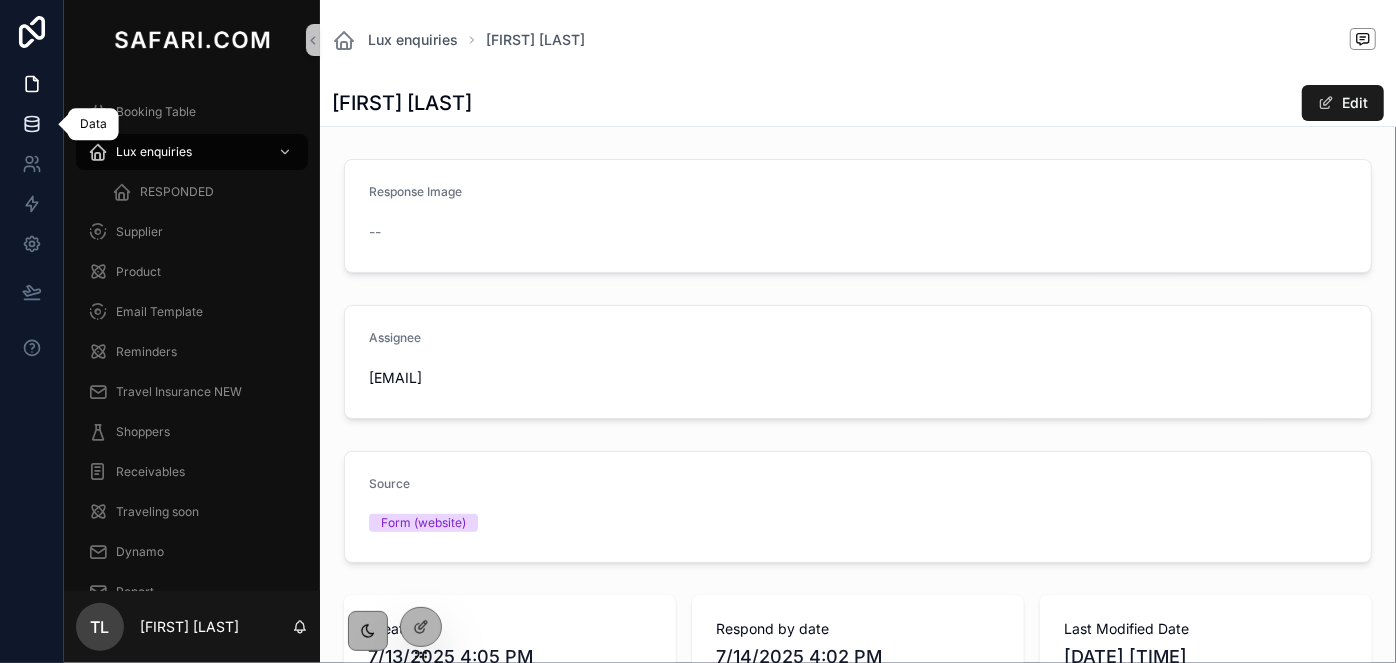 click 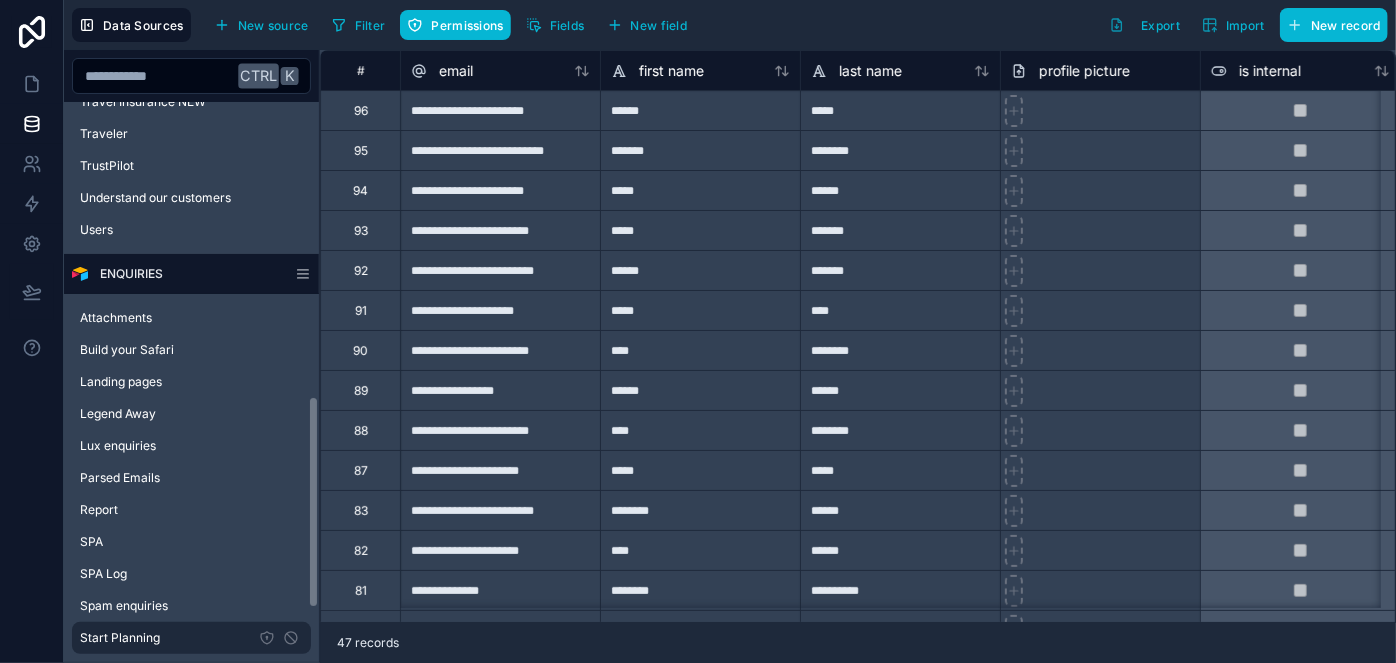scroll, scrollTop: 909, scrollLeft: 0, axis: vertical 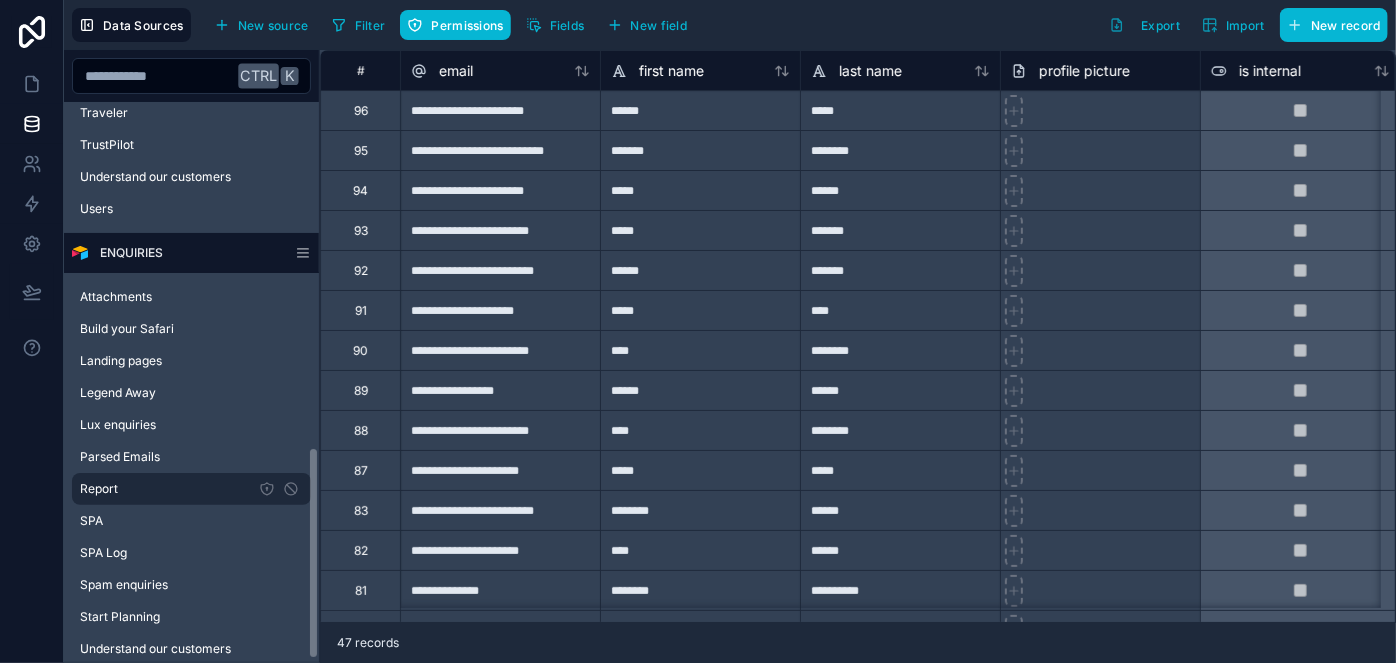 click on "Report" at bounding box center (191, 489) 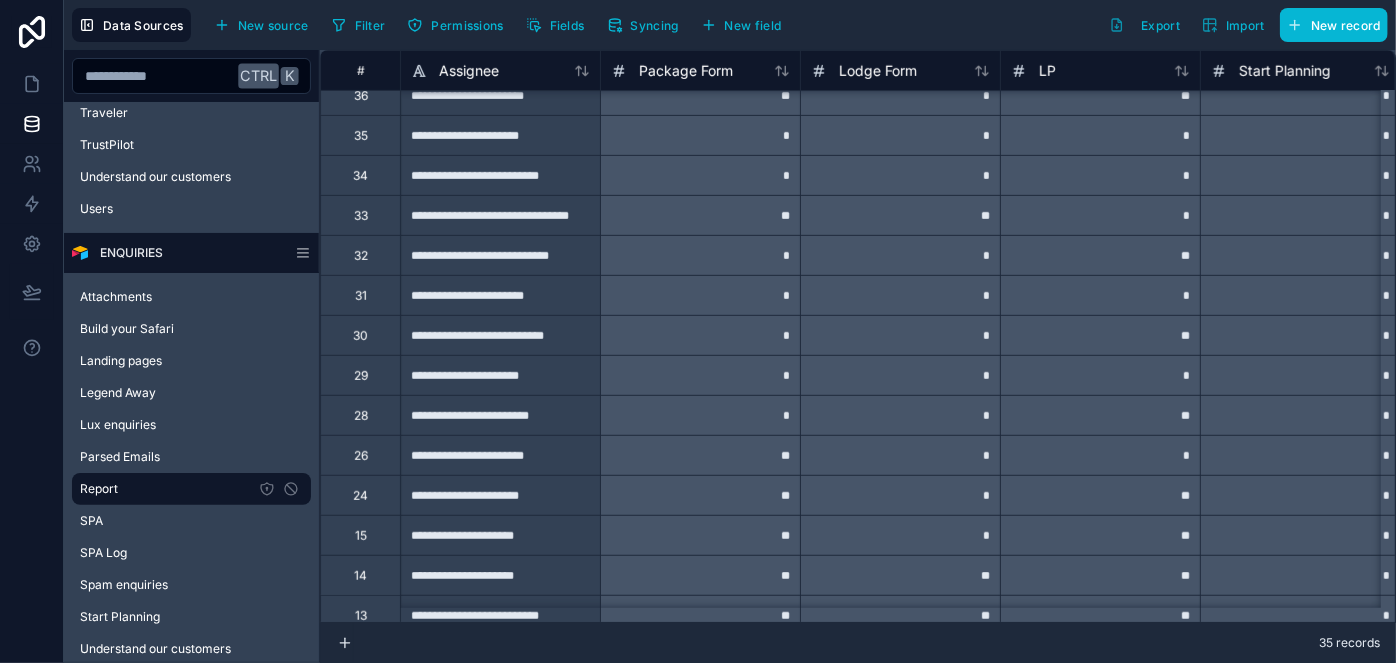 scroll, scrollTop: 545, scrollLeft: 0, axis: vertical 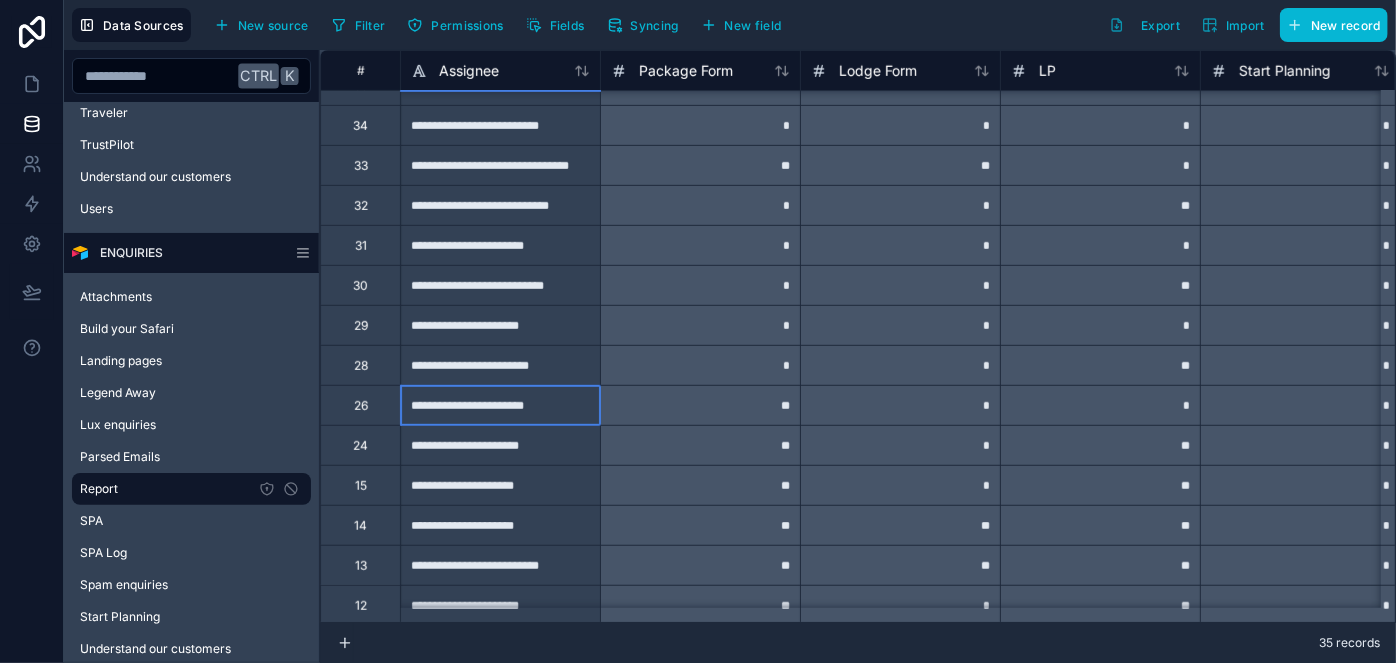 click on "**********" at bounding box center (500, 405) 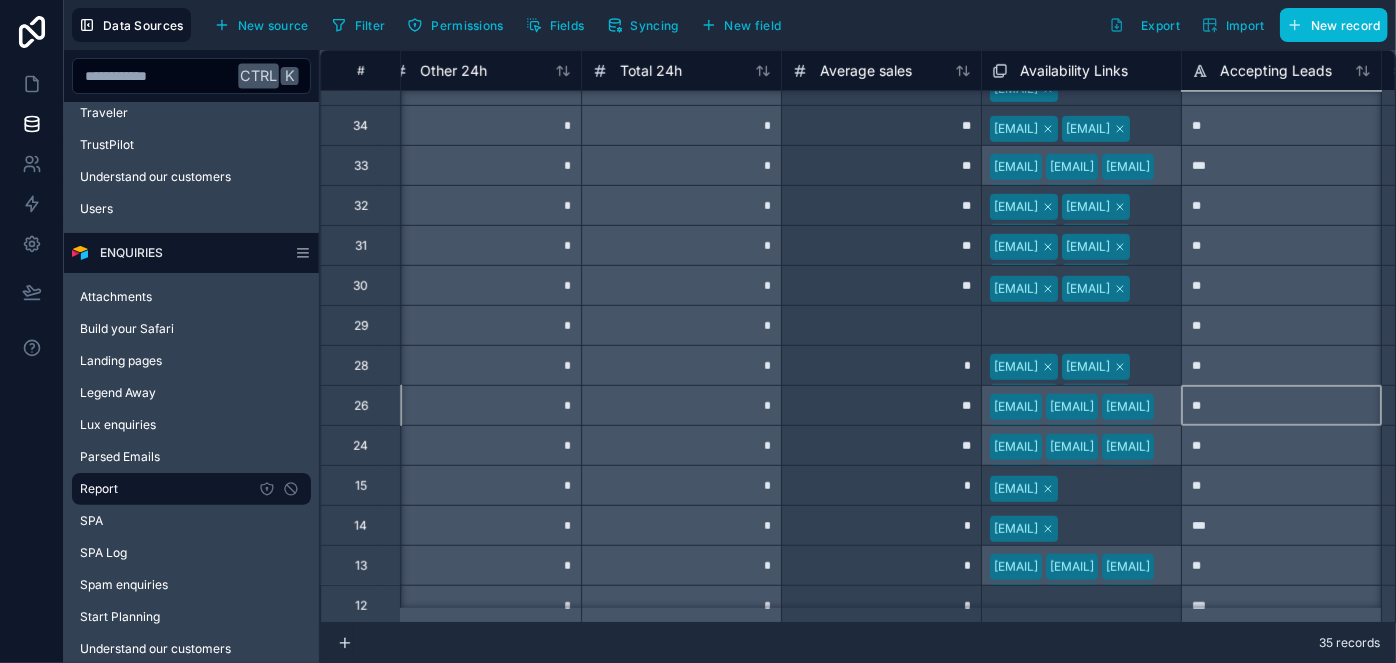 scroll, scrollTop: 545, scrollLeft: 3619, axis: both 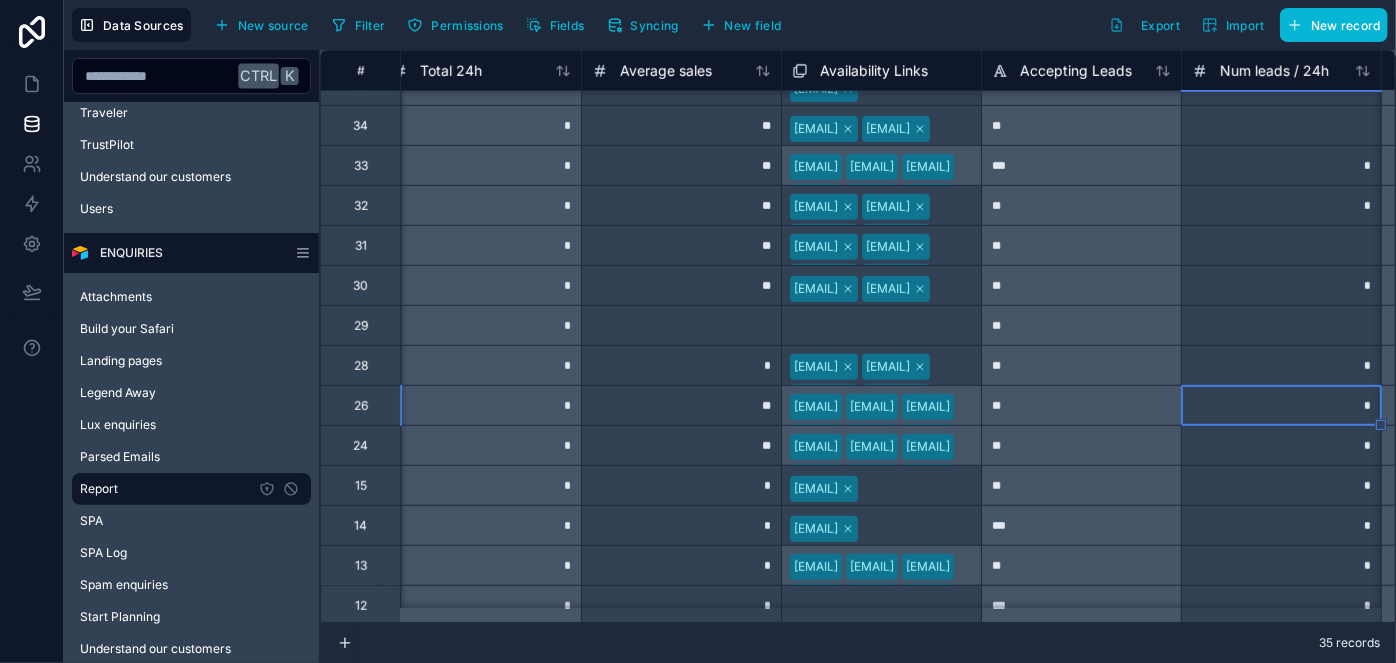 type on "*" 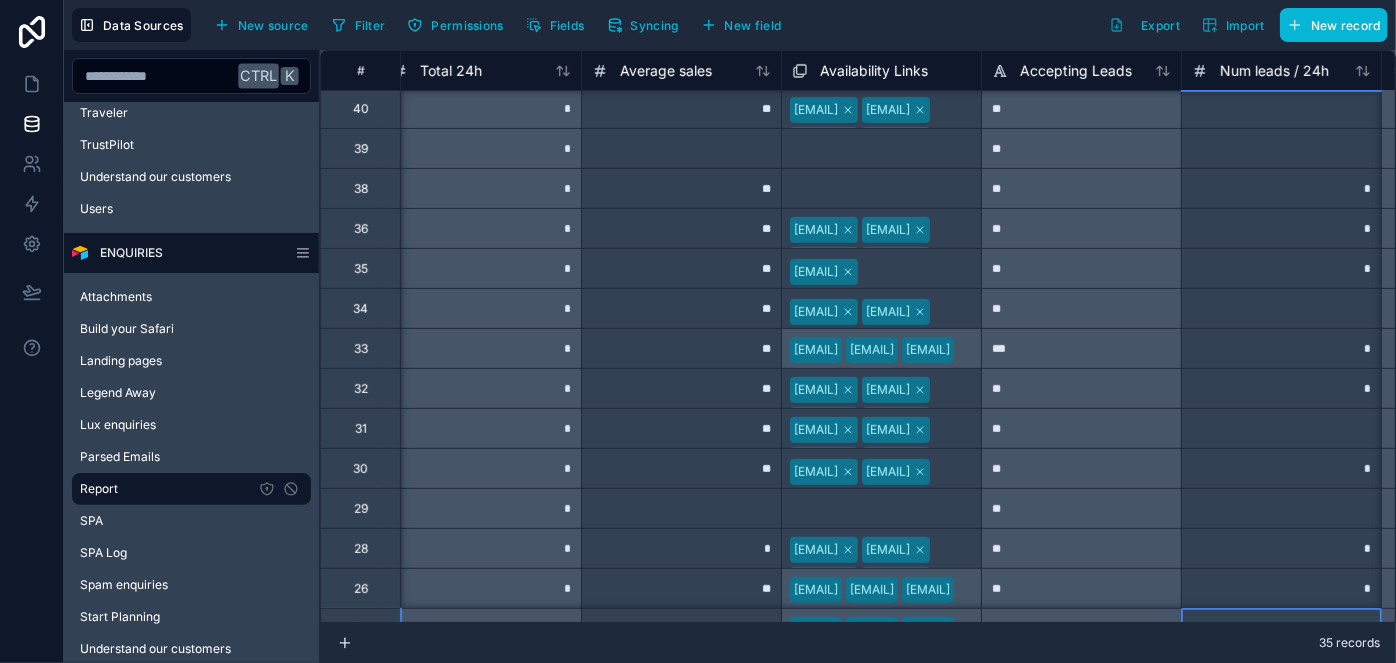 scroll, scrollTop: 363, scrollLeft: 3619, axis: both 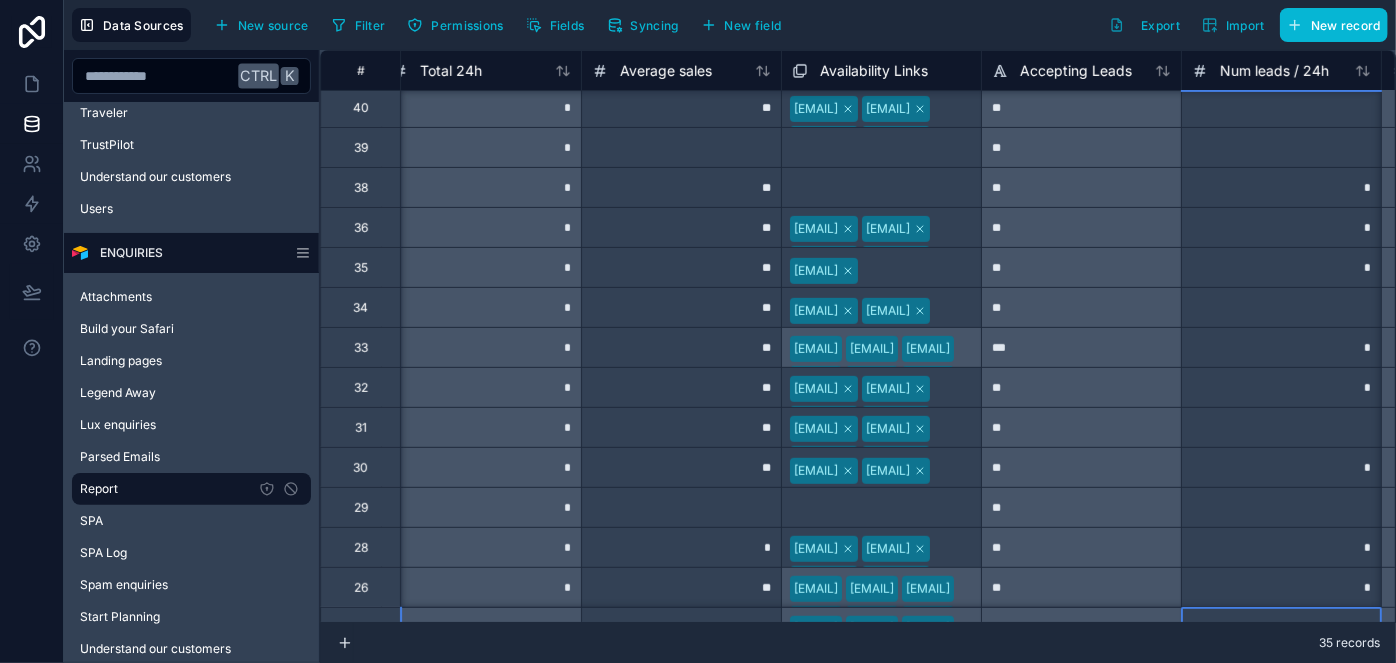 click on "***" at bounding box center (1081, 347) 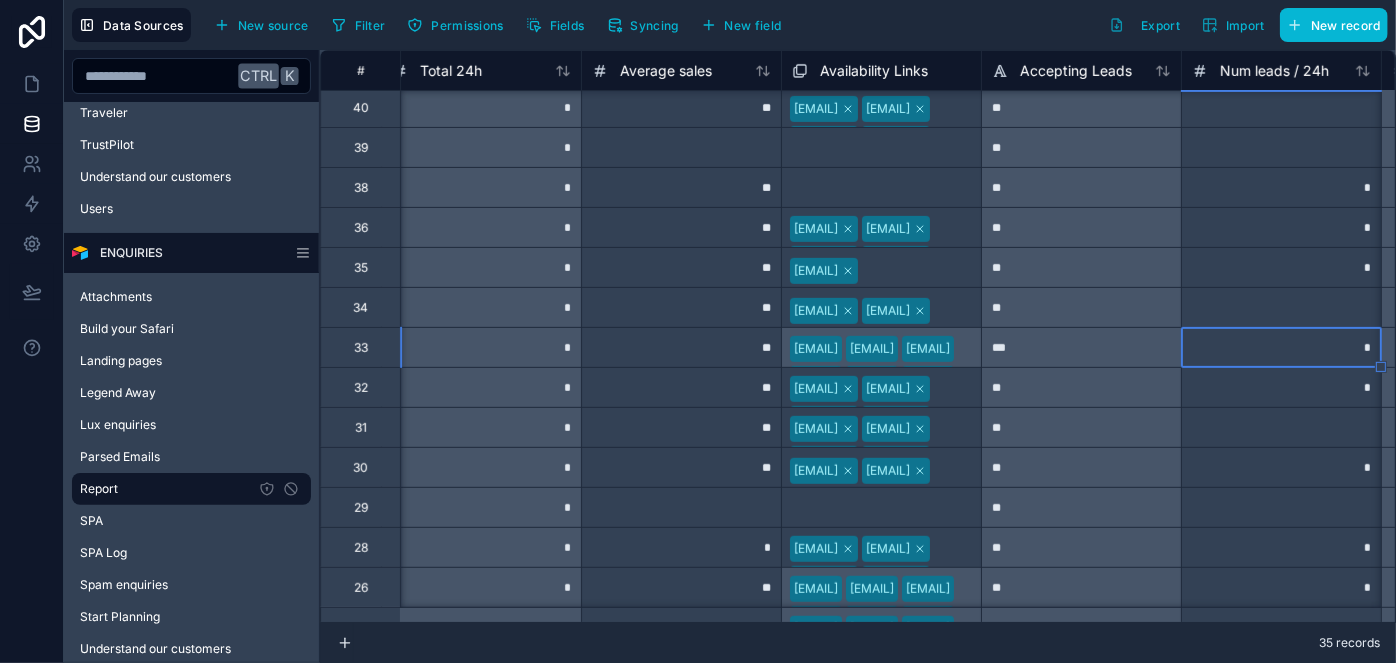 type on "*" 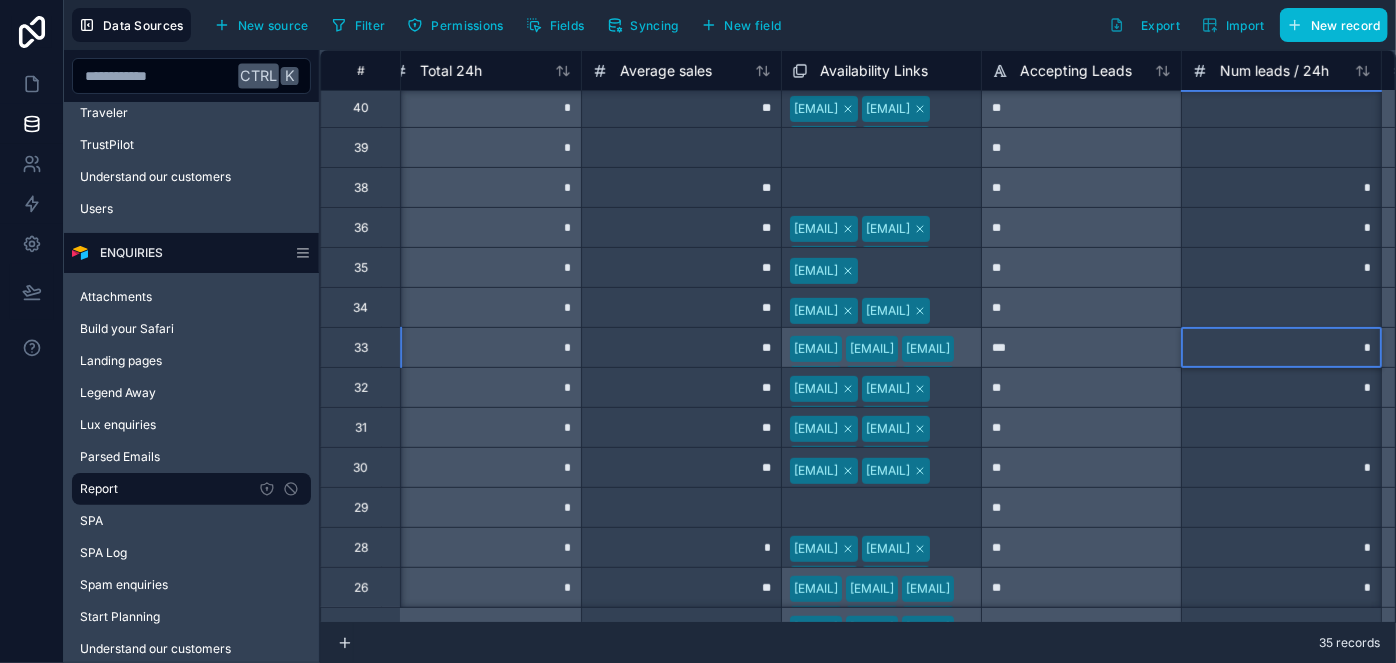 click on "*" at bounding box center (1281, 267) 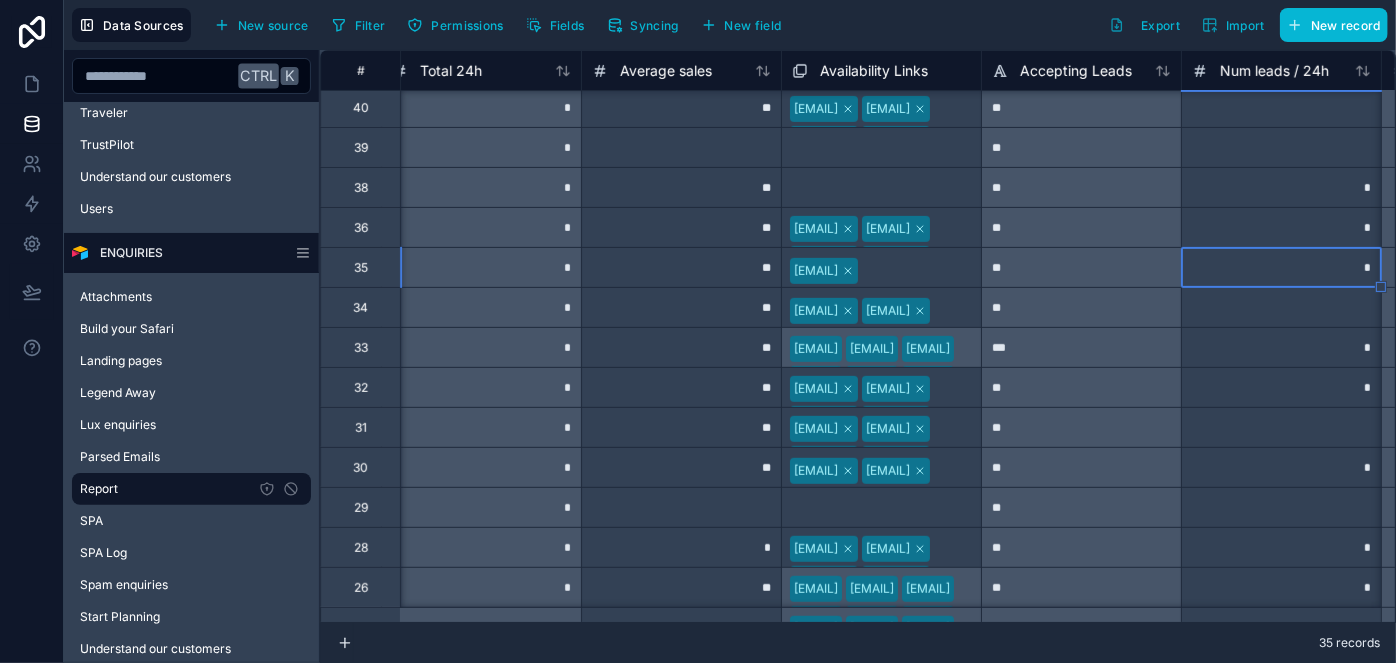 click on "*" at bounding box center [1281, 347] 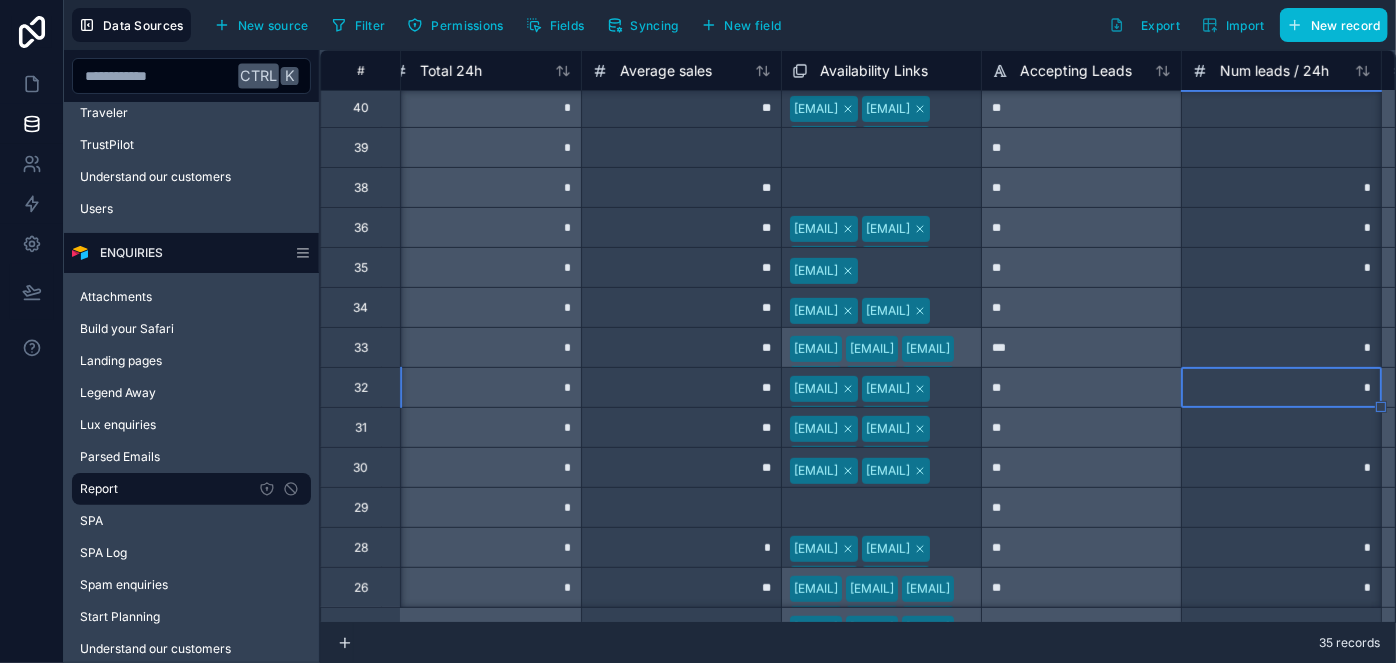 click on "# WhatsApp 24h Other 24h Total 24h Average sales Availability Links Accepting Leads Num leads / 24h Total 48h Package Form 48h 46 * * * ** tiago.mendes@safari.com ** * * * 45 * * * ** joseph.lomboto@safari.com joseph.lomboto@safari.com joseph.lomboto@safari.com joseph.lomboto@safari.com joseph.lomboto@safari.com joseph.lomboto@safari.com joseph.lomboto@safari.com joseph.lomboto@safari.com joseph.lomboto@safari.com joseph.lomboto@safari.com ** * * * 44 * * * ** Select a Availability Links ** * * * 43 * * * ** siya.mdlalose@safari.com ** * * 42 * * * ** toni.verreyne@safari.com ** * * * 41 * * * ** cayla.urtel@safari.com cayla.urtel@safari.com cayla.urtel@safari.com cayla.urtel@safari.com cayla.urtel@safari.com cayla.urtel@safari.com ** * * * 40 * * * ** bardine.wiener@safari.com bardine.wiener@safari.com bardine.wiener@safari.com bardine.wiener@safari.com ** * * 39 * * * Select a Availability Links ** * * 38 * * * ** Select a Availability Links ** * * * 36 * * * ** jolene.welsh@safari.com ** * * * 35 * * * **" at bounding box center [858, 336] 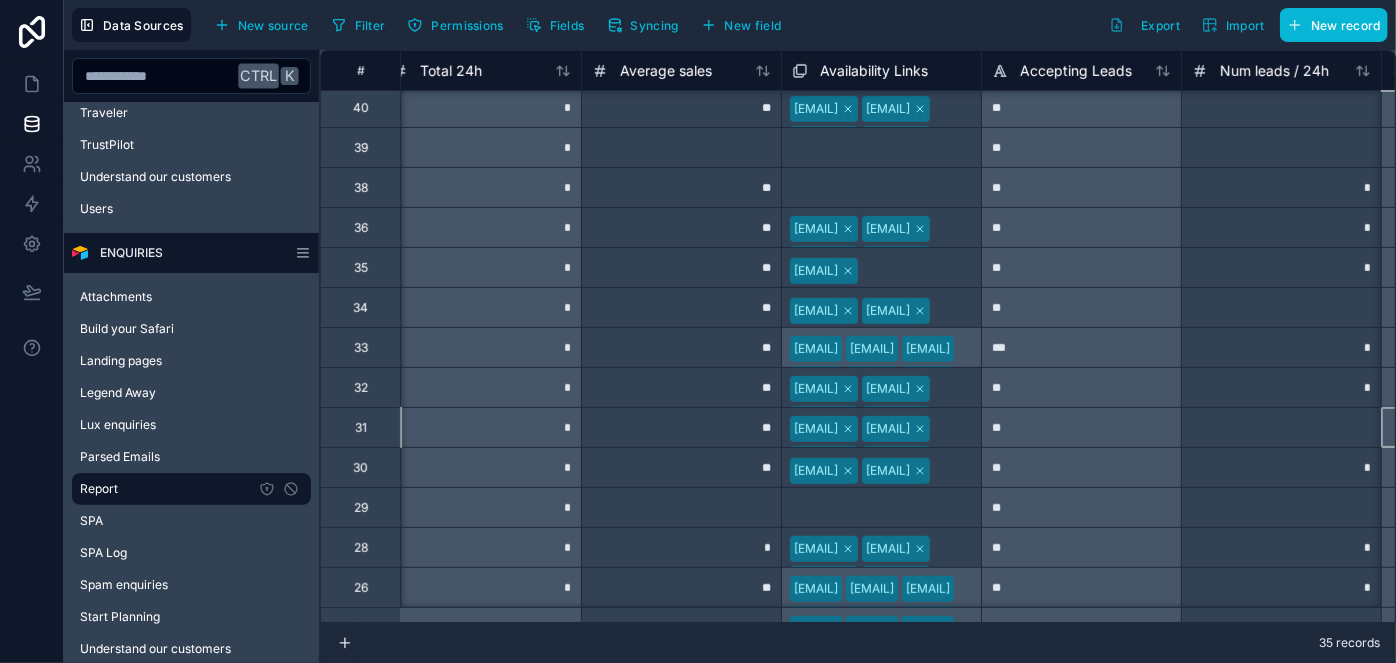 scroll, scrollTop: 363, scrollLeft: 3819, axis: both 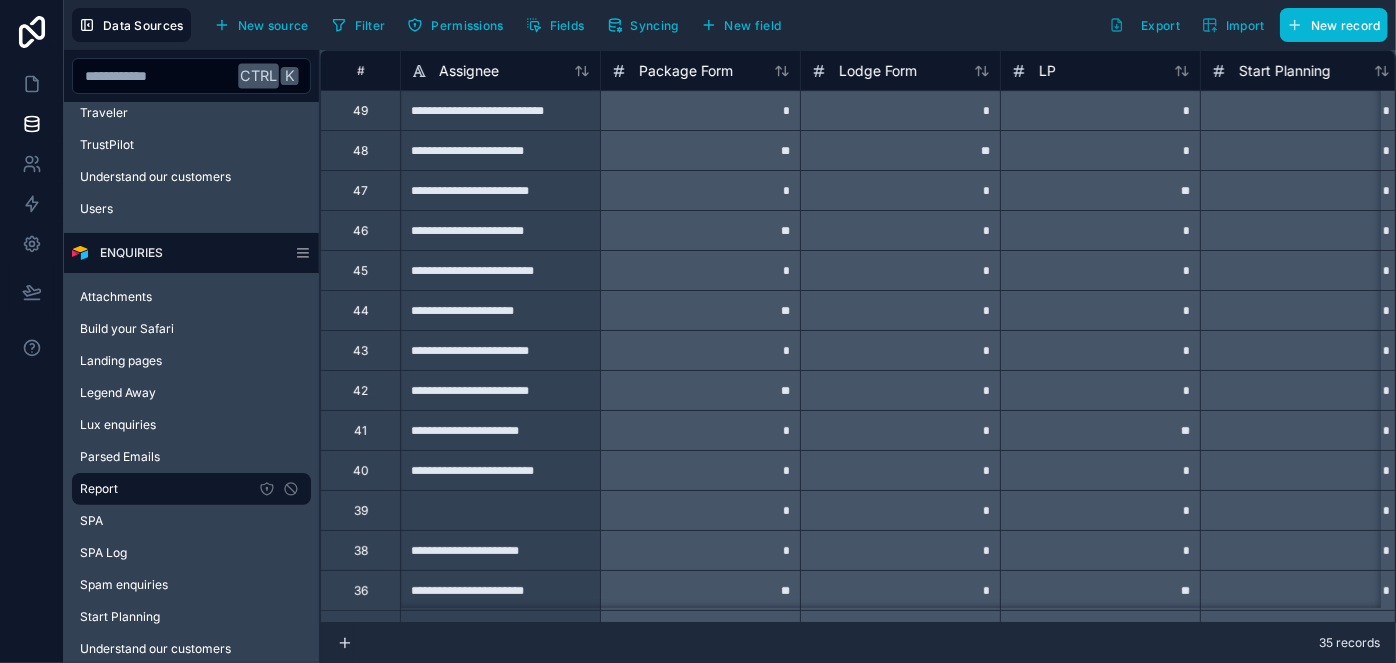 click on "**********" at bounding box center (500, 190) 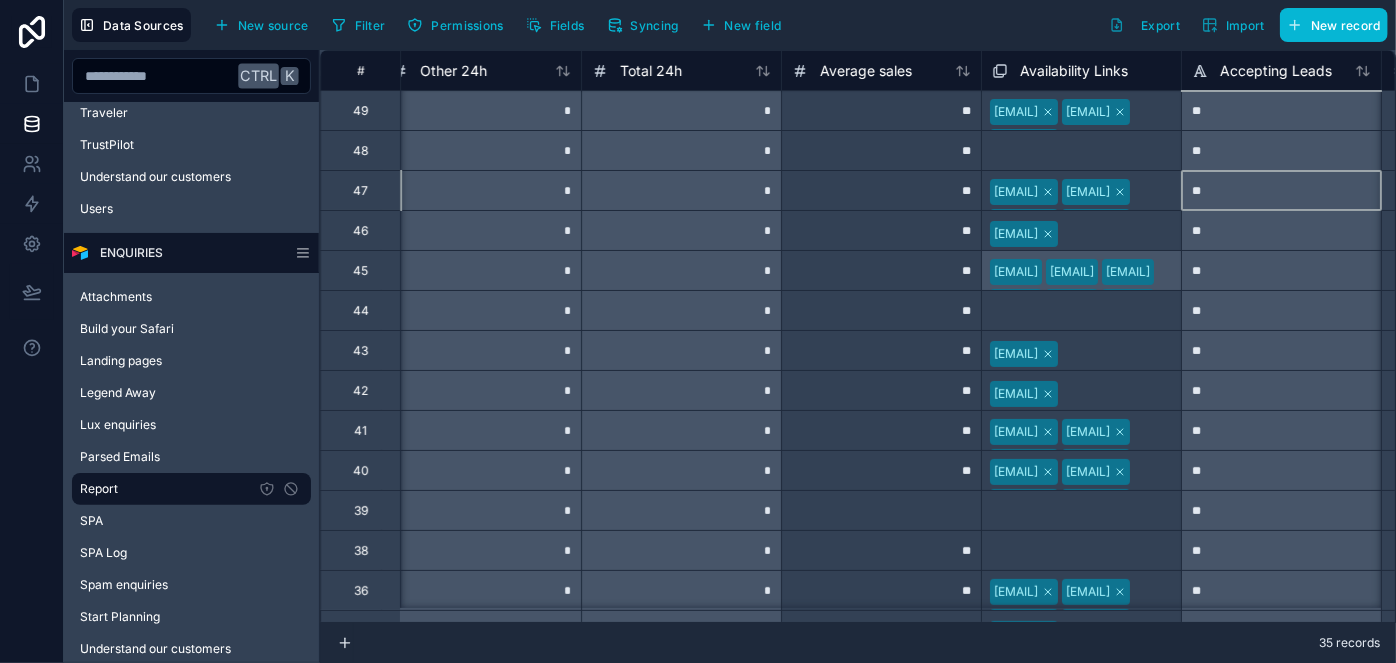 scroll, scrollTop: 0, scrollLeft: 3619, axis: horizontal 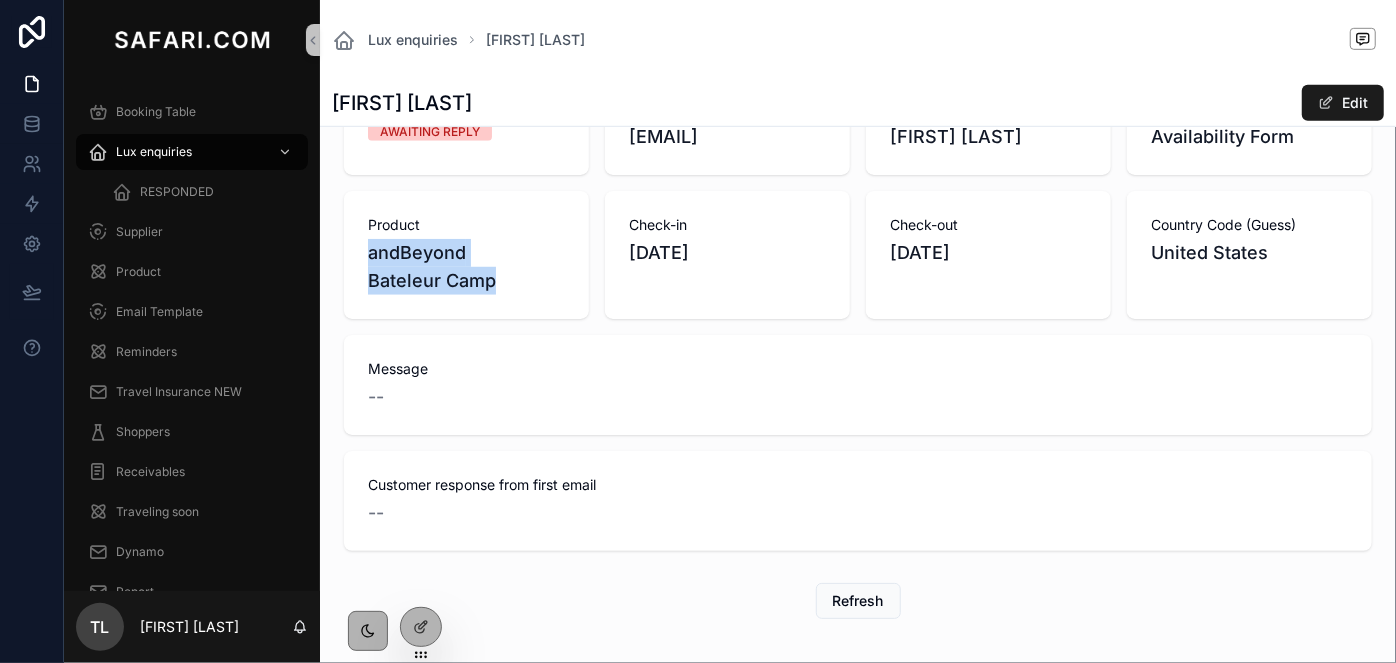 drag, startPoint x: 525, startPoint y: 312, endPoint x: 357, endPoint y: 269, distance: 173.41568 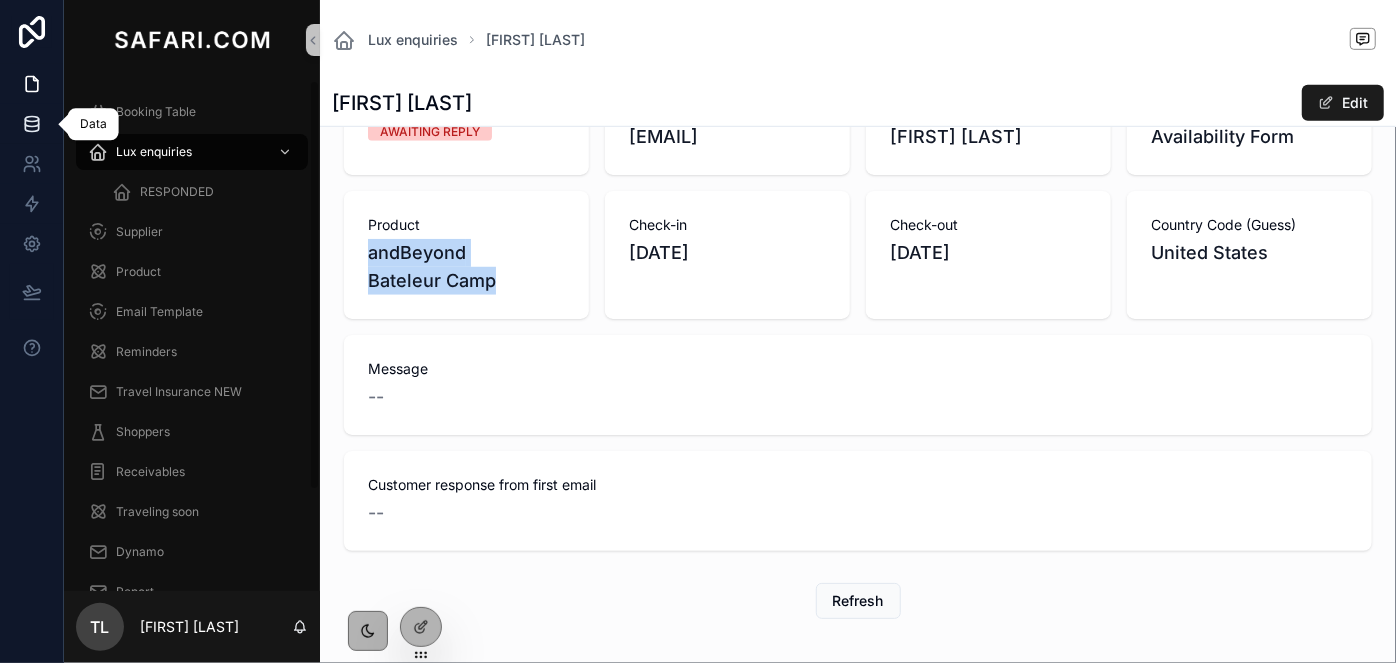 drag, startPoint x: 20, startPoint y: 126, endPoint x: 35, endPoint y: 131, distance: 15.811388 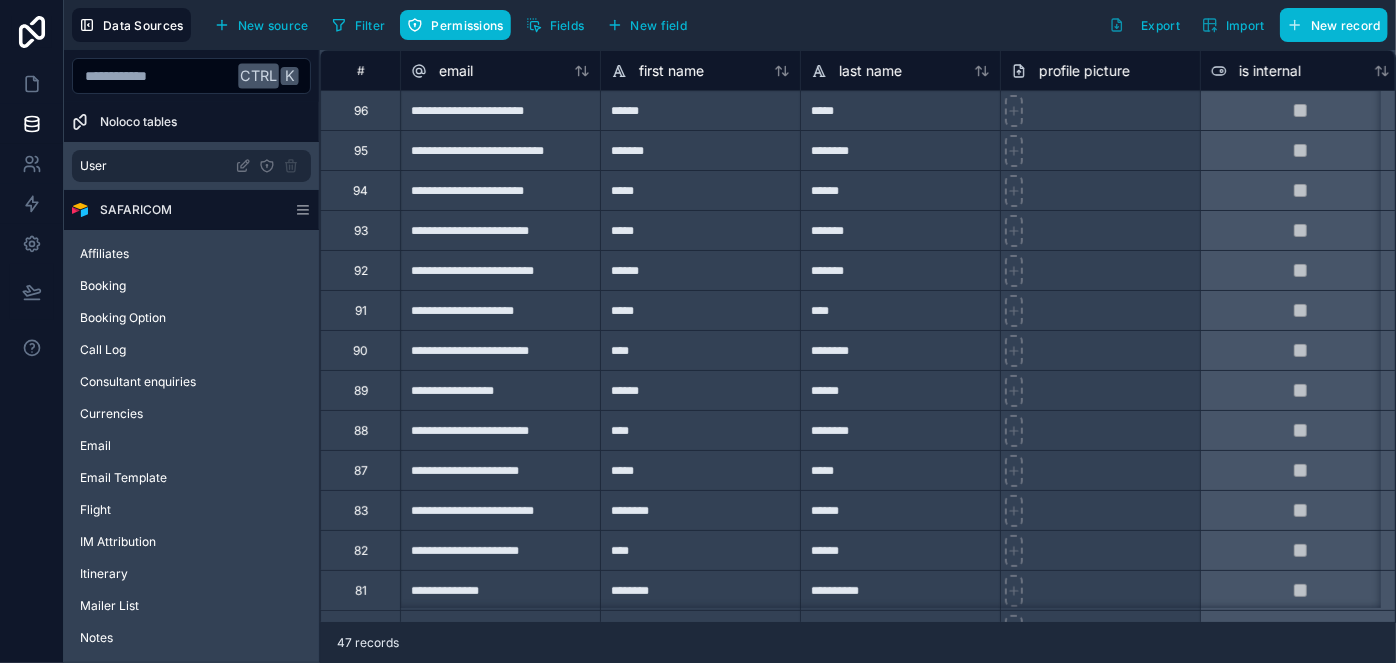 click on "User" at bounding box center [191, 166] 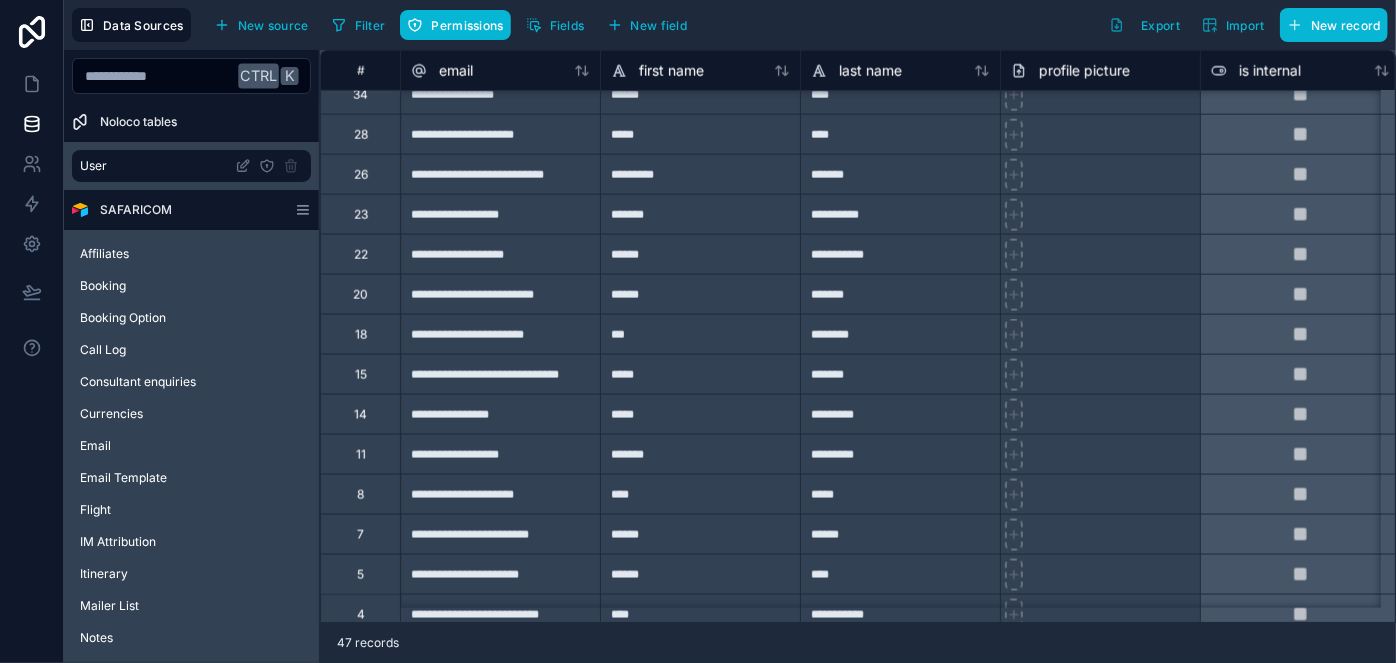 scroll, scrollTop: 1361, scrollLeft: 0, axis: vertical 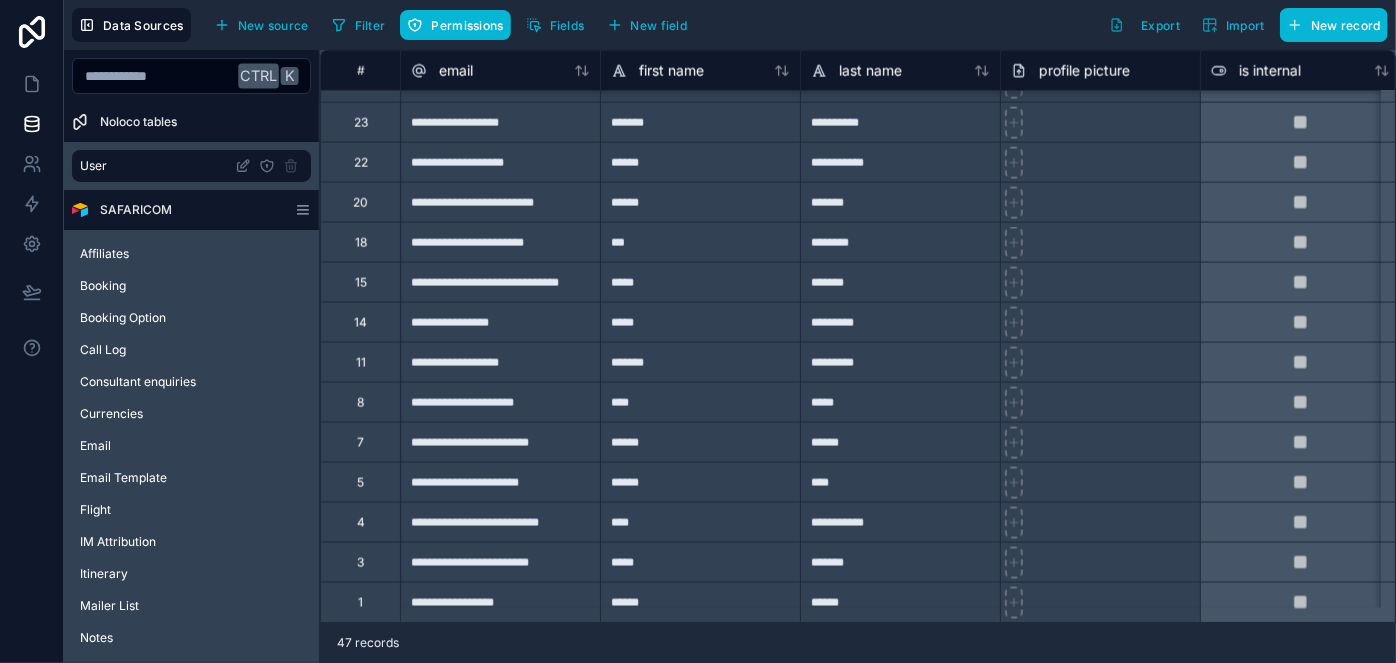 click on "**********" at bounding box center [500, 402] 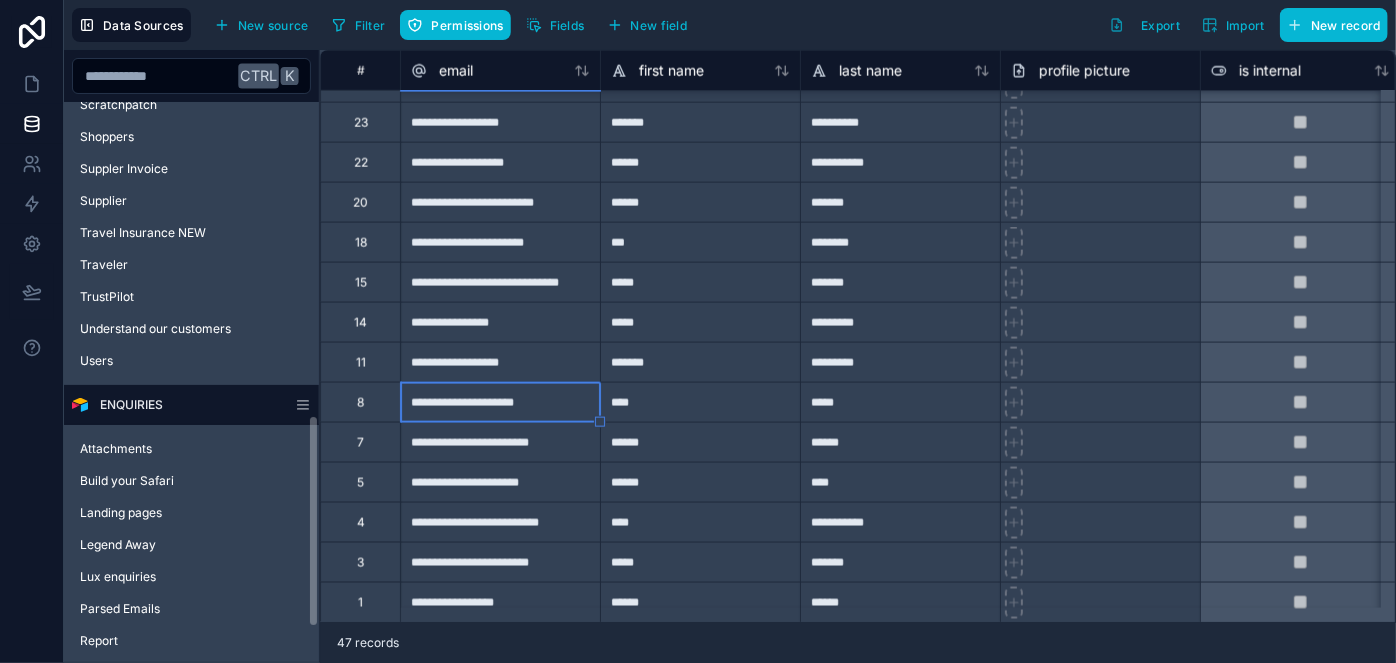scroll, scrollTop: 918, scrollLeft: 0, axis: vertical 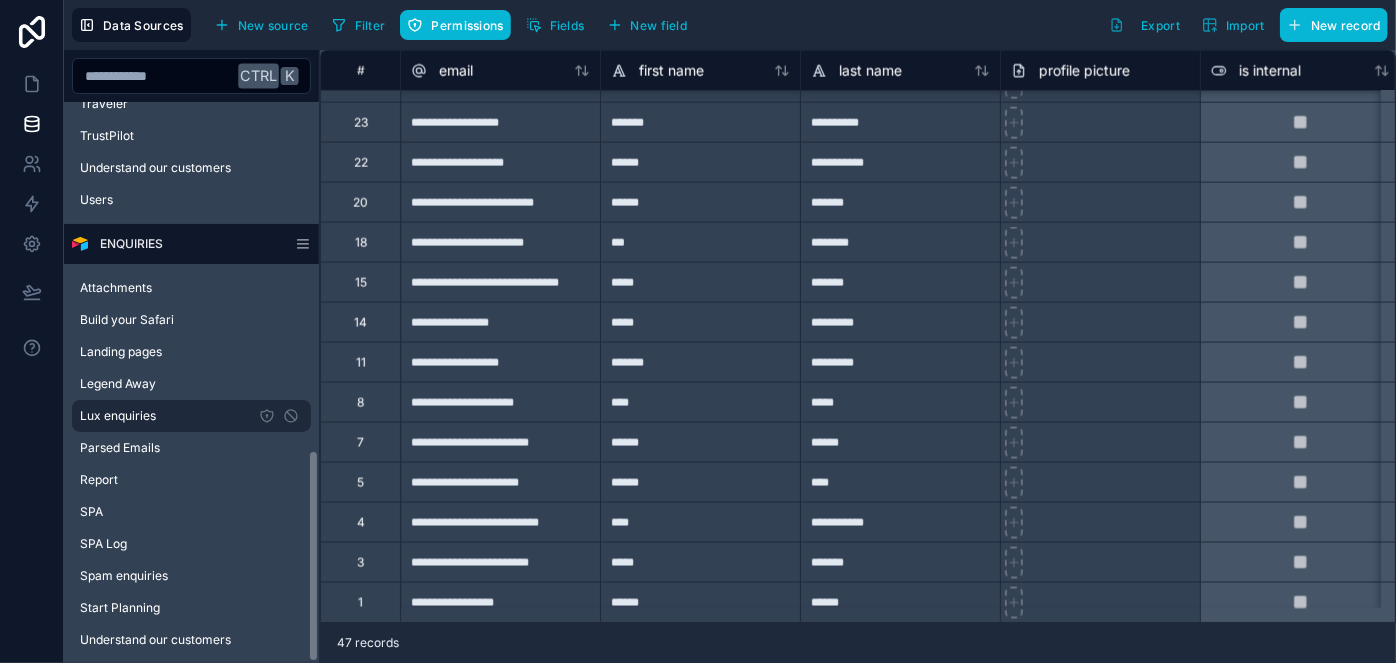 click on "Lux enquiries" at bounding box center (191, 416) 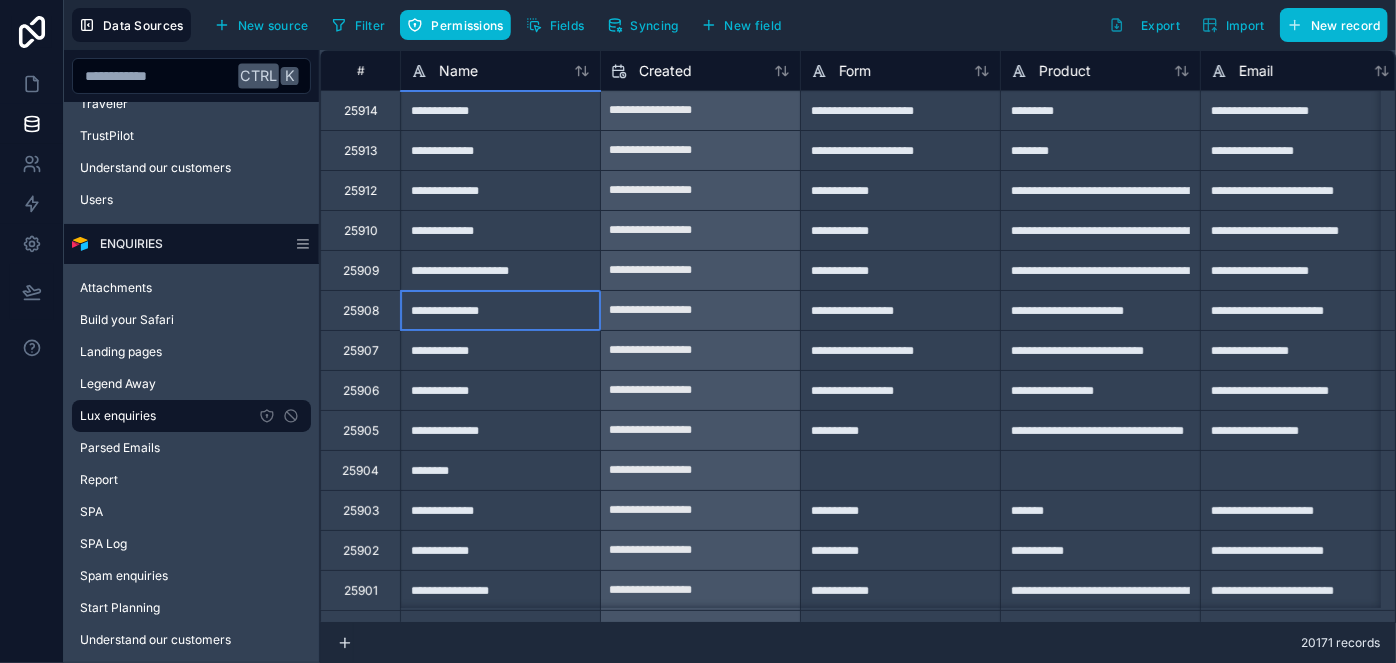 click on "**********" at bounding box center (500, 310) 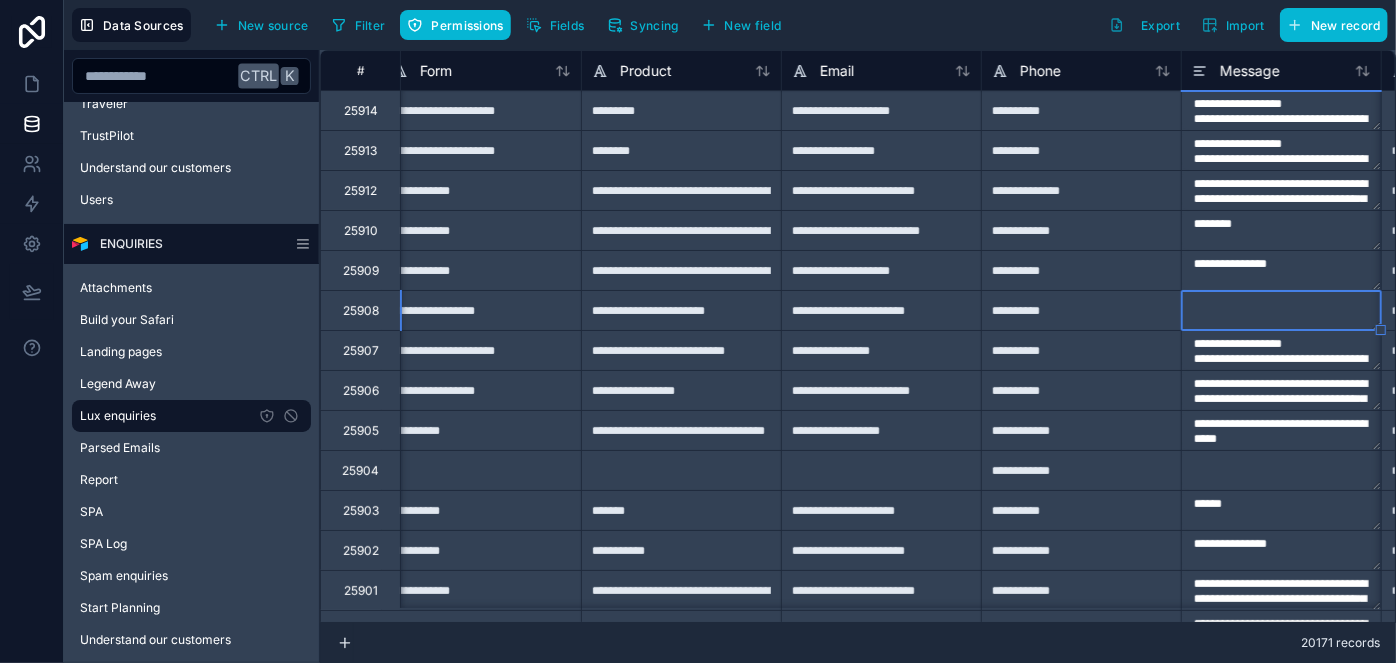 type on "**********" 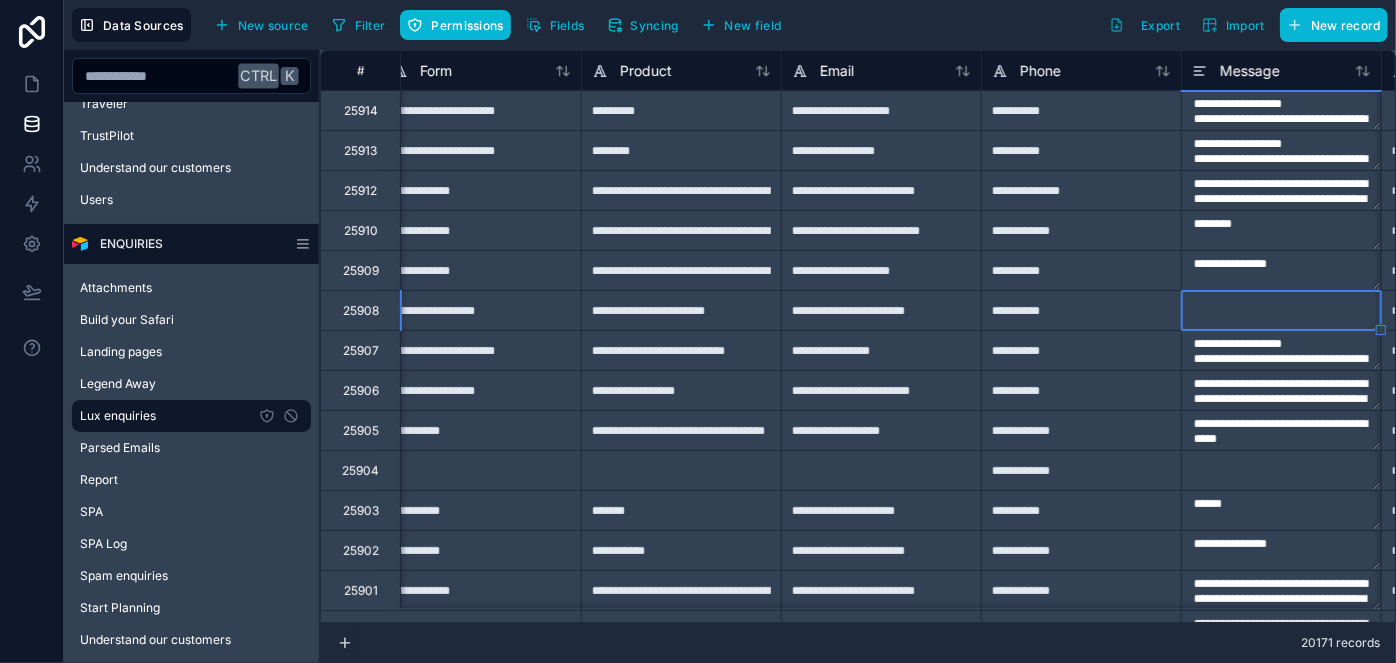 type on "**********" 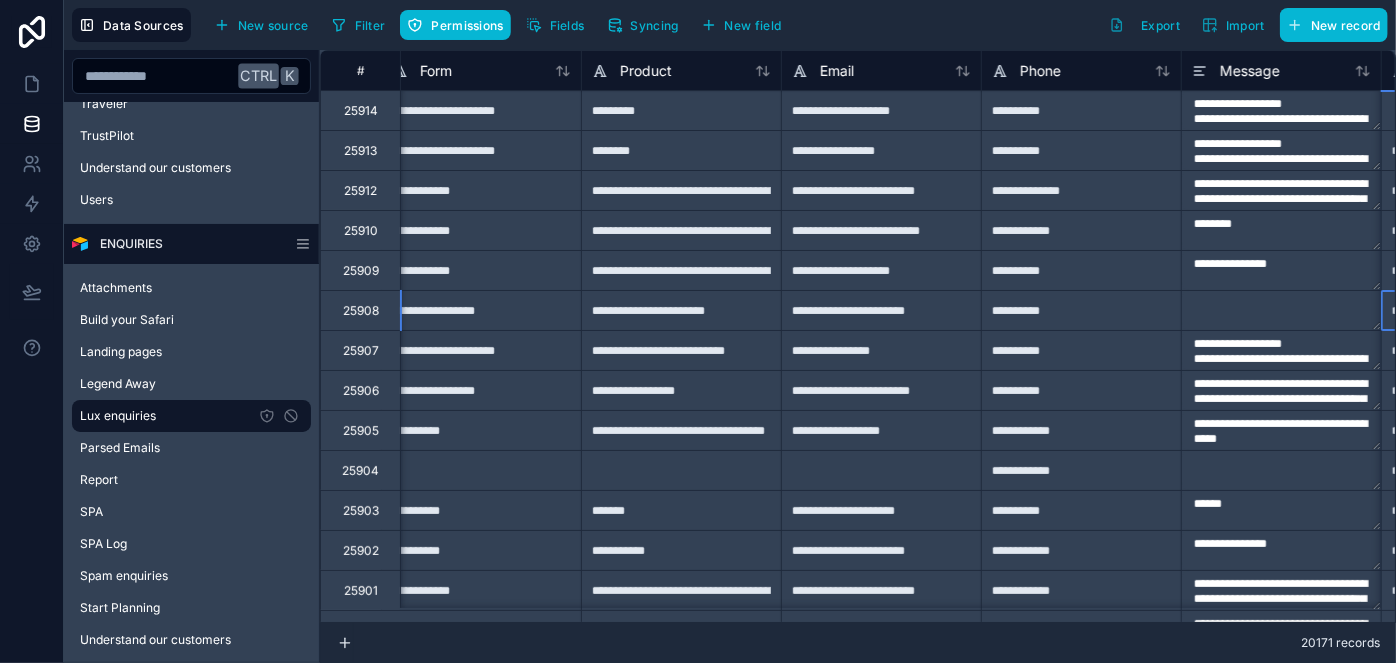 scroll, scrollTop: 0, scrollLeft: 619, axis: horizontal 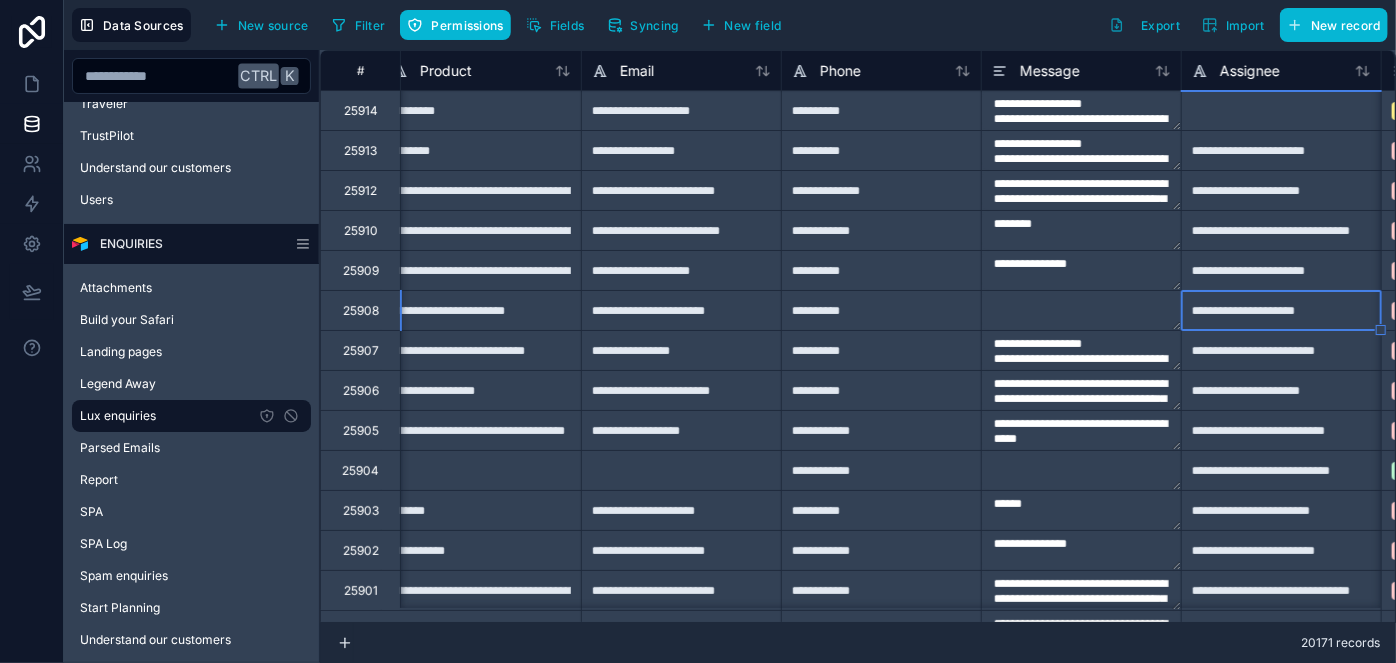 type on "**********" 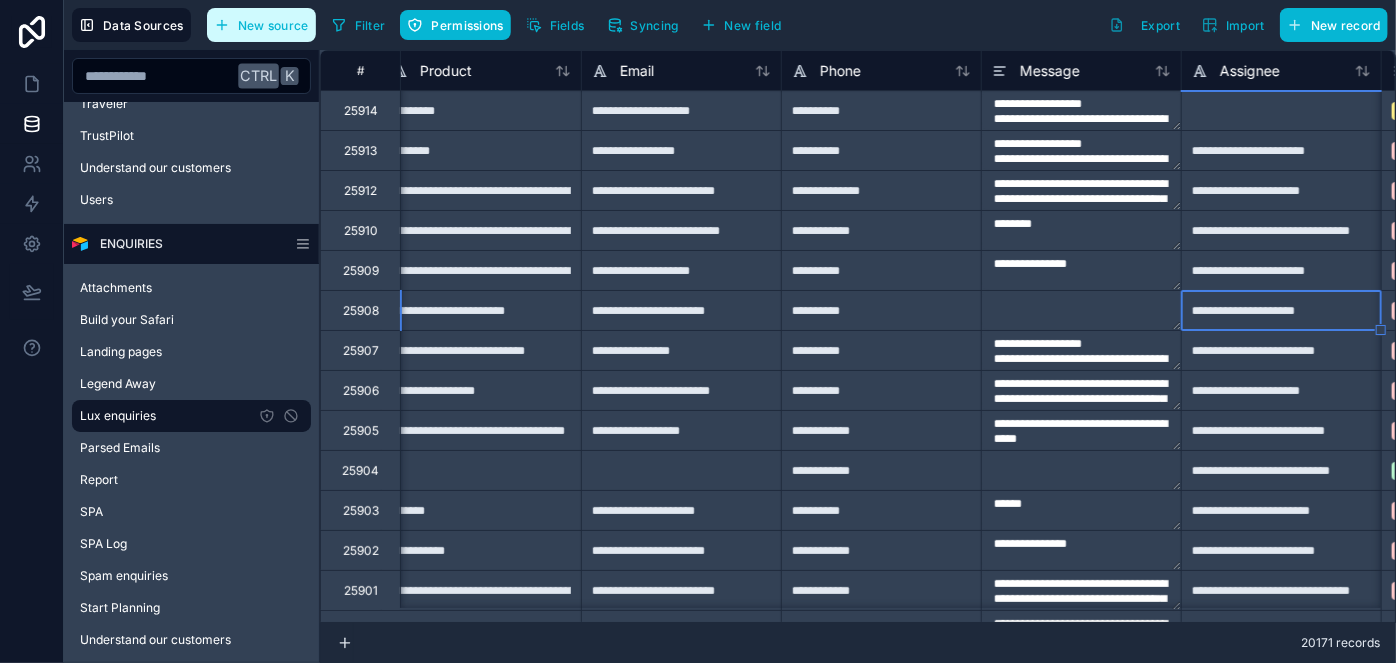 type on "**********" 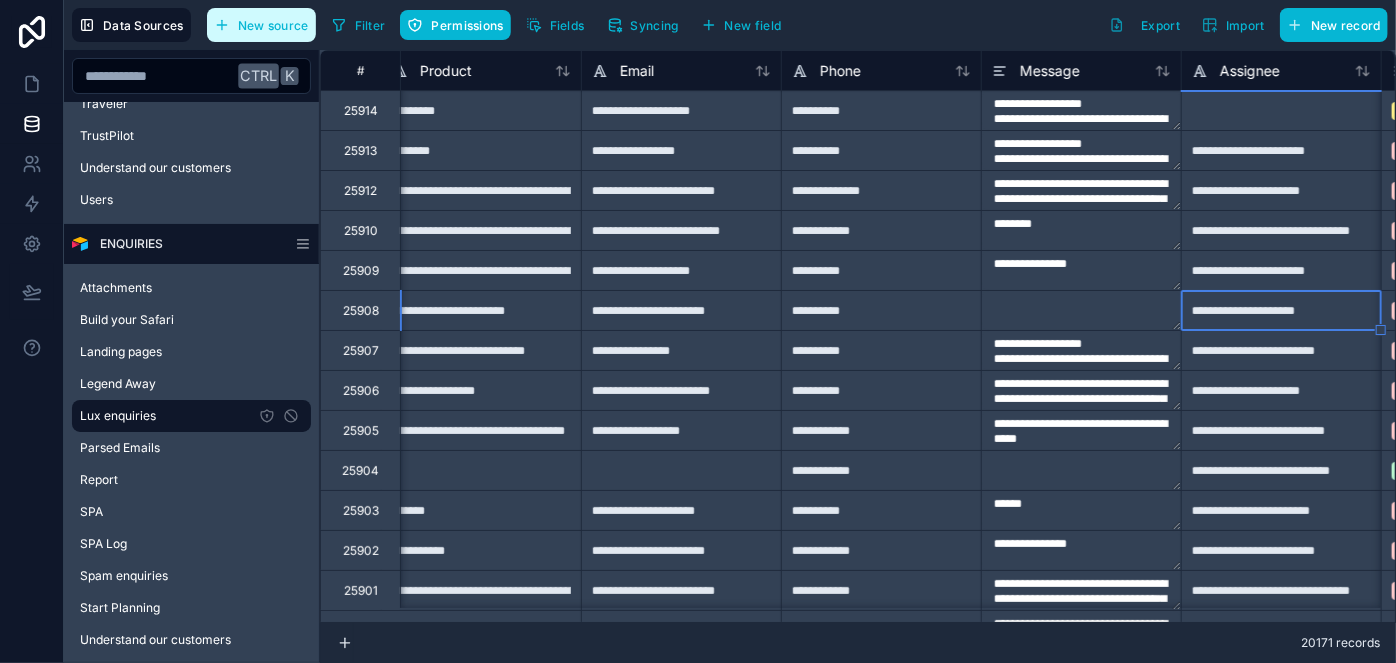 type on "**********" 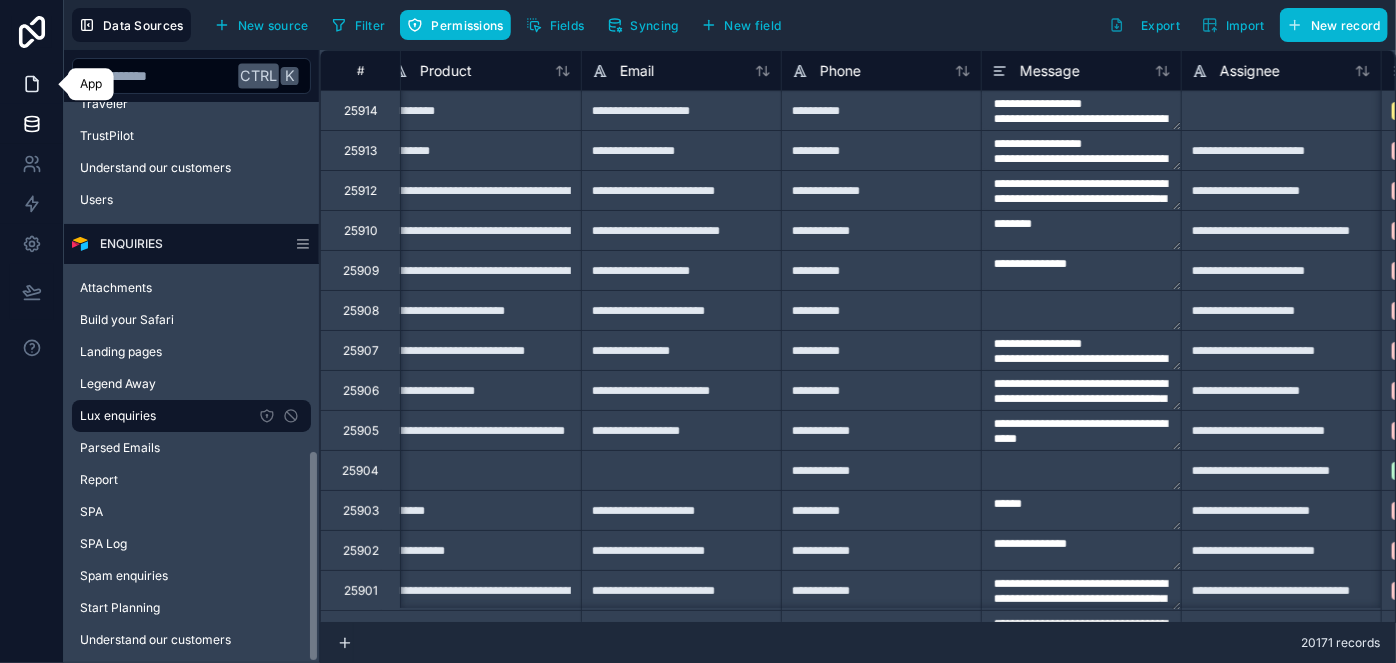 click 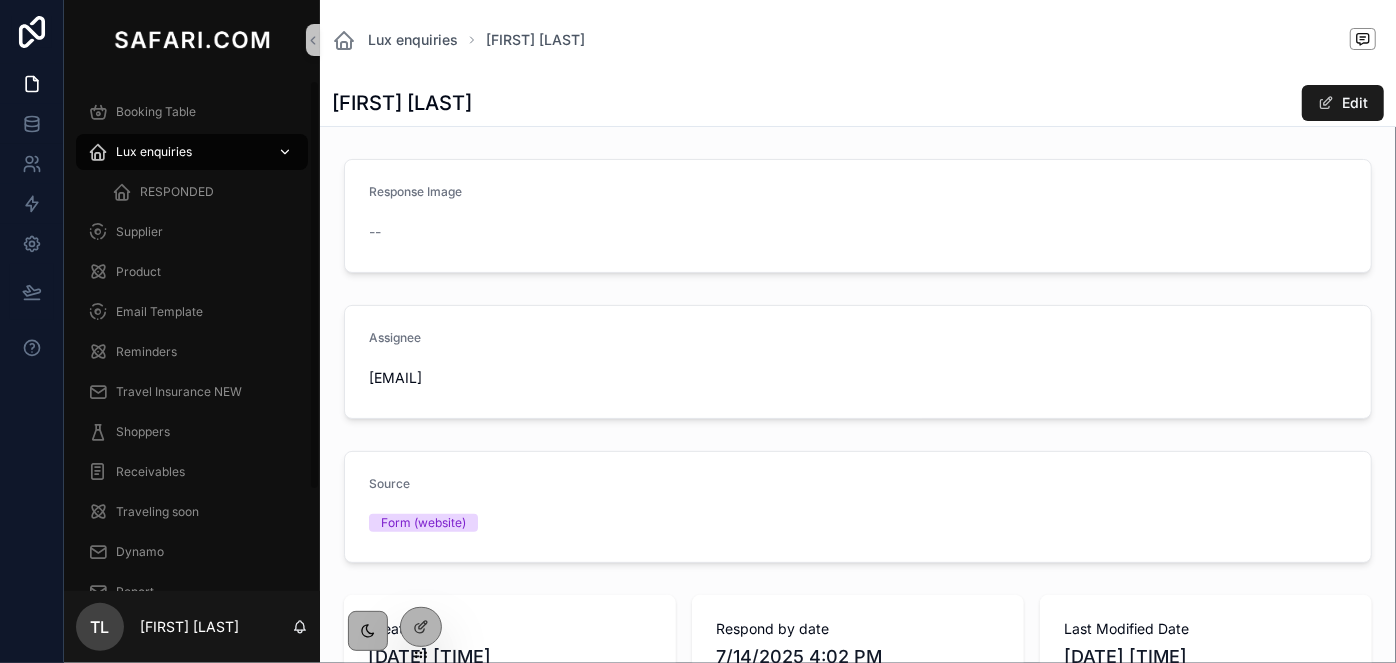 drag, startPoint x: 219, startPoint y: 143, endPoint x: 227, endPoint y: 150, distance: 10.630146 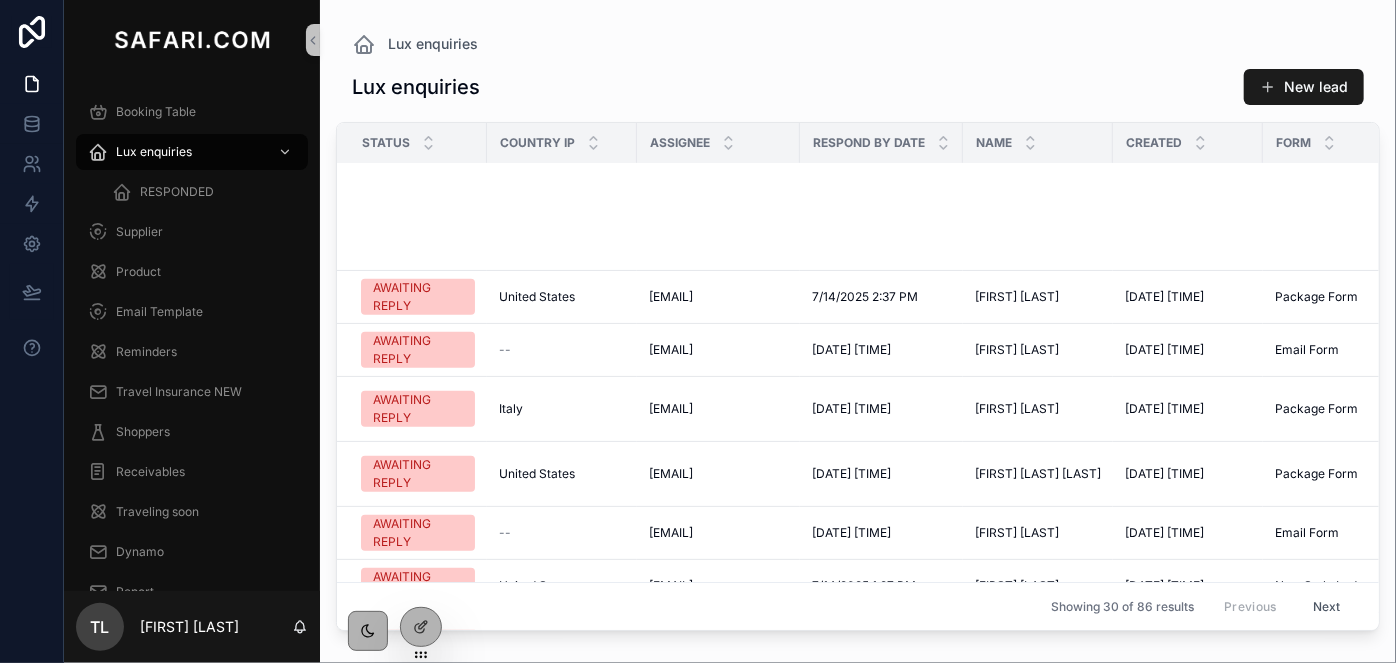 scroll, scrollTop: 1183, scrollLeft: 0, axis: vertical 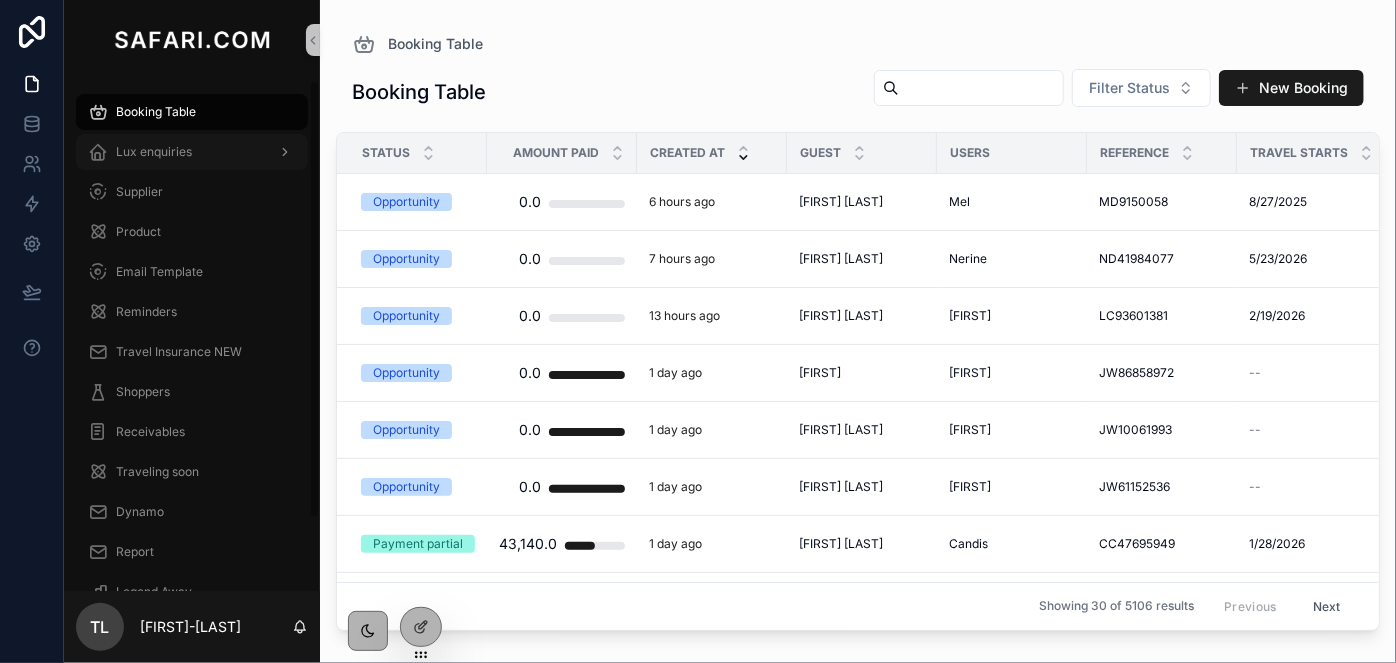 click on "Lux enquiries" at bounding box center [154, 152] 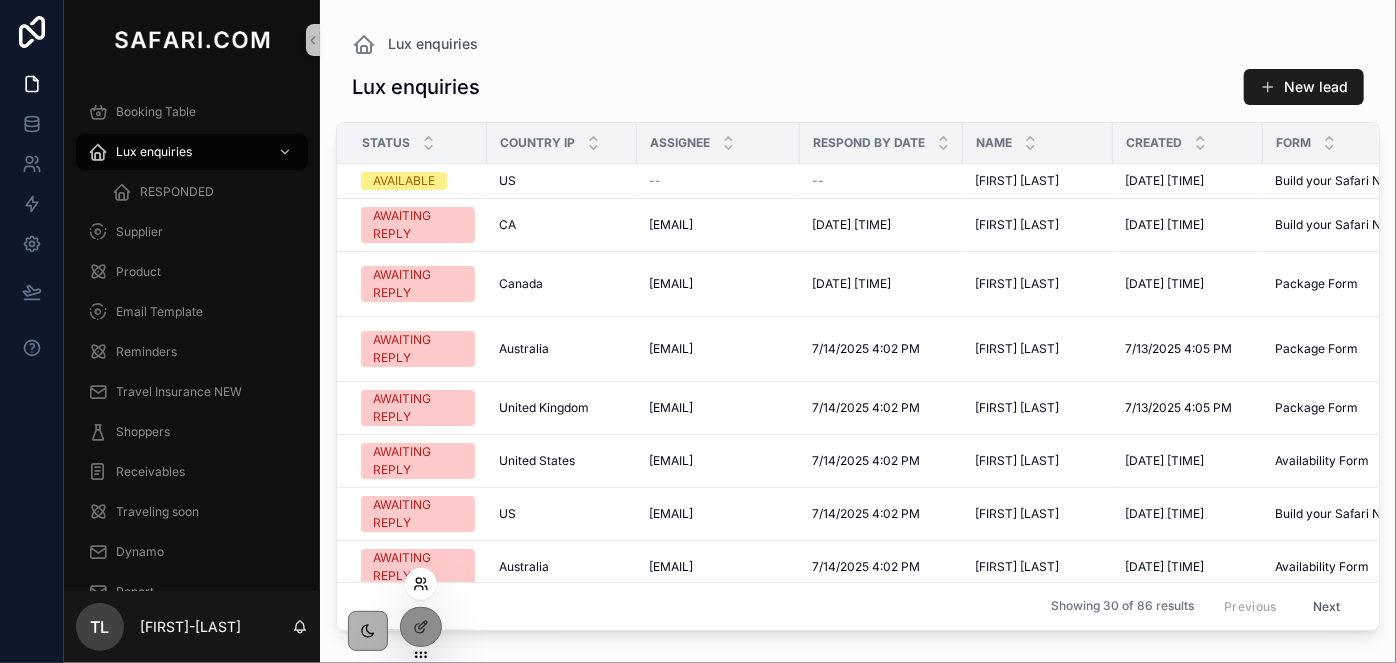 click 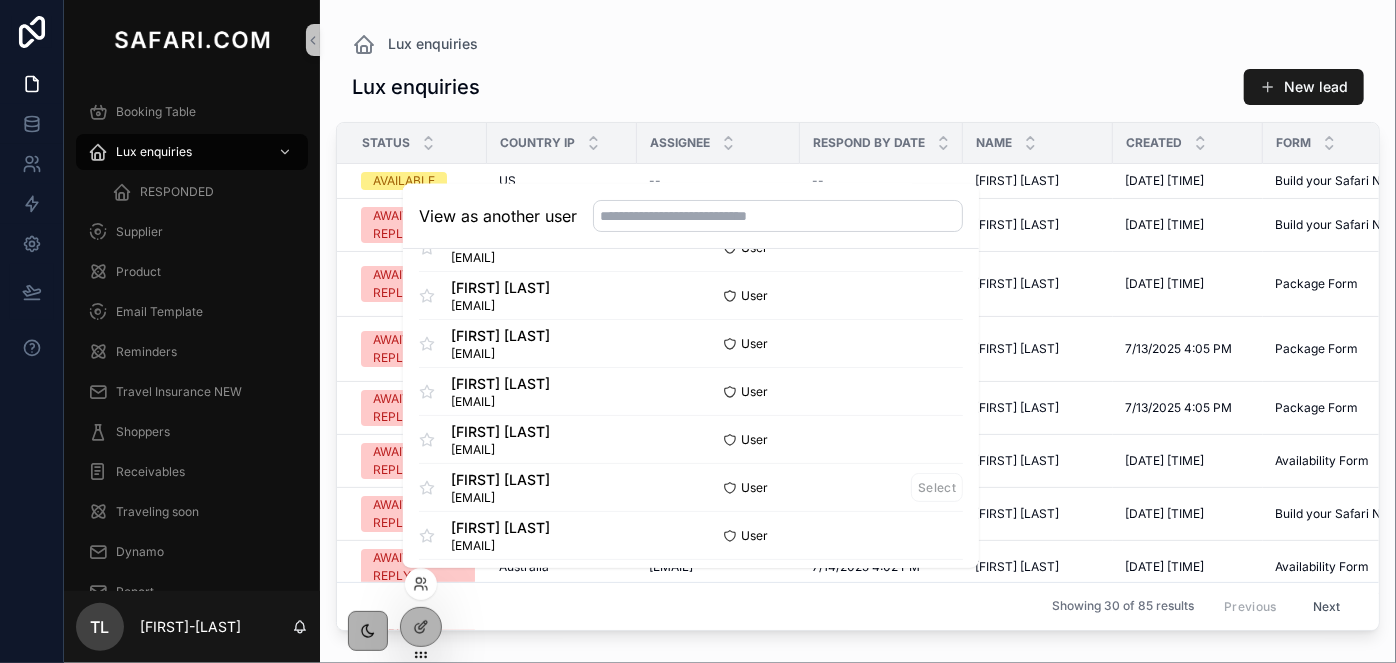 scroll, scrollTop: 181, scrollLeft: 0, axis: vertical 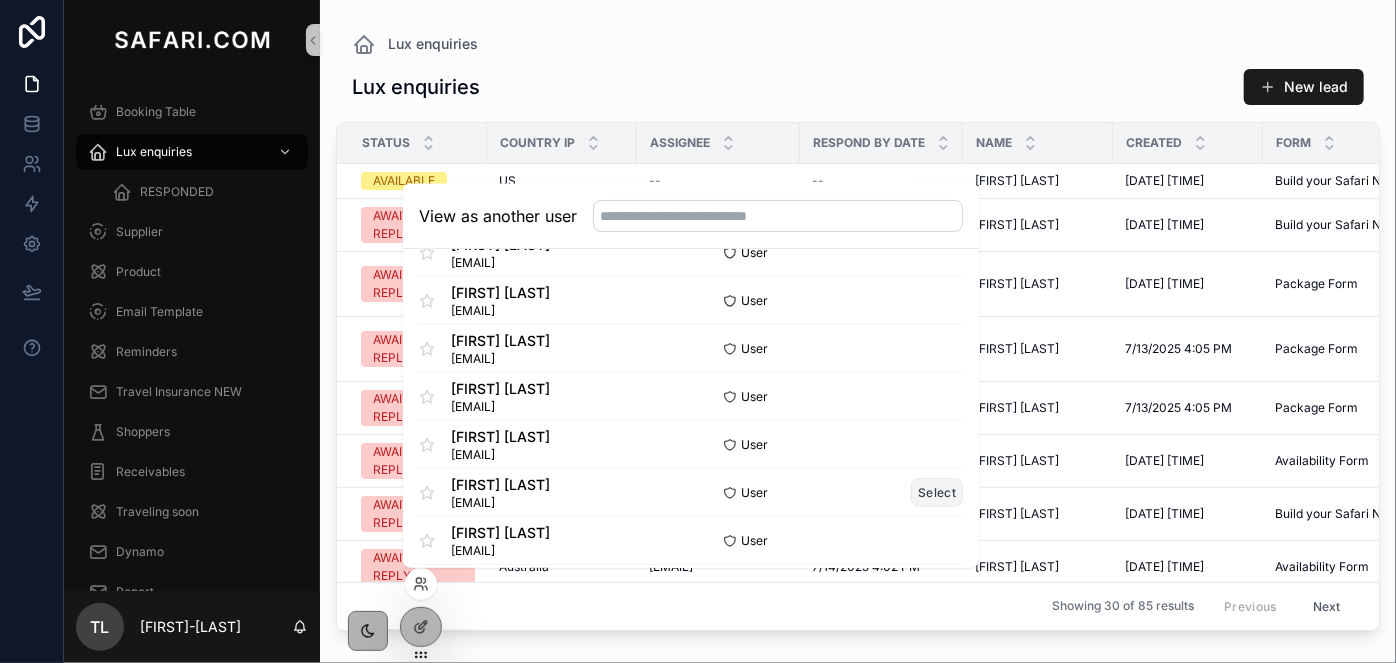 click on "Select" at bounding box center (937, 492) 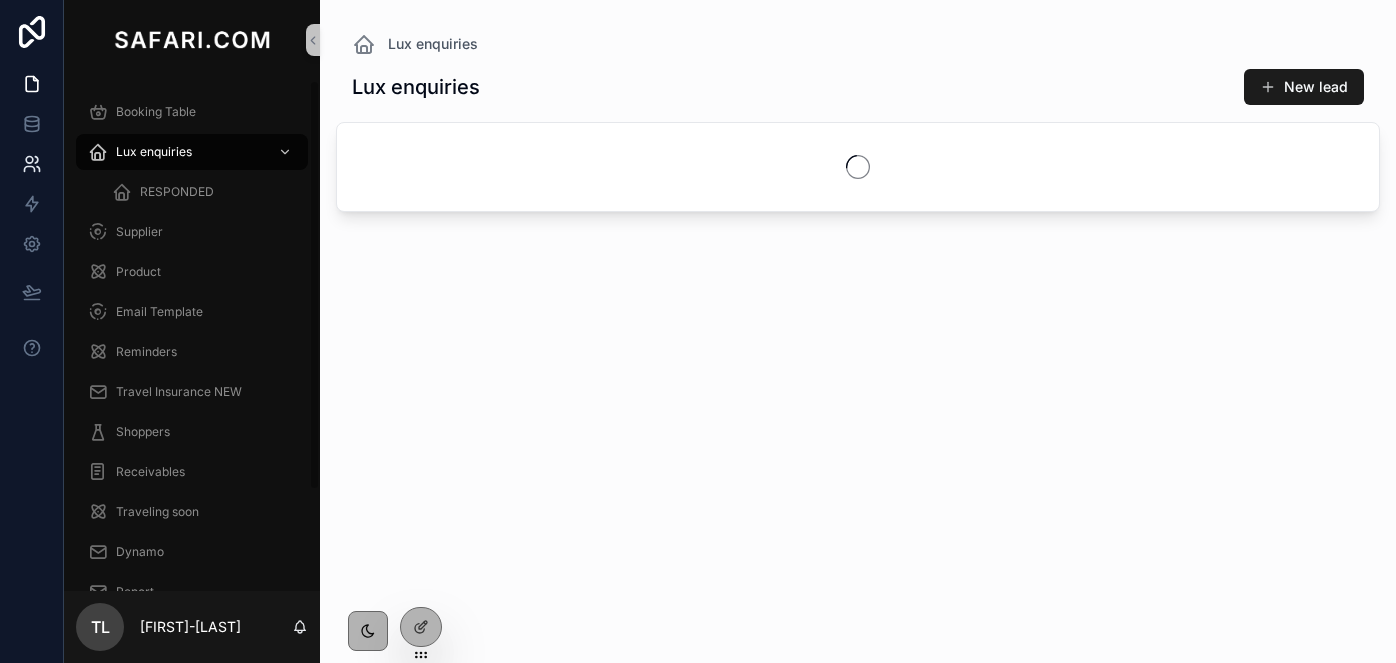 scroll, scrollTop: 0, scrollLeft: 0, axis: both 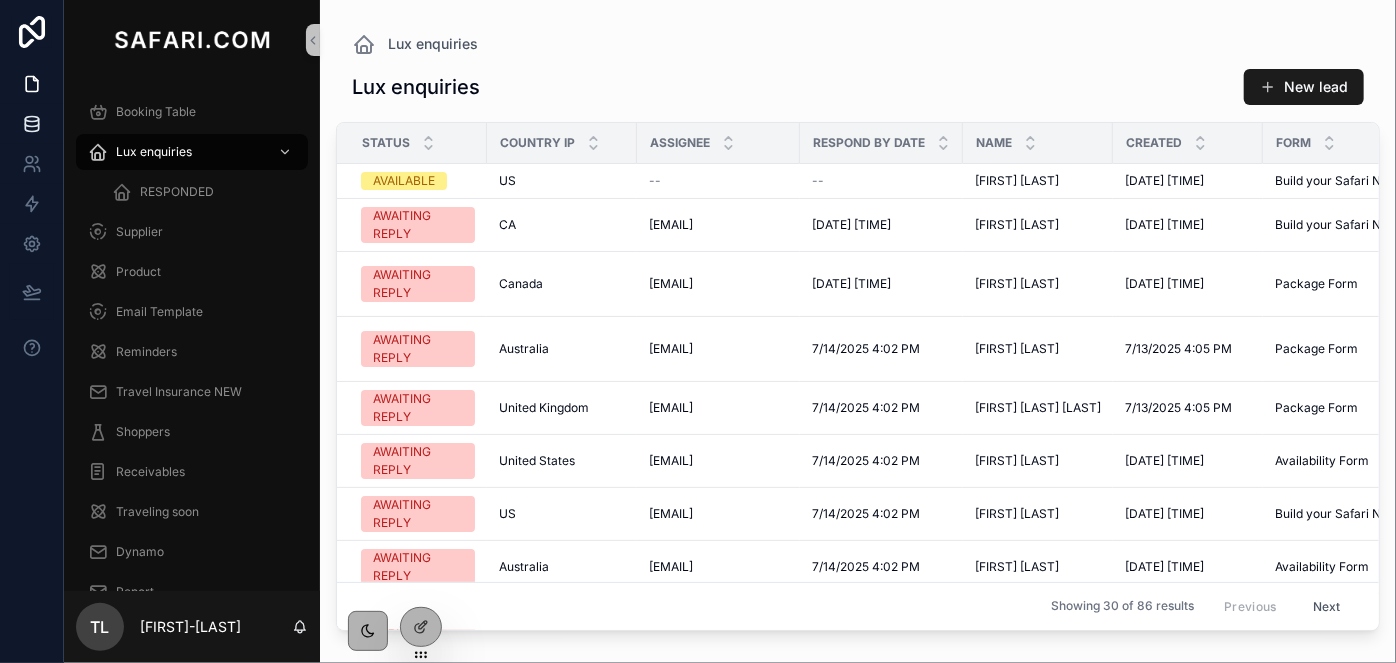 click 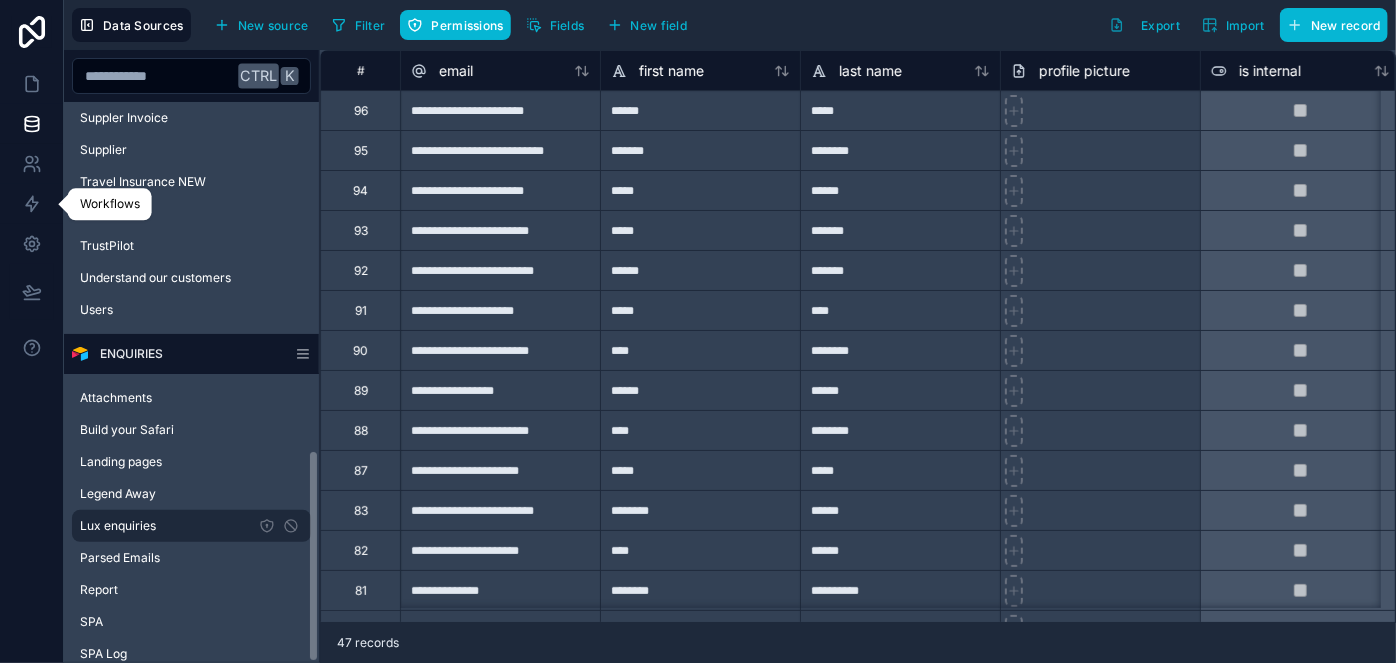 scroll, scrollTop: 918, scrollLeft: 0, axis: vertical 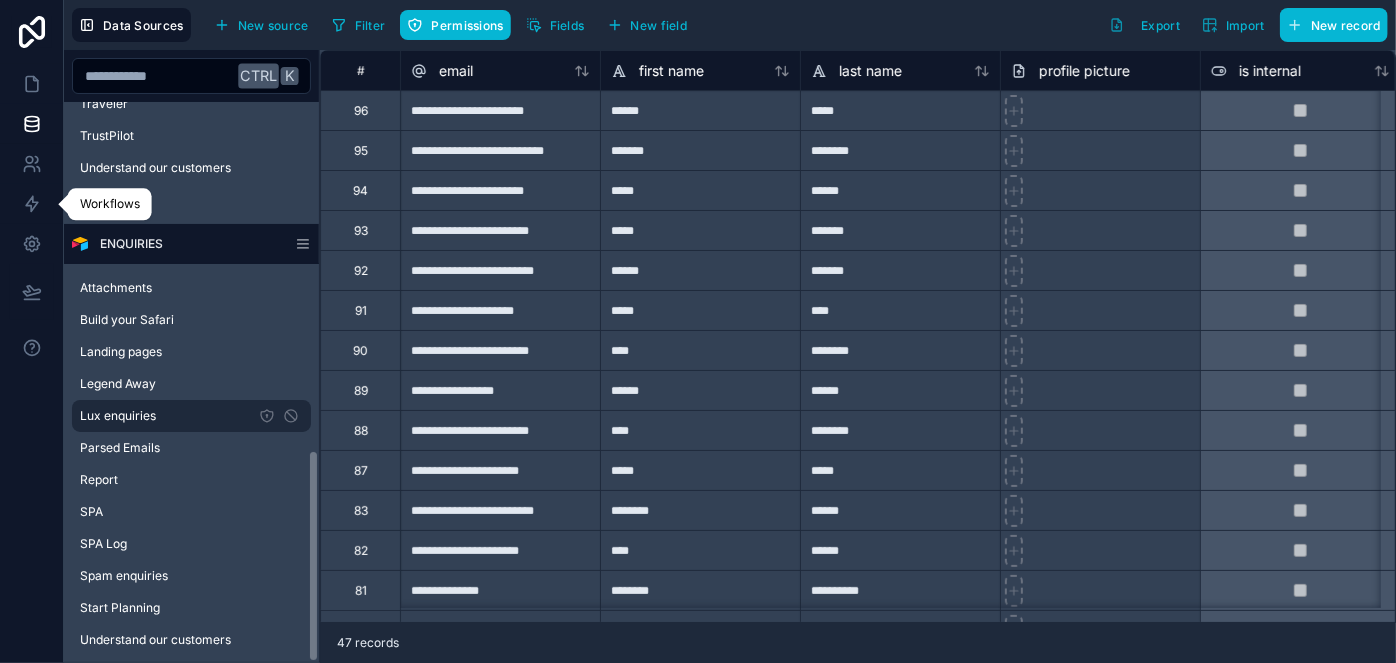 click on "Lux enquiries" at bounding box center (118, 416) 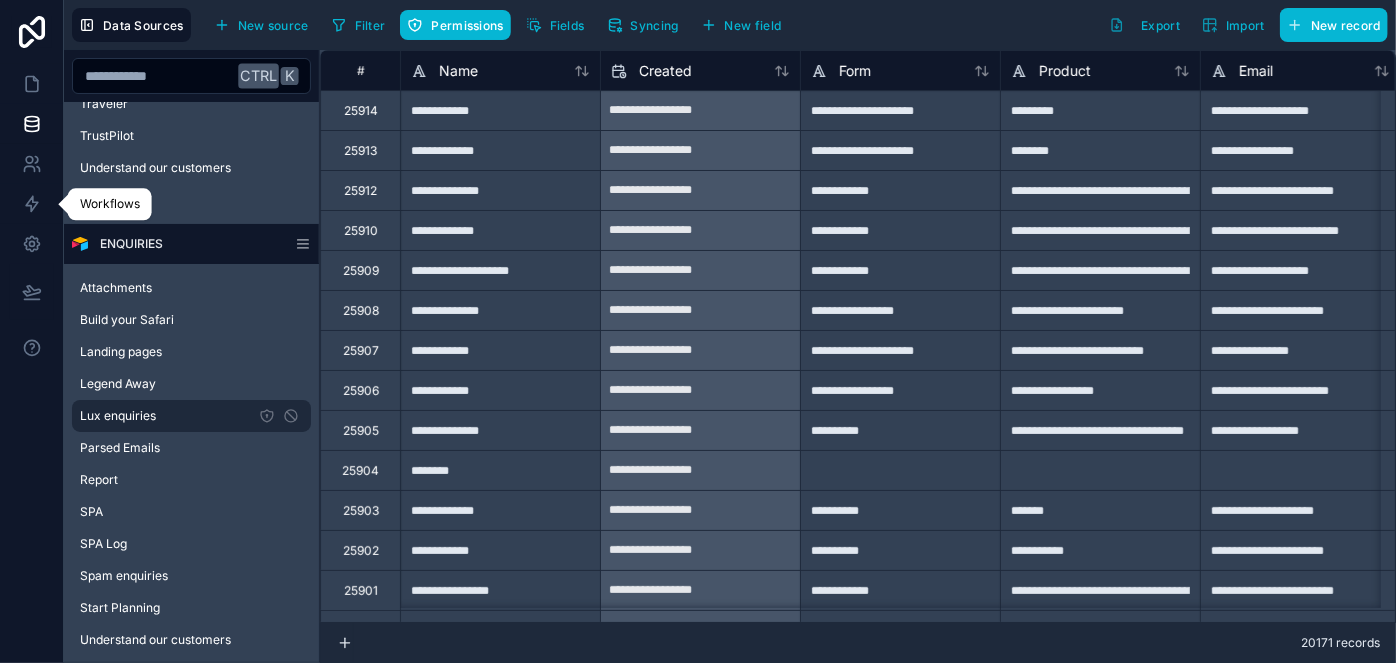 click on "Lux enquiries" at bounding box center (191, 416) 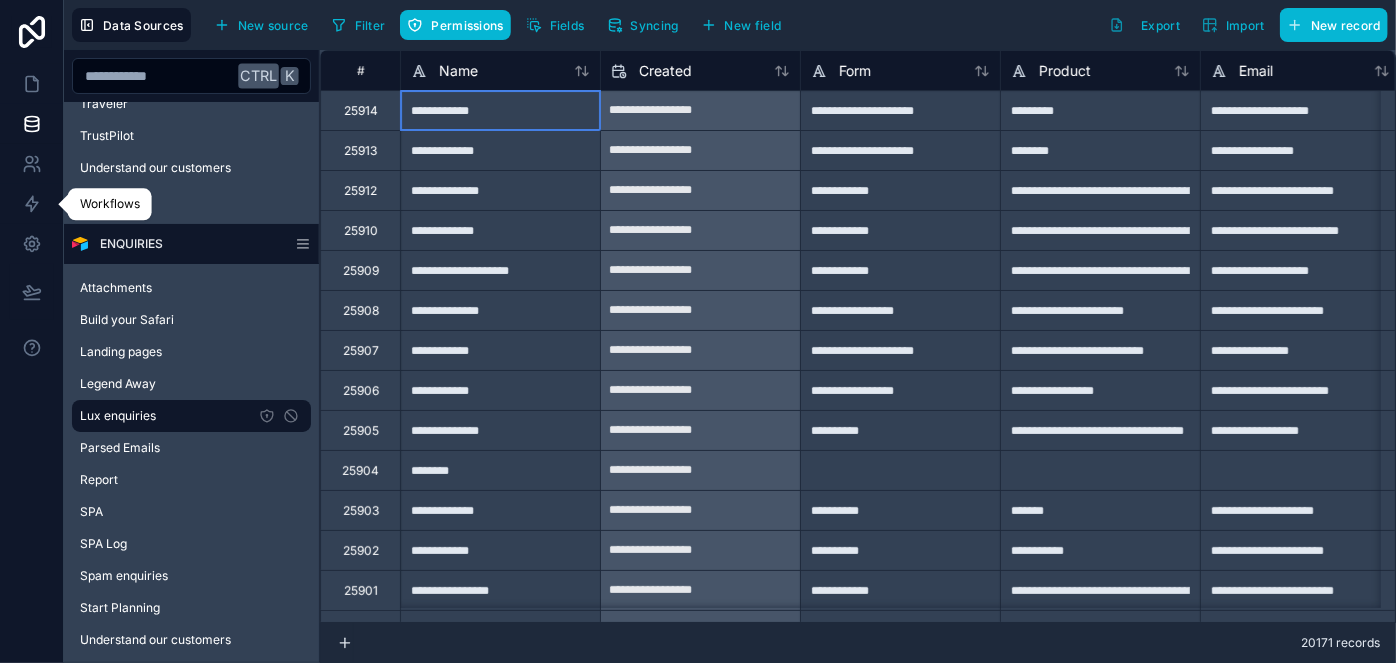 click on "**********" at bounding box center (500, 110) 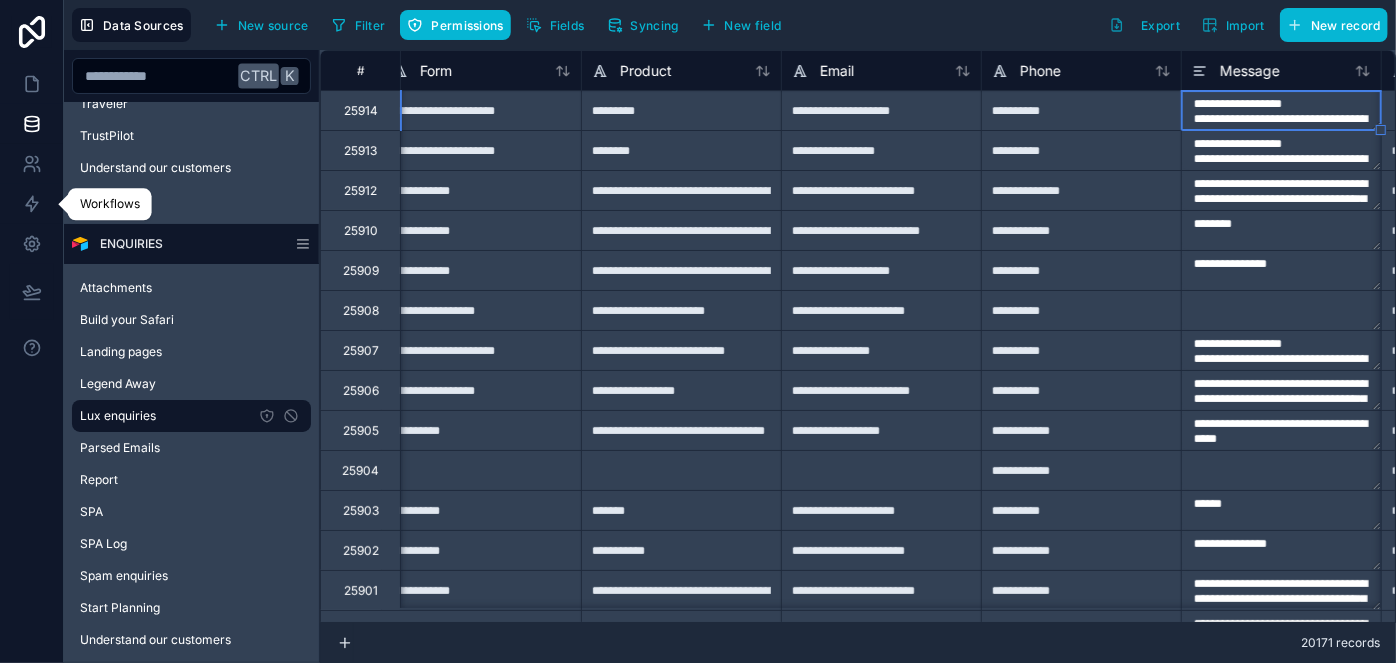 type on "**********" 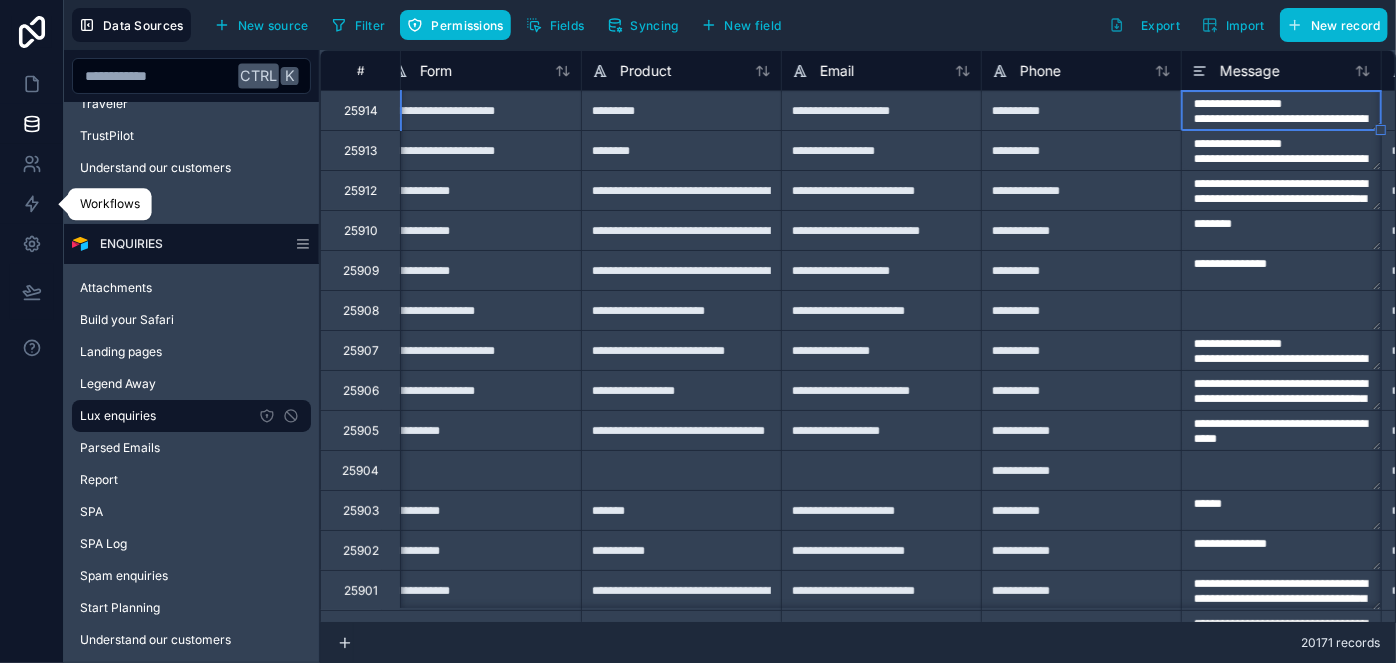 type on "**********" 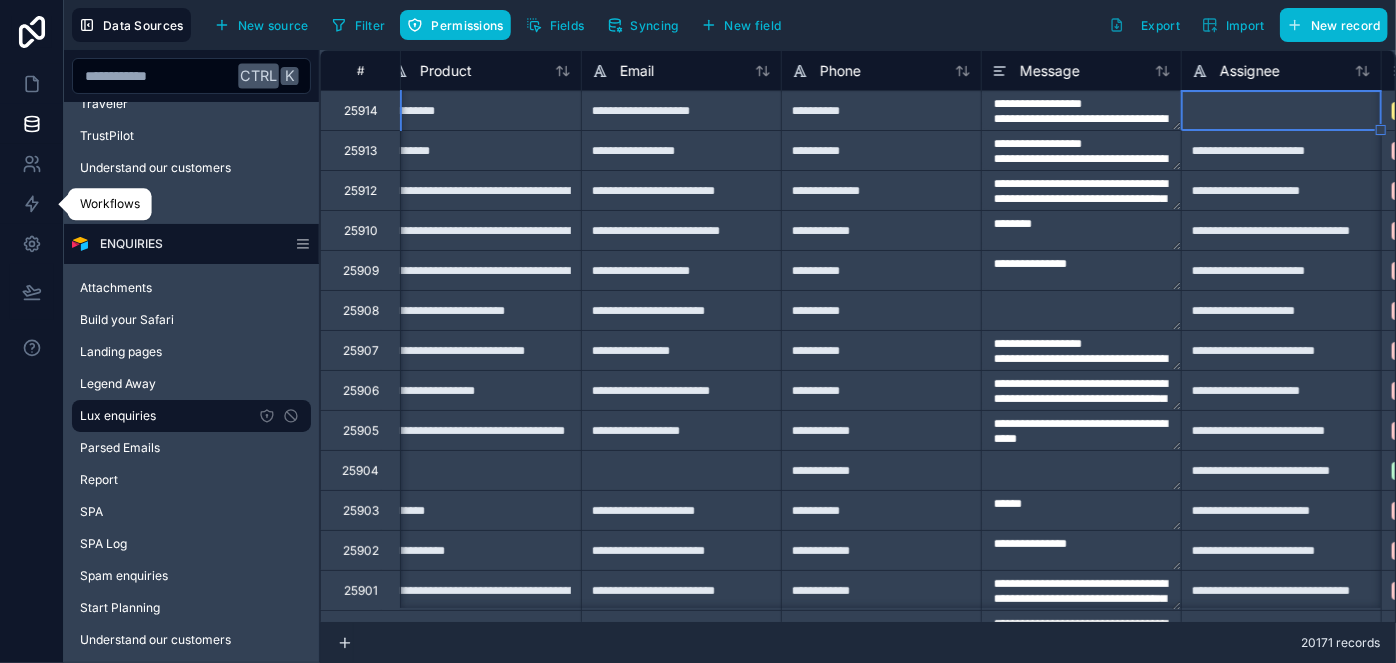 scroll, scrollTop: 0, scrollLeft: 819, axis: horizontal 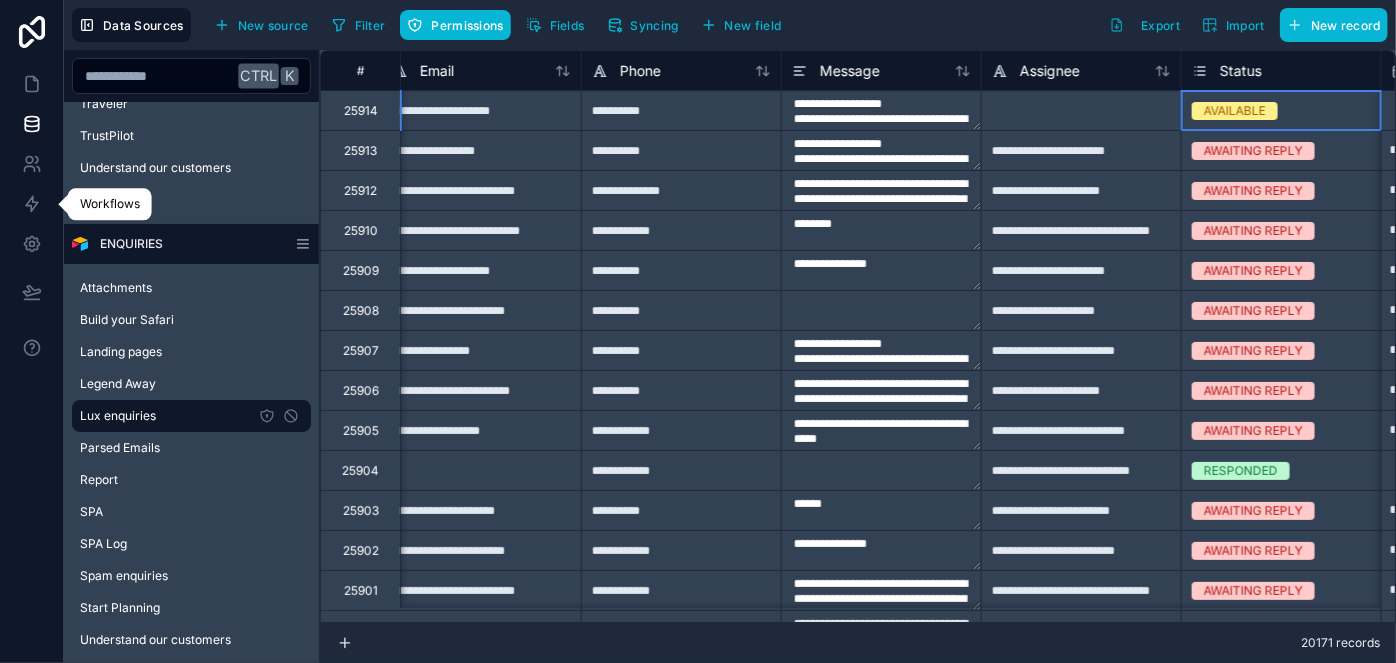 click on "AVAILABLE" at bounding box center (1281, 110) 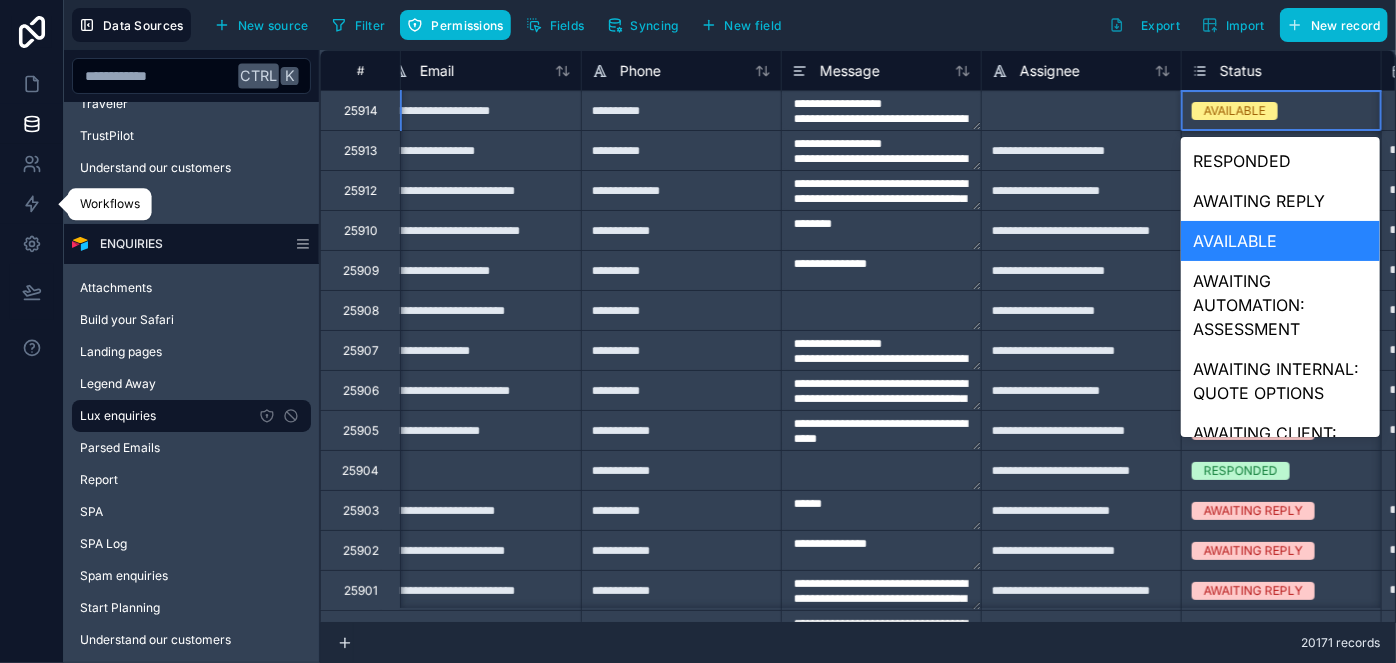 click on "AVAILABLE" at bounding box center [1281, 111] 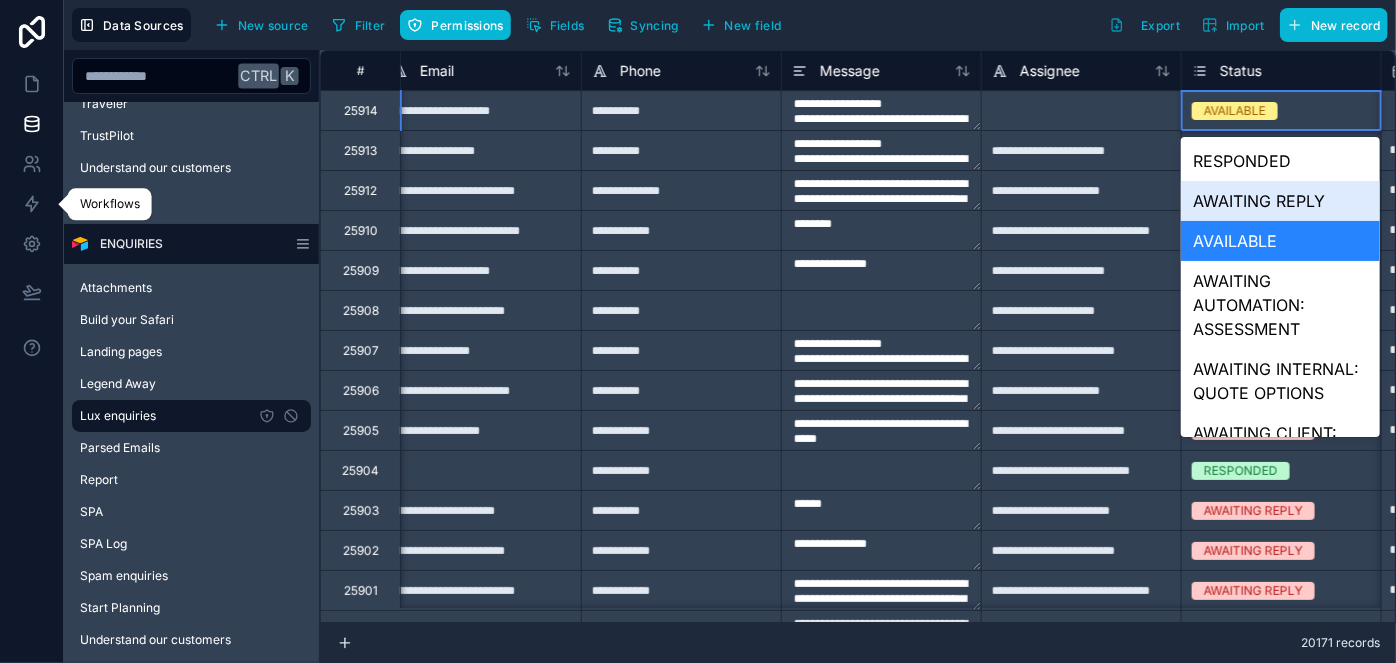 drag, startPoint x: 1213, startPoint y: 205, endPoint x: 1098, endPoint y: 131, distance: 136.7516 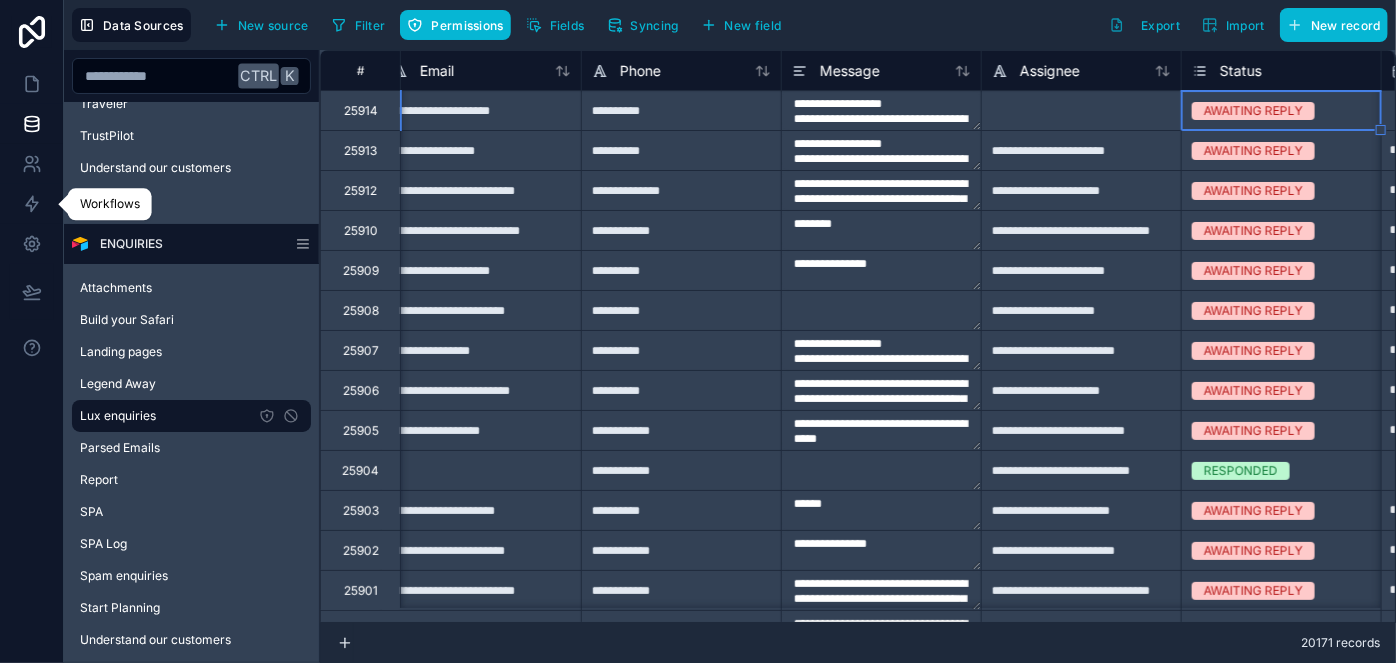 click at bounding box center (1081, 110) 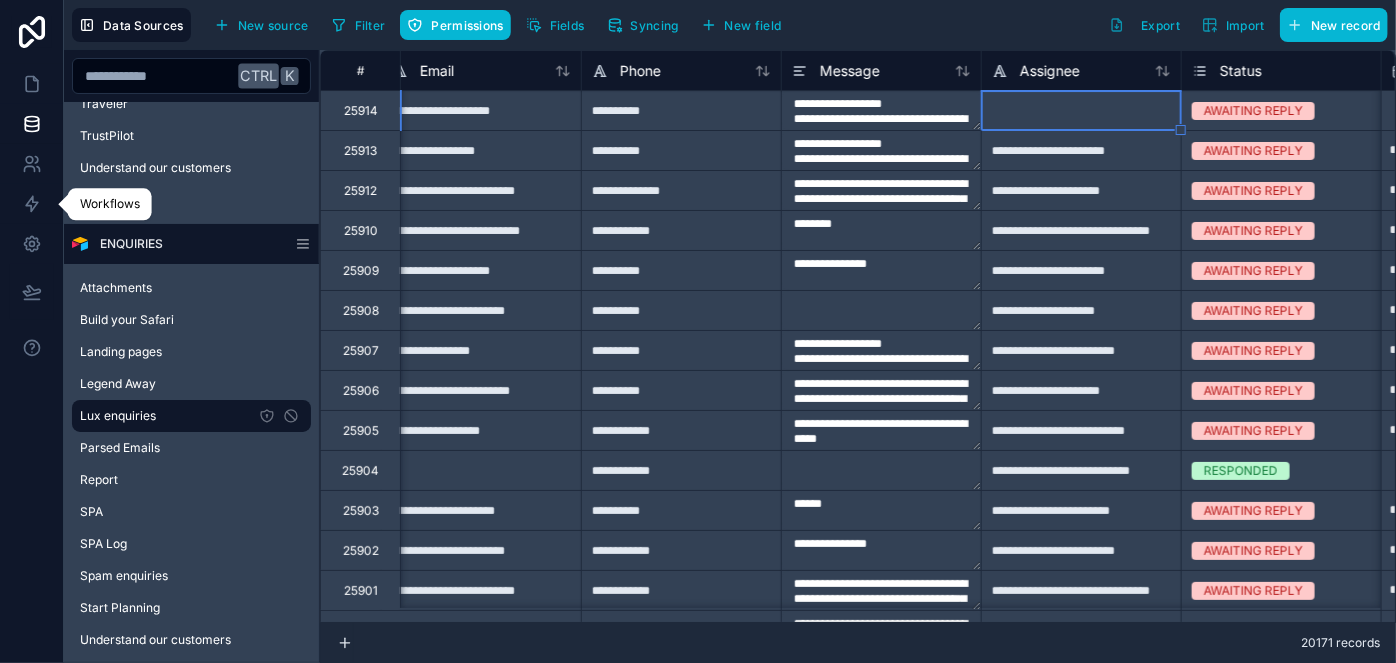 type on "**********" 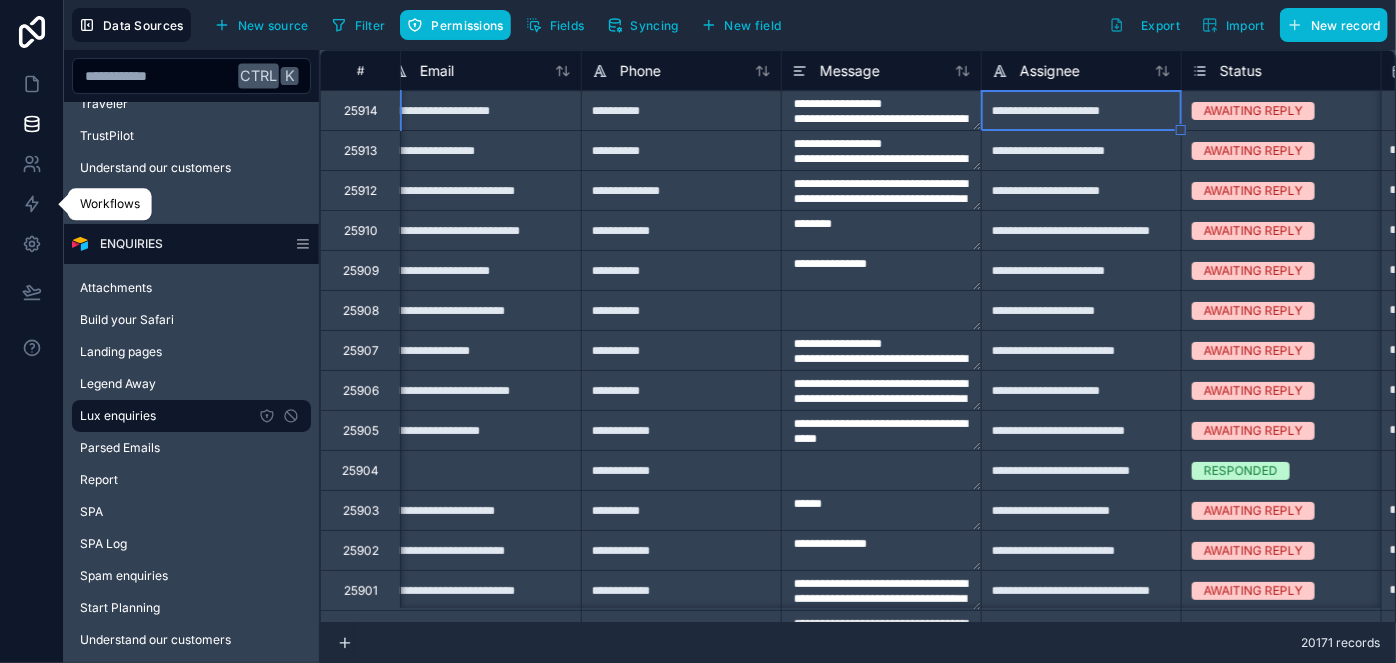 type on "**********" 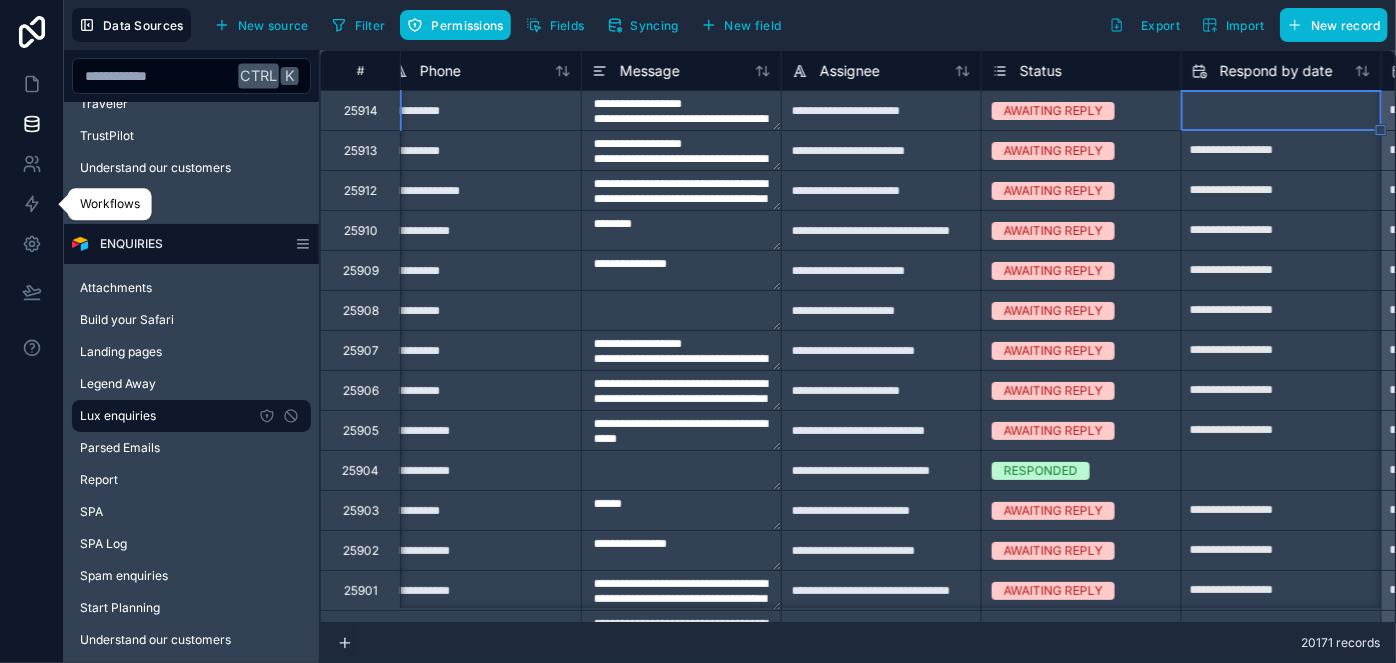 scroll, scrollTop: 0, scrollLeft: 1219, axis: horizontal 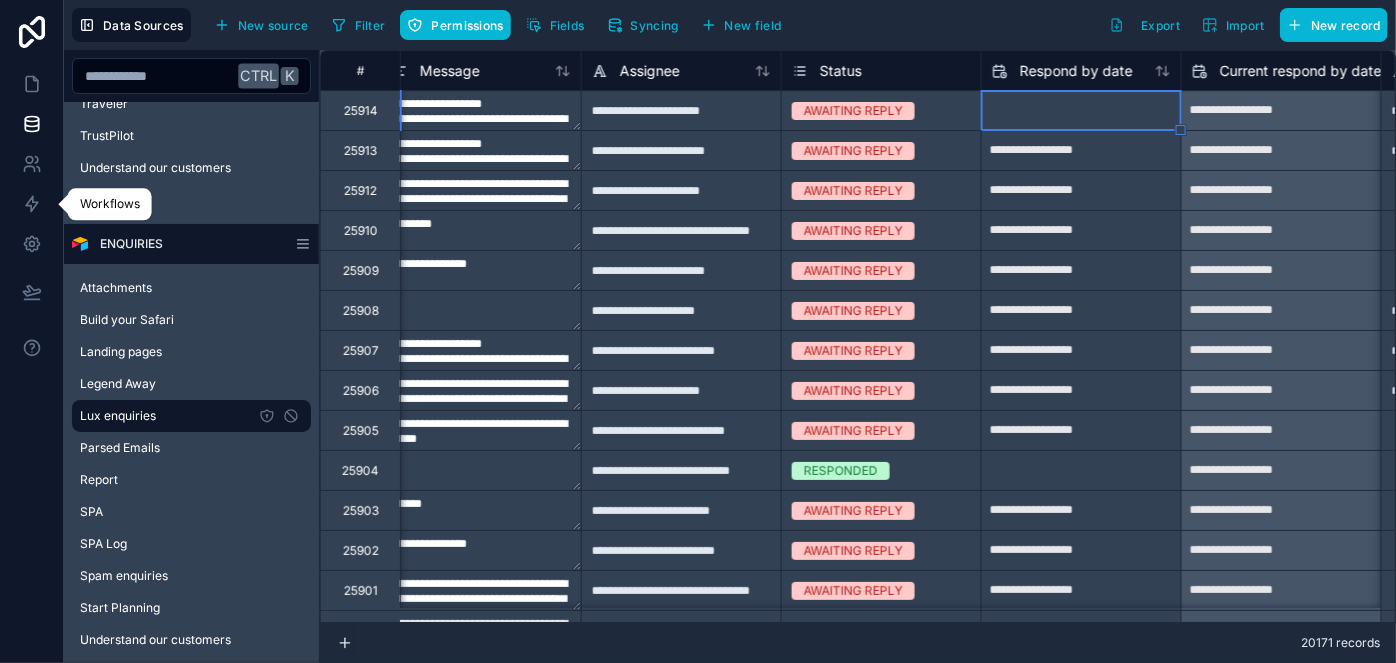 type on "**********" 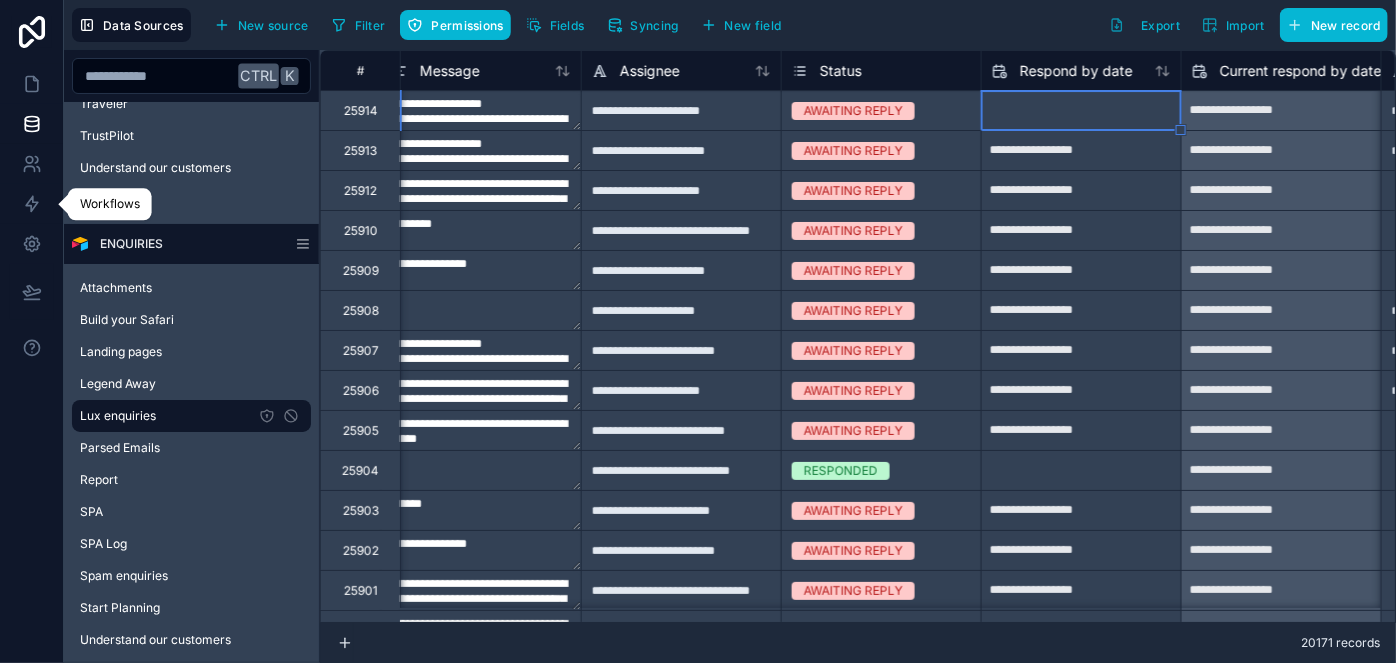 type on "**********" 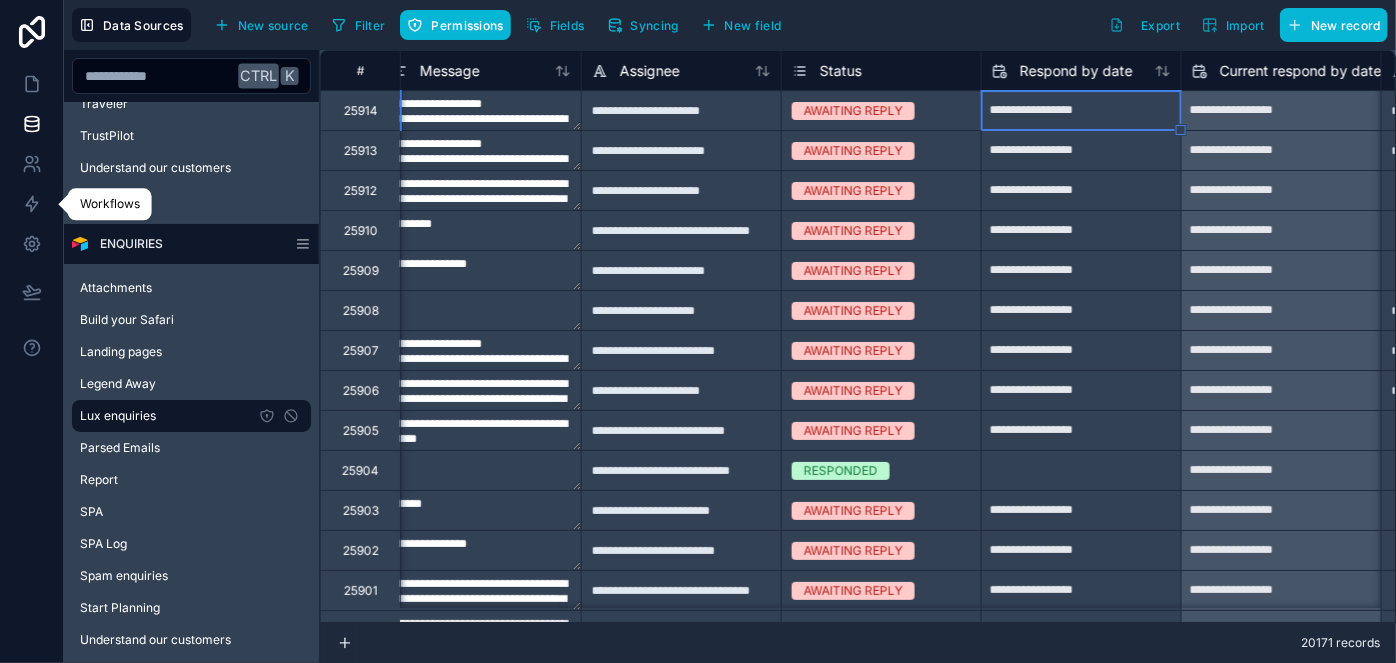 type on "**********" 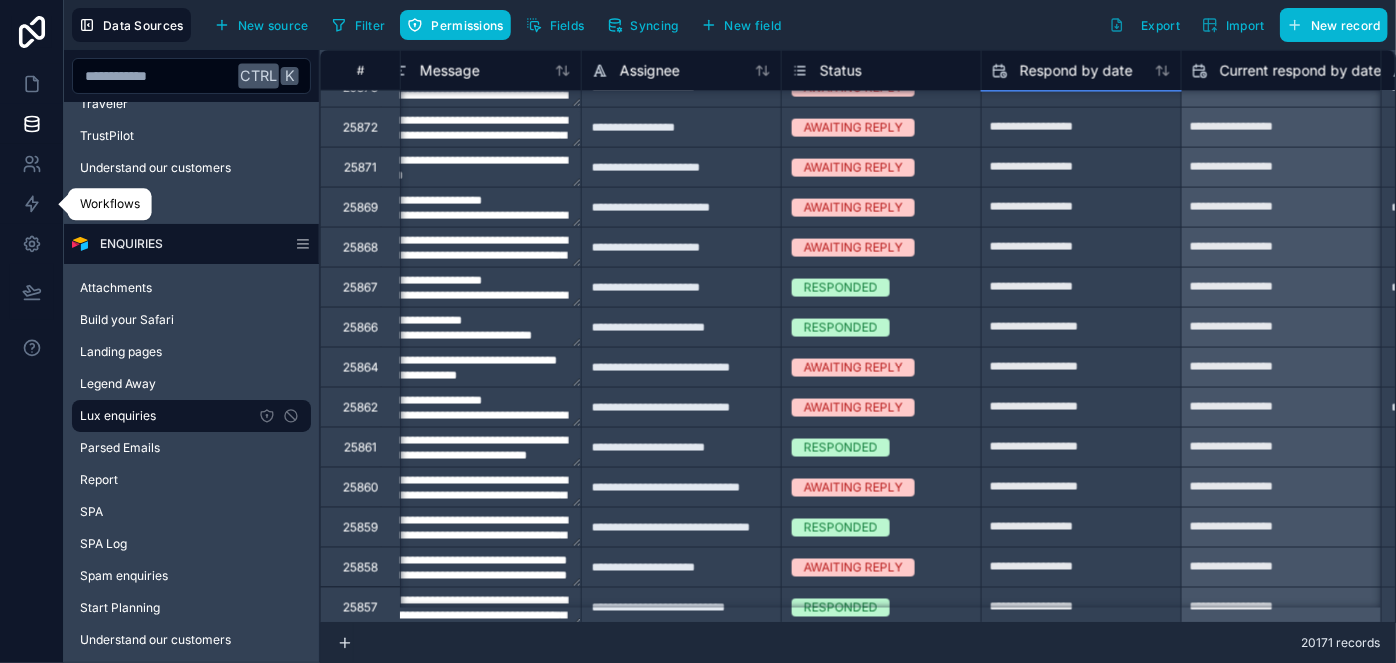 type on "**********" 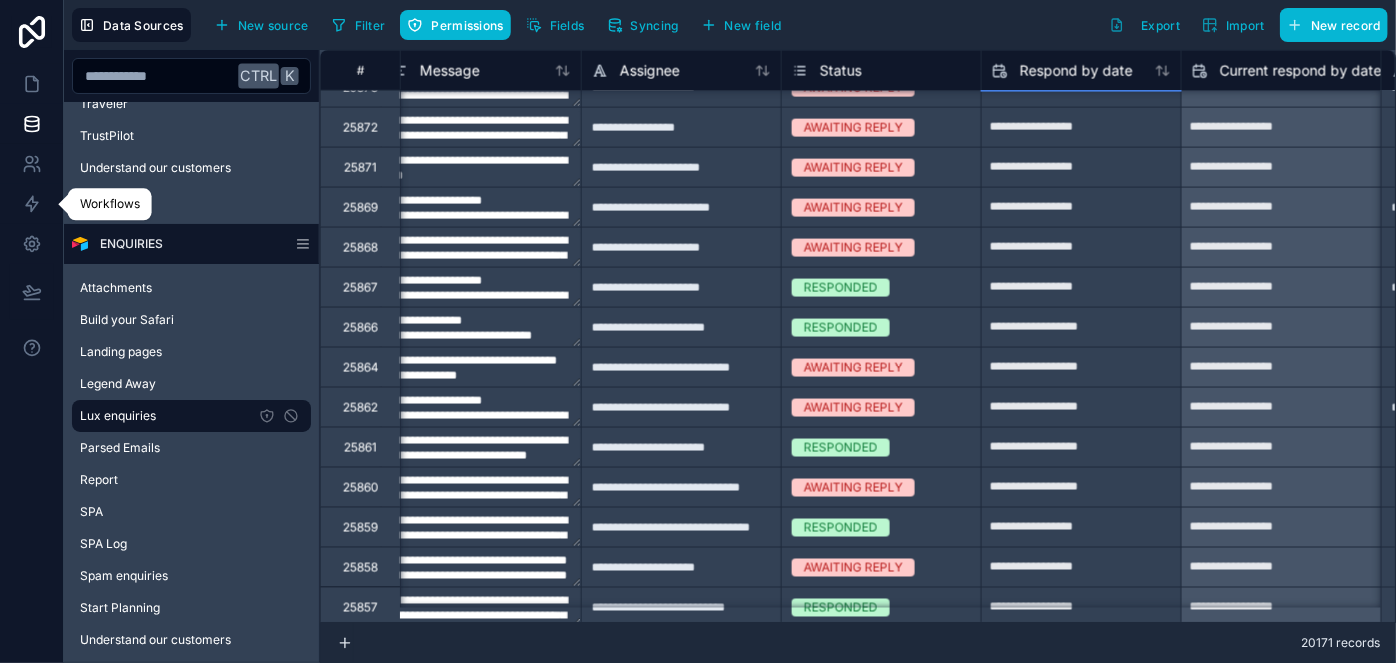 type on "**********" 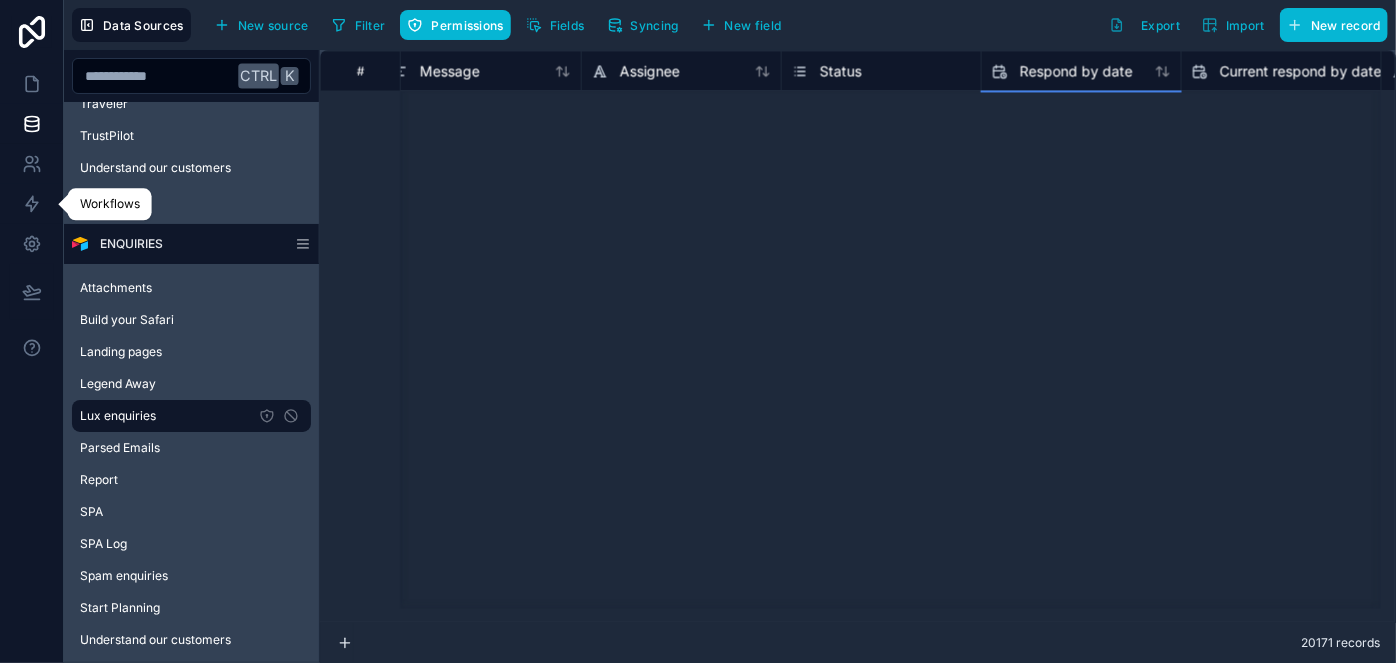 scroll, scrollTop: 0, scrollLeft: 1219, axis: horizontal 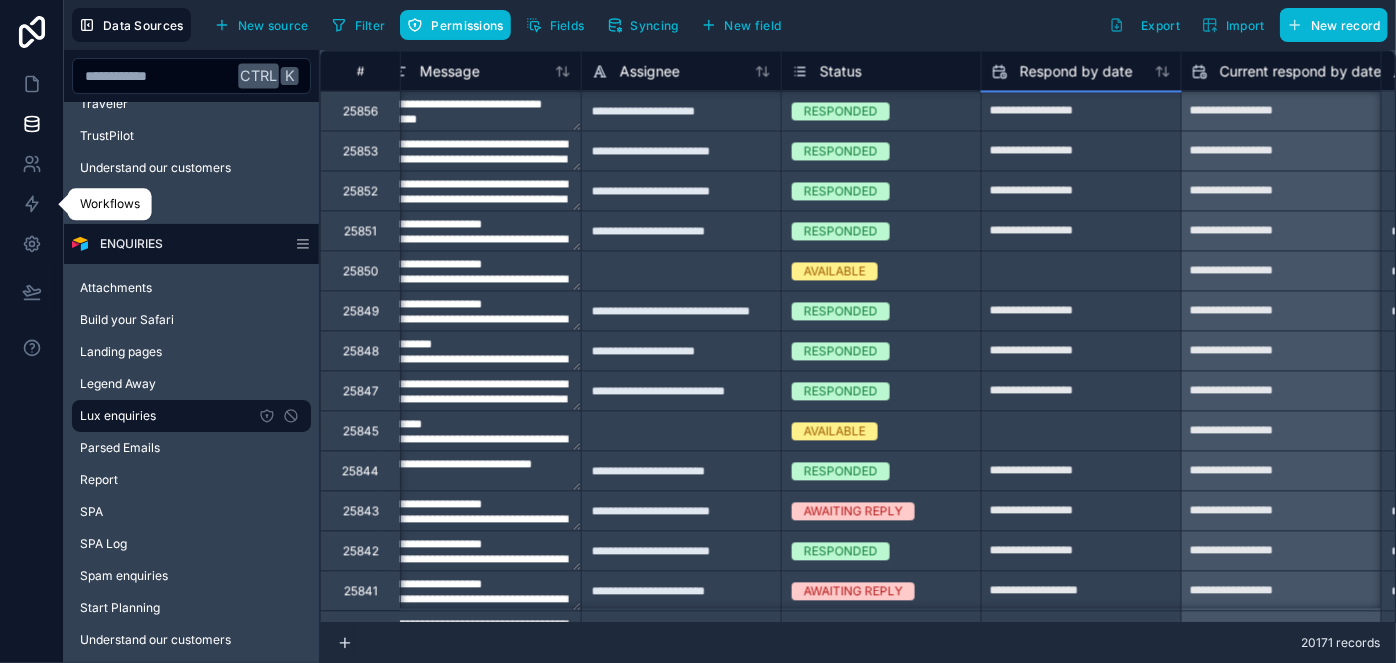 click on "**********" at bounding box center (481, 270) 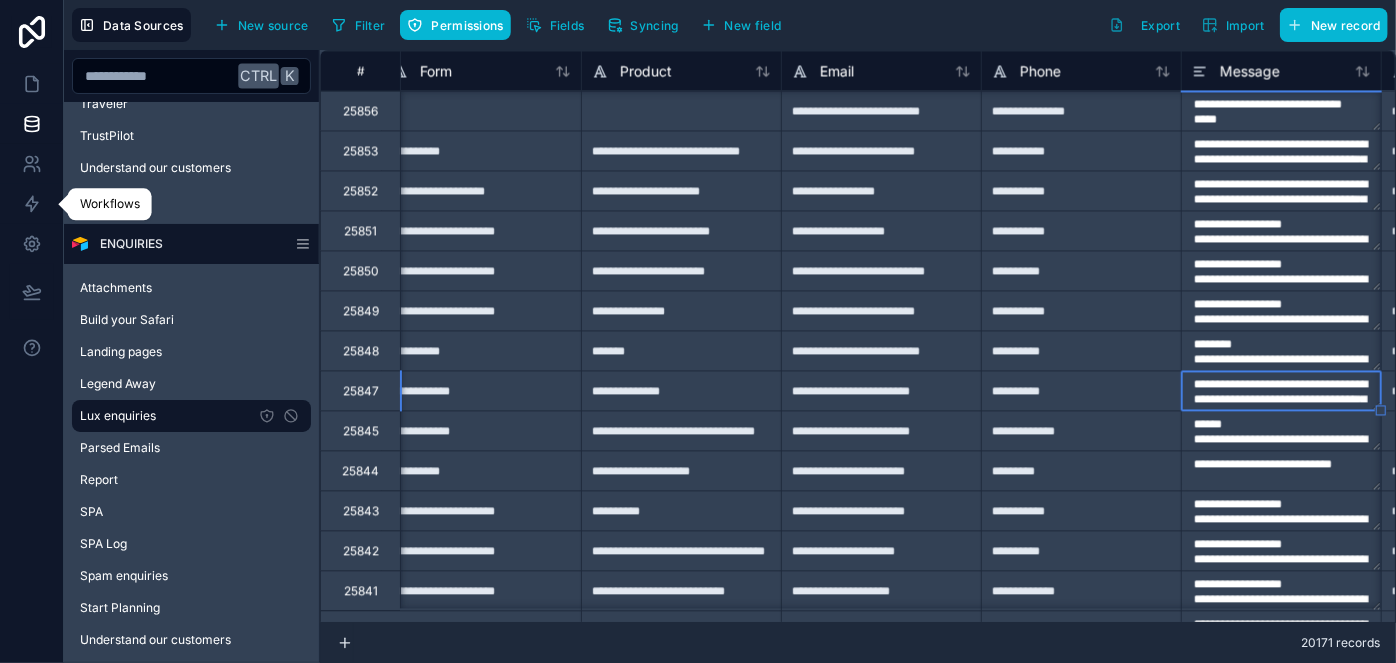 scroll, scrollTop: 2000, scrollLeft: 619, axis: both 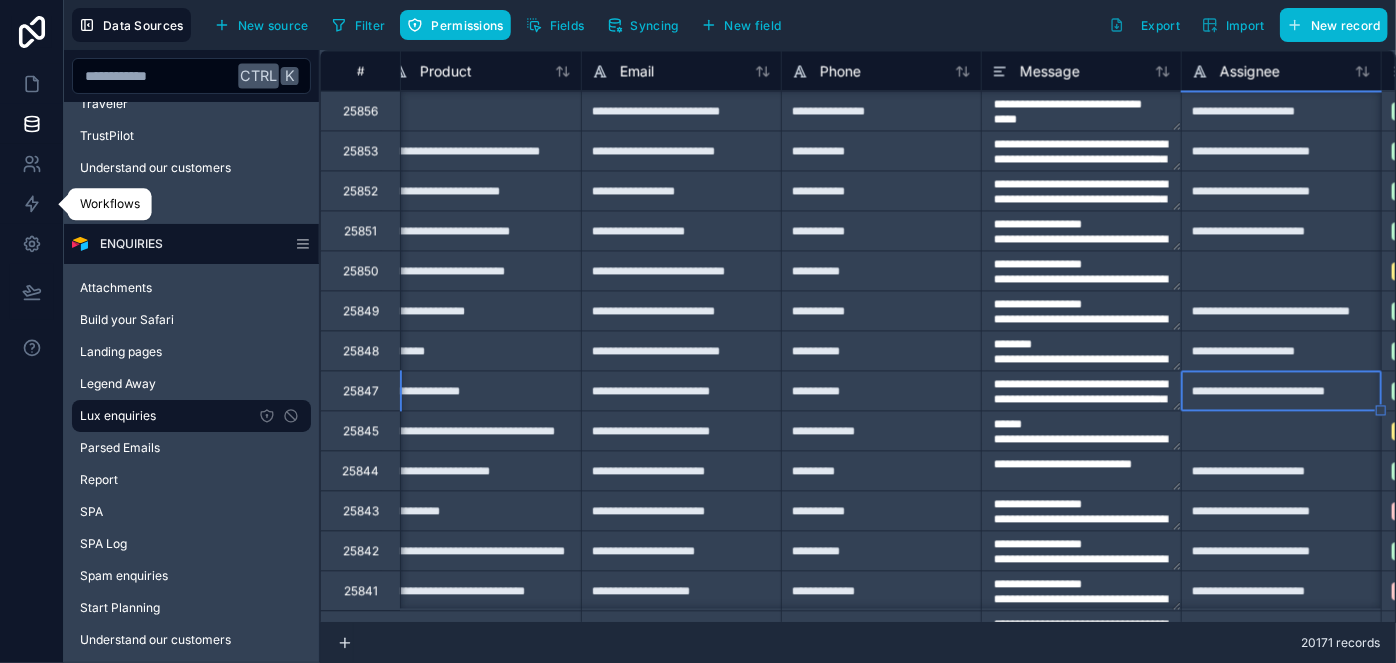 type on "**********" 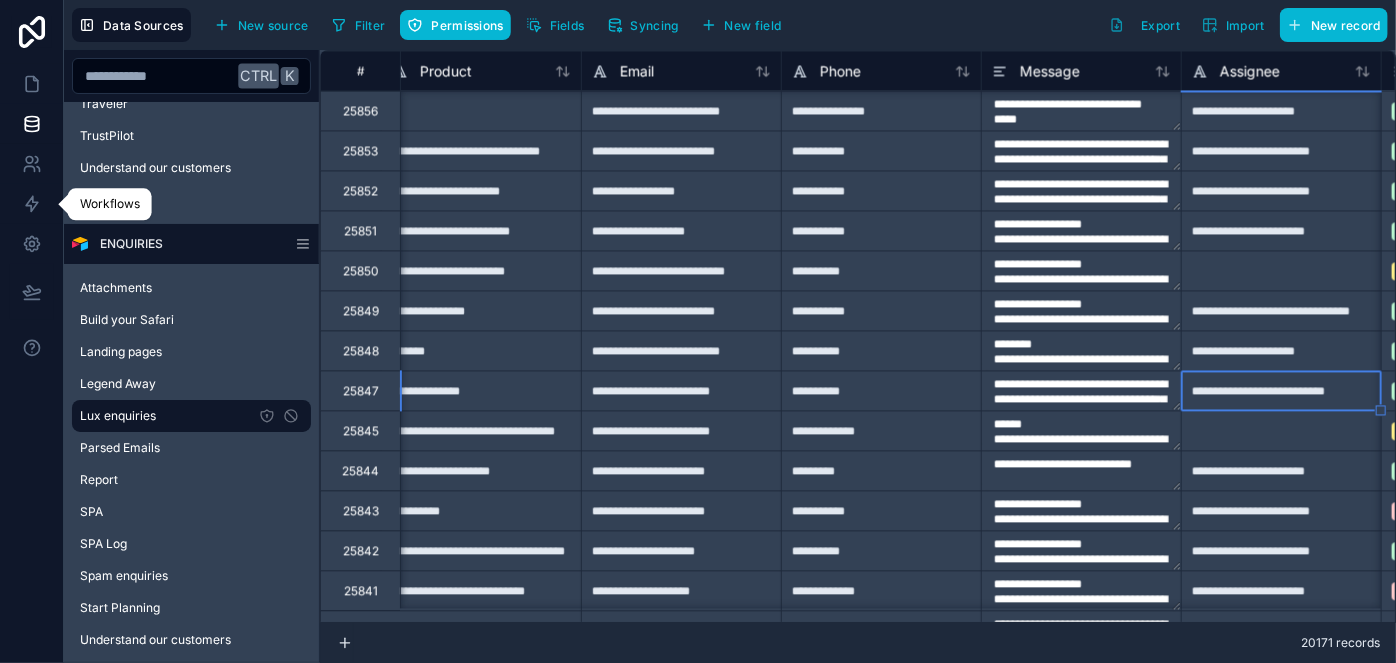 type on "**********" 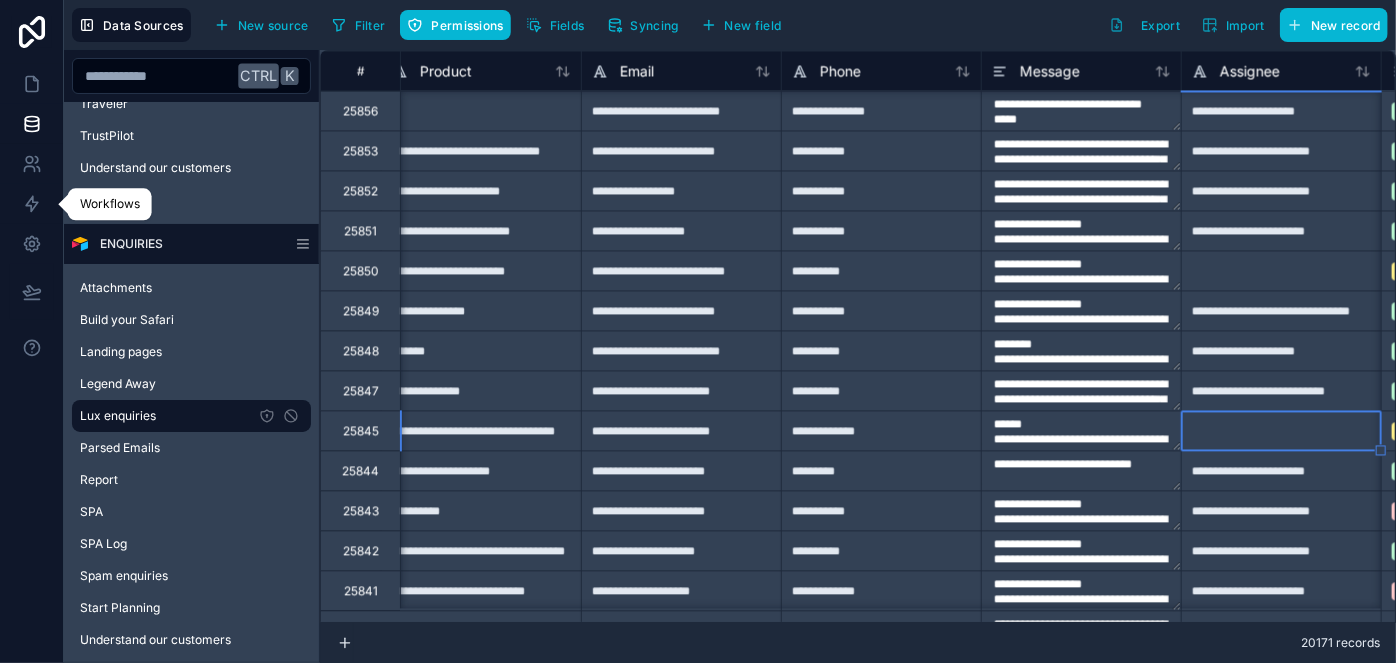 scroll, scrollTop: 2000, scrollLeft: 819, axis: both 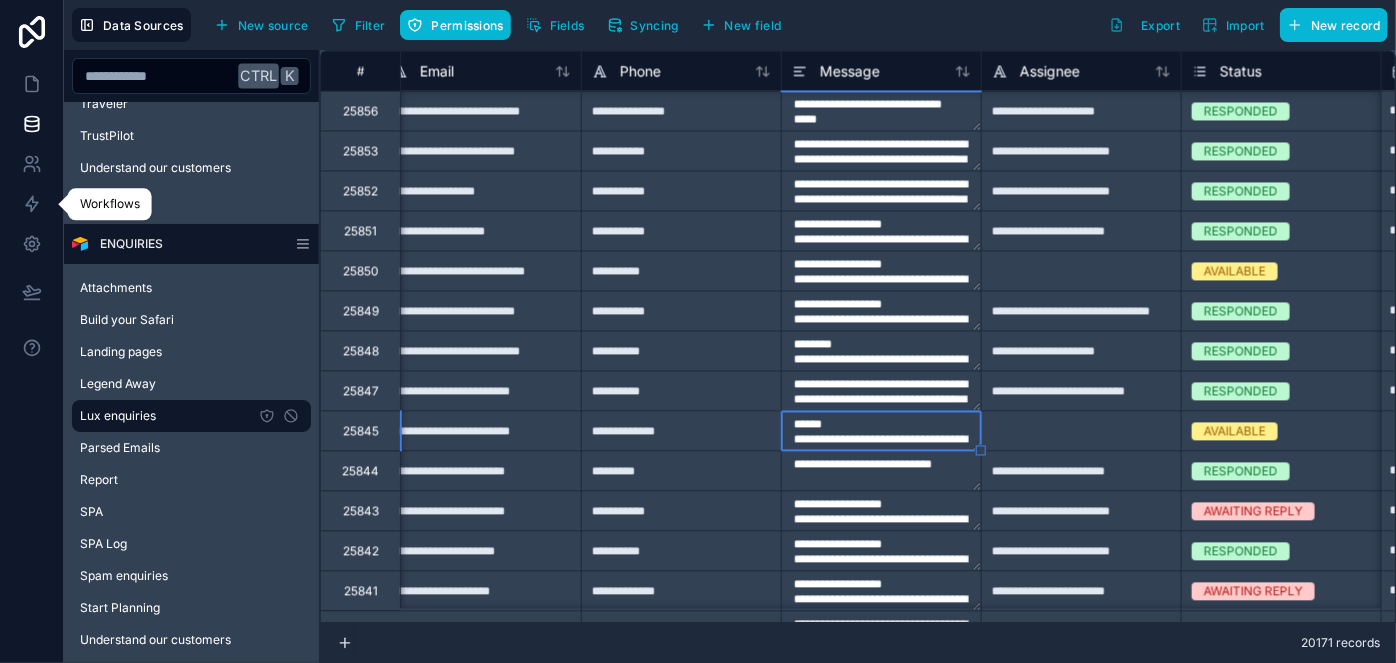 type on "**********" 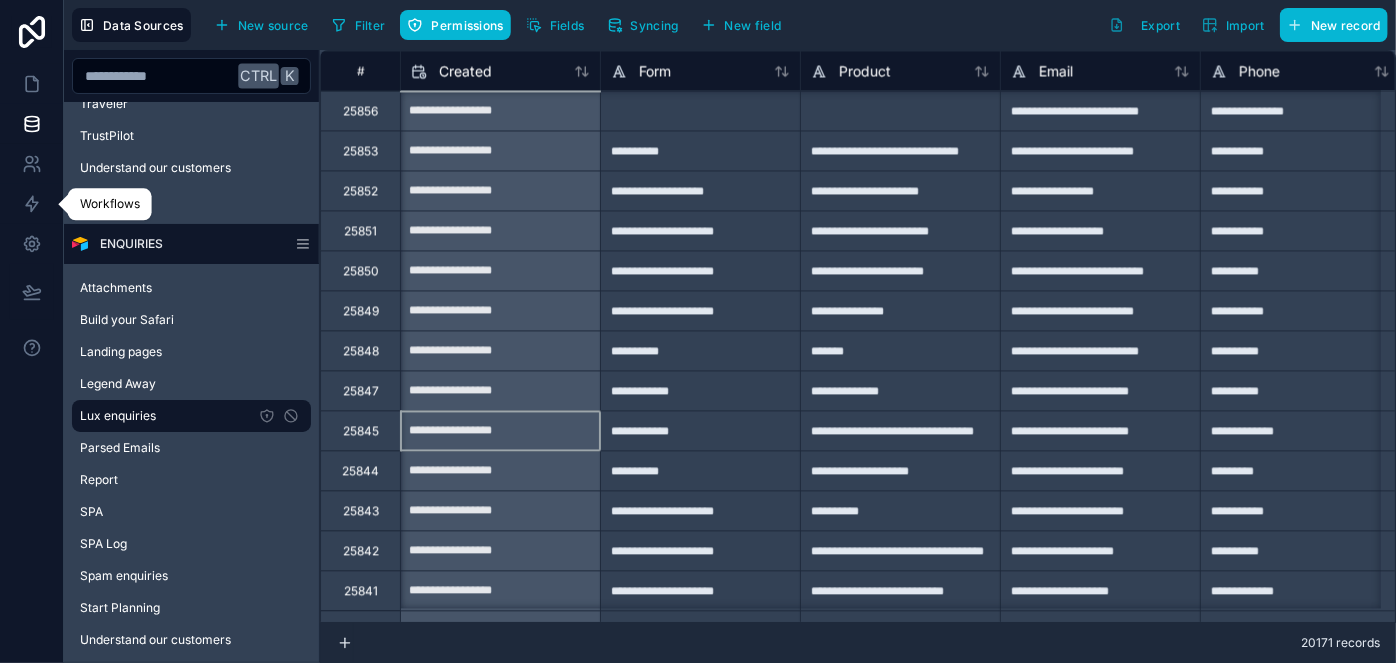 scroll, scrollTop: 2000, scrollLeft: 0, axis: vertical 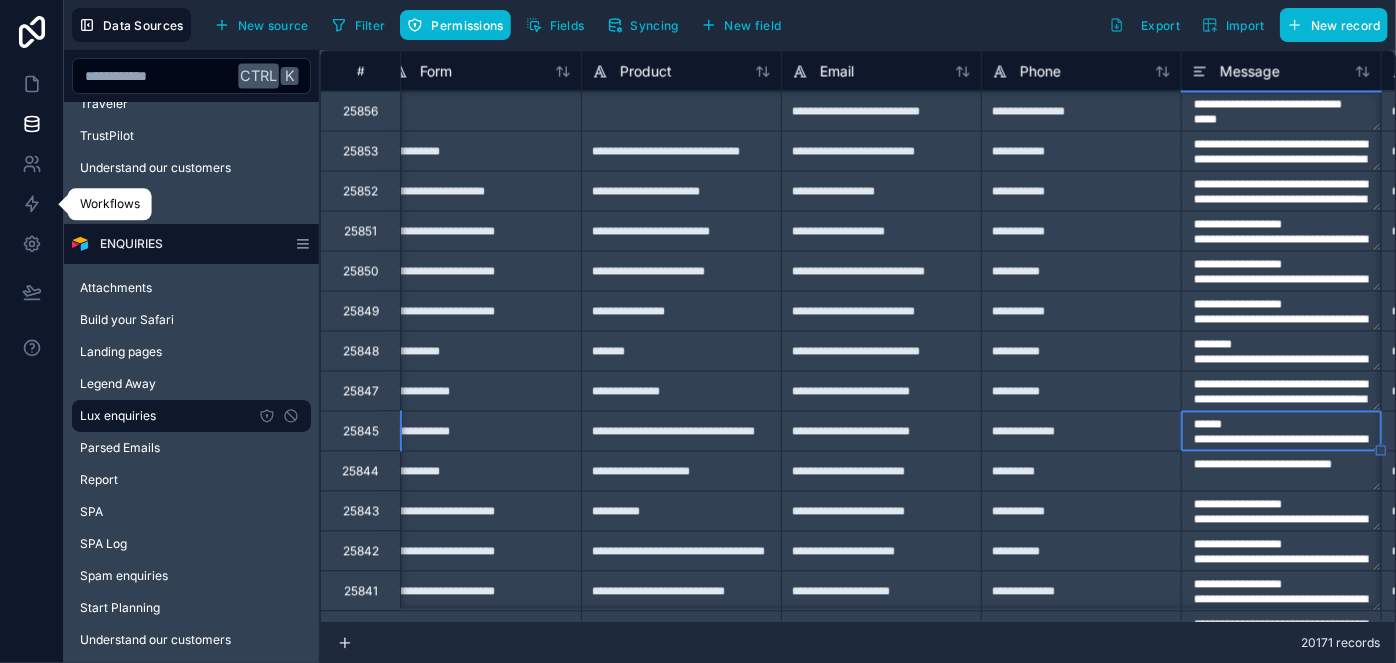 type on "**********" 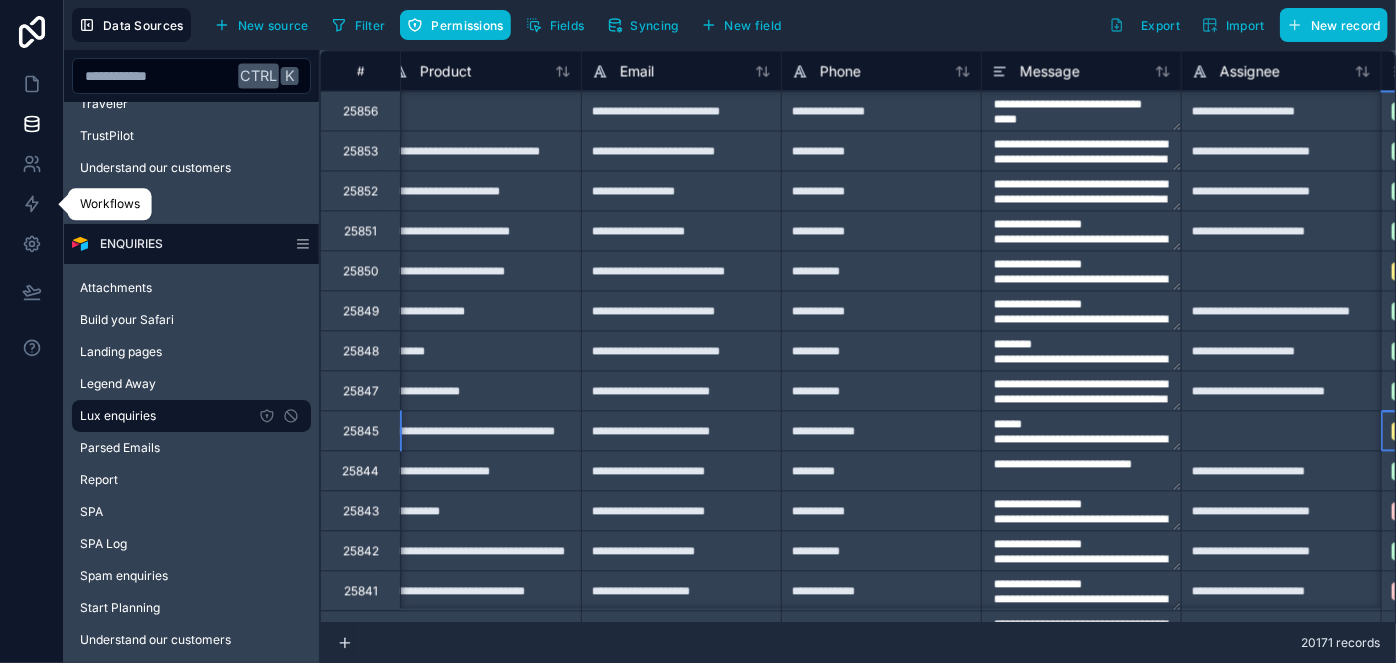 scroll, scrollTop: 2000, scrollLeft: 819, axis: both 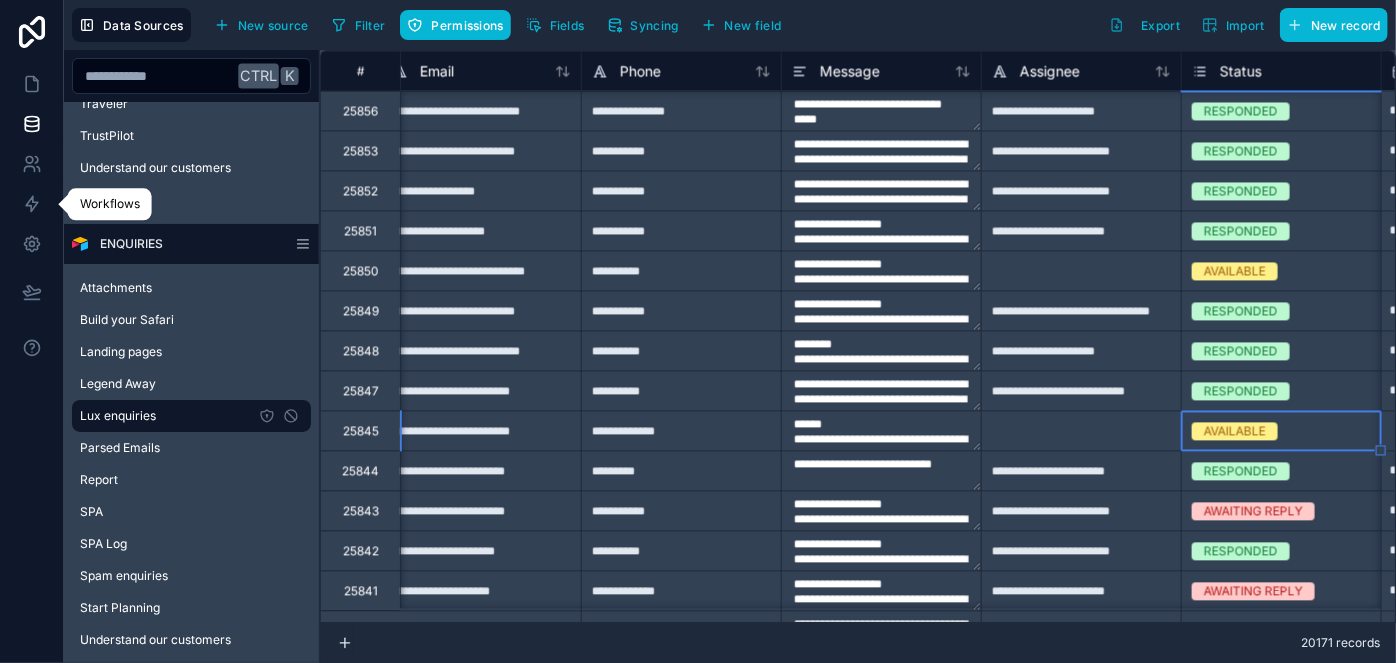type on "**********" 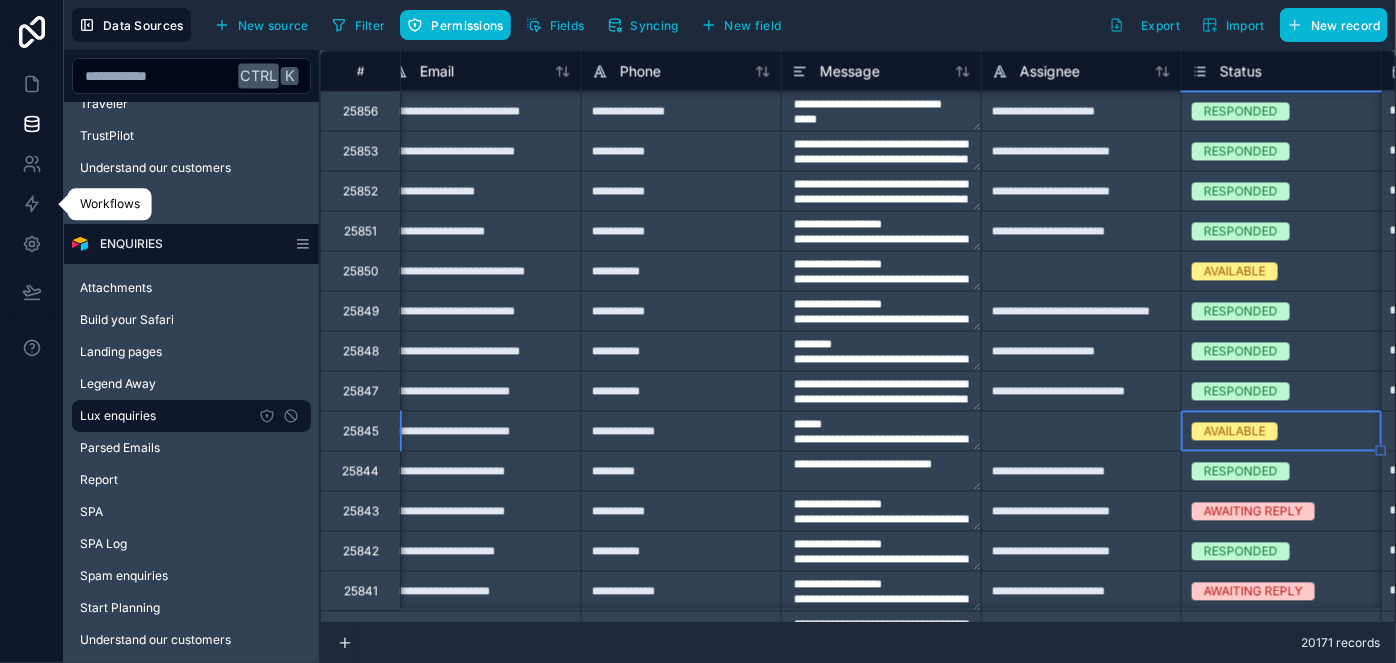 type on "**********" 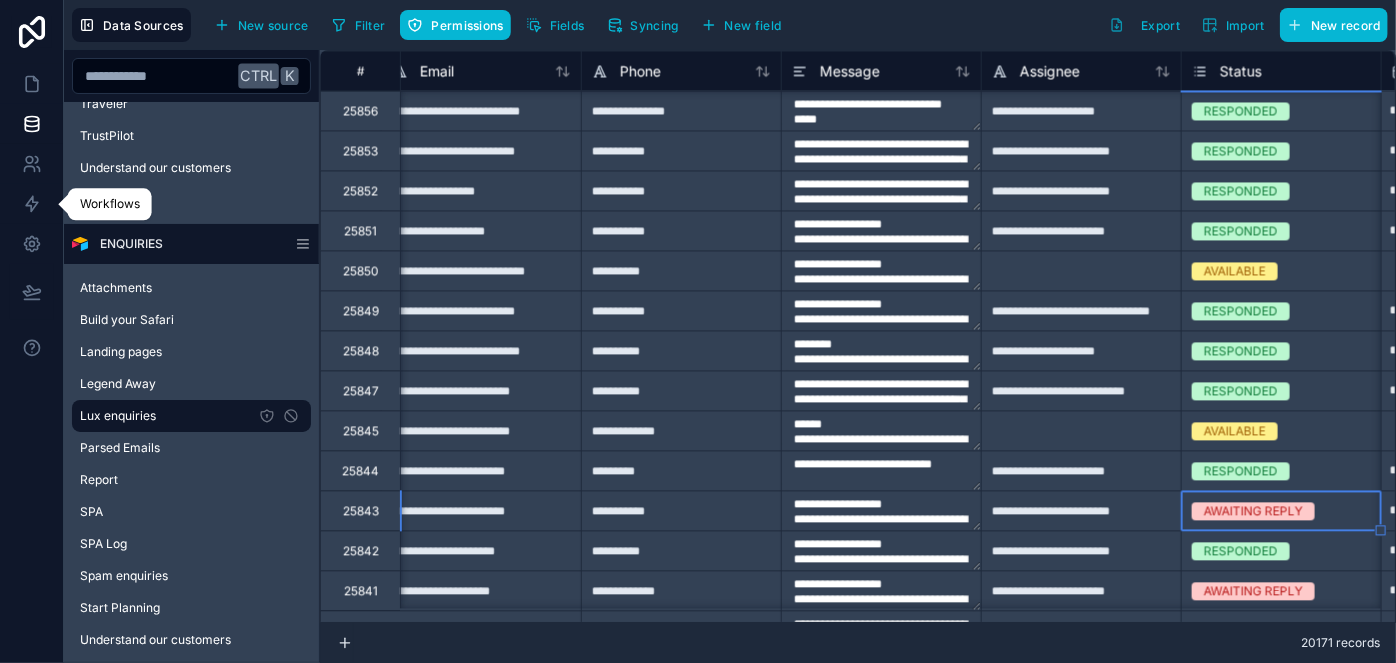 type on "**********" 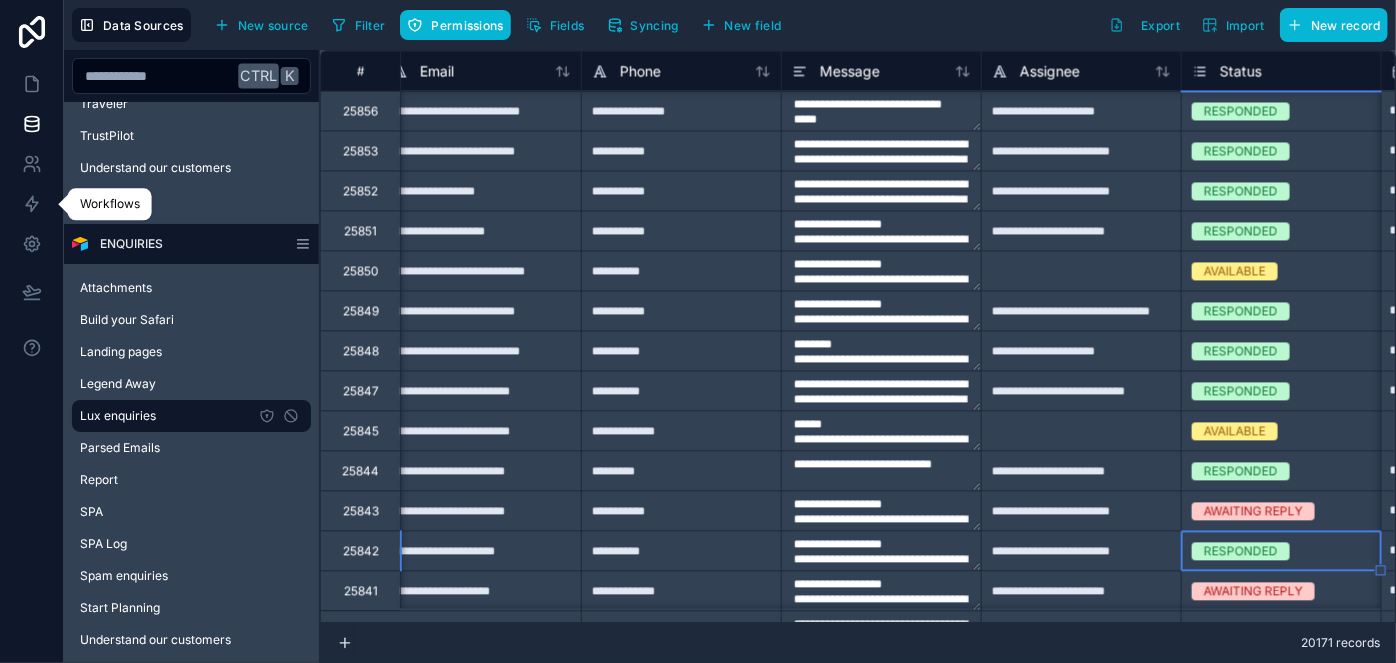 type on "**********" 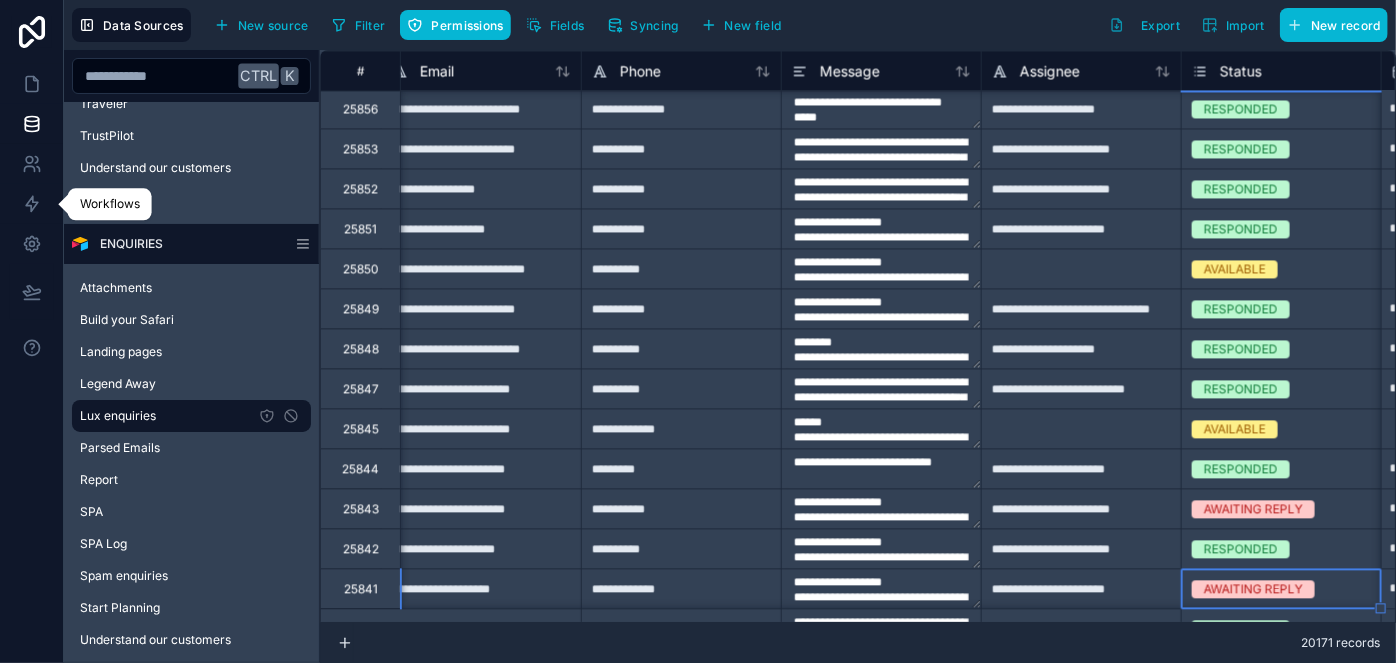type on "**********" 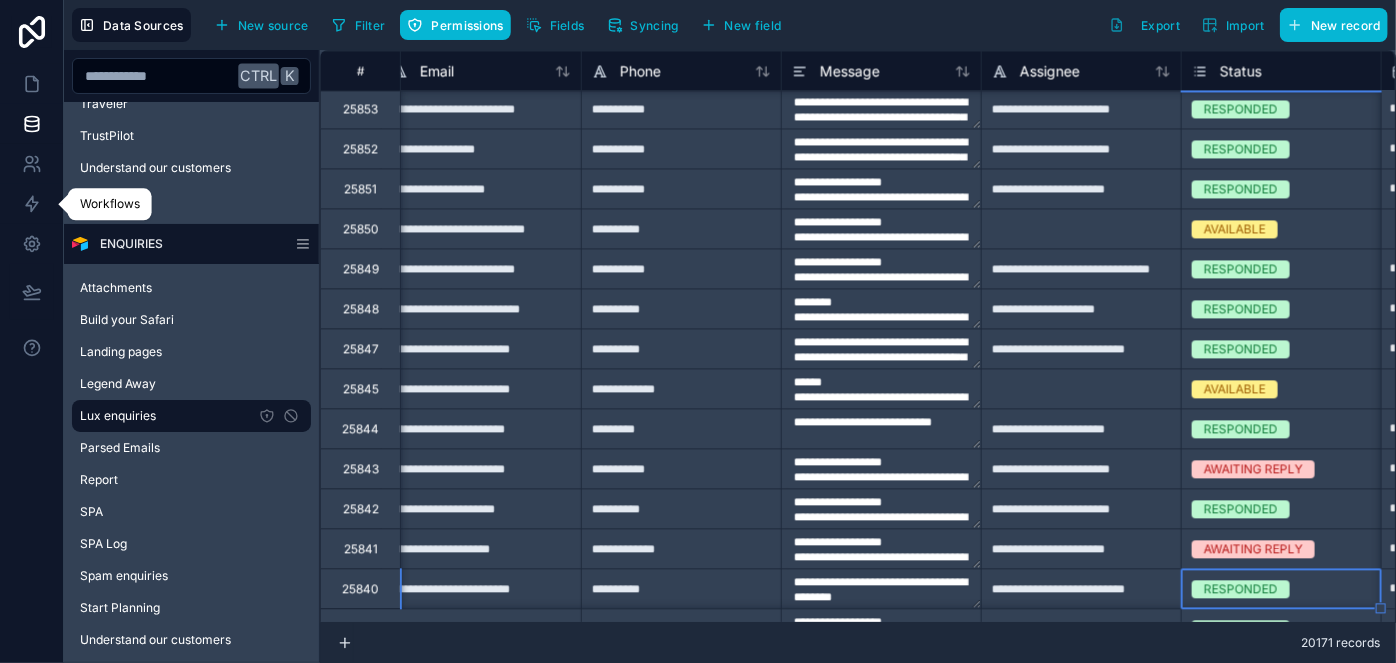 type on "**********" 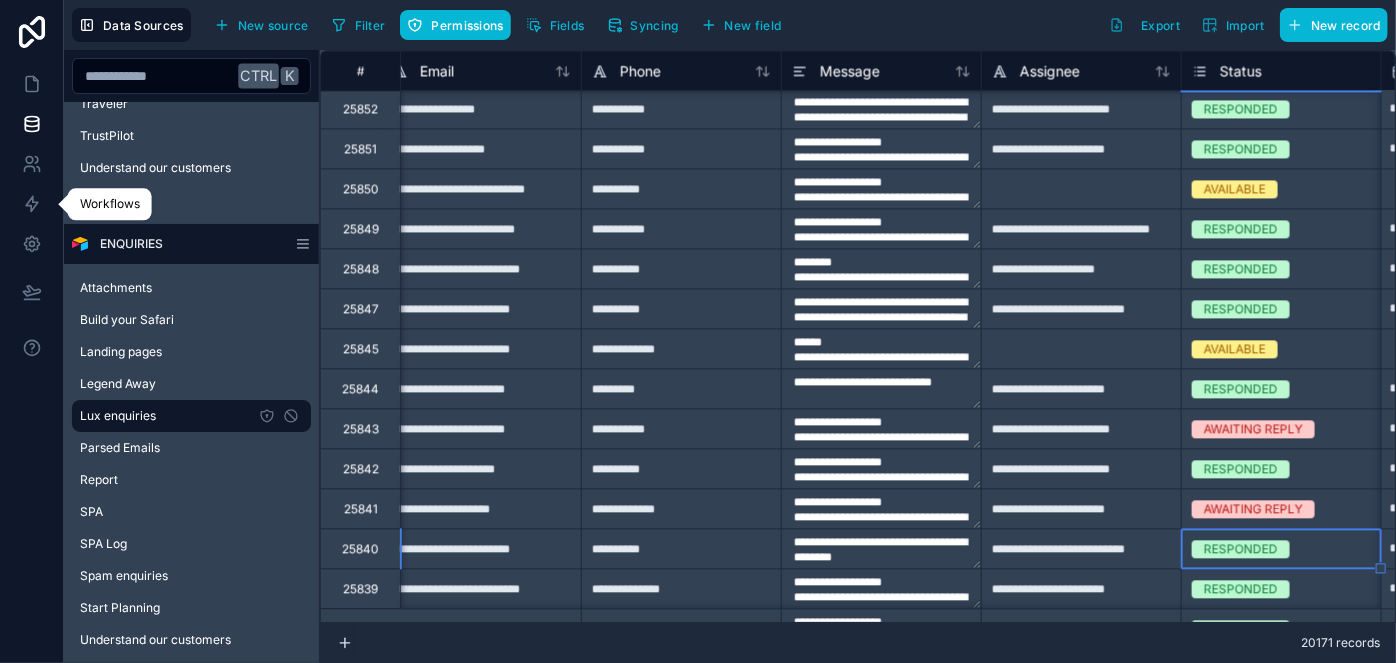 type on "**********" 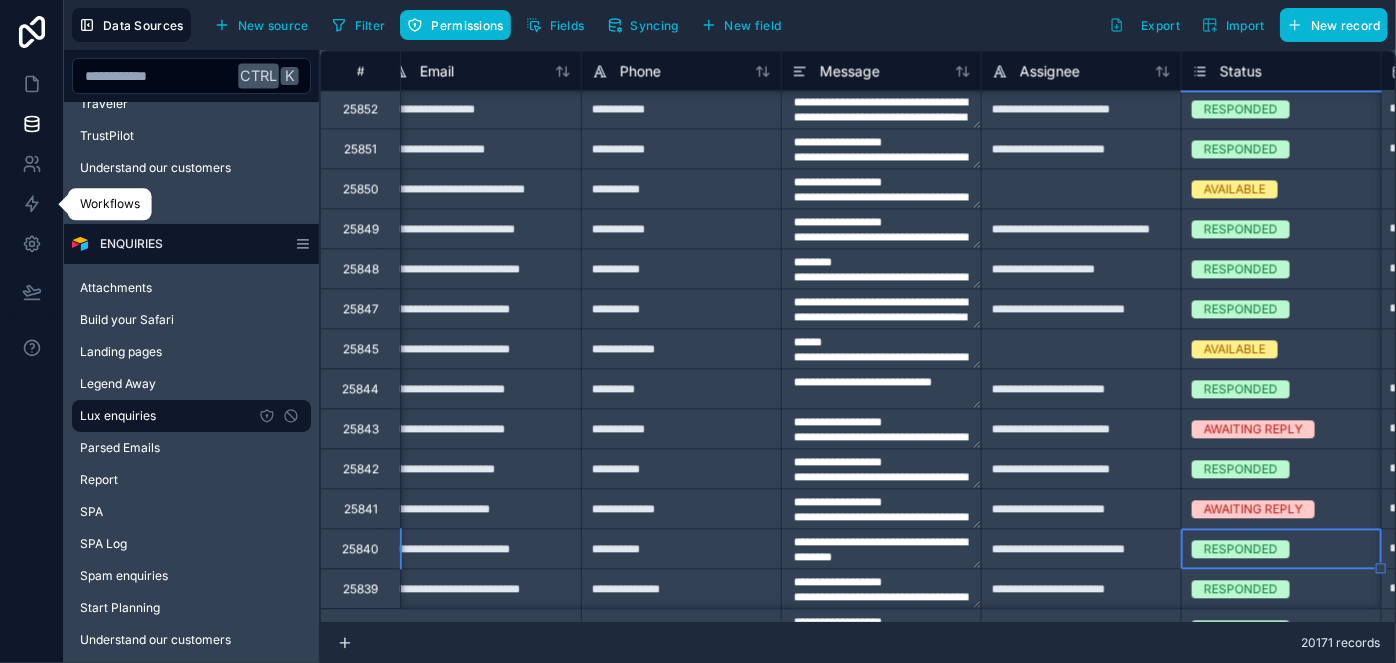 type on "**********" 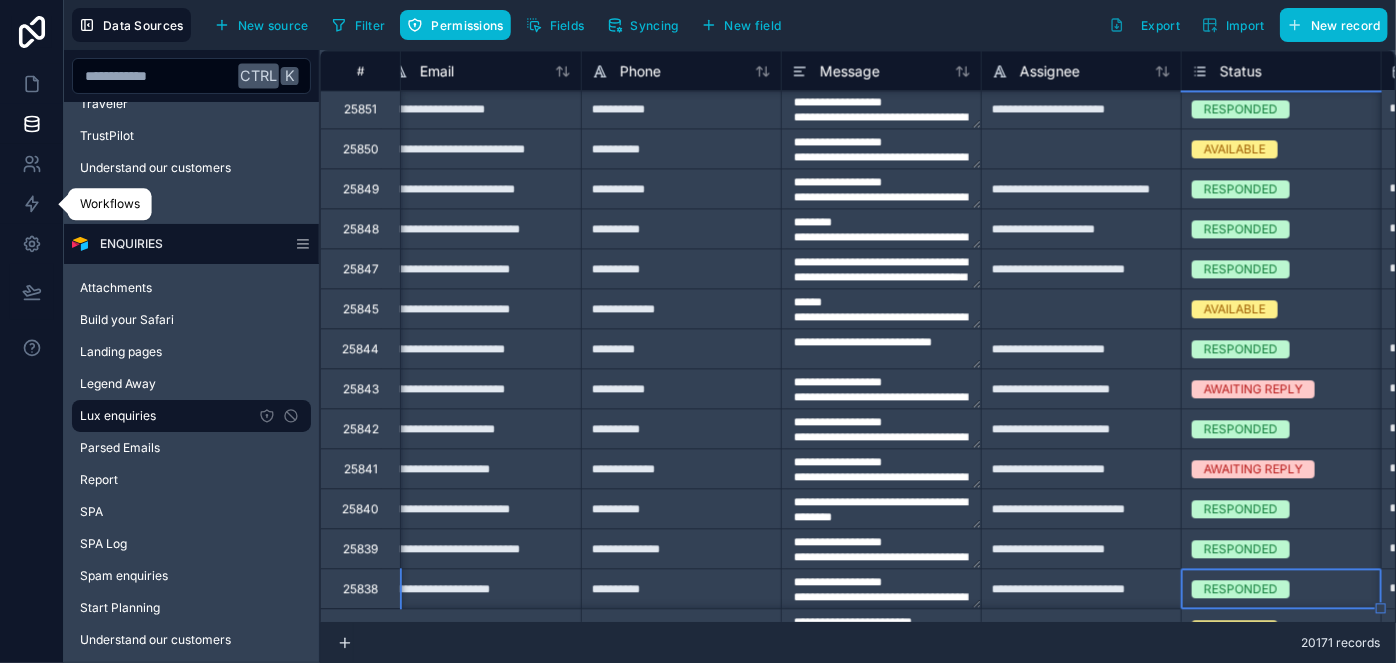 type on "**********" 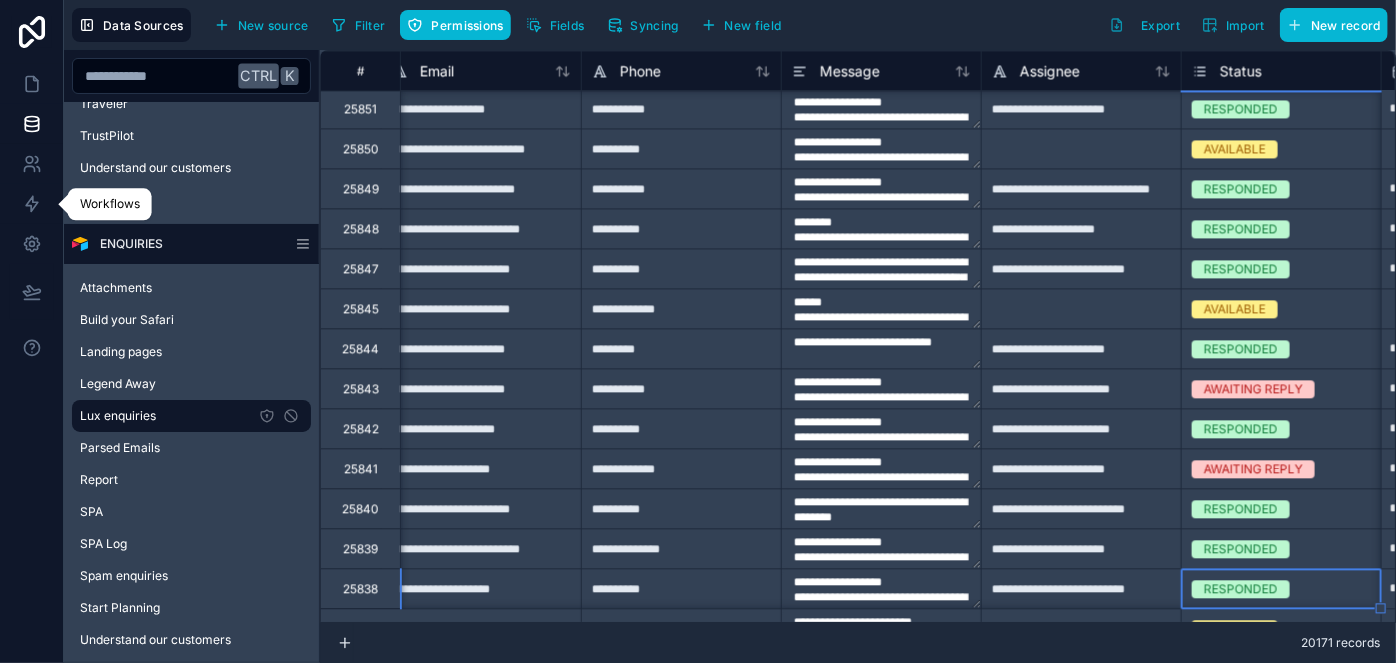 type on "**********" 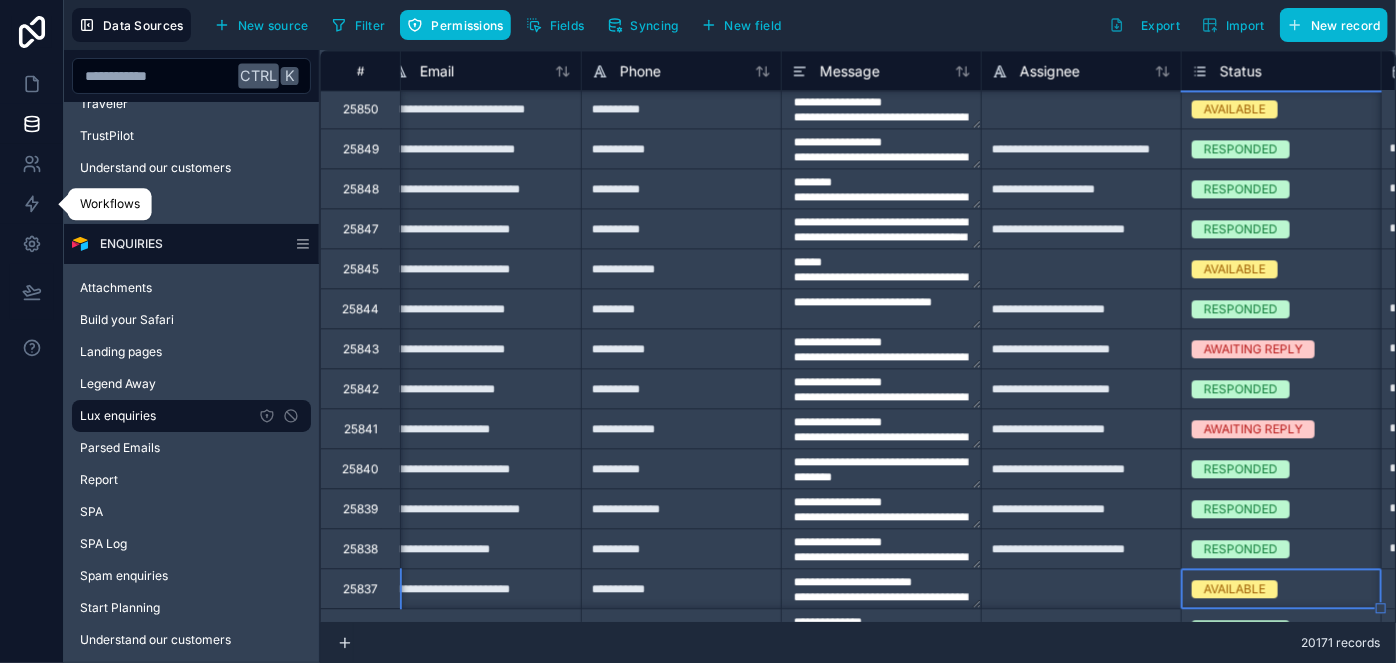 type on "**********" 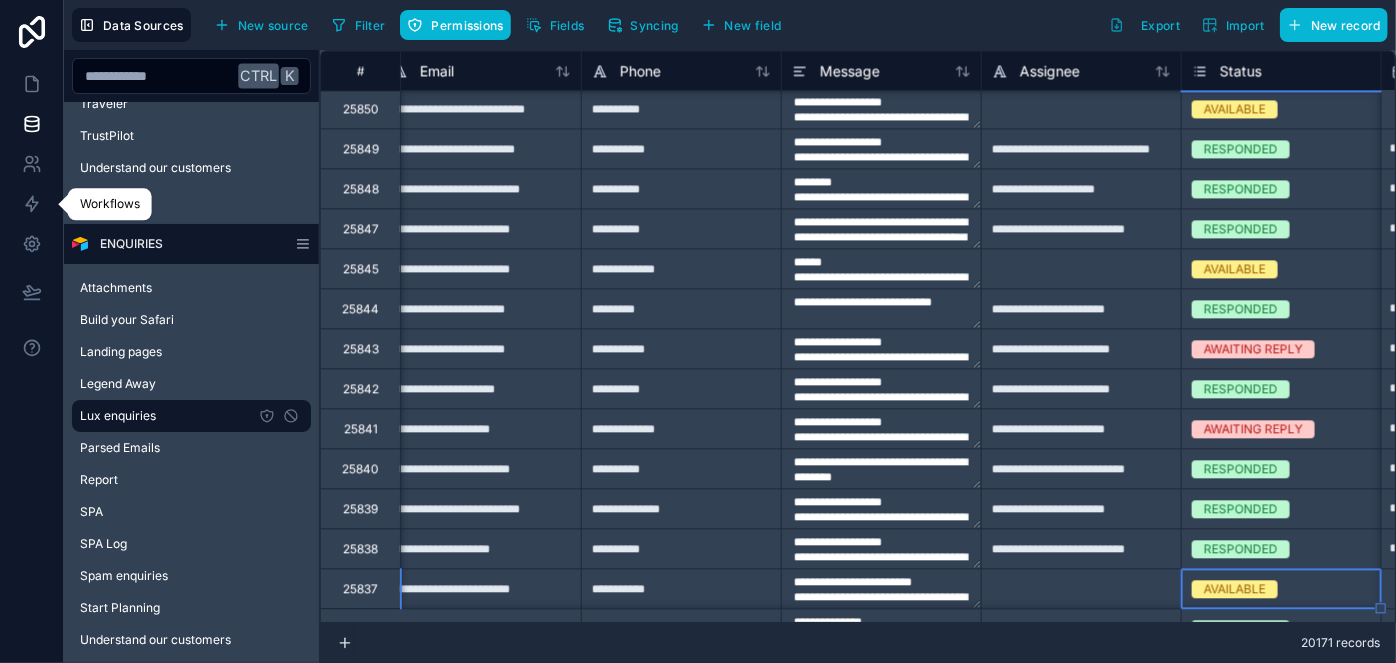 type on "**********" 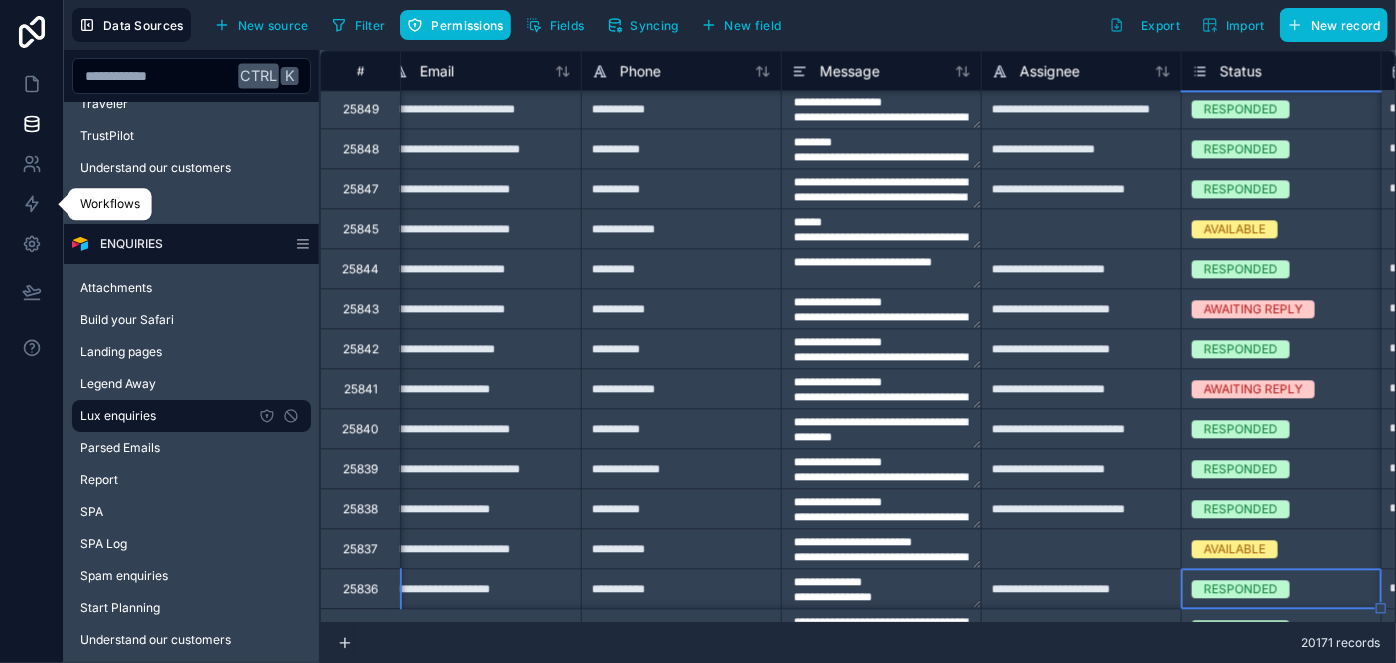 type on "**********" 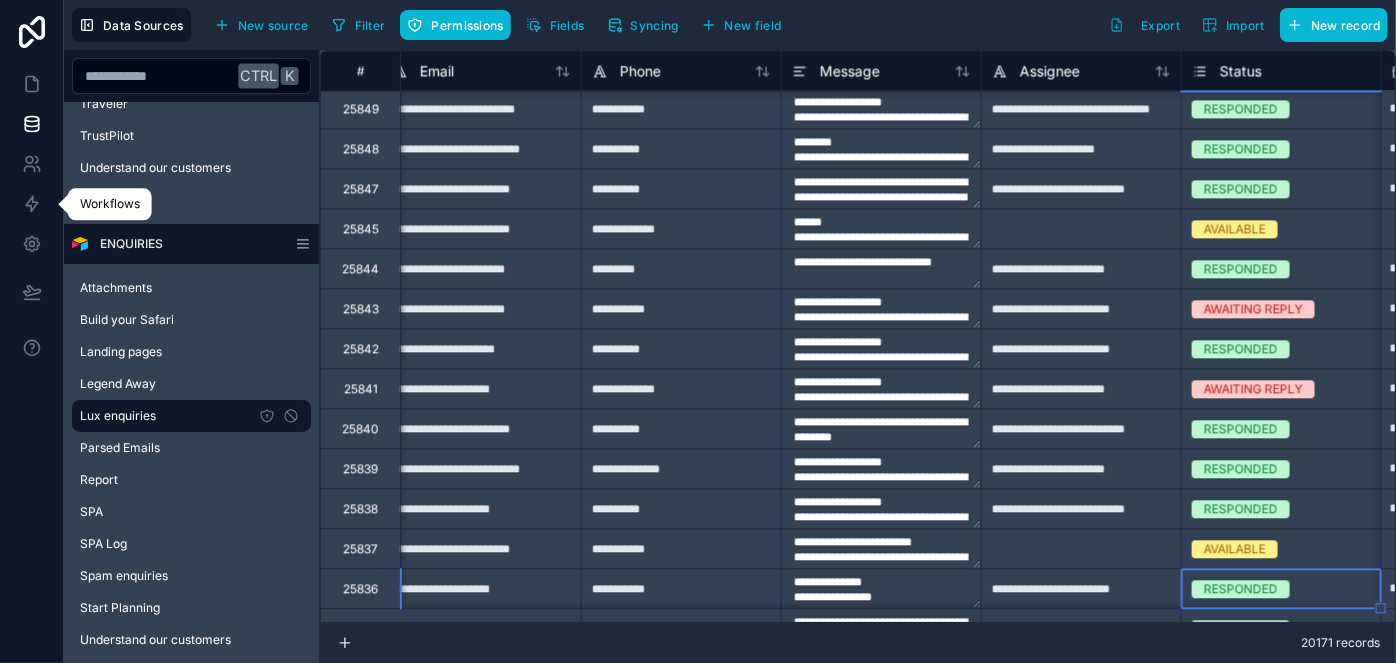 type on "**********" 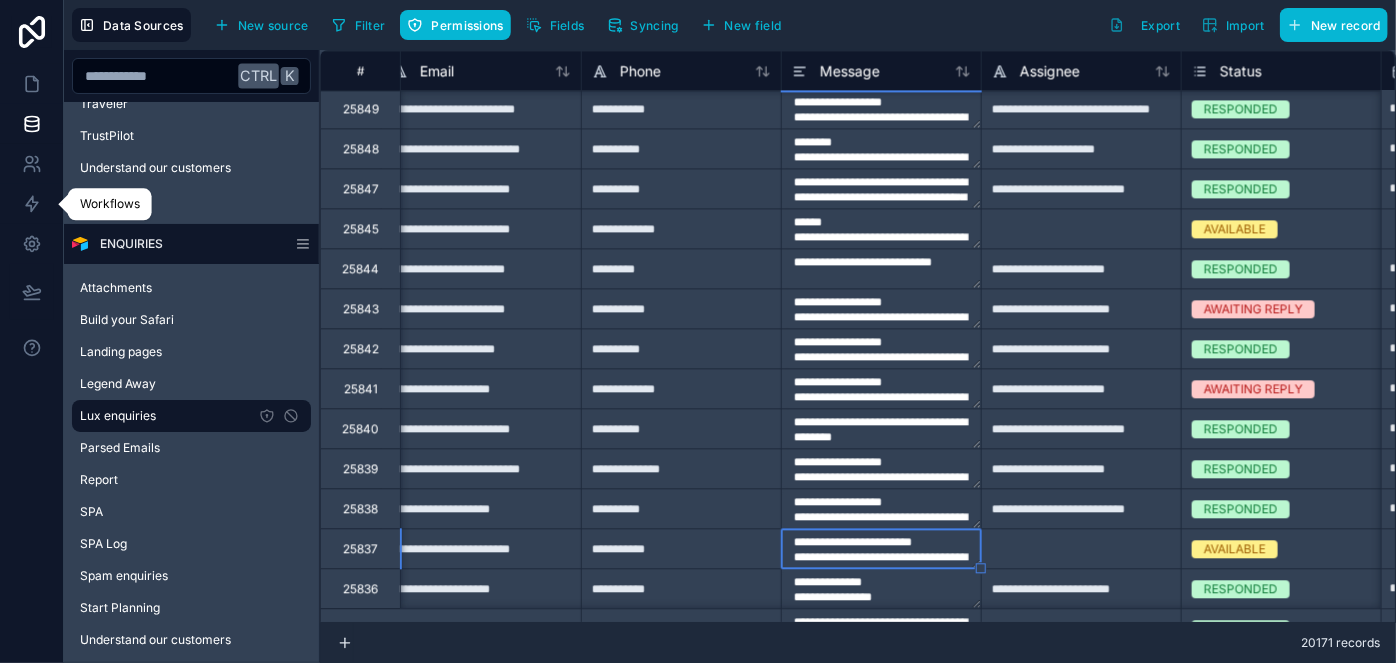 type on "**********" 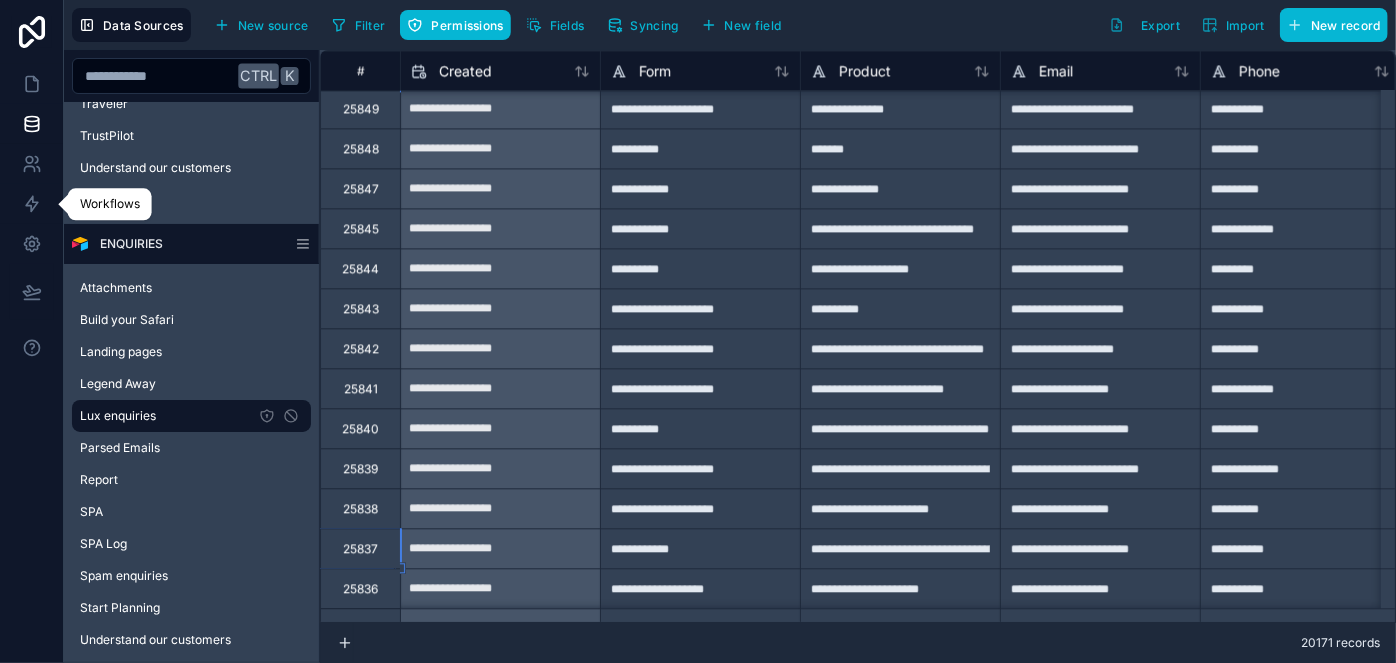 scroll, scrollTop: 2202, scrollLeft: 0, axis: vertical 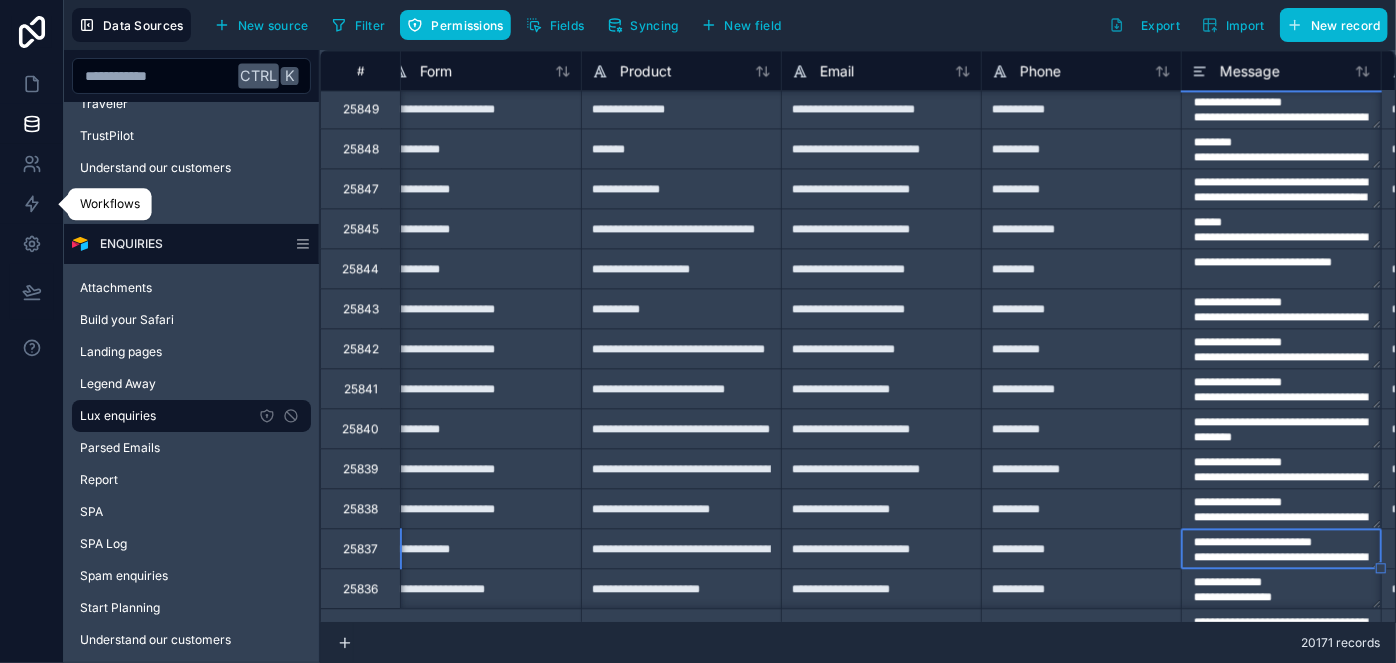 type on "**********" 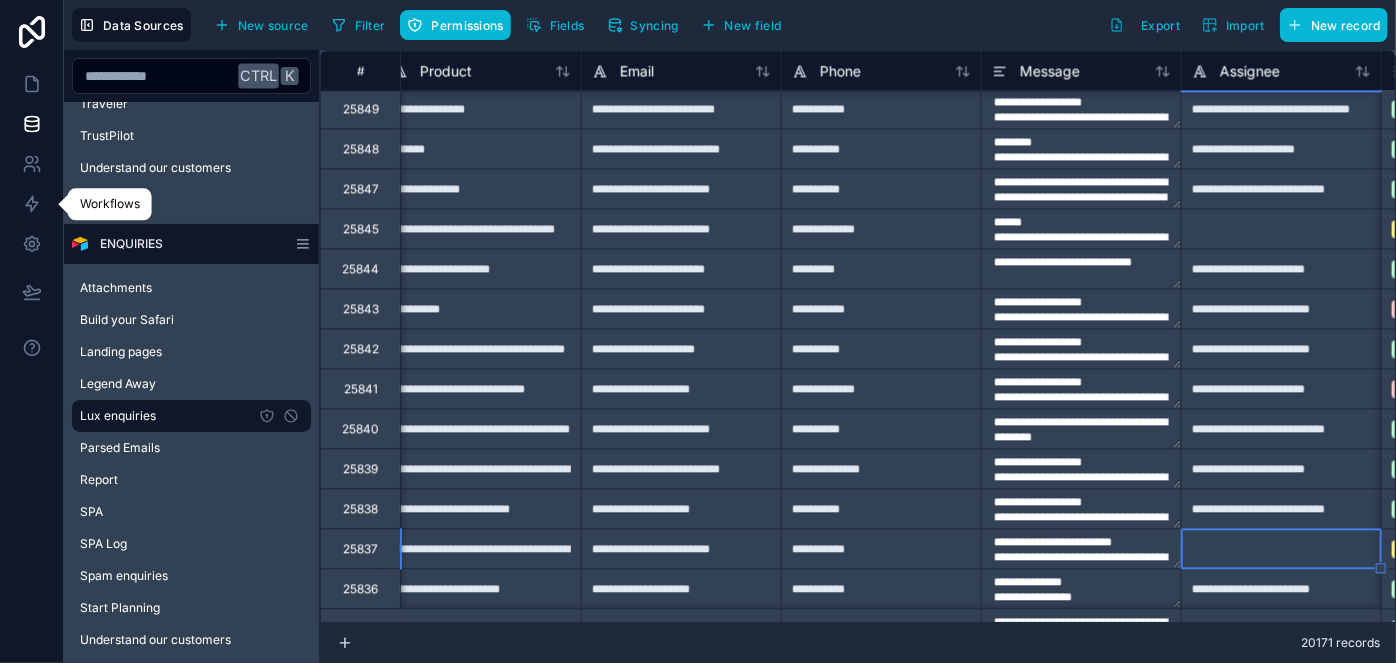 scroll, scrollTop: 2202, scrollLeft: 819, axis: both 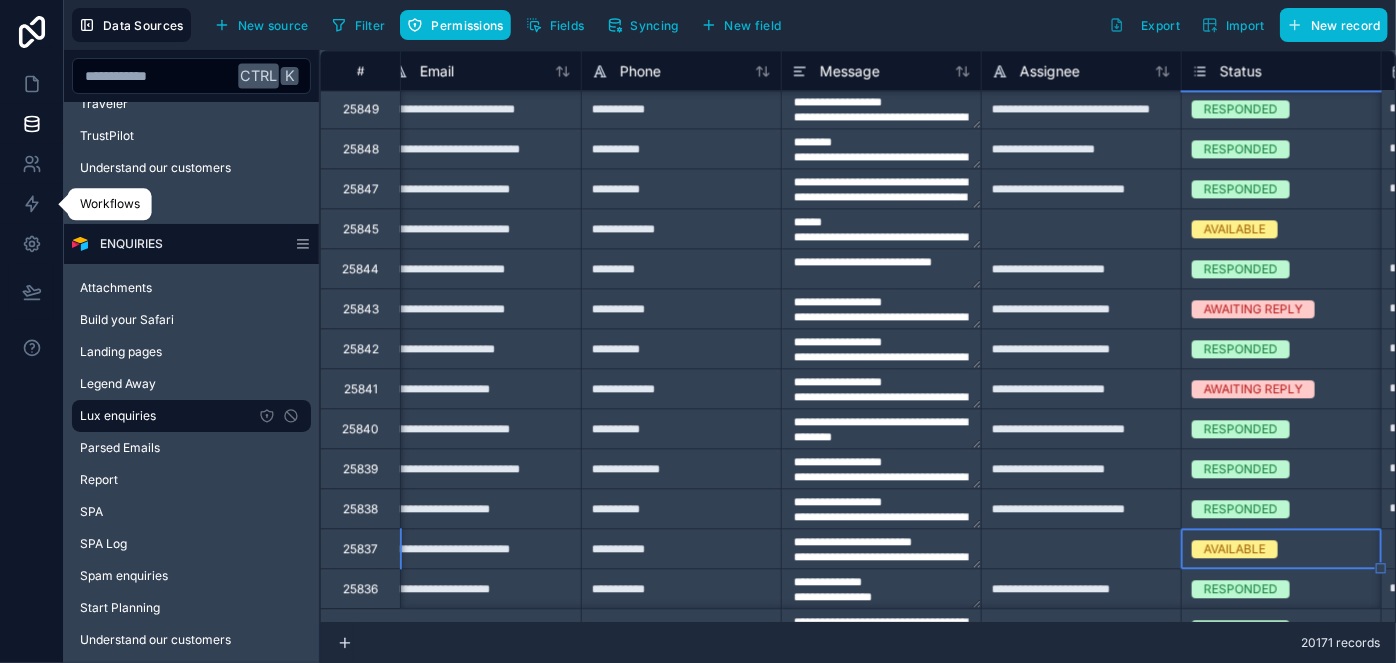 click on "**********" at bounding box center [698, 331] 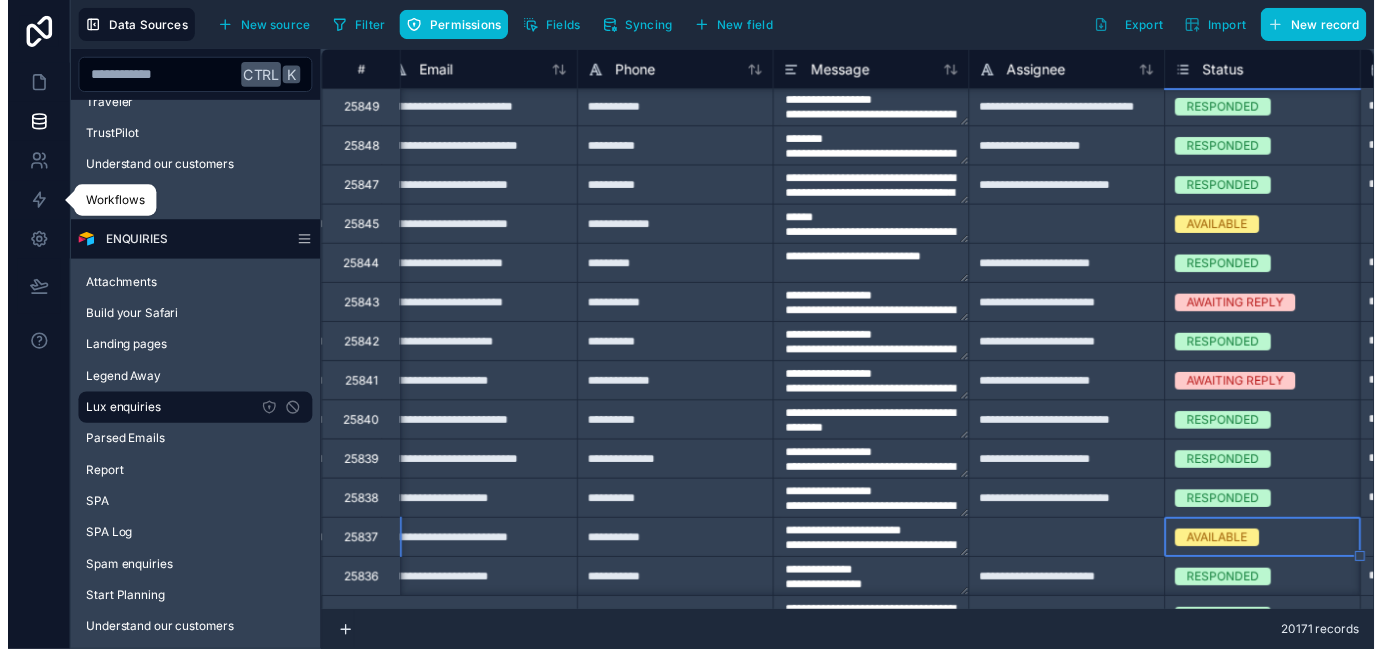 scroll, scrollTop: 219, scrollLeft: 0, axis: vertical 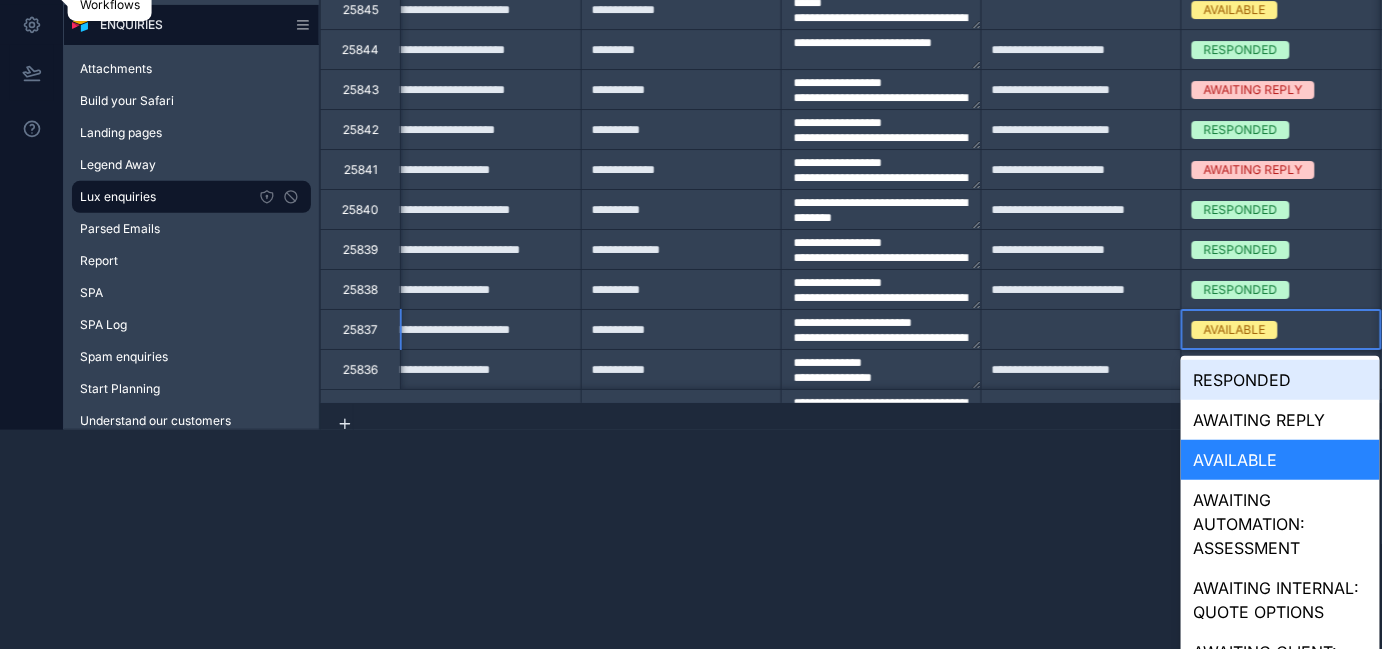 click on "RESPONDED" at bounding box center [1280, 380] 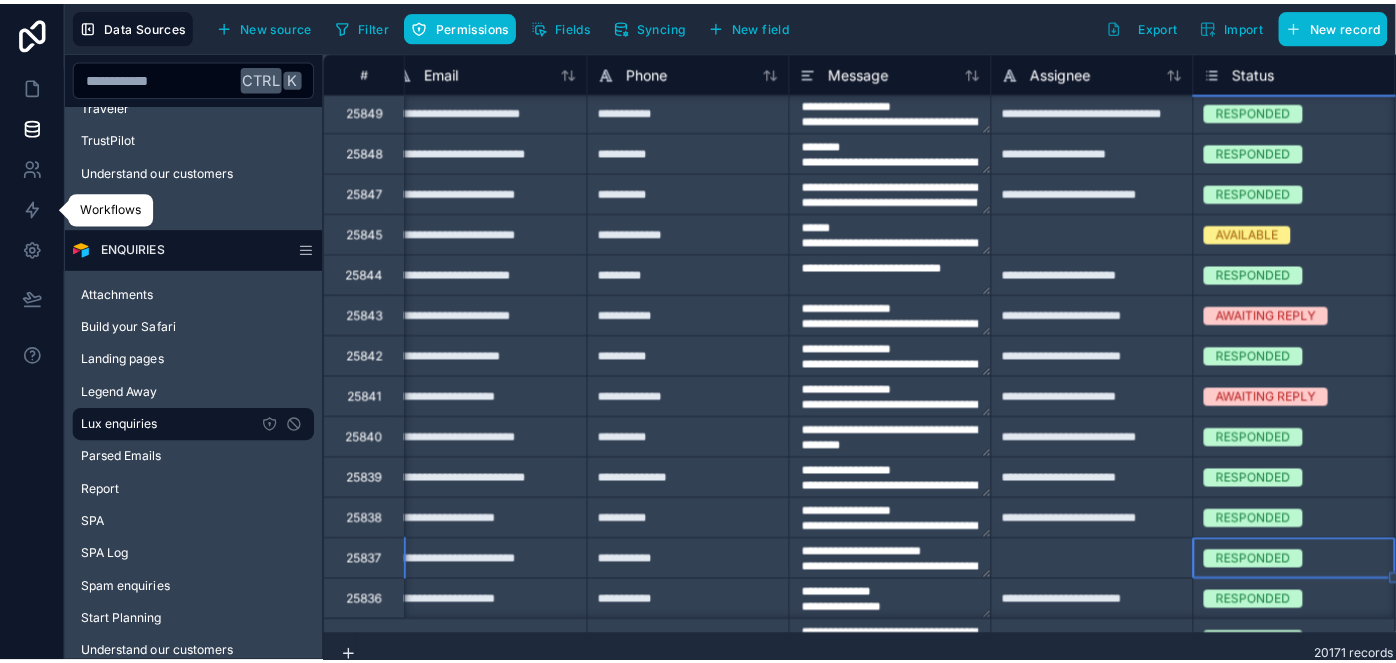 scroll, scrollTop: 0, scrollLeft: 0, axis: both 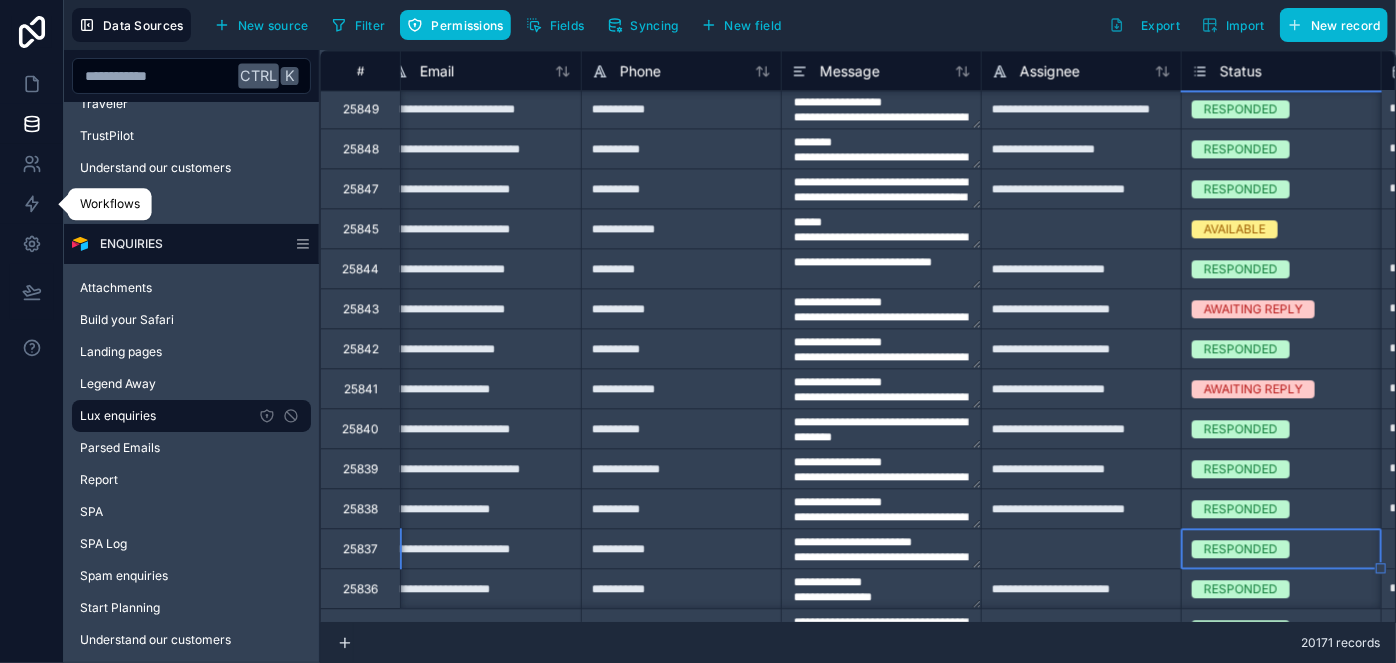 click on "RESPONDED" at bounding box center [1281, 429] 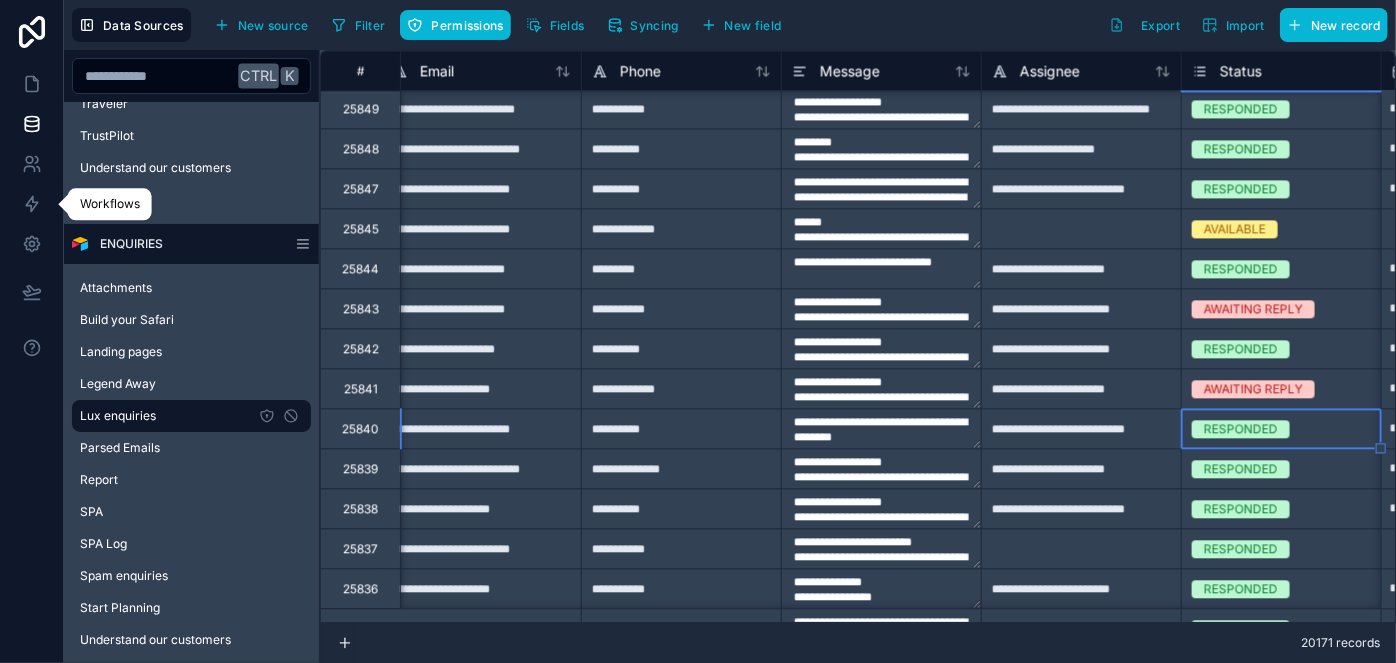 click on "RESPONDED" at bounding box center (1281, 549) 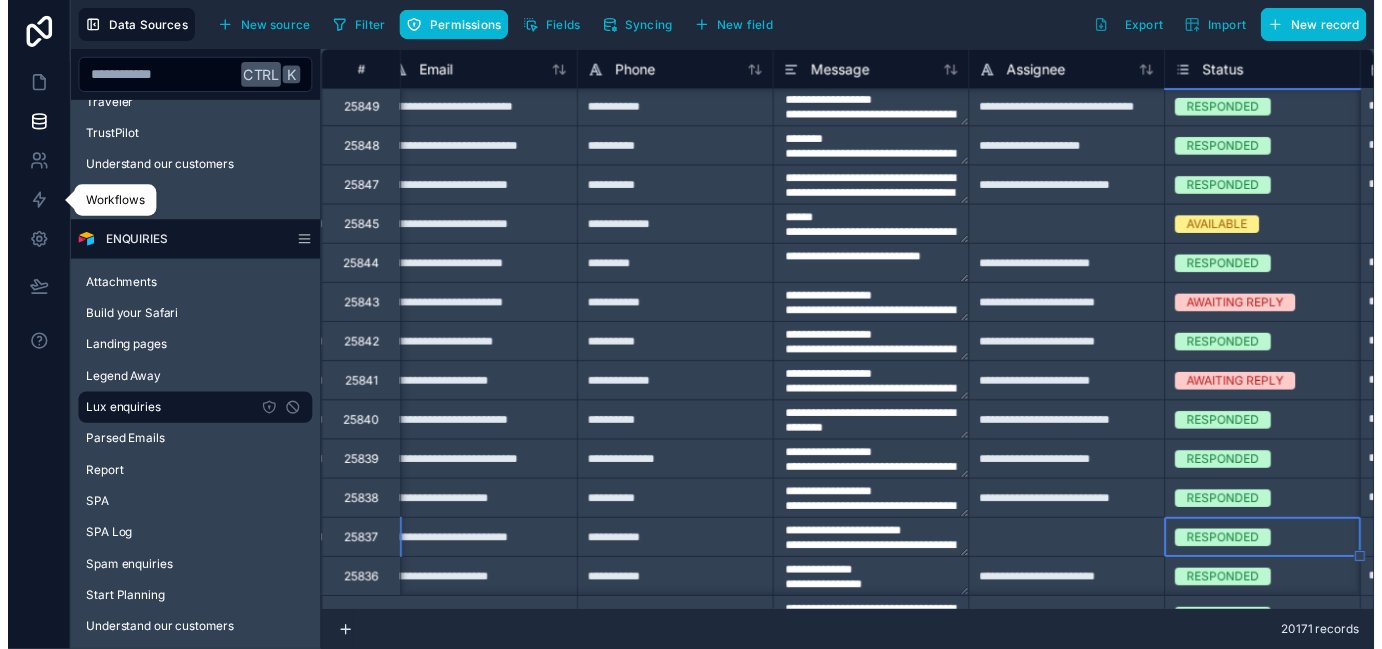 scroll, scrollTop: 219, scrollLeft: 0, axis: vertical 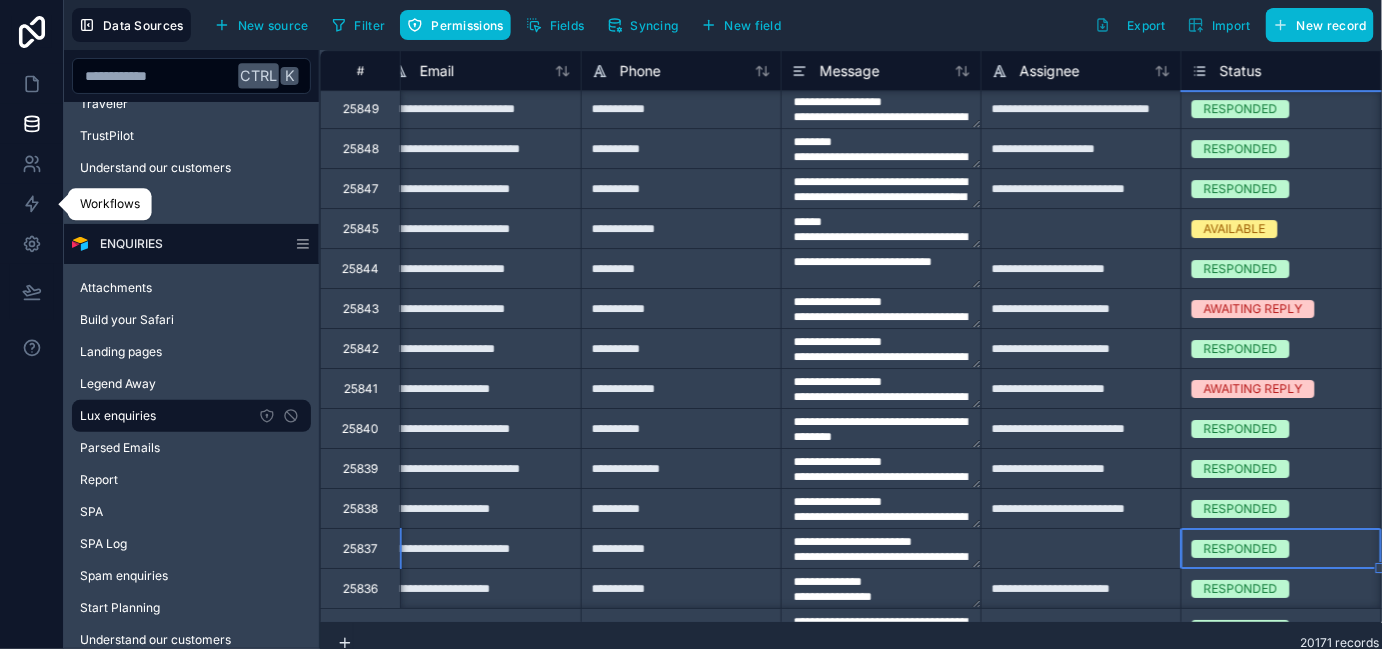click on "**********" at bounding box center (691, 324) 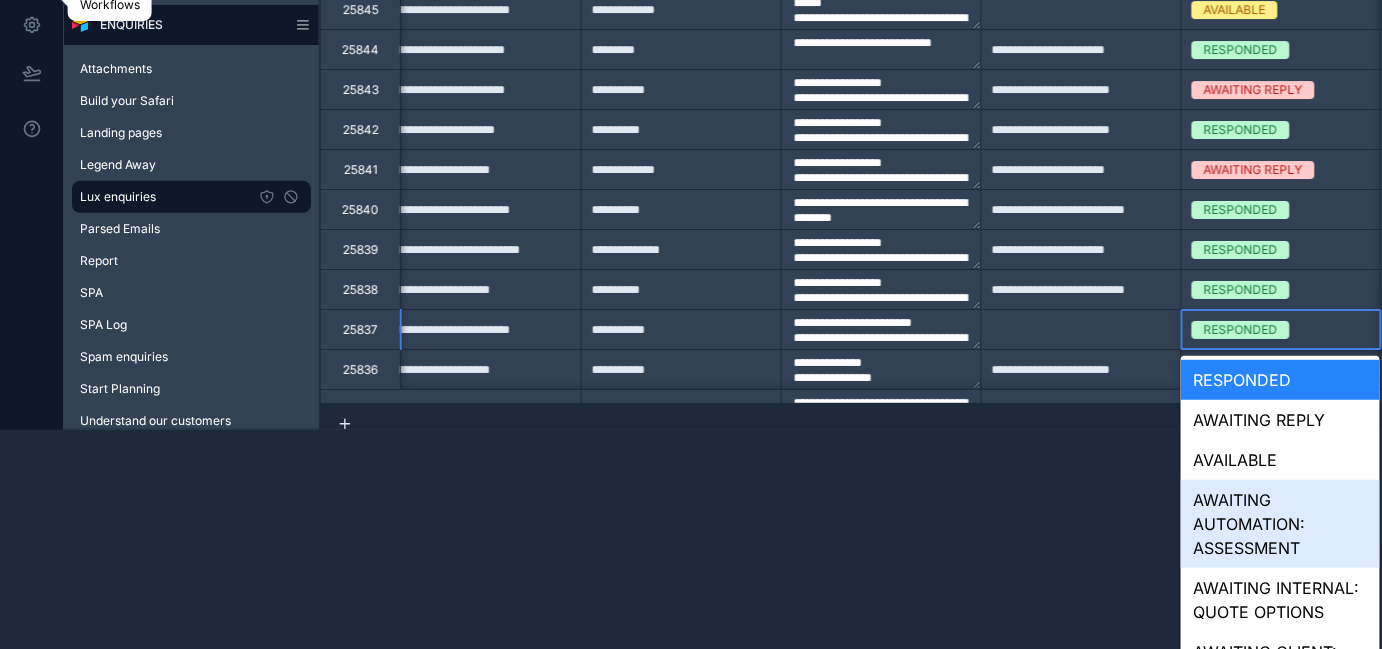 type on "**********" 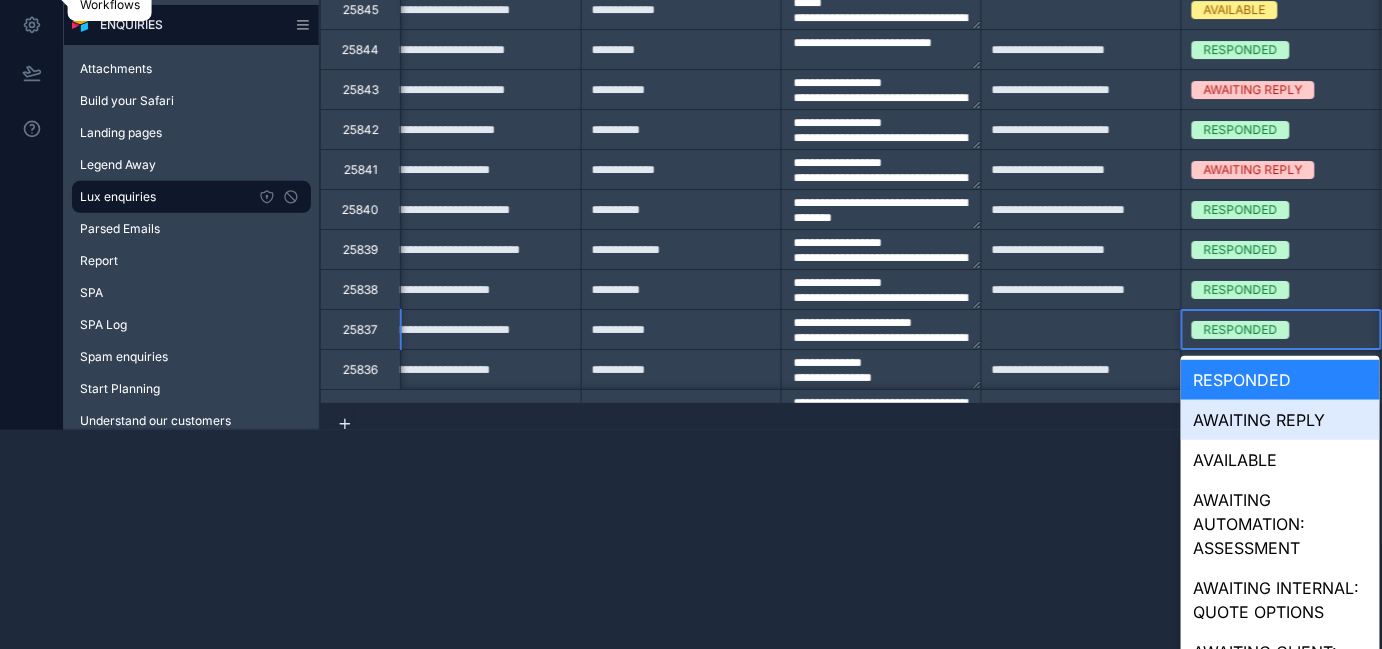 click on "AWAITING REPLY" at bounding box center (1280, 420) 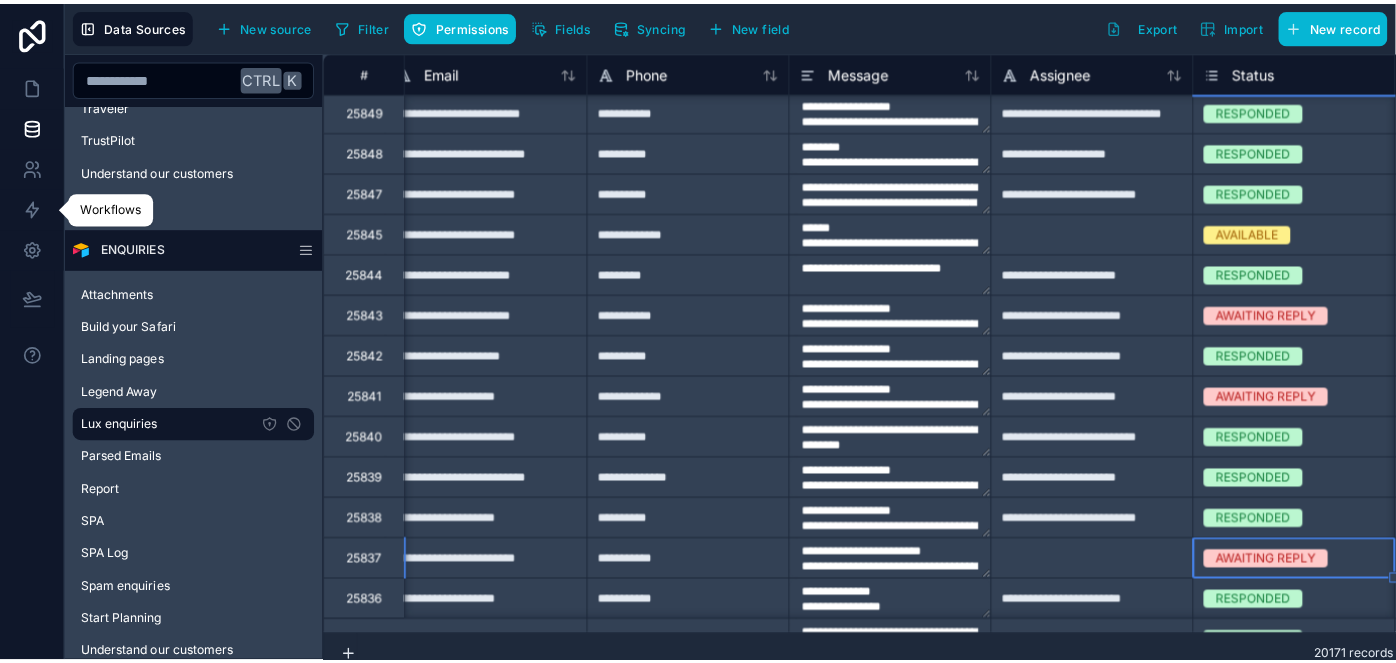 scroll, scrollTop: 0, scrollLeft: 0, axis: both 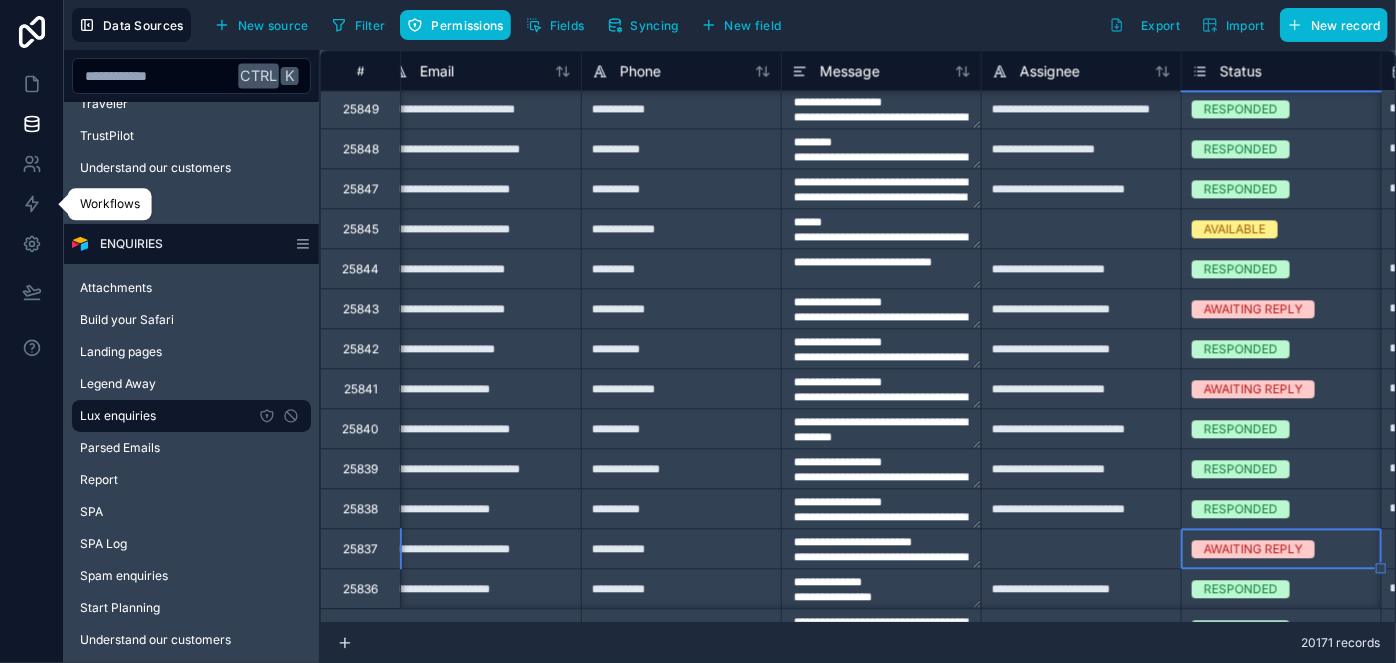 click at bounding box center [1081, 548] 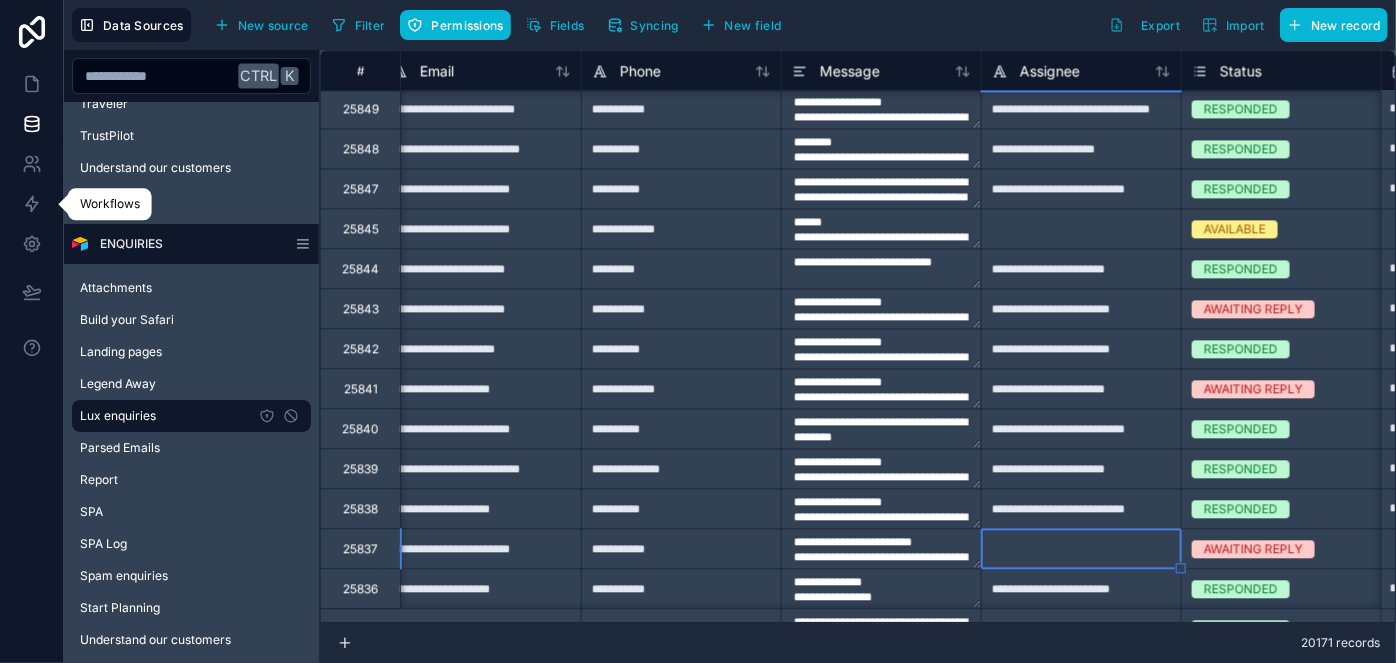 type on "**********" 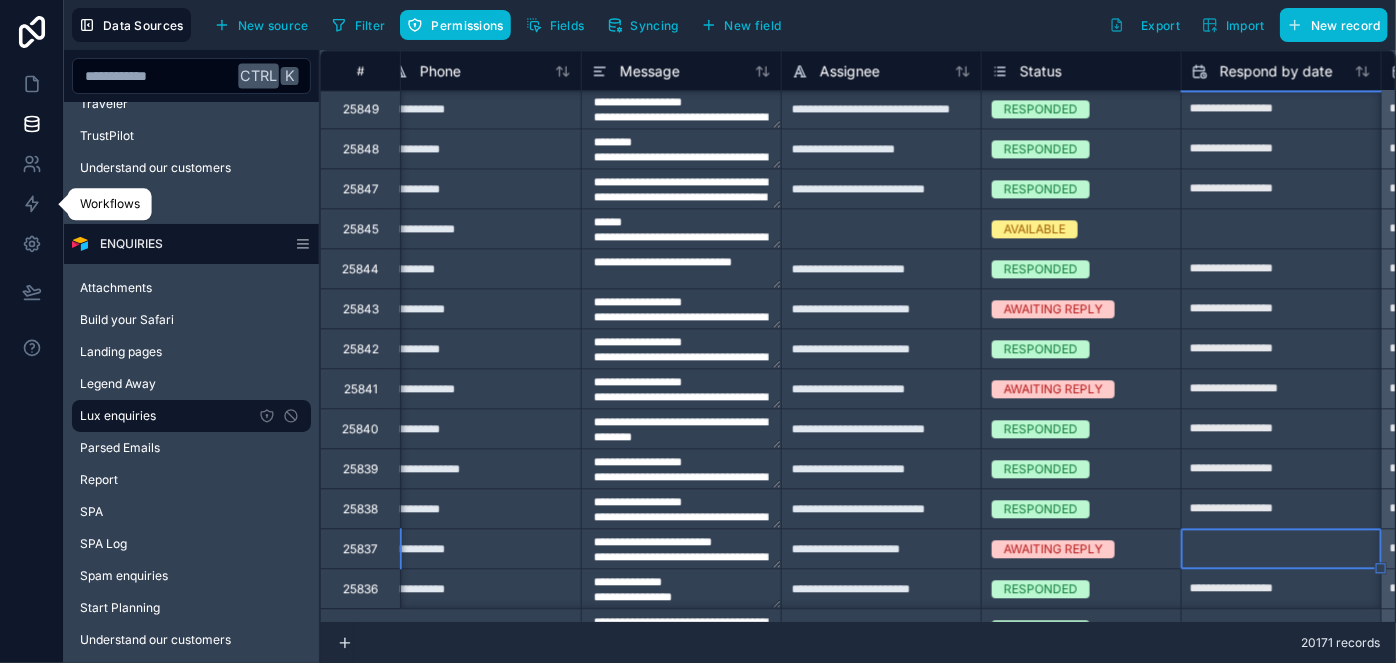 type on "**********" 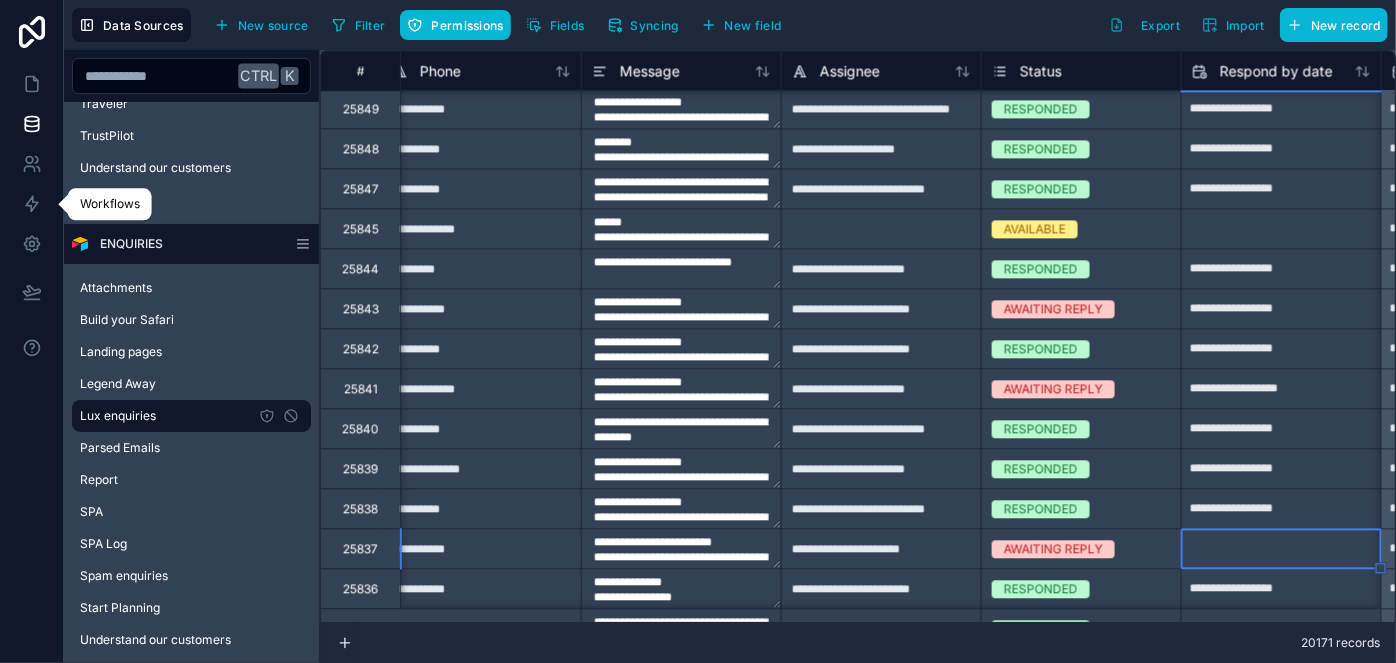 type on "**********" 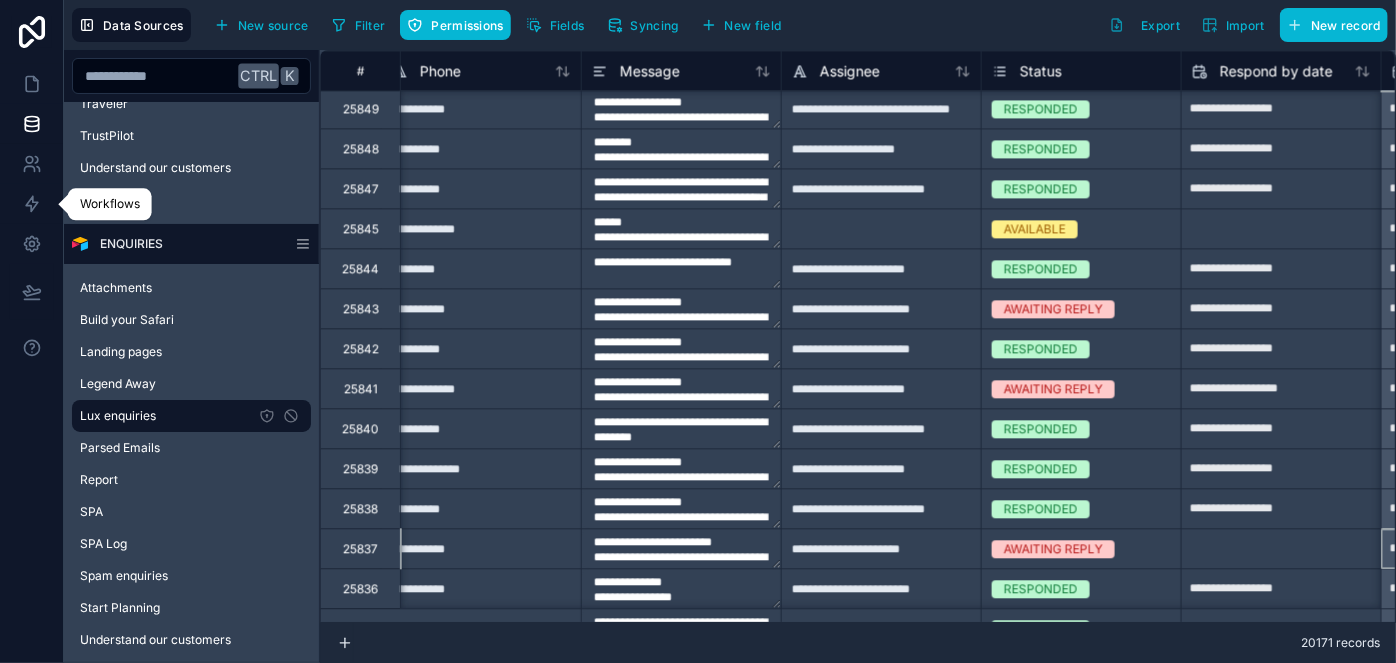 scroll, scrollTop: 2202, scrollLeft: 1219, axis: both 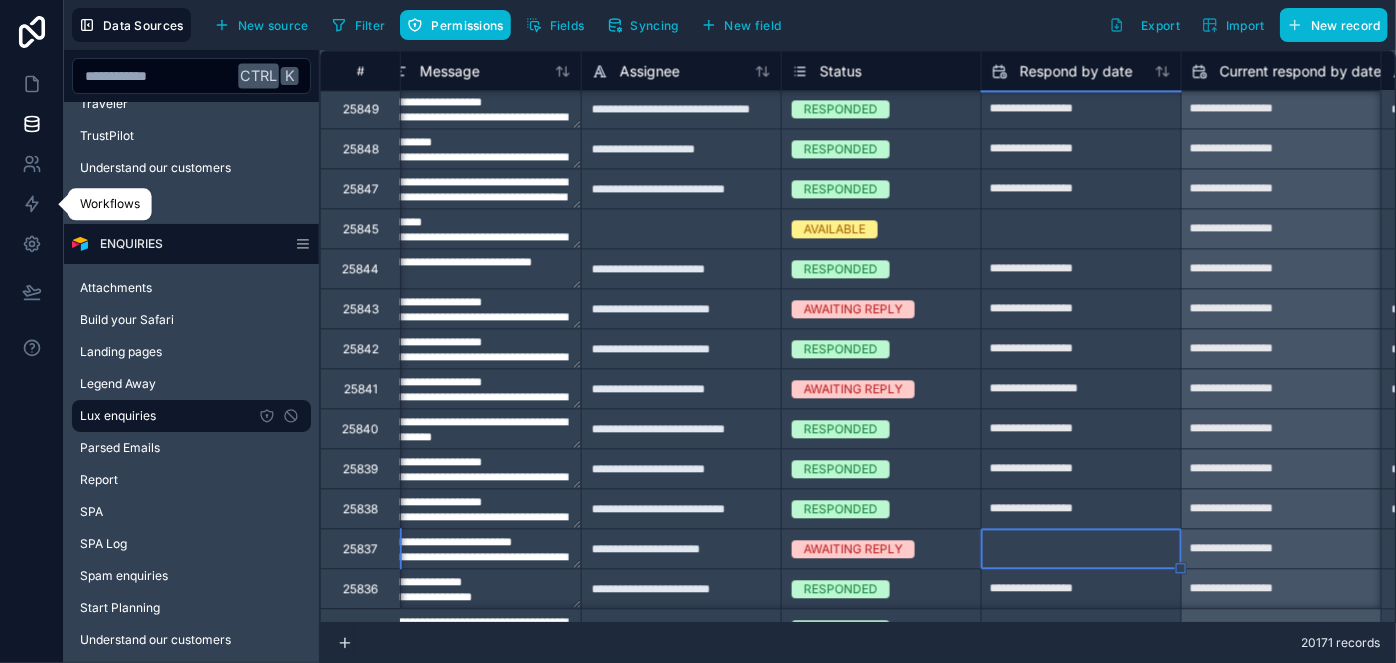 type on "**********" 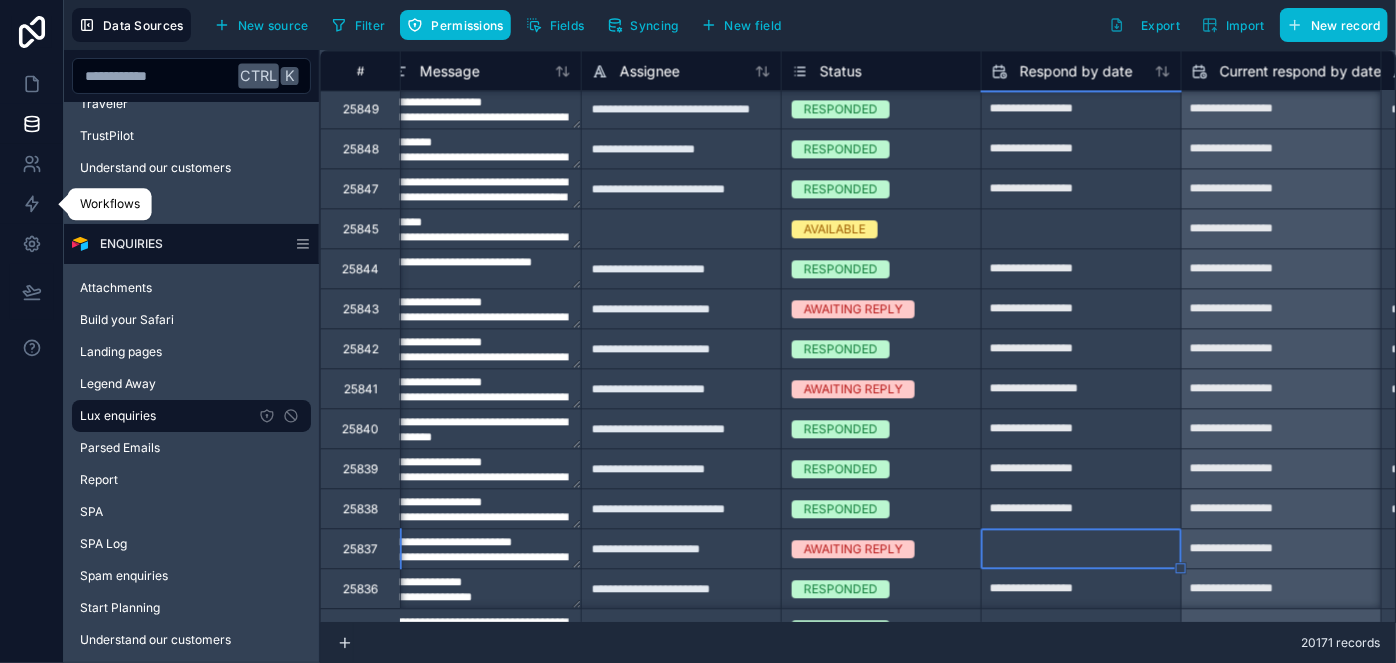 type on "**********" 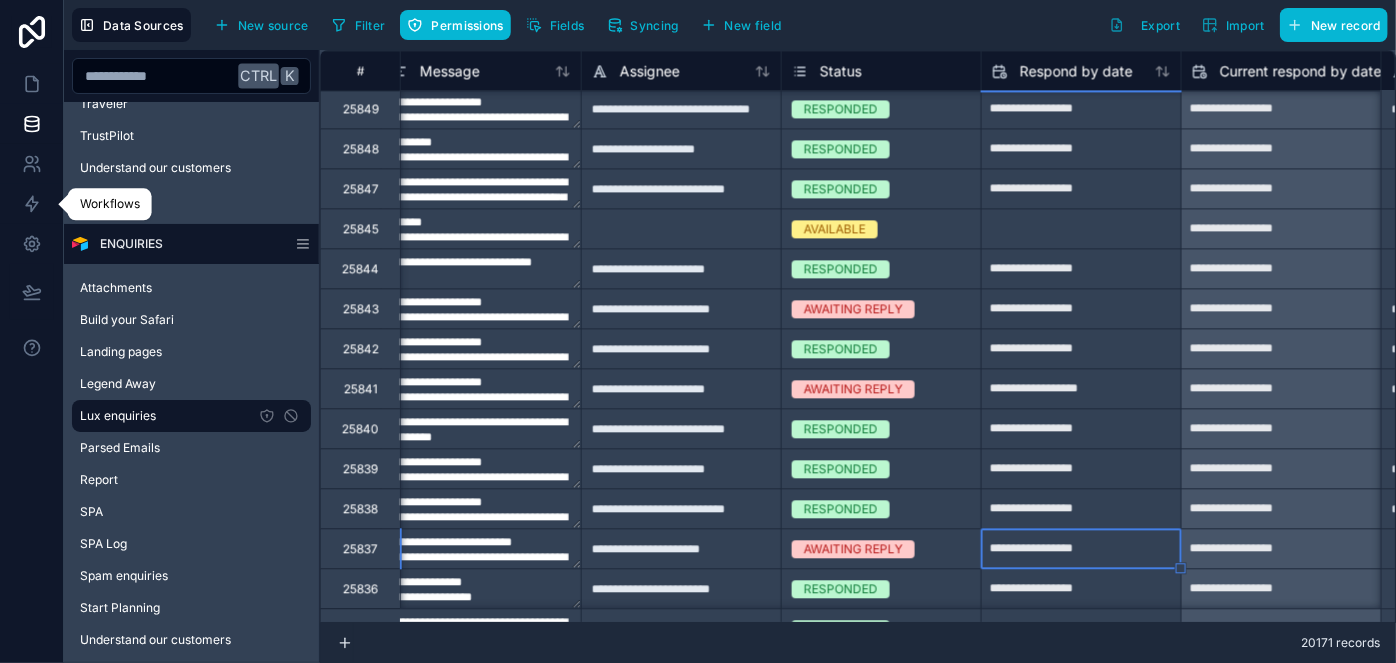 type on "**********" 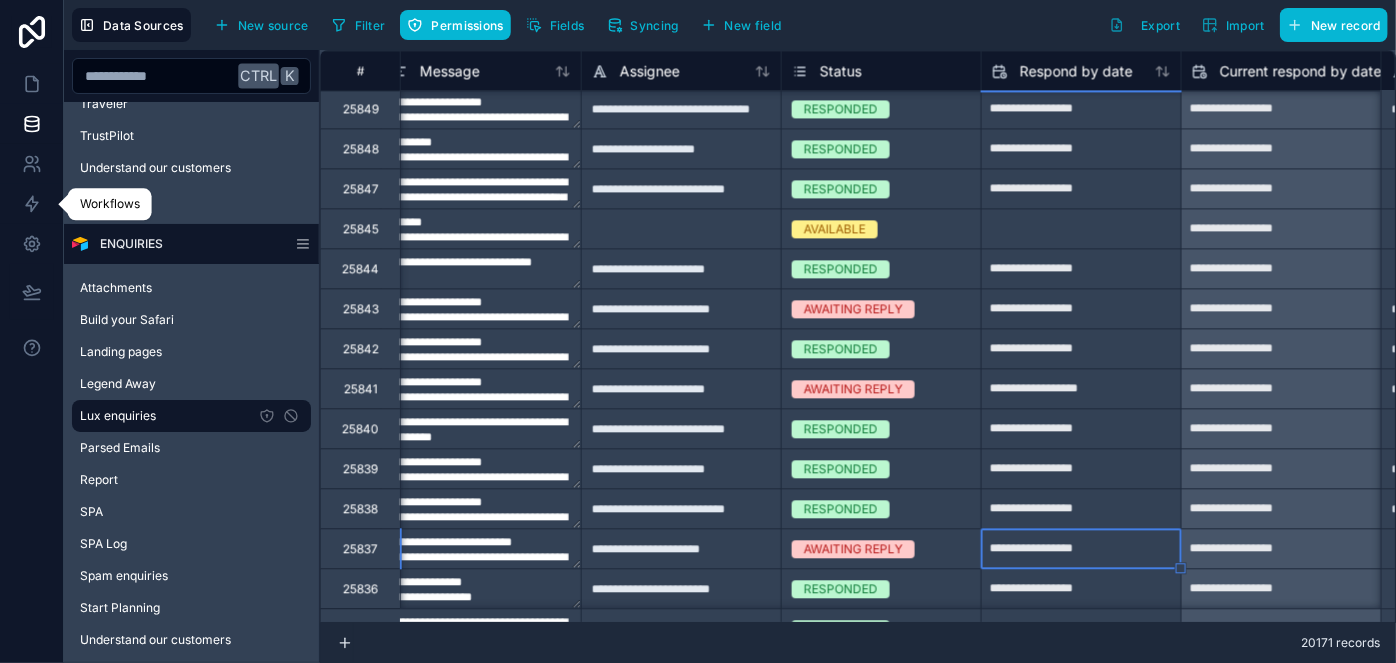 type on "**********" 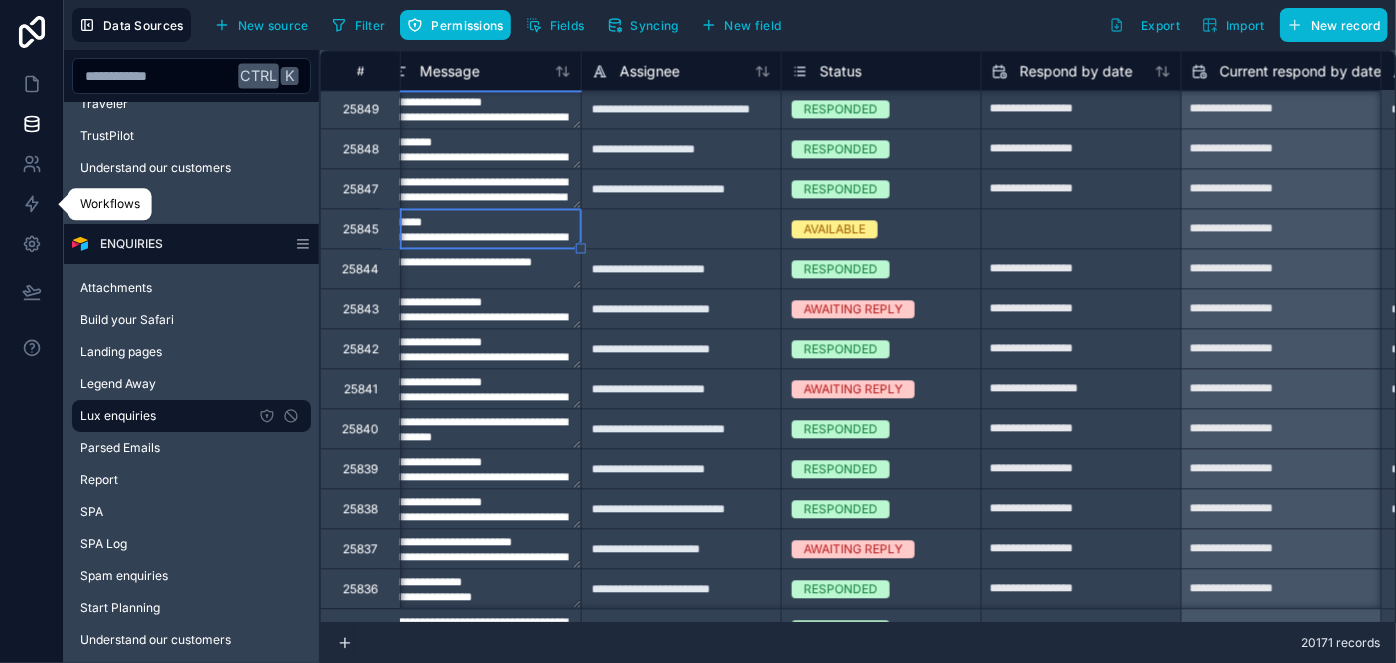 scroll, scrollTop: 2202, scrollLeft: 1200, axis: both 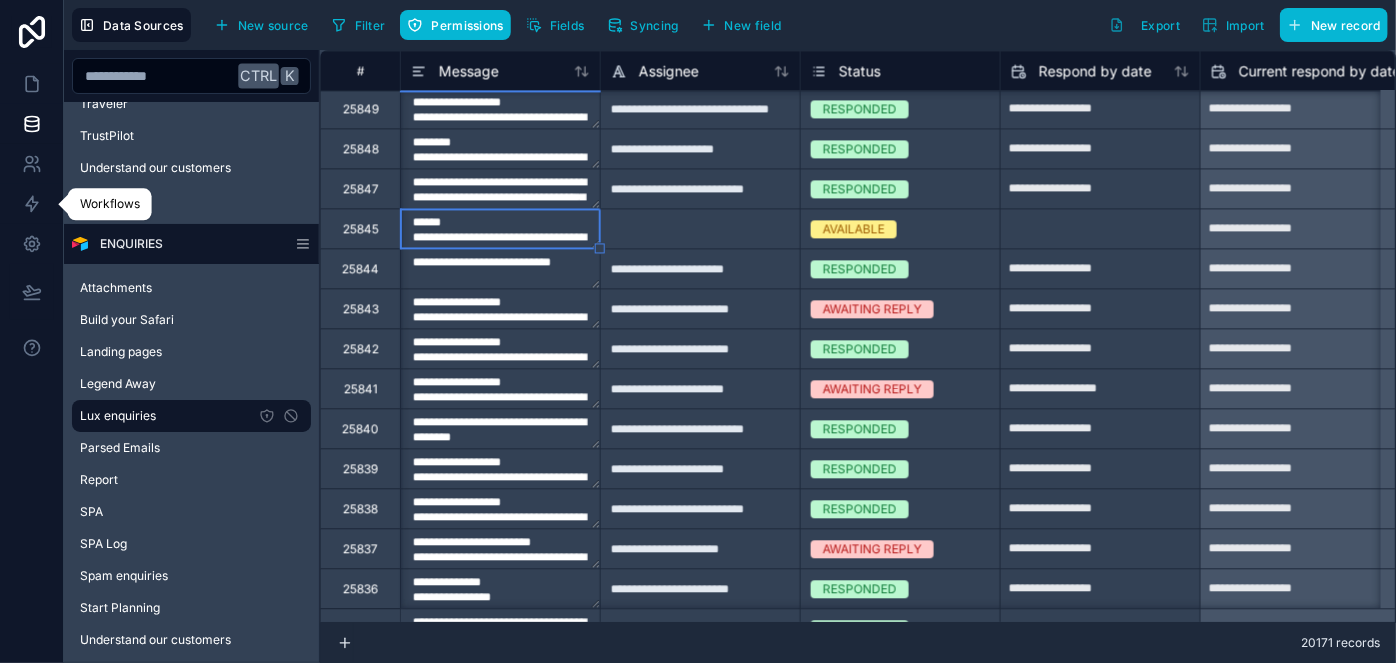 click on "**********" at bounding box center [500, 228] 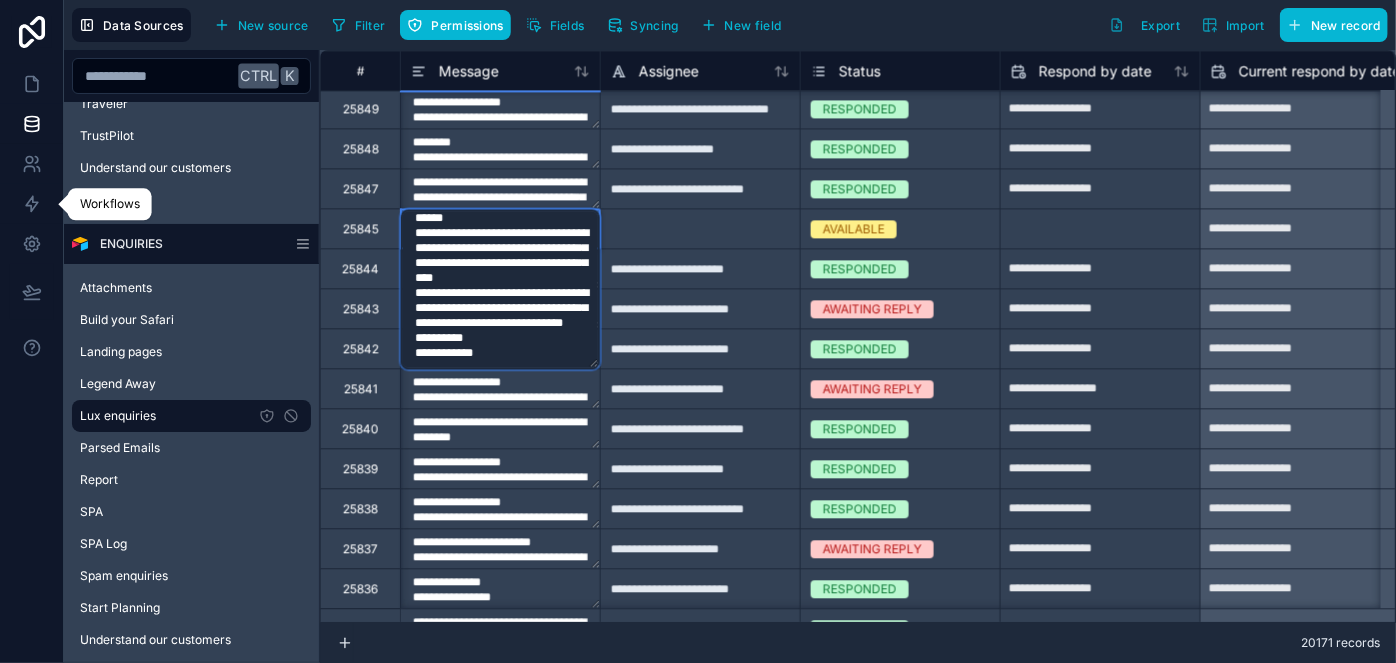 scroll, scrollTop: 34, scrollLeft: 0, axis: vertical 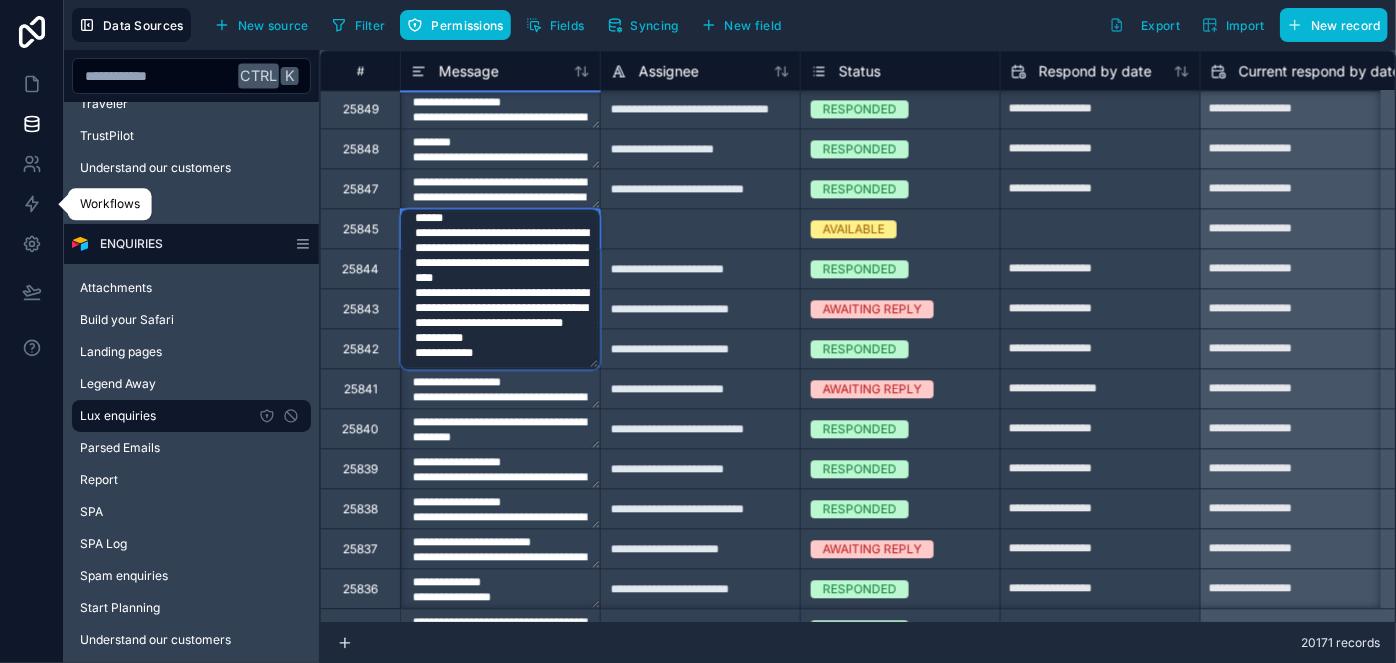 type on "**********" 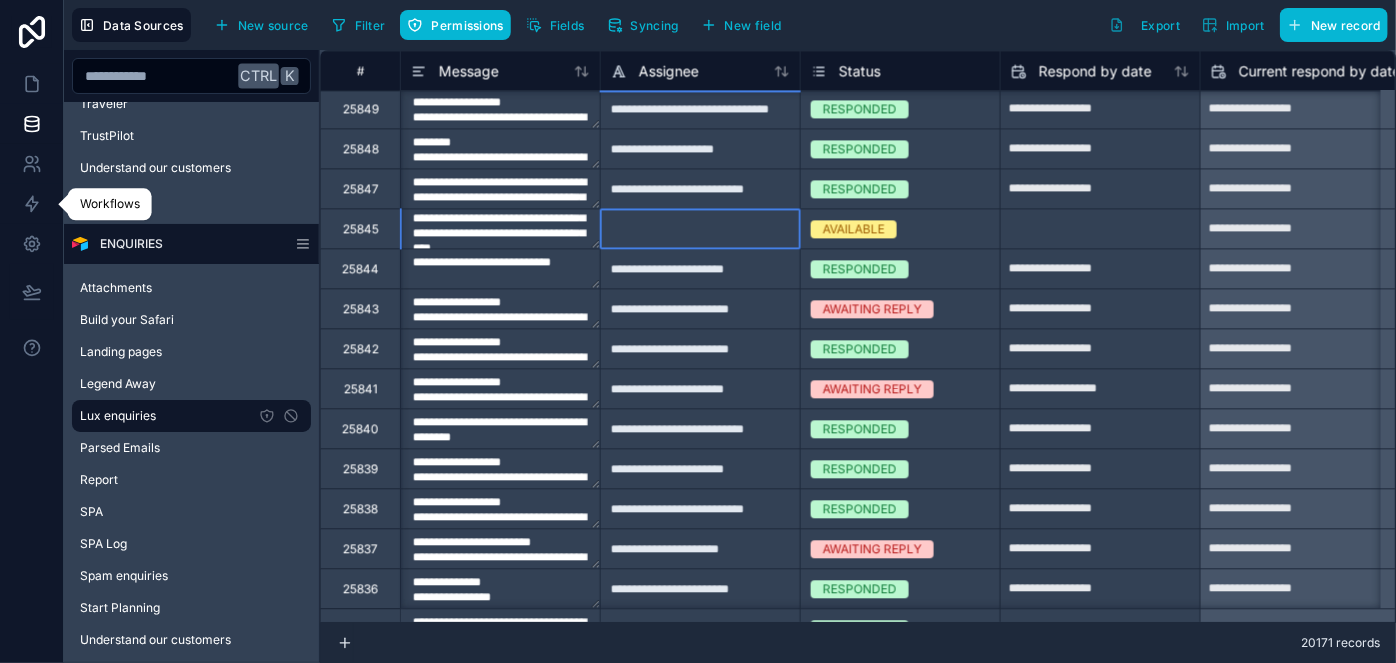 click at bounding box center [700, 228] 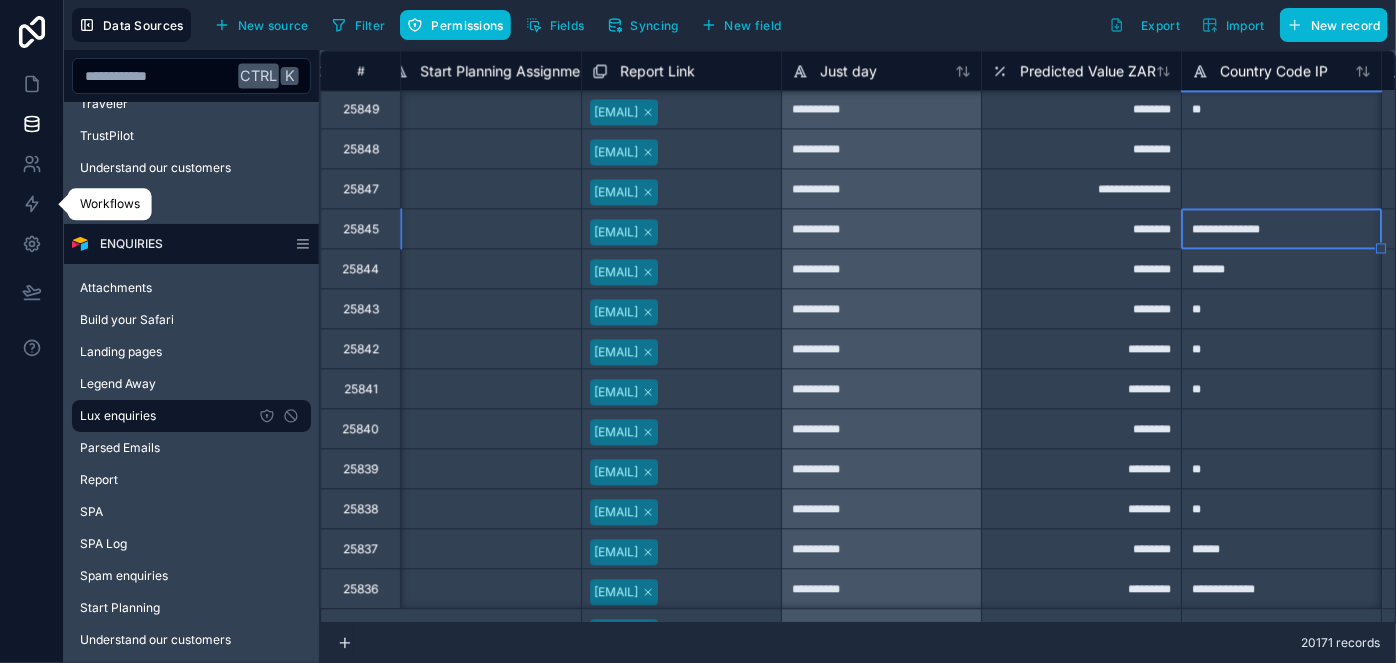 scroll, scrollTop: 2202, scrollLeft: 3419, axis: both 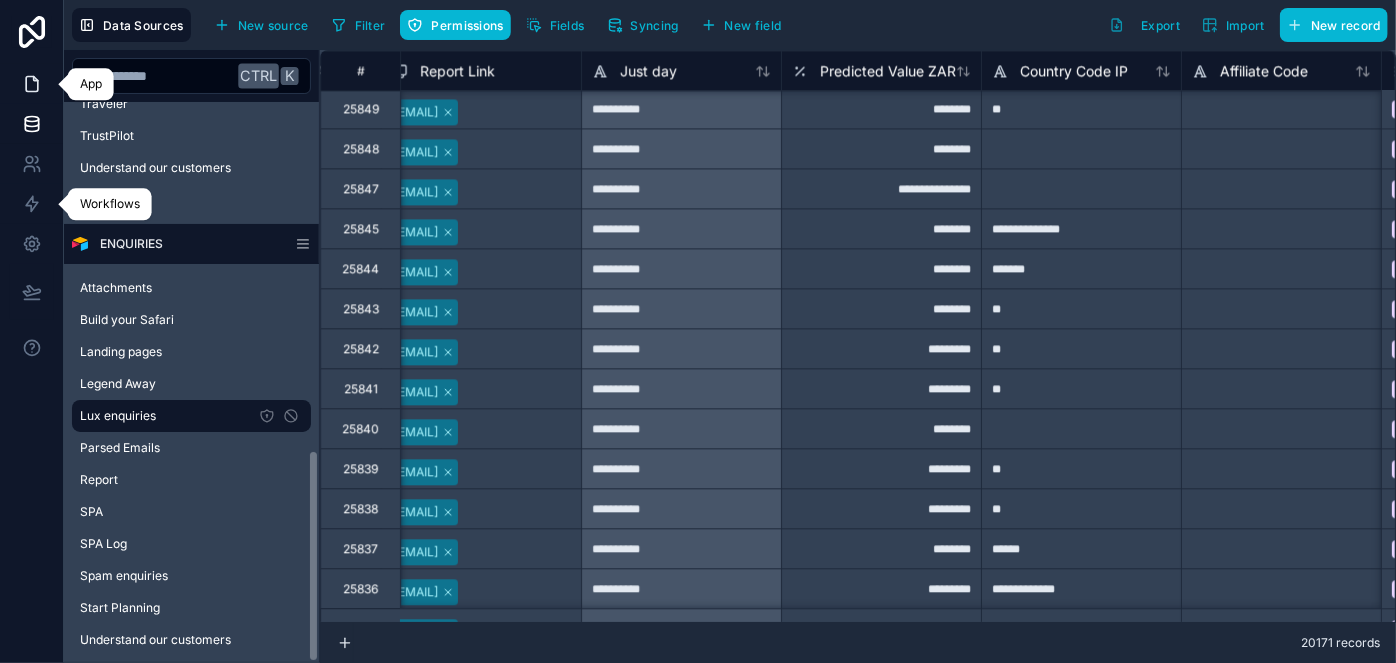 click 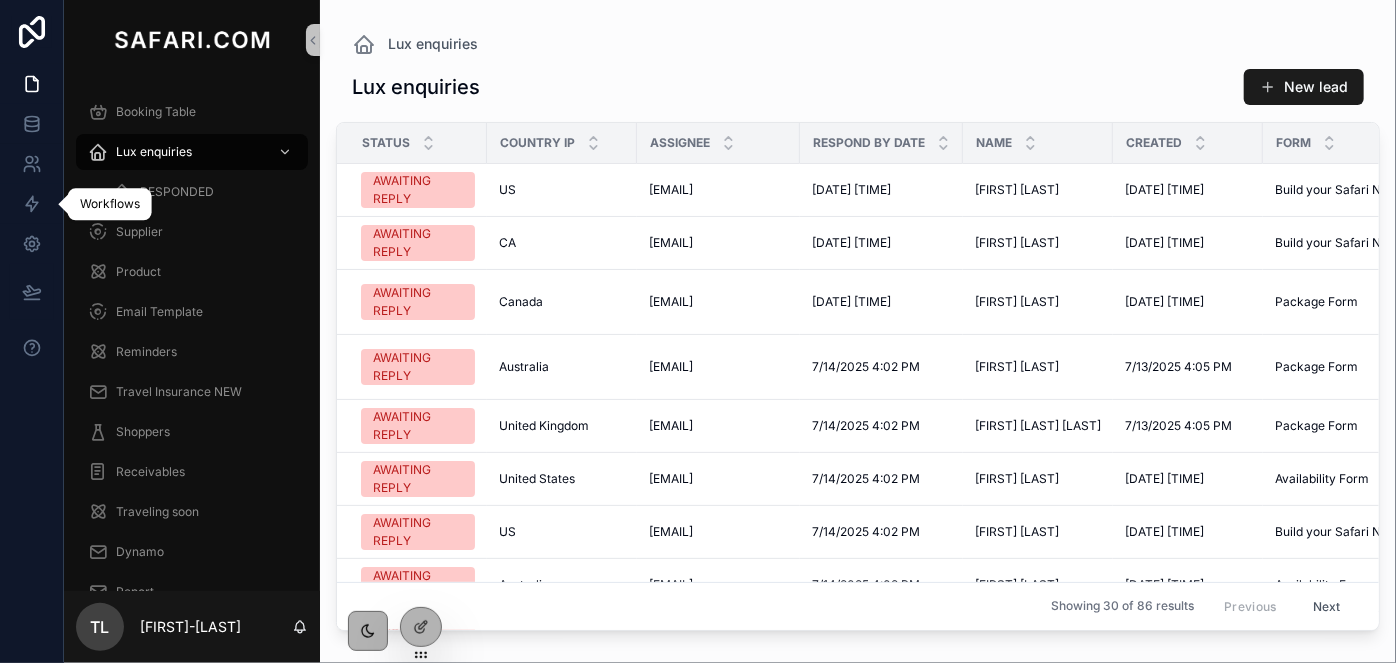 scroll, scrollTop: 0, scrollLeft: 0, axis: both 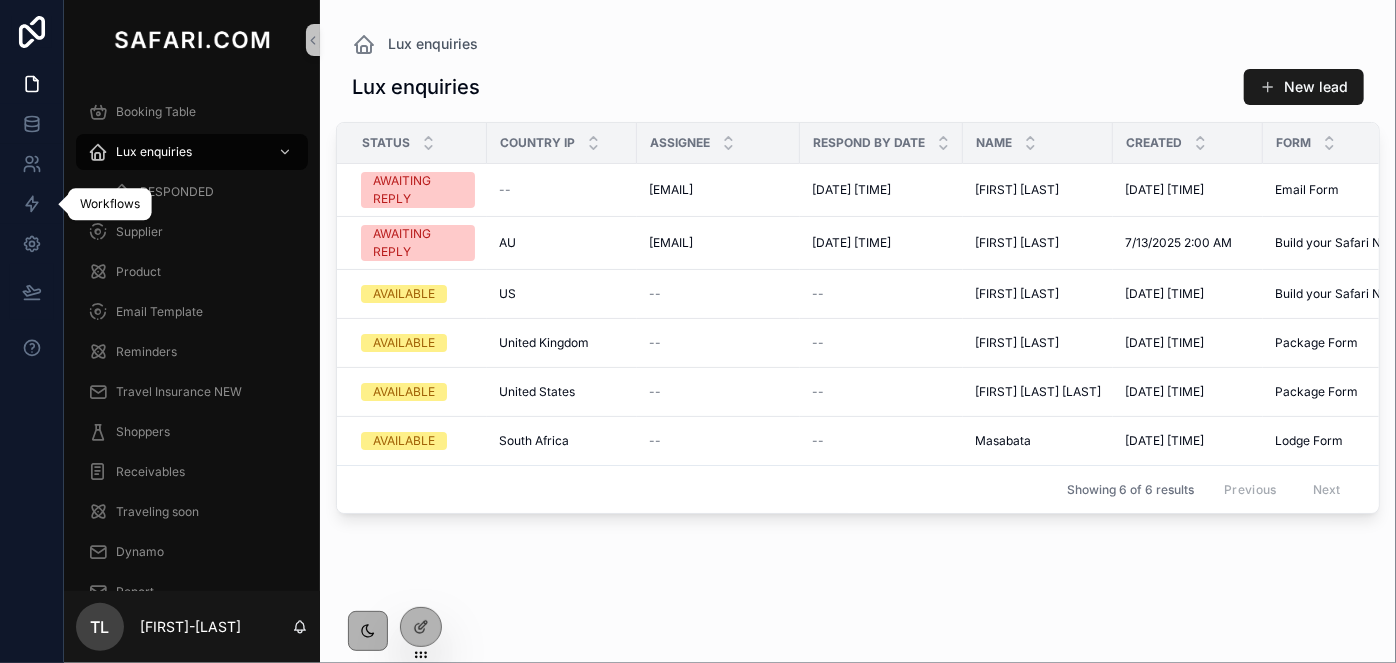 drag, startPoint x: 963, startPoint y: 509, endPoint x: 1069, endPoint y: 511, distance: 106.01887 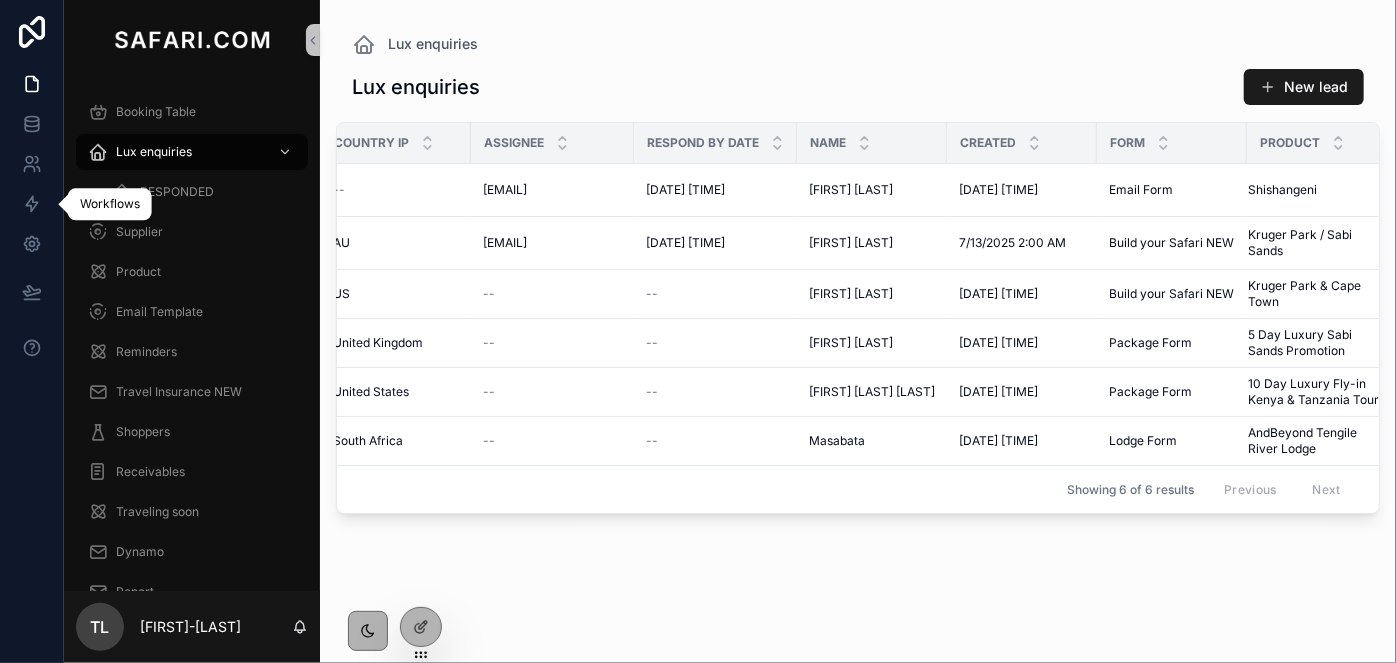 scroll, scrollTop: 0, scrollLeft: 223, axis: horizontal 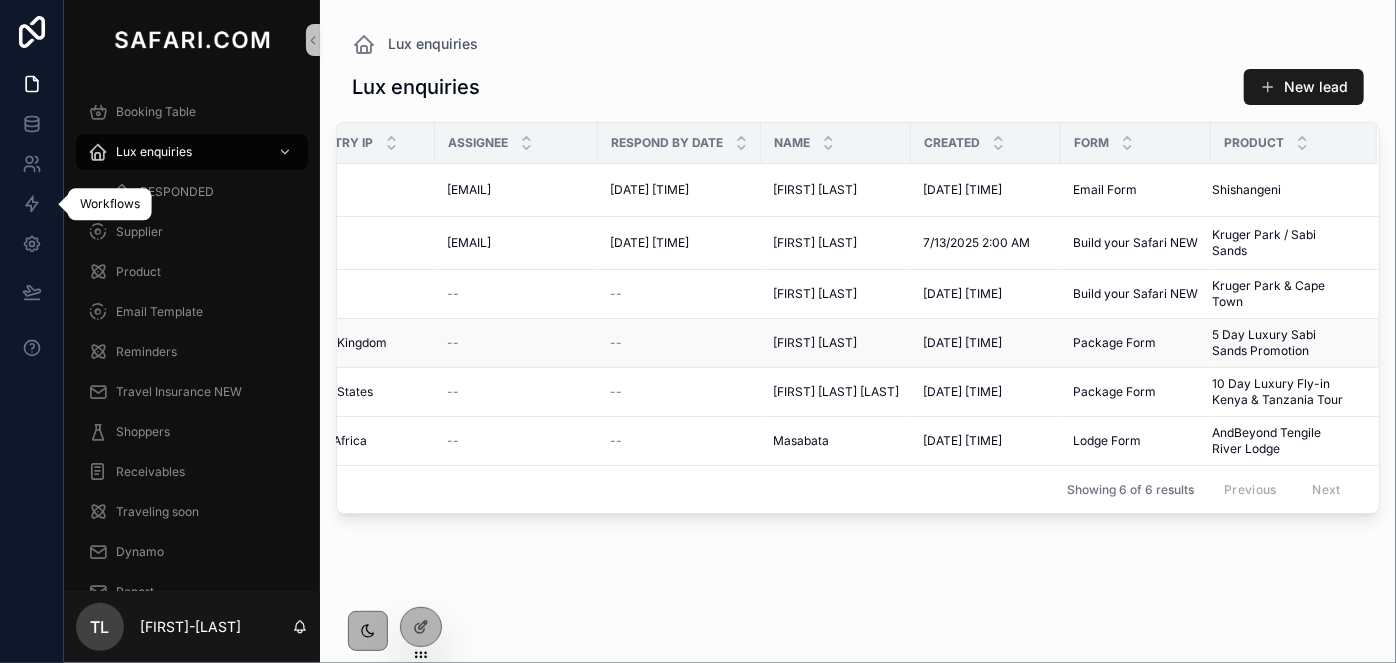 click on "5 Day Luxury Sabi Sands Promotion" at bounding box center [1282, 343] 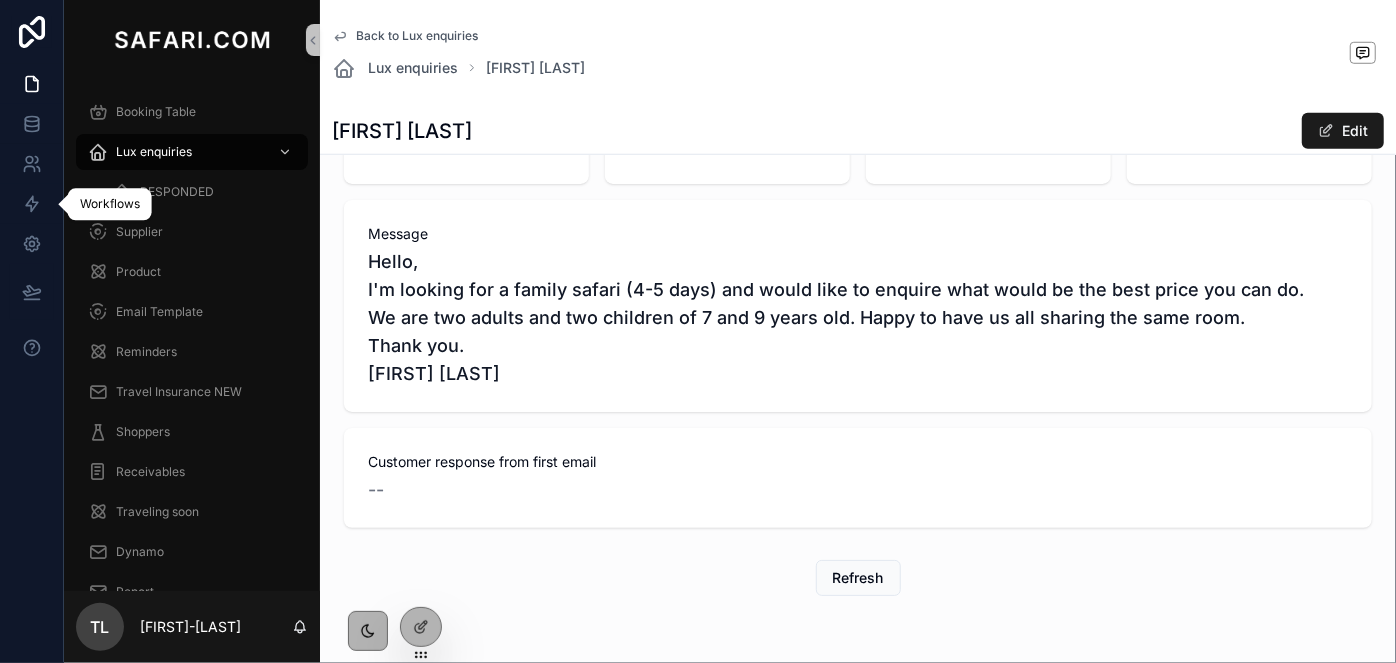 scroll, scrollTop: 818, scrollLeft: 0, axis: vertical 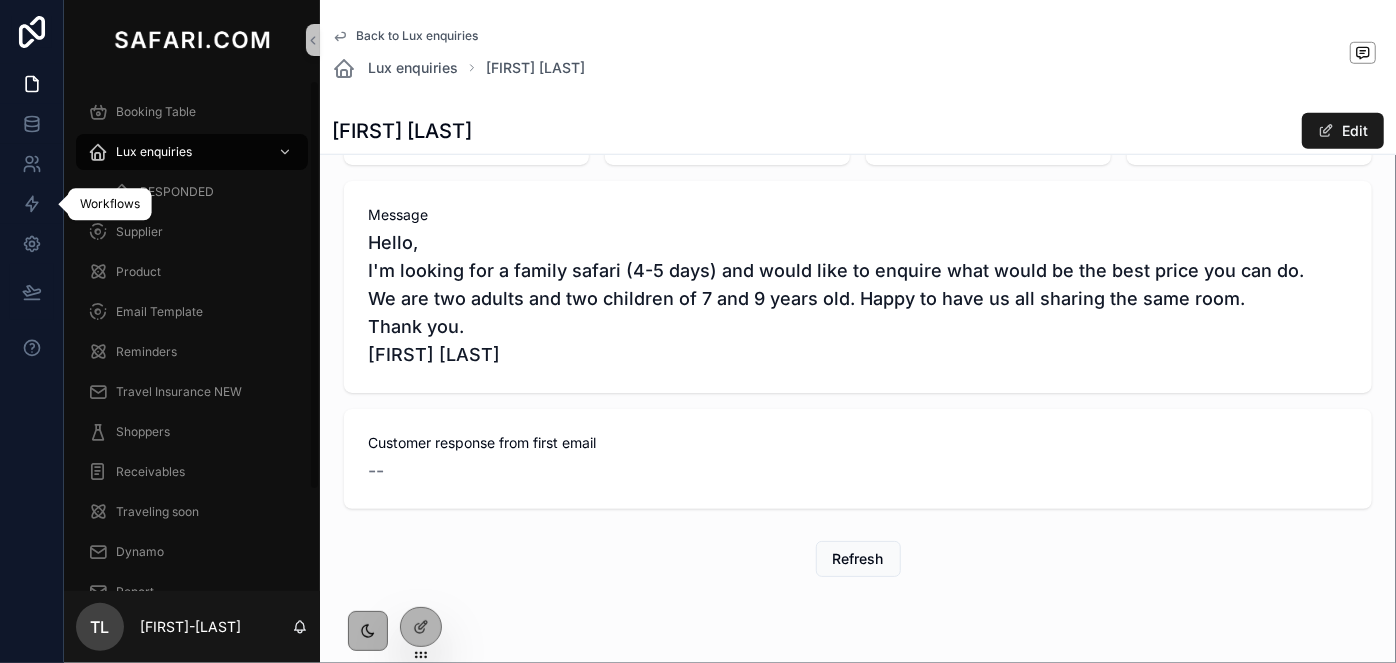click on "Workflows" at bounding box center (110, 204) 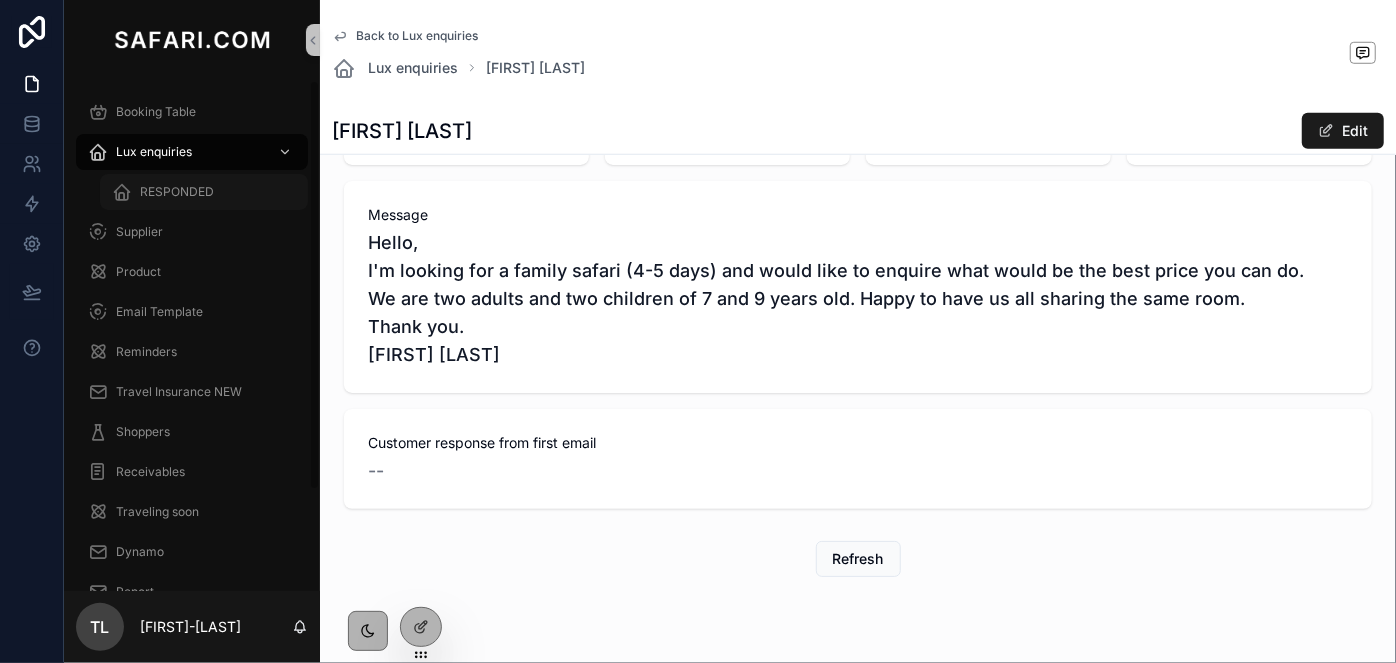click on "RESPONDED" at bounding box center (177, 192) 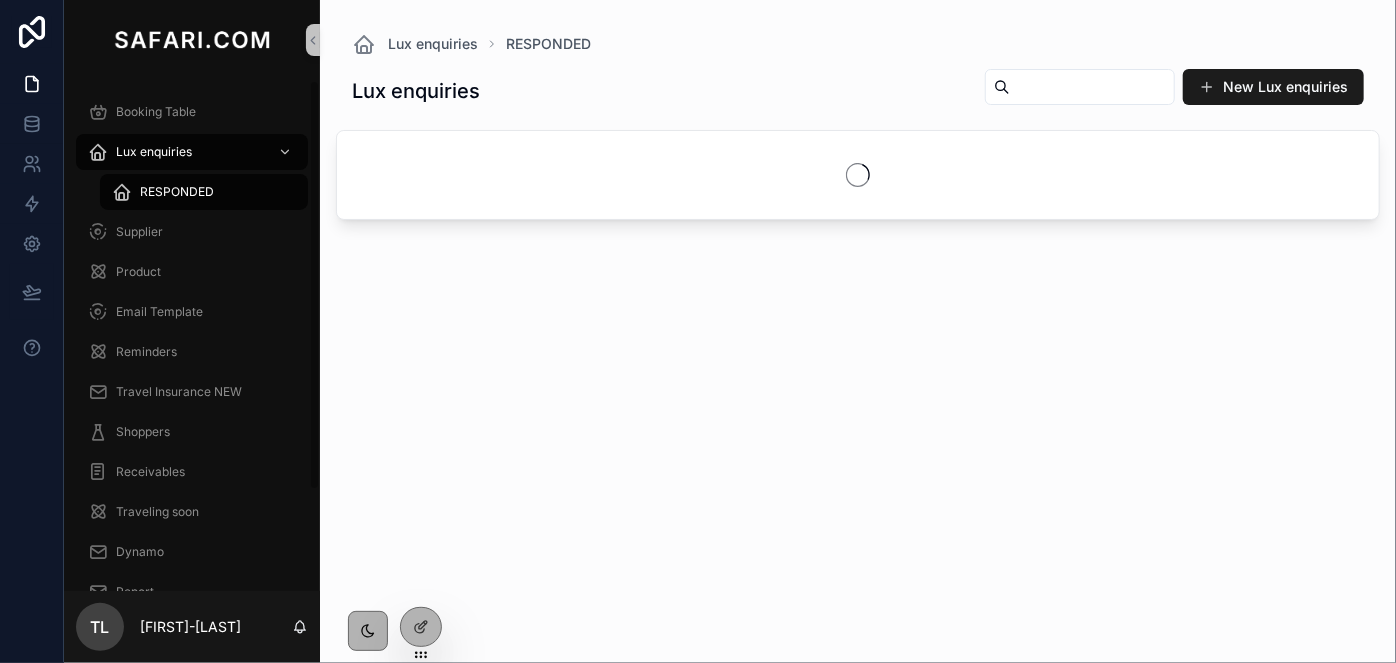 scroll, scrollTop: 0, scrollLeft: 0, axis: both 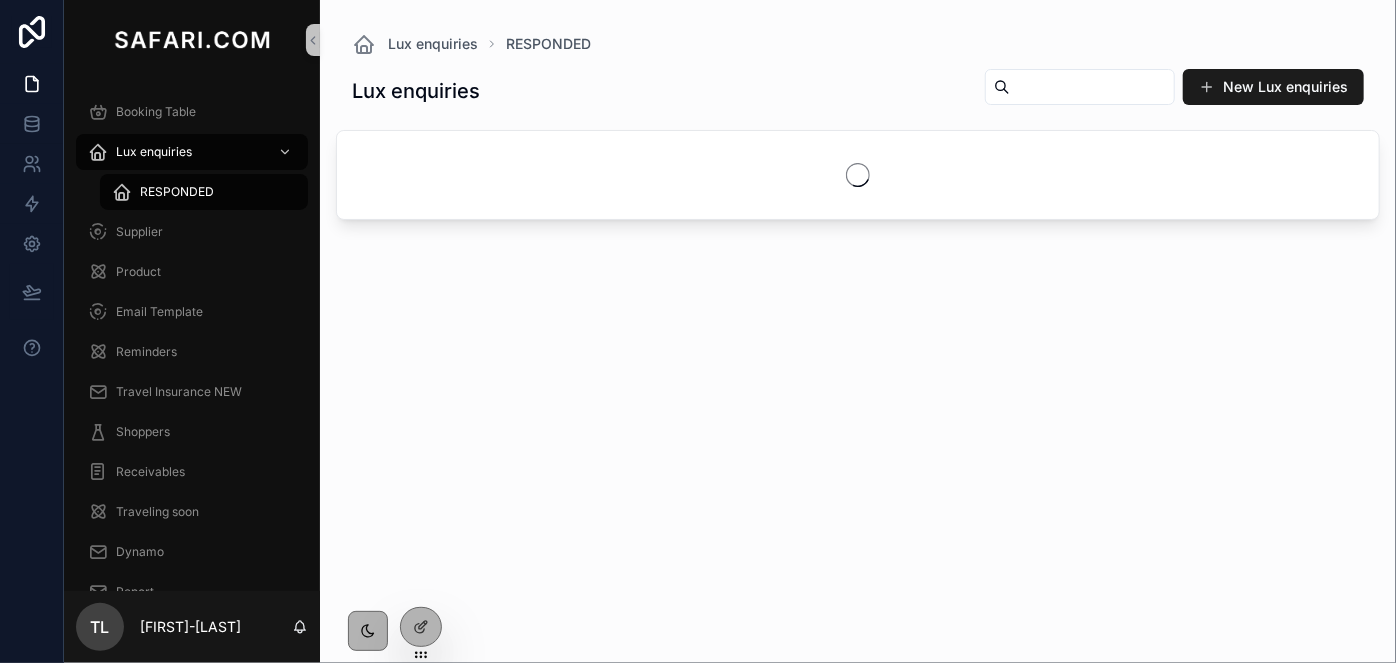 click at bounding box center [1092, 87] 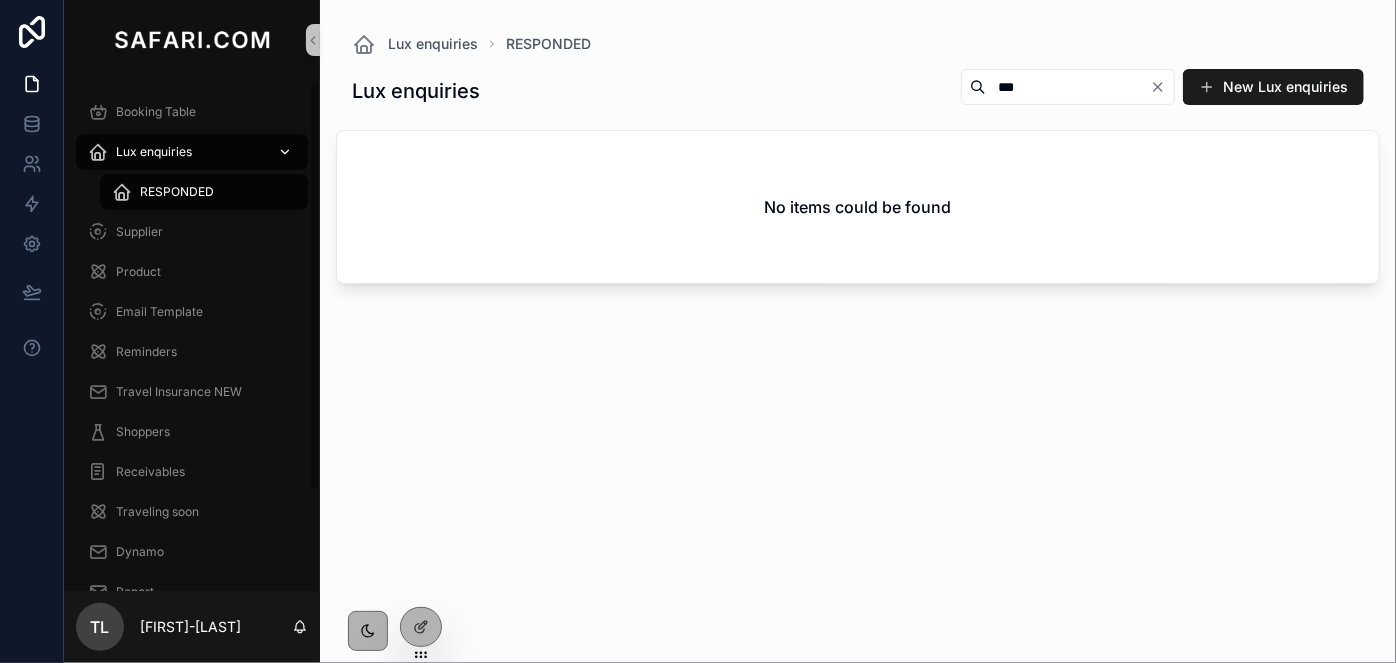 type on "***" 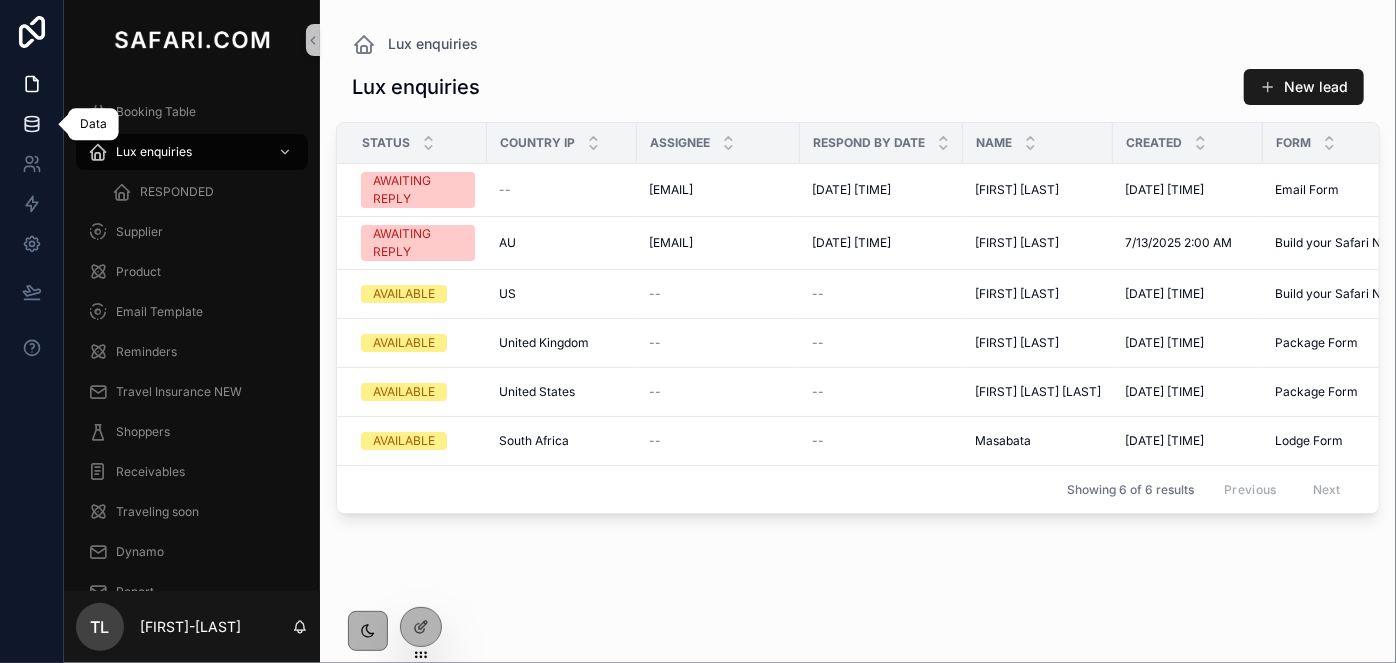 click 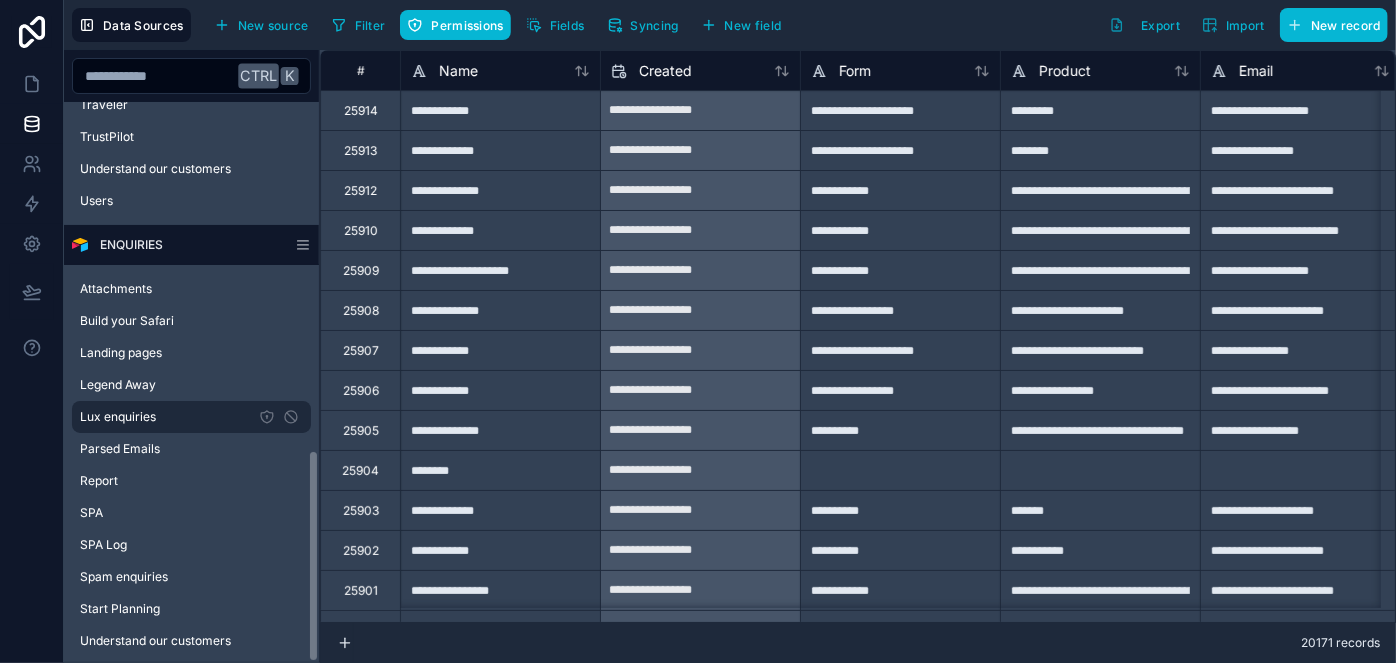 scroll, scrollTop: 918, scrollLeft: 0, axis: vertical 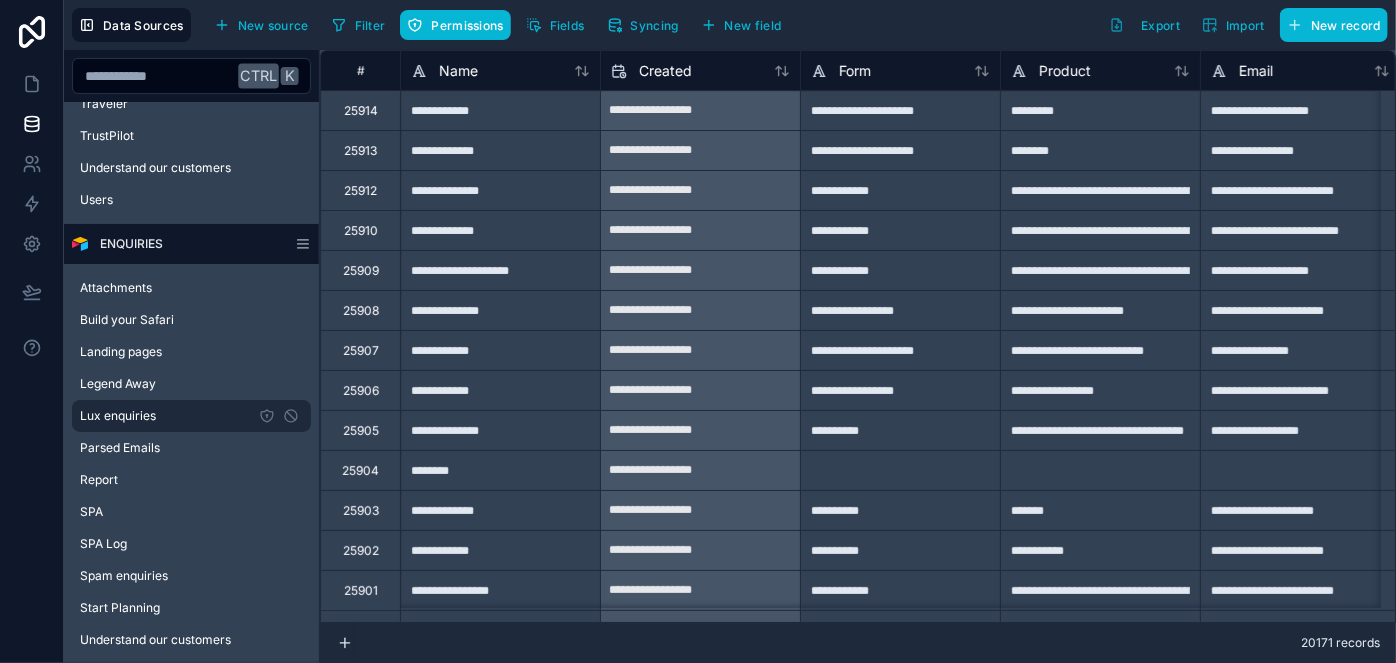 click on "Lux enquiries" at bounding box center (118, 416) 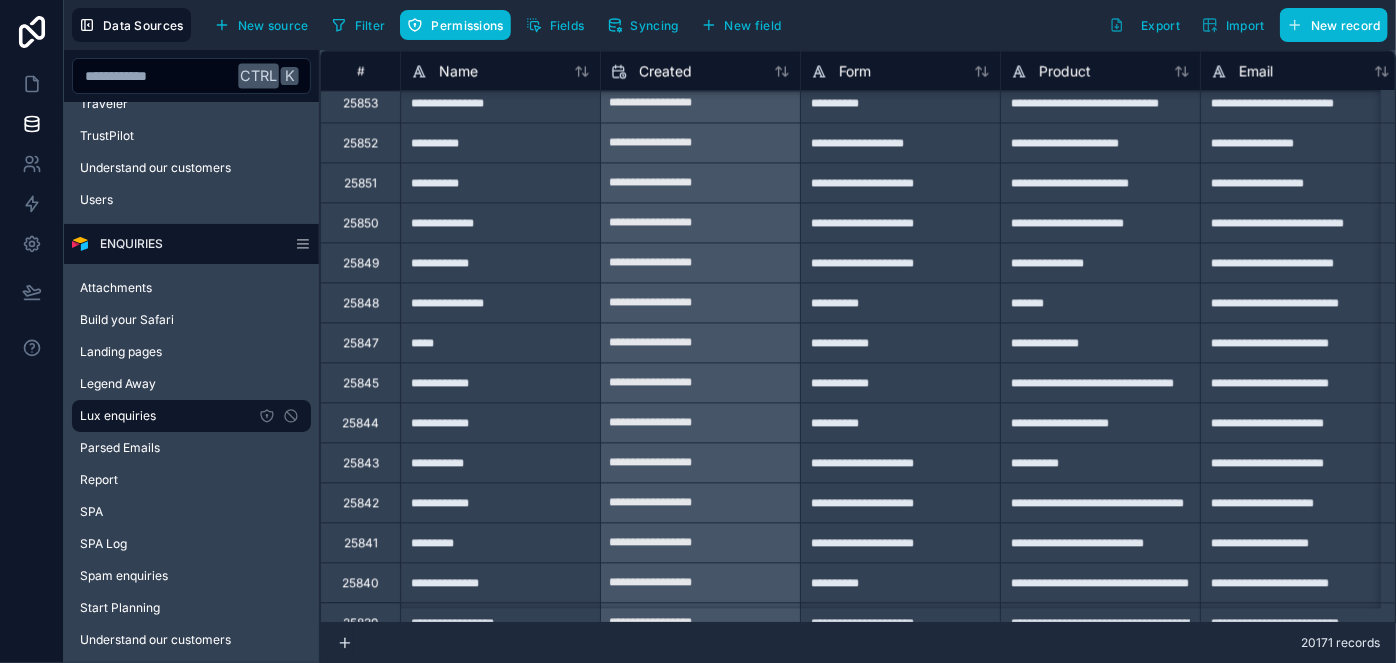scroll, scrollTop: 2090, scrollLeft: 0, axis: vertical 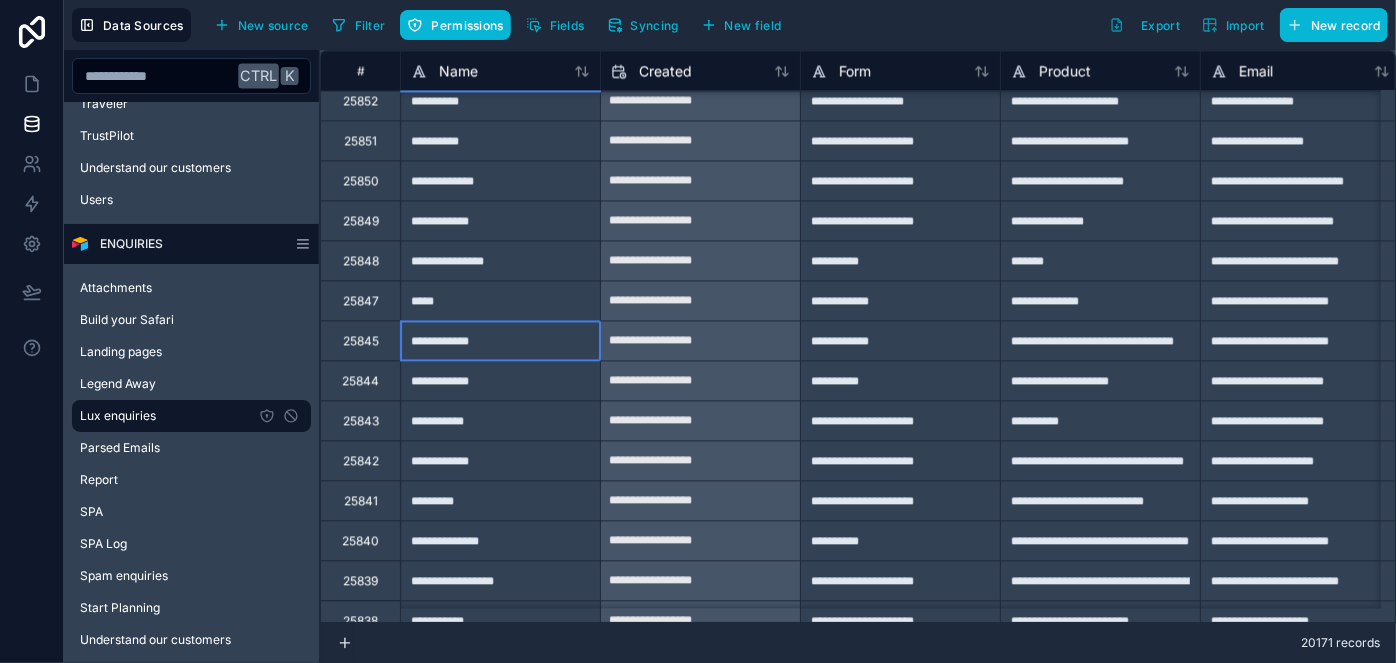 click on "**********" at bounding box center (500, 340) 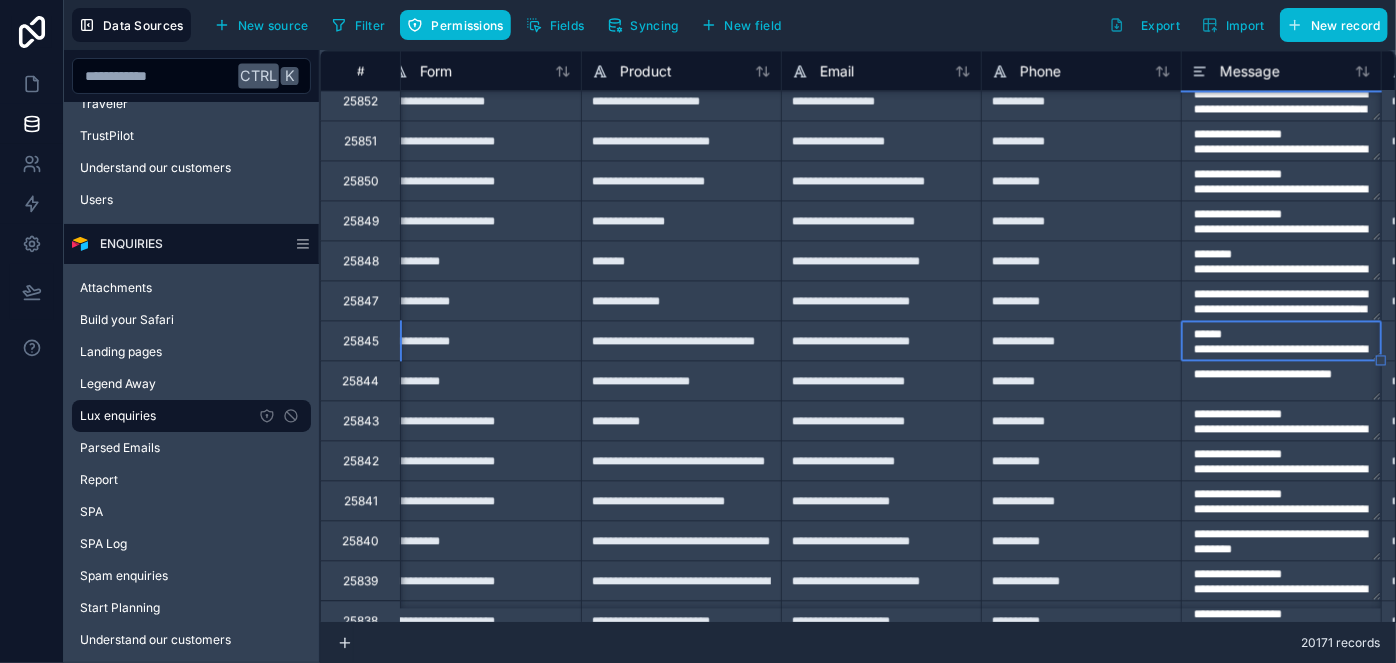 type on "**********" 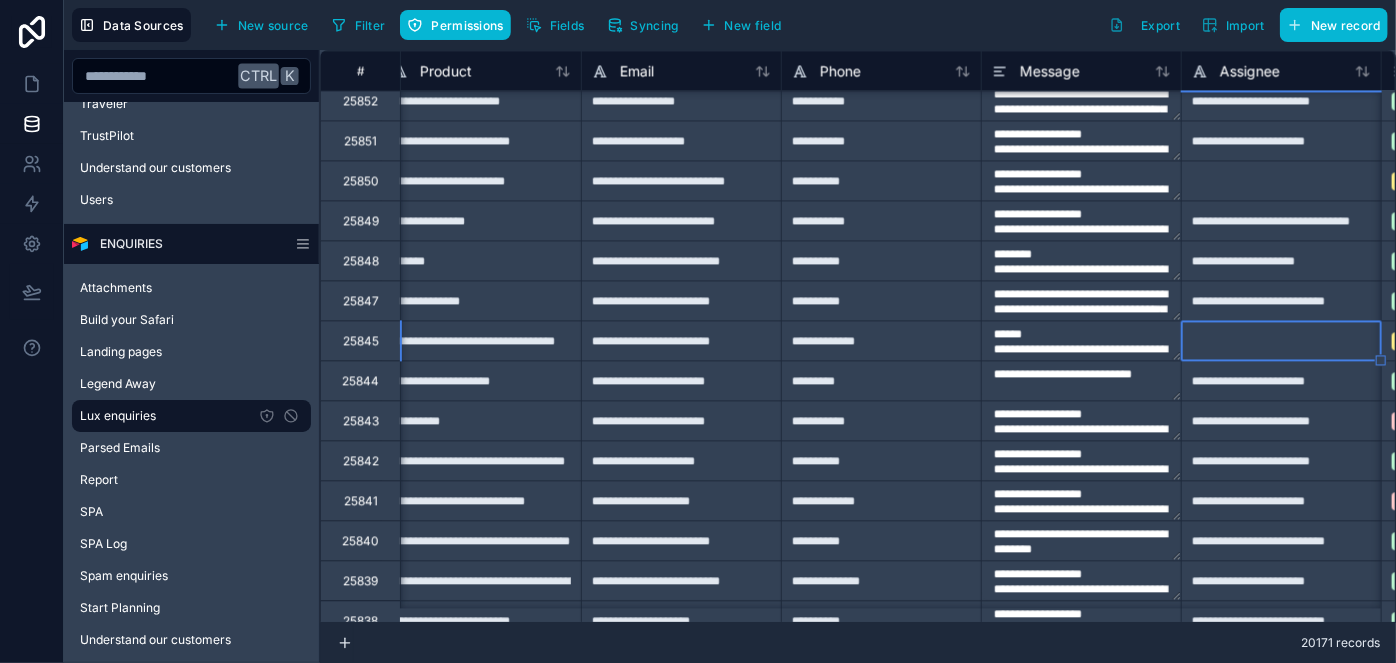 scroll, scrollTop: 2090, scrollLeft: 819, axis: both 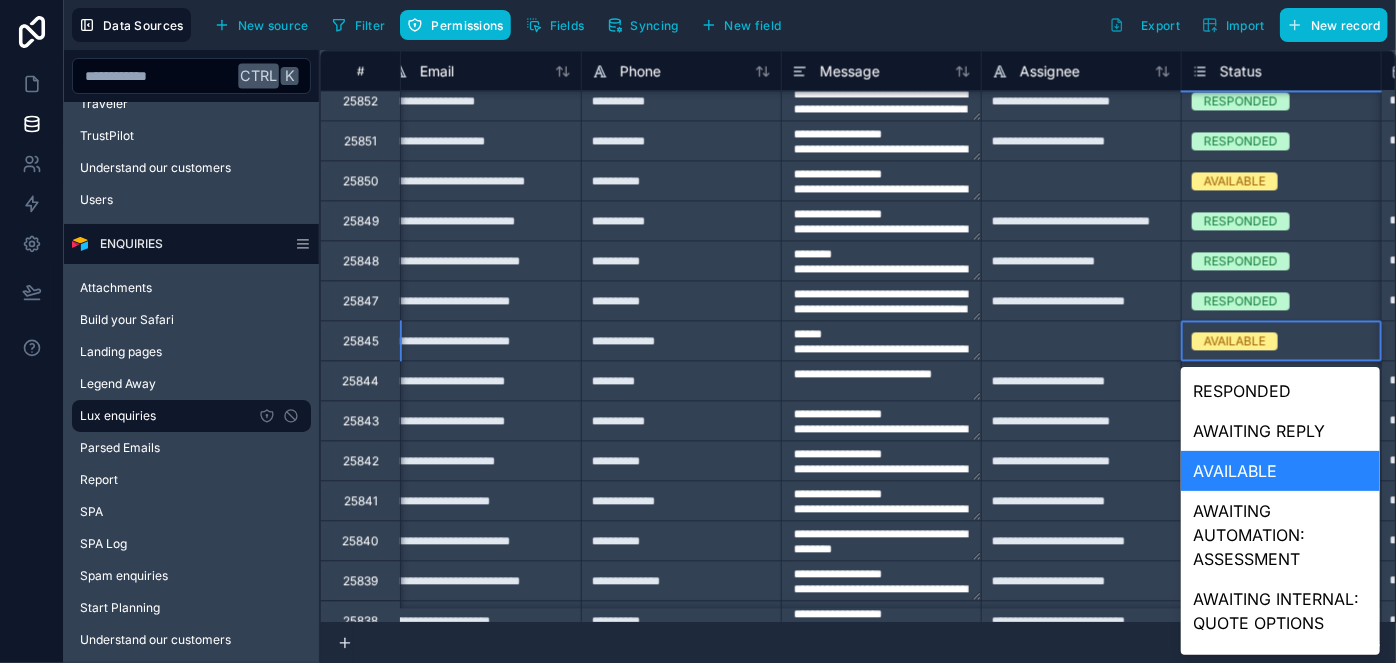 click on "AVAILABLE" at bounding box center (1235, 341) 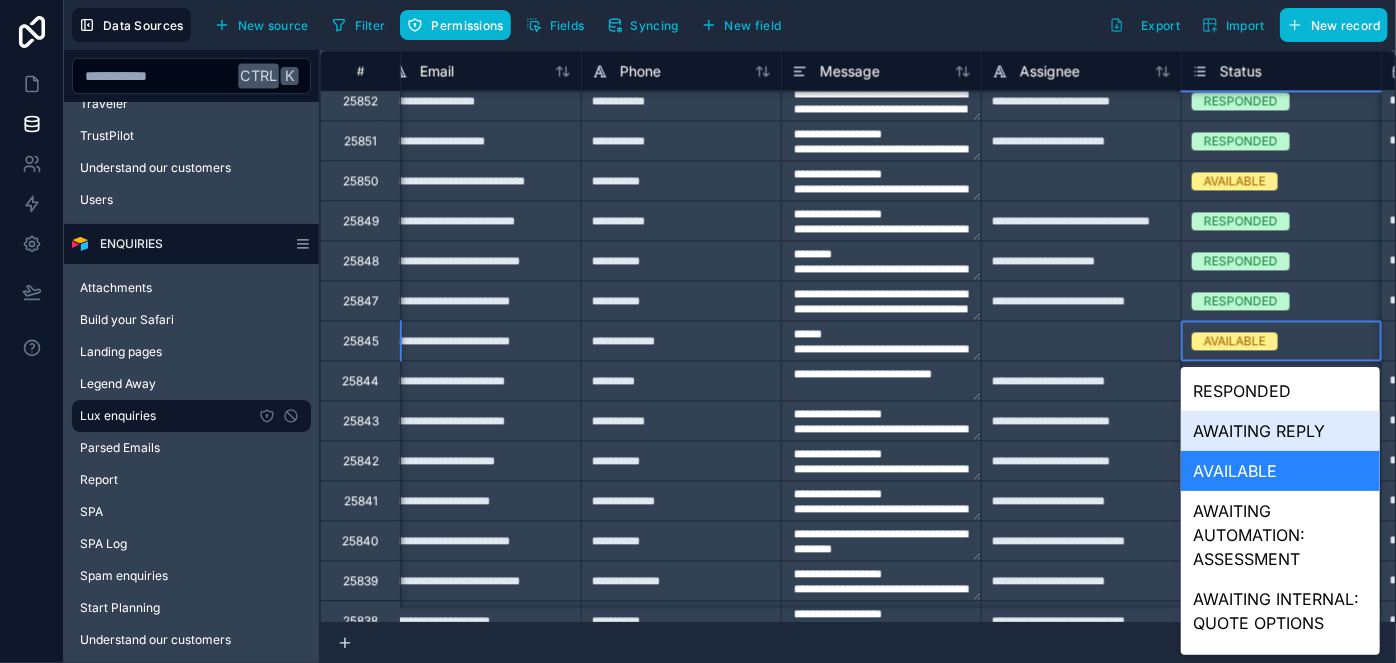 click on "AWAITING REPLY" at bounding box center (1280, 431) 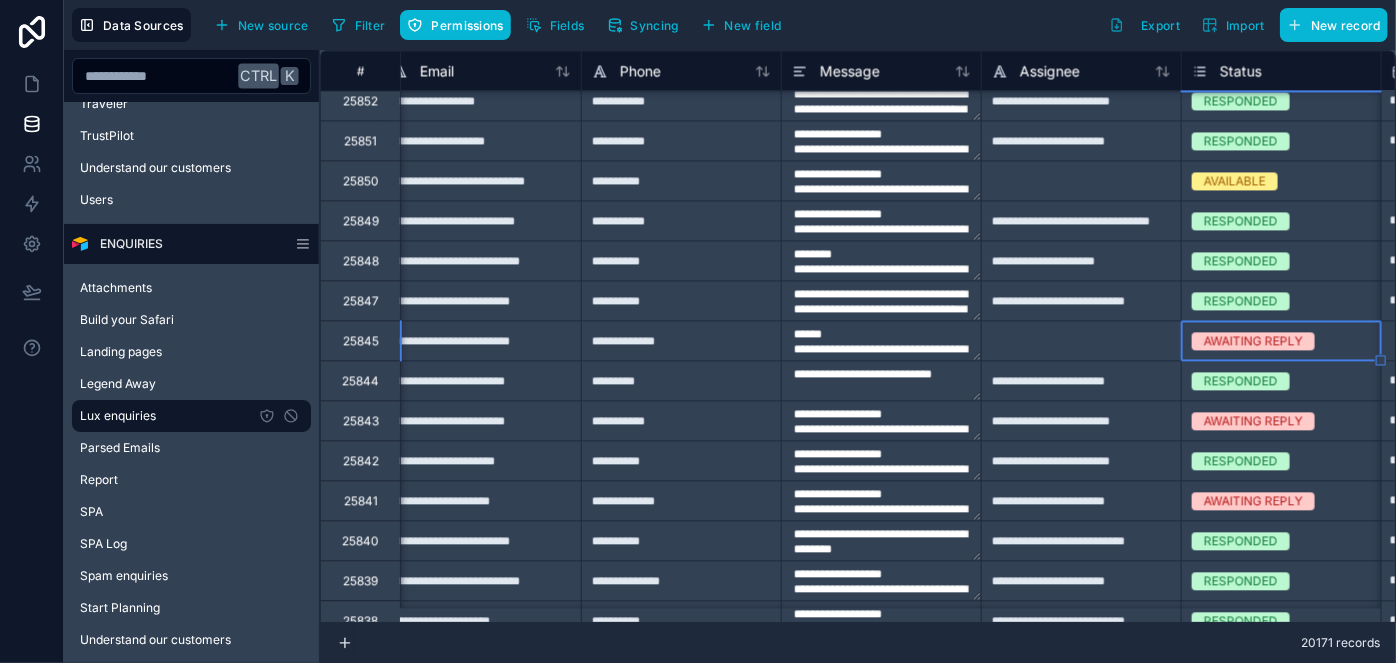 click at bounding box center [1081, 340] 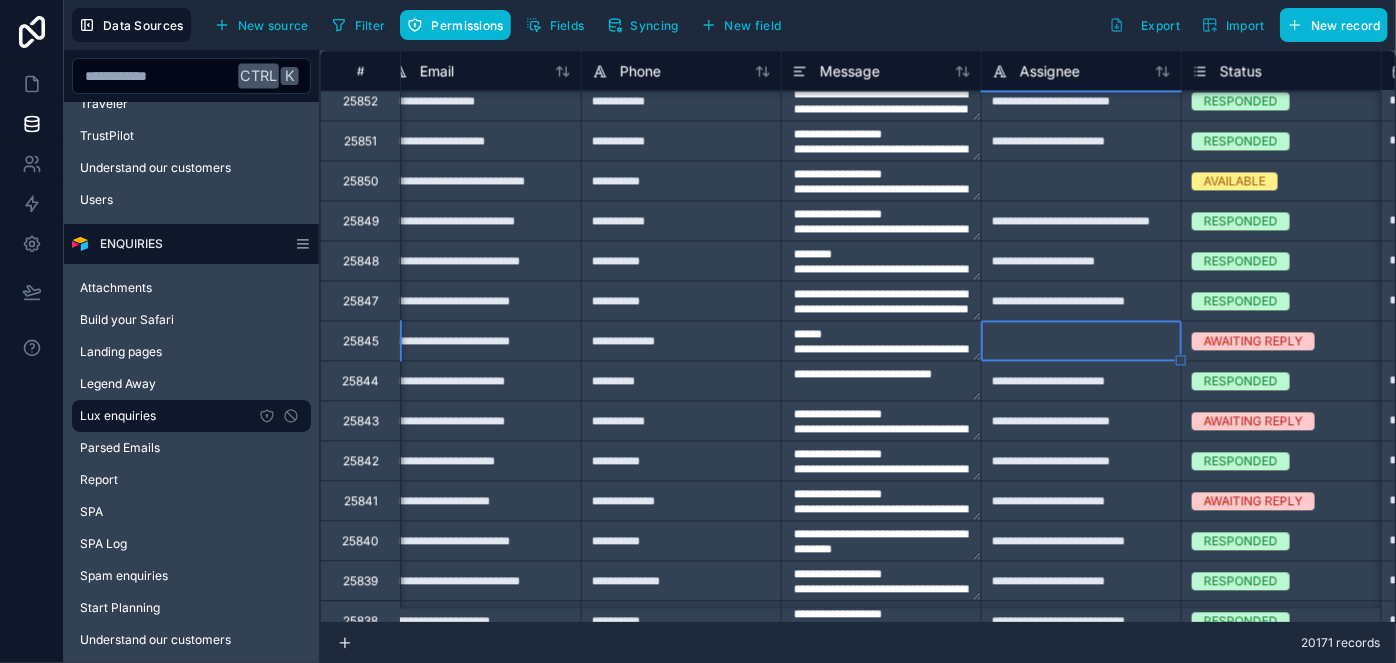 type on "**********" 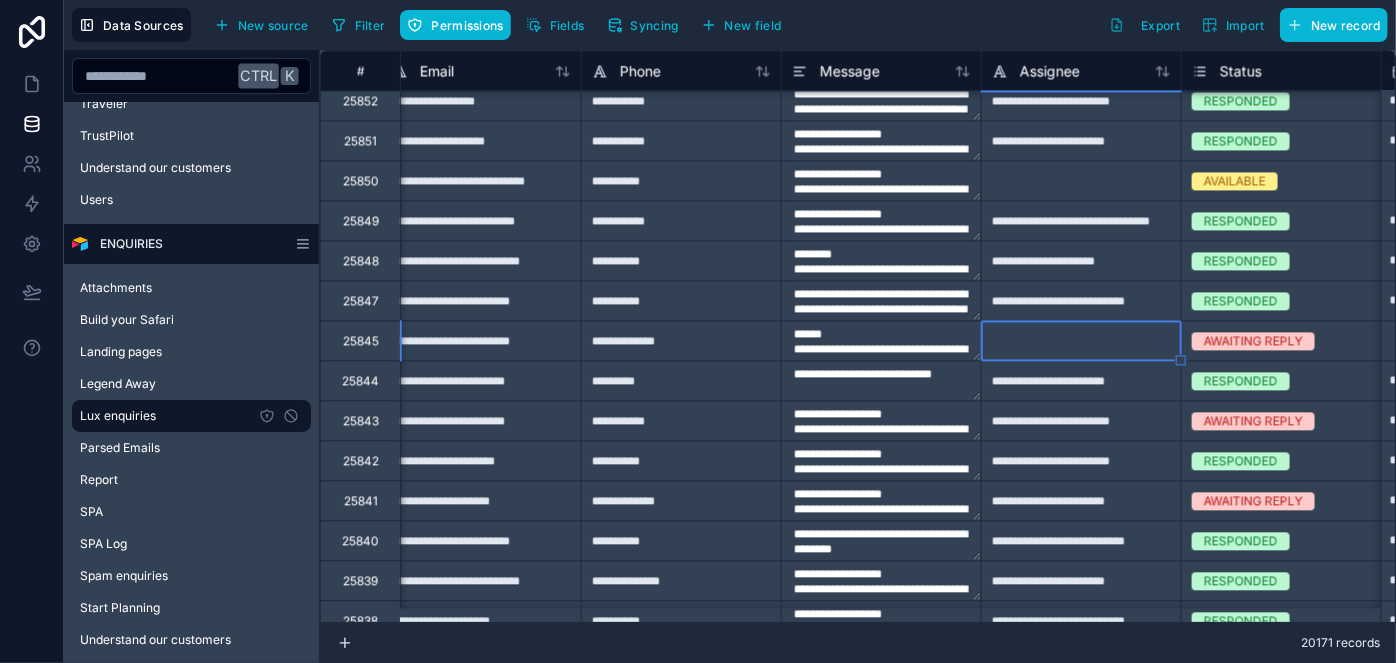 click on "**********" at bounding box center (1081, 380) 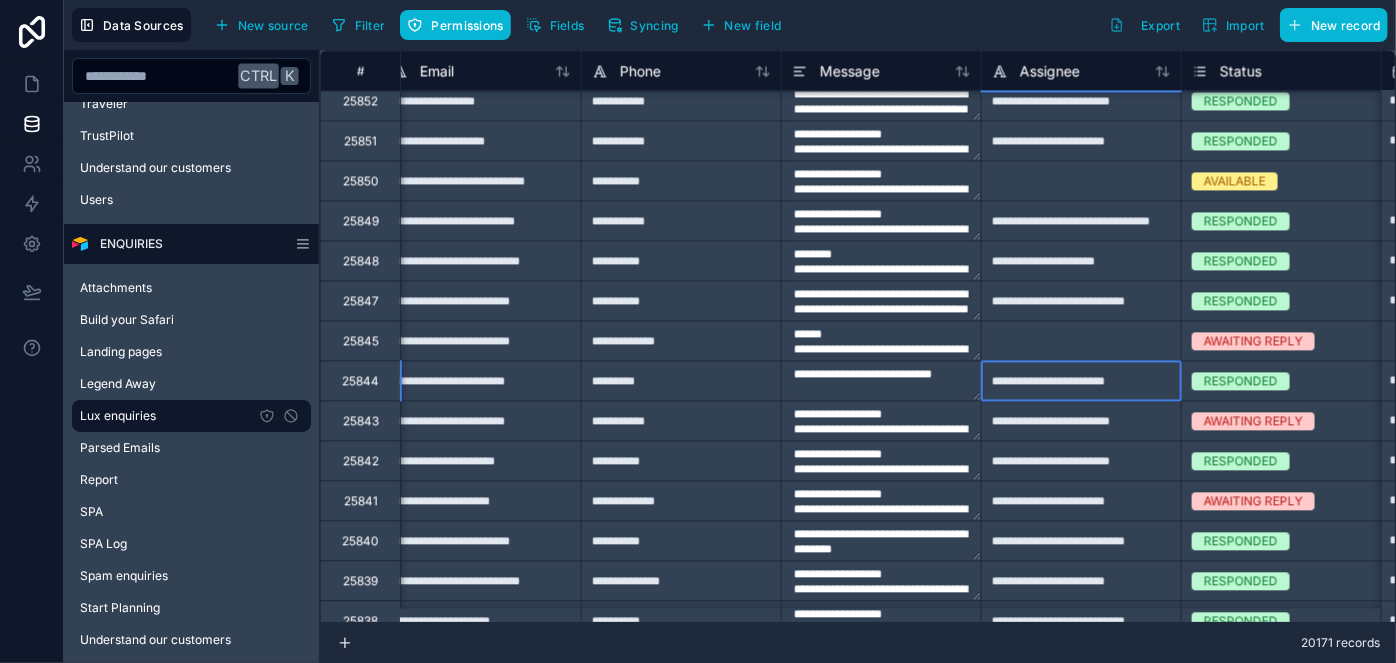 click on "**********" at bounding box center (1081, 380) 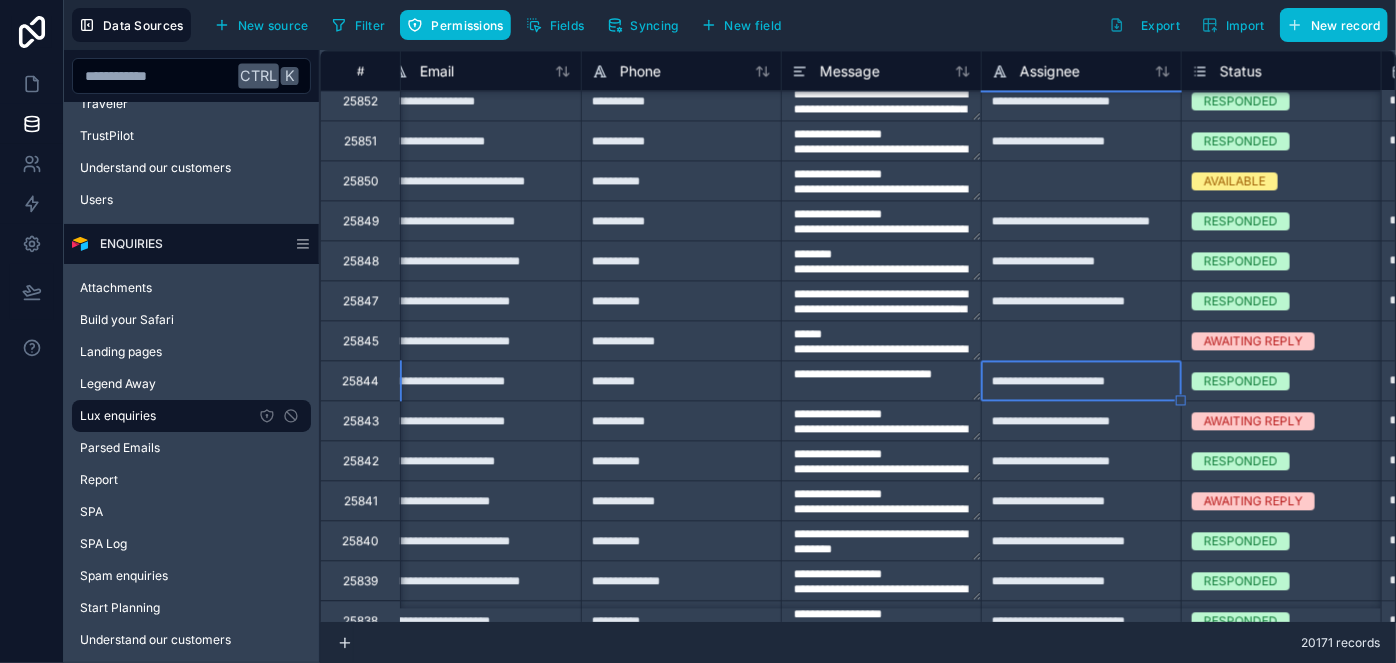 click at bounding box center (1081, 340) 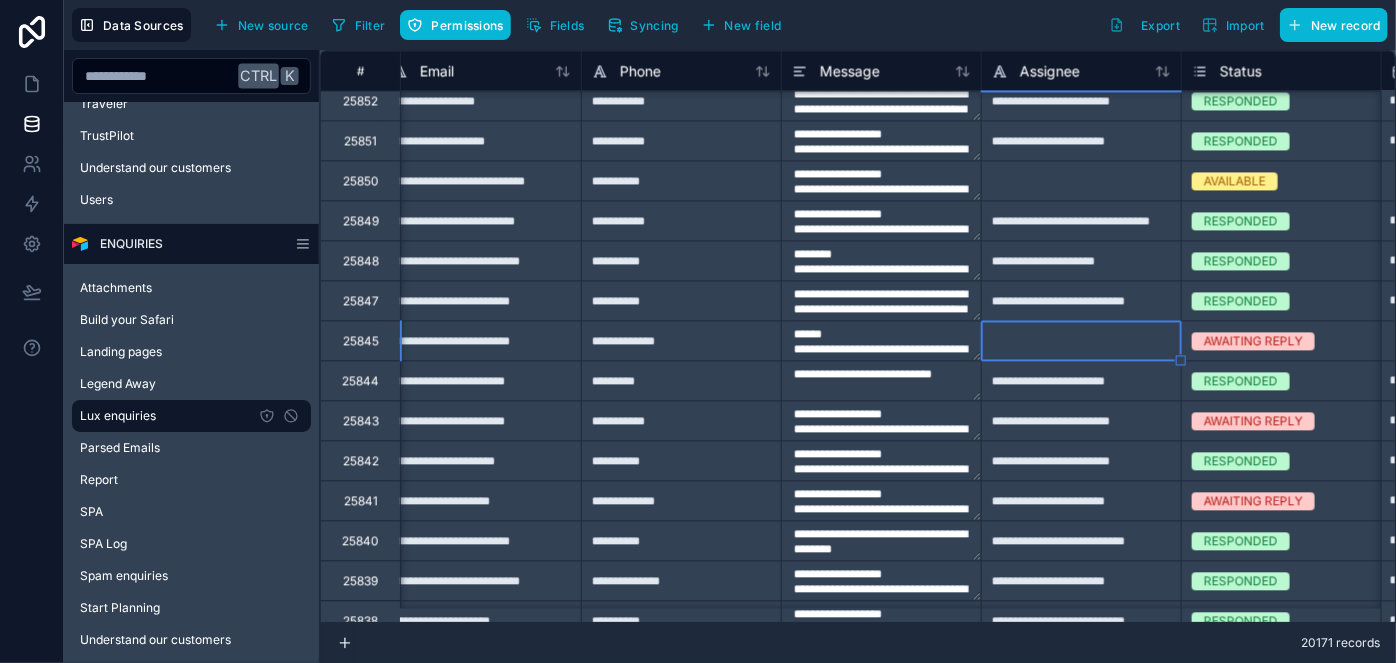 type on "**********" 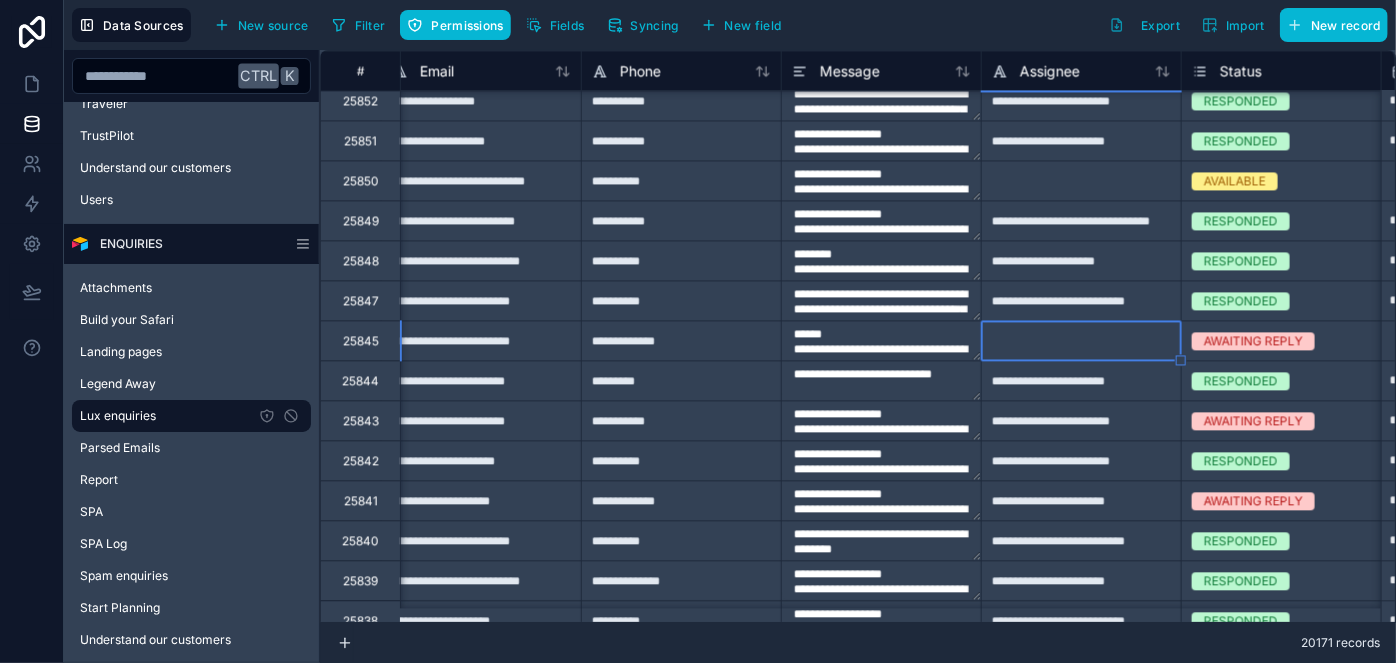 type on "**********" 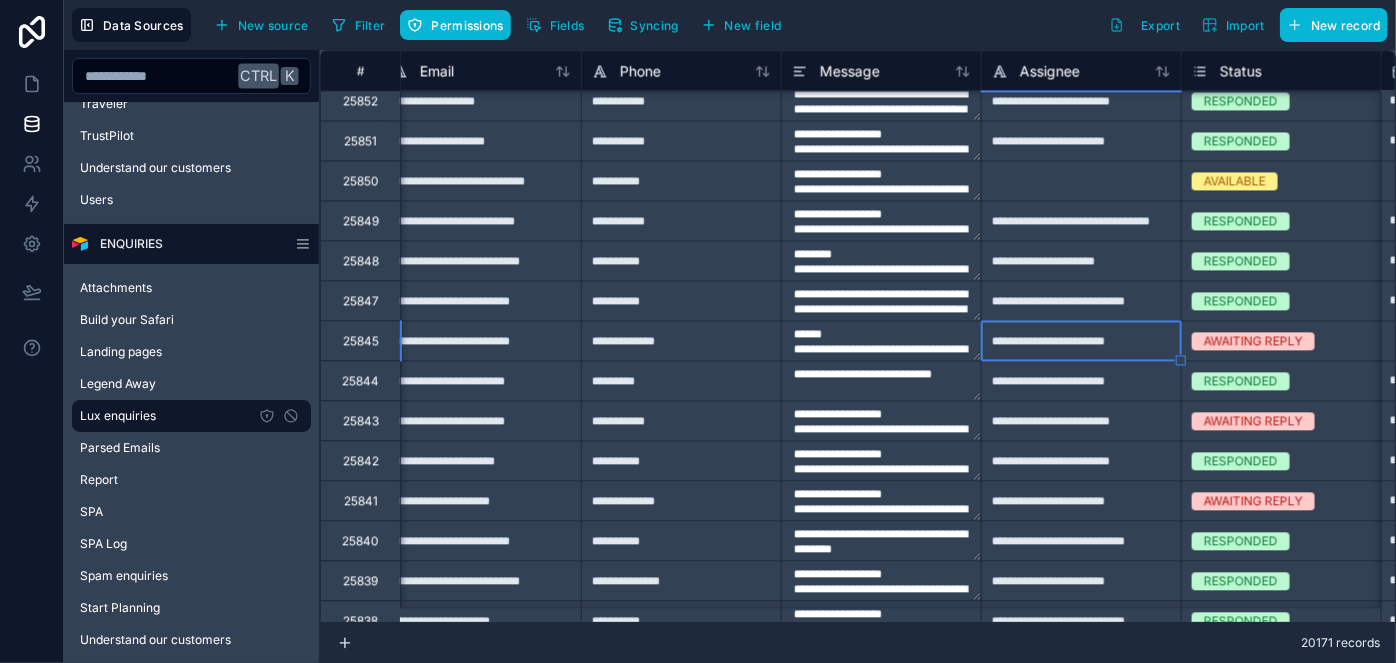 type on "**********" 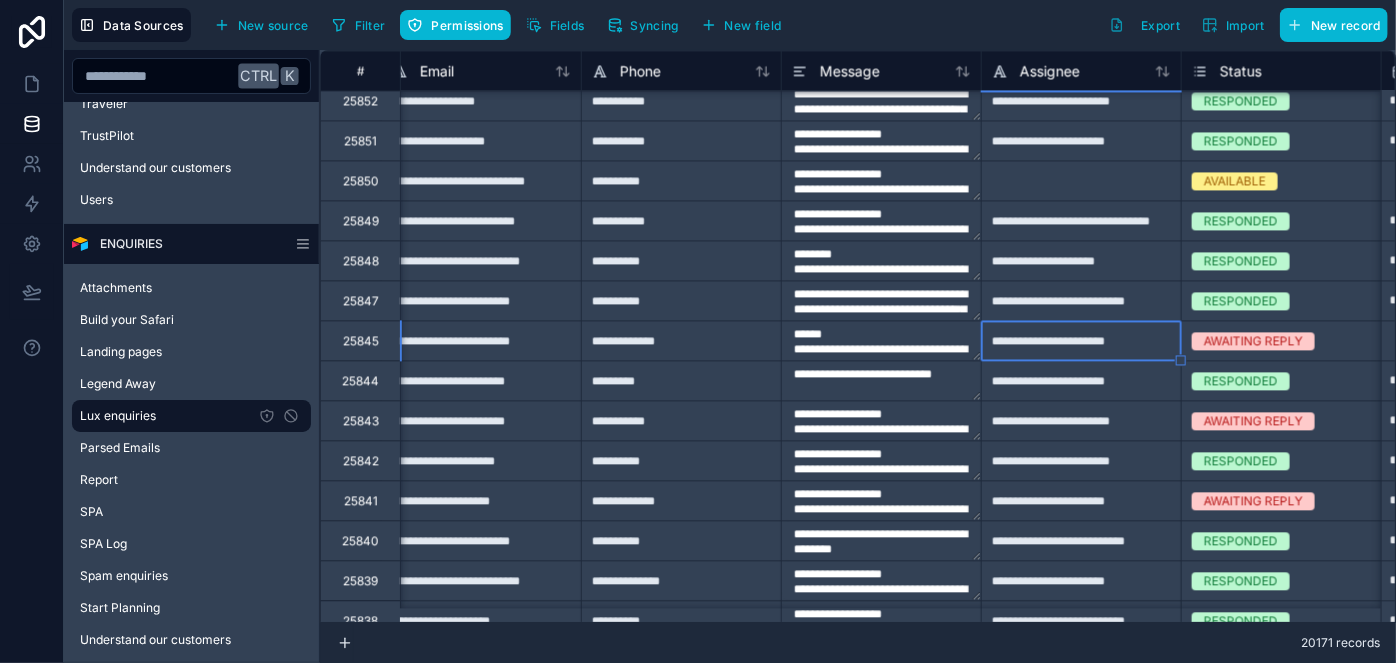 type on "**********" 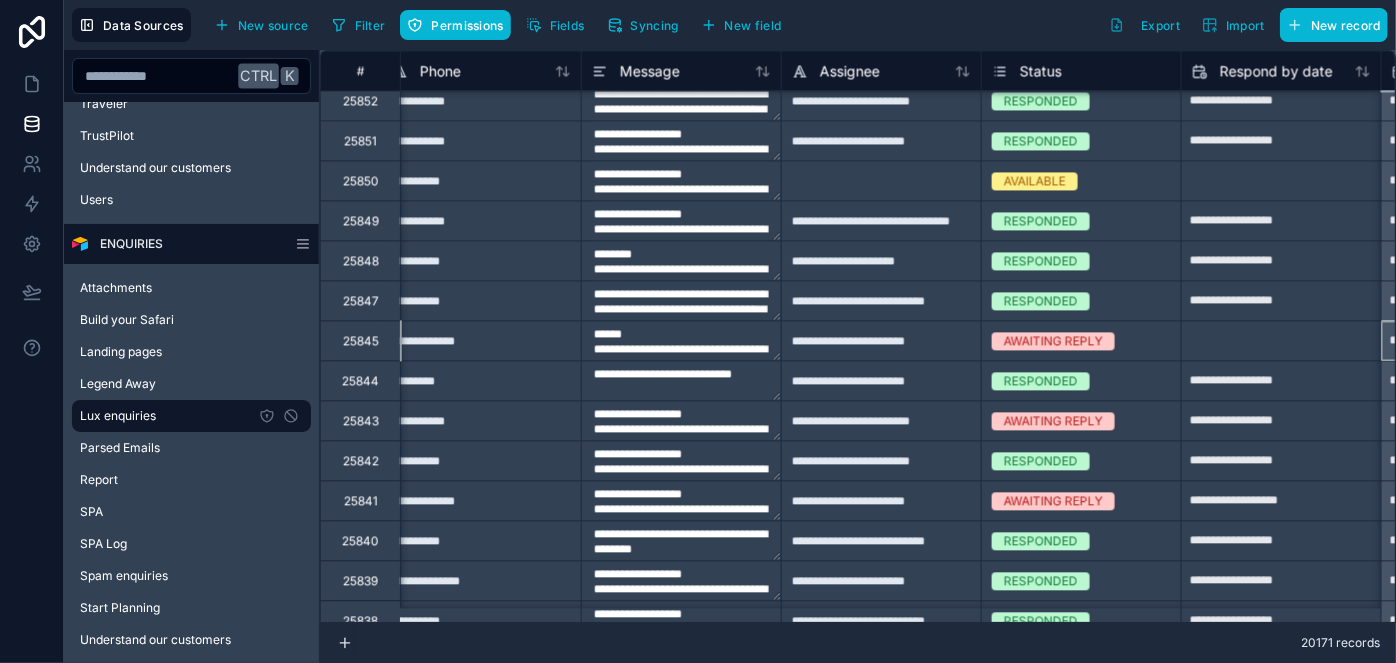scroll, scrollTop: 2090, scrollLeft: 1219, axis: both 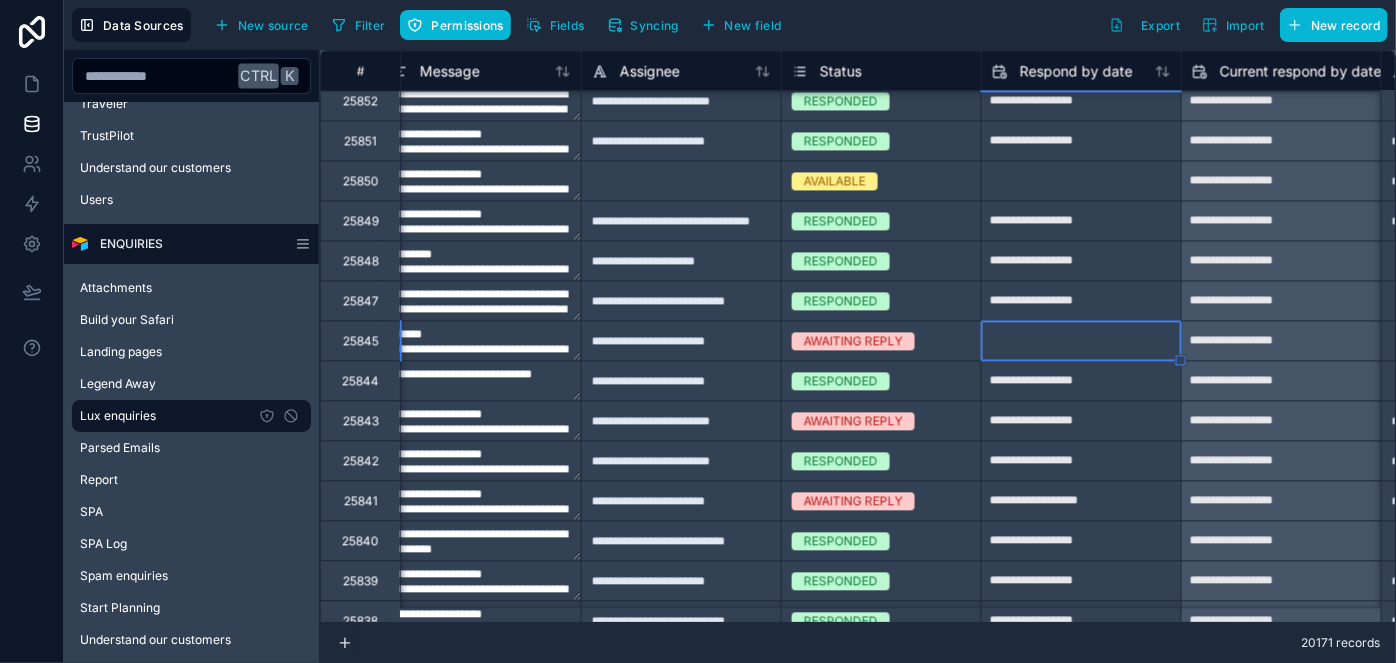 type on "**********" 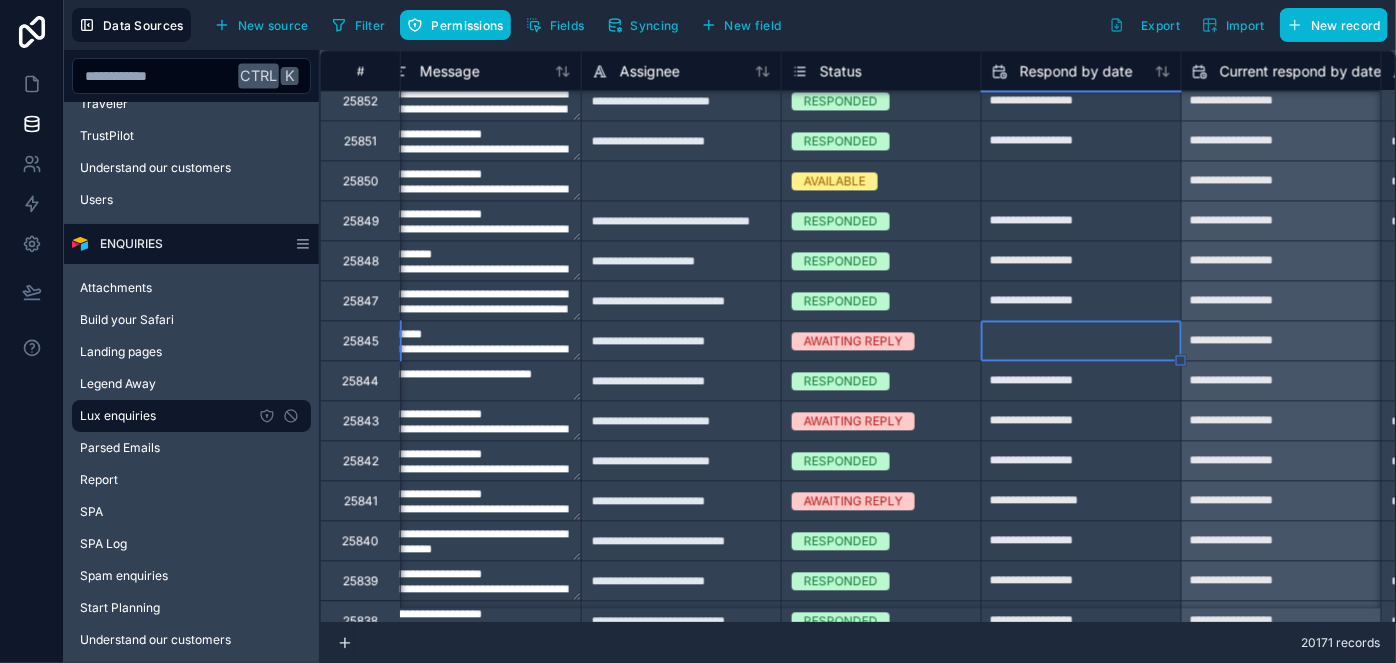 type on "**********" 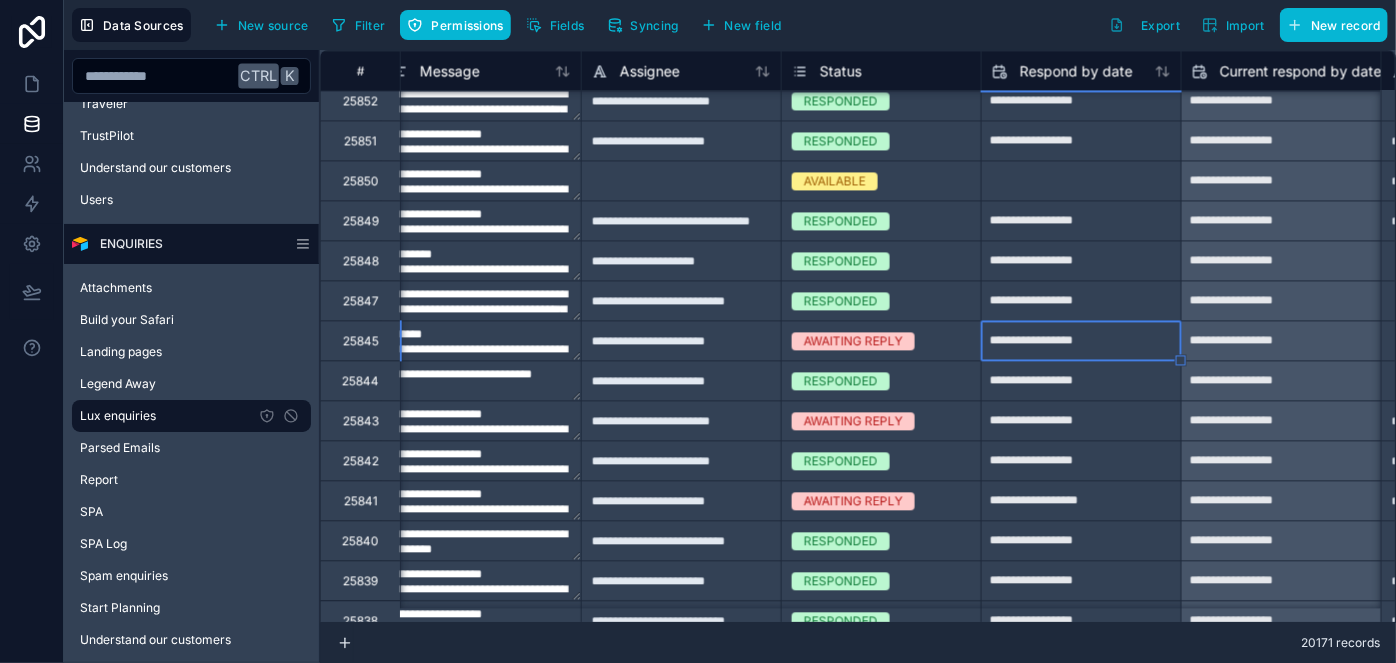 type on "**********" 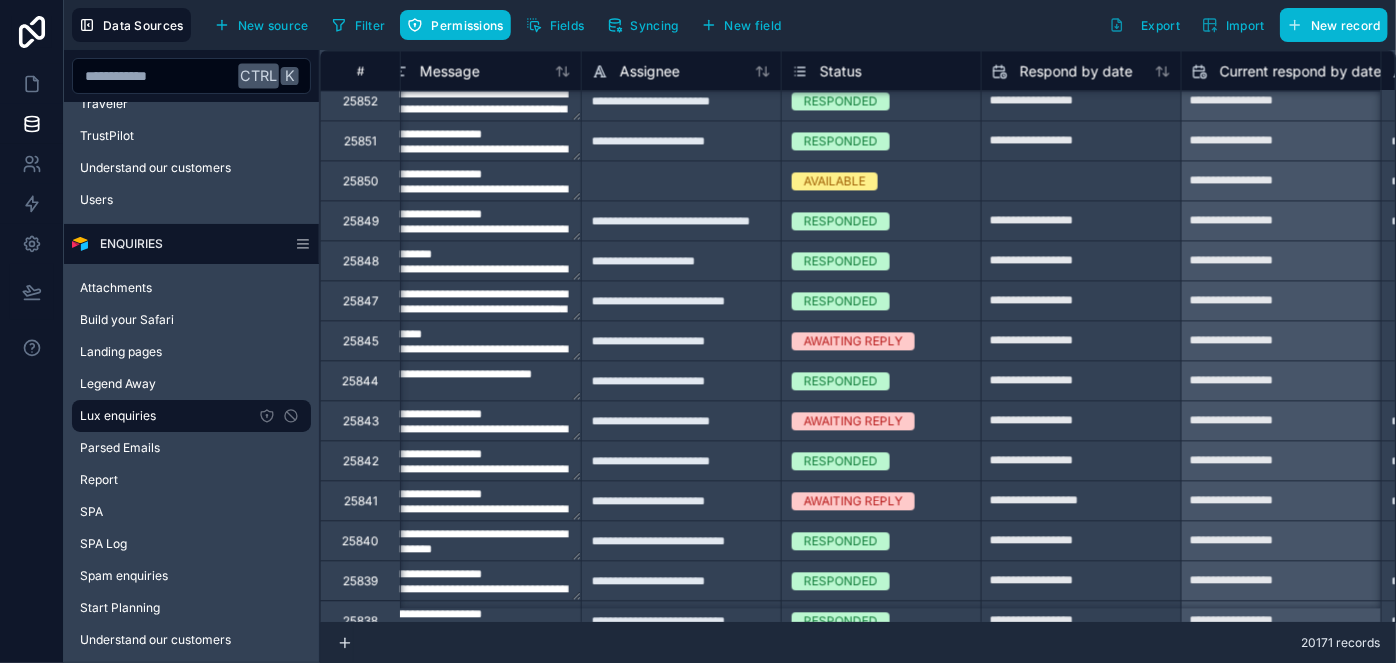 scroll, scrollTop: 2090, scrollLeft: 0, axis: vertical 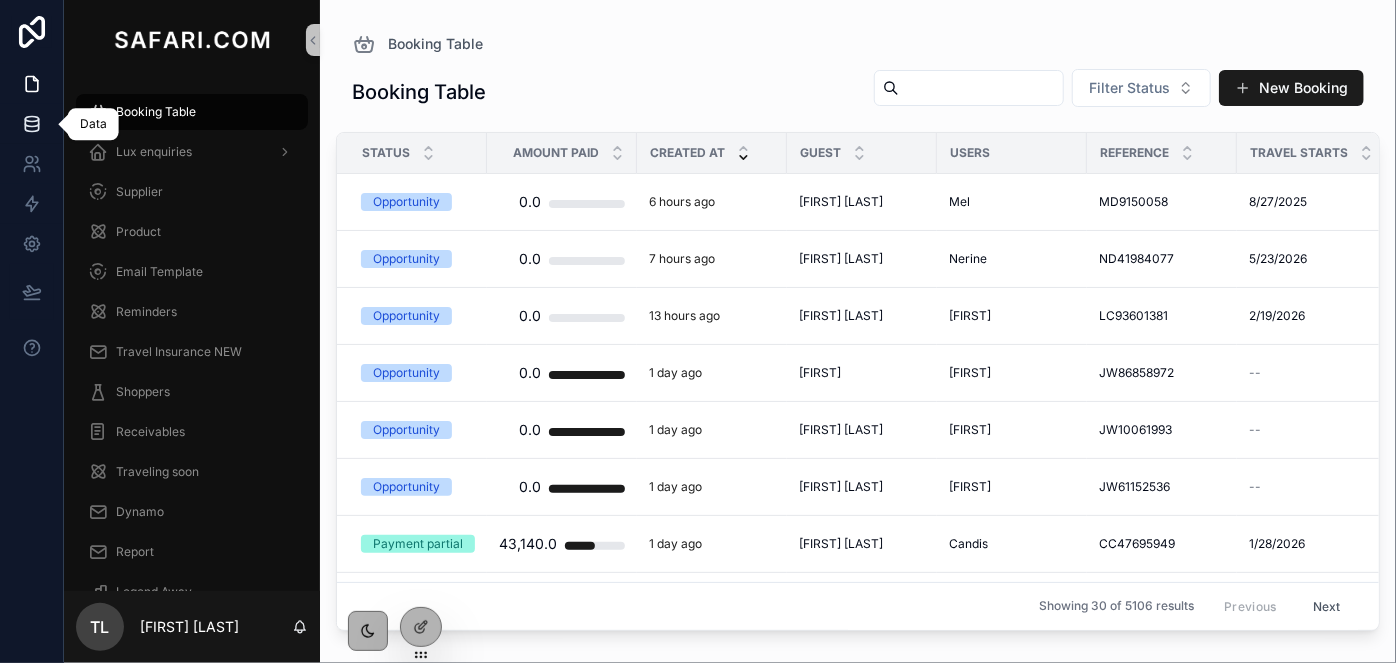 click 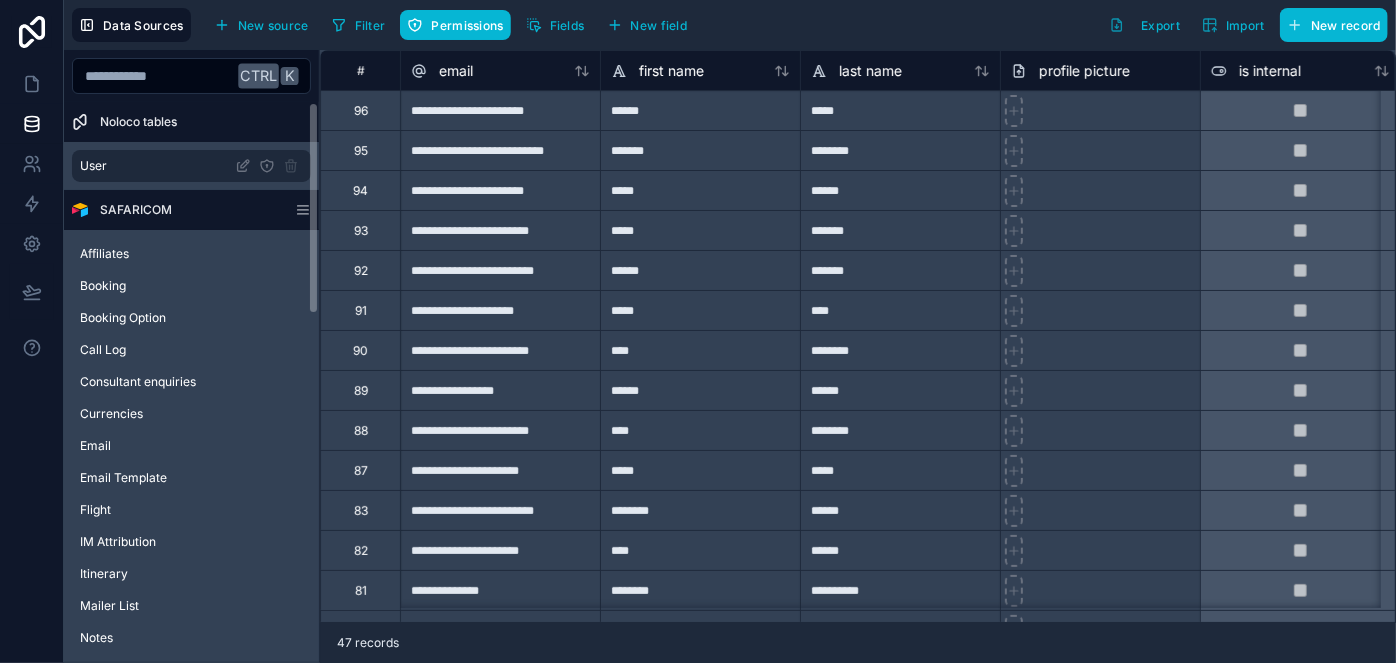 click on "User" at bounding box center [191, 166] 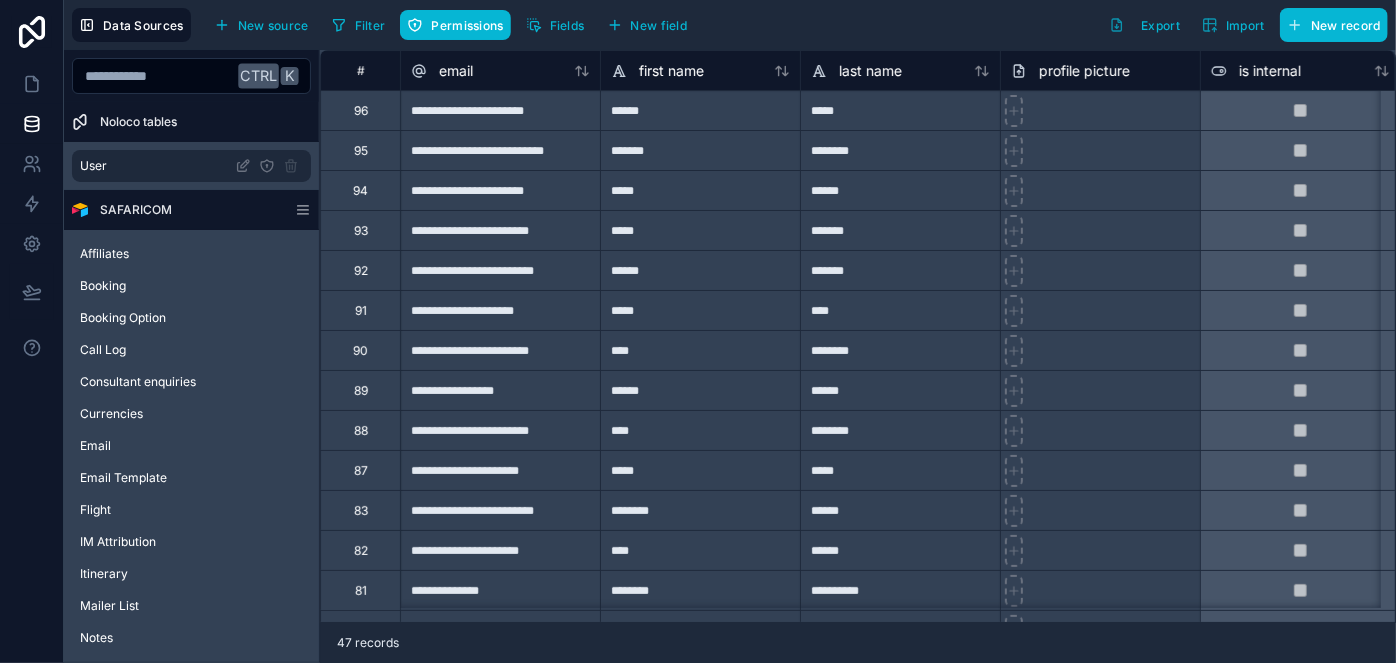 click on "User" at bounding box center [163, 166] 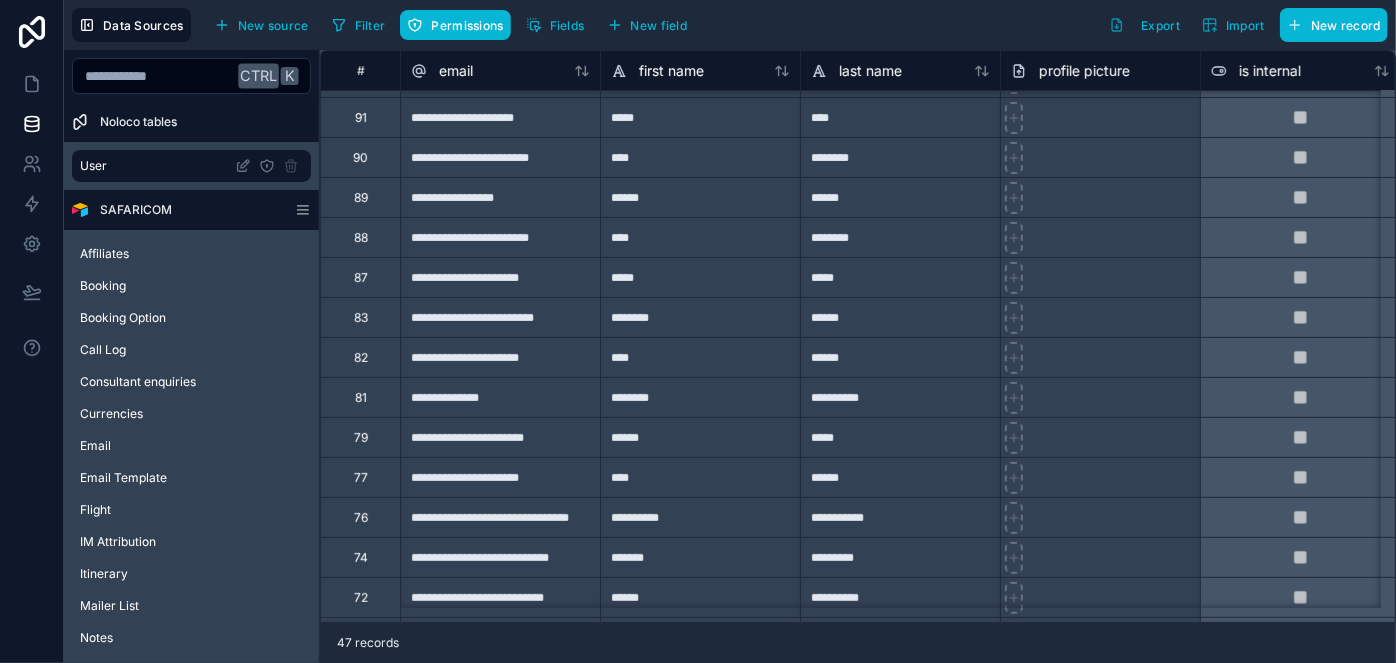scroll, scrollTop: 181, scrollLeft: 0, axis: vertical 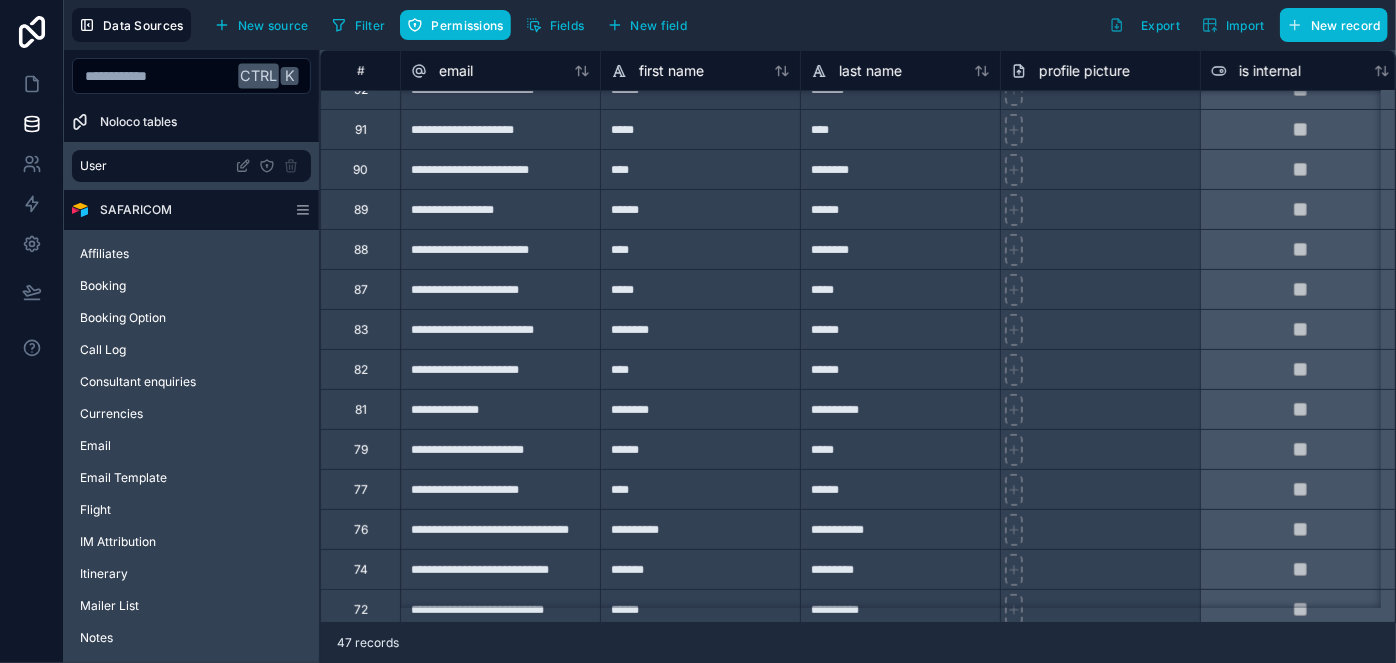 click on "**********" at bounding box center (500, 329) 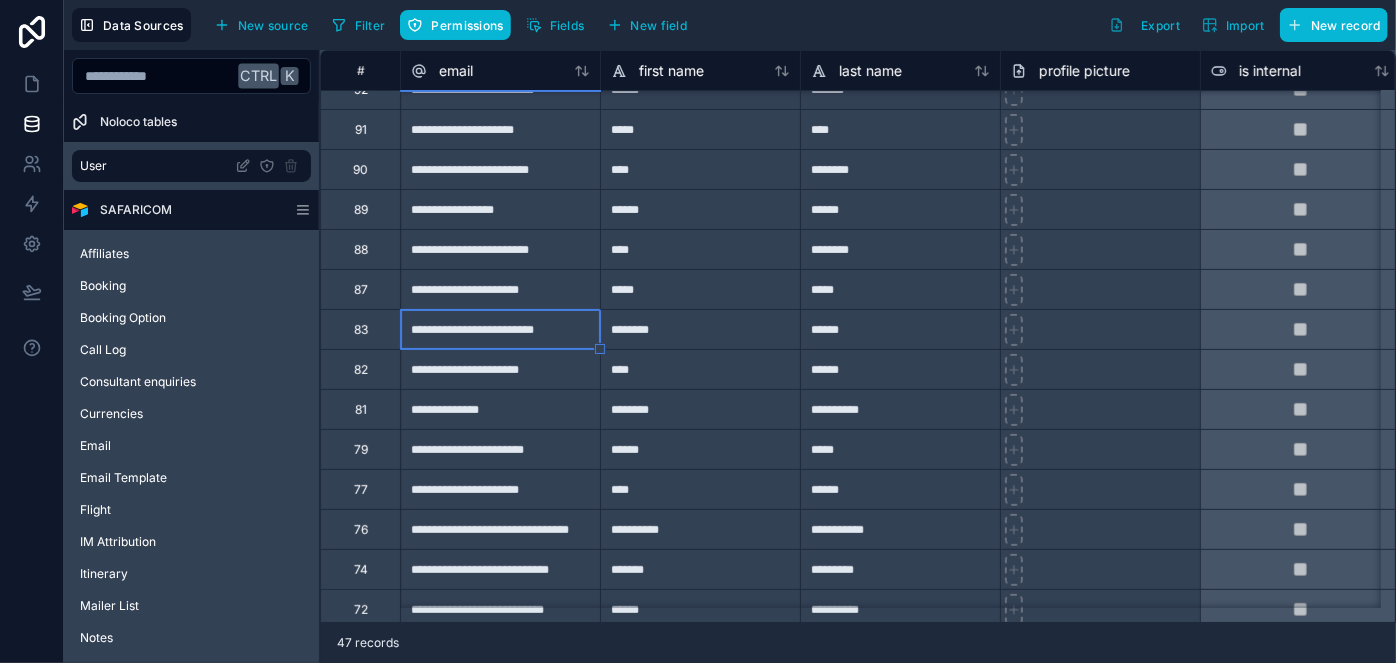 click on "**********" at bounding box center [500, 369] 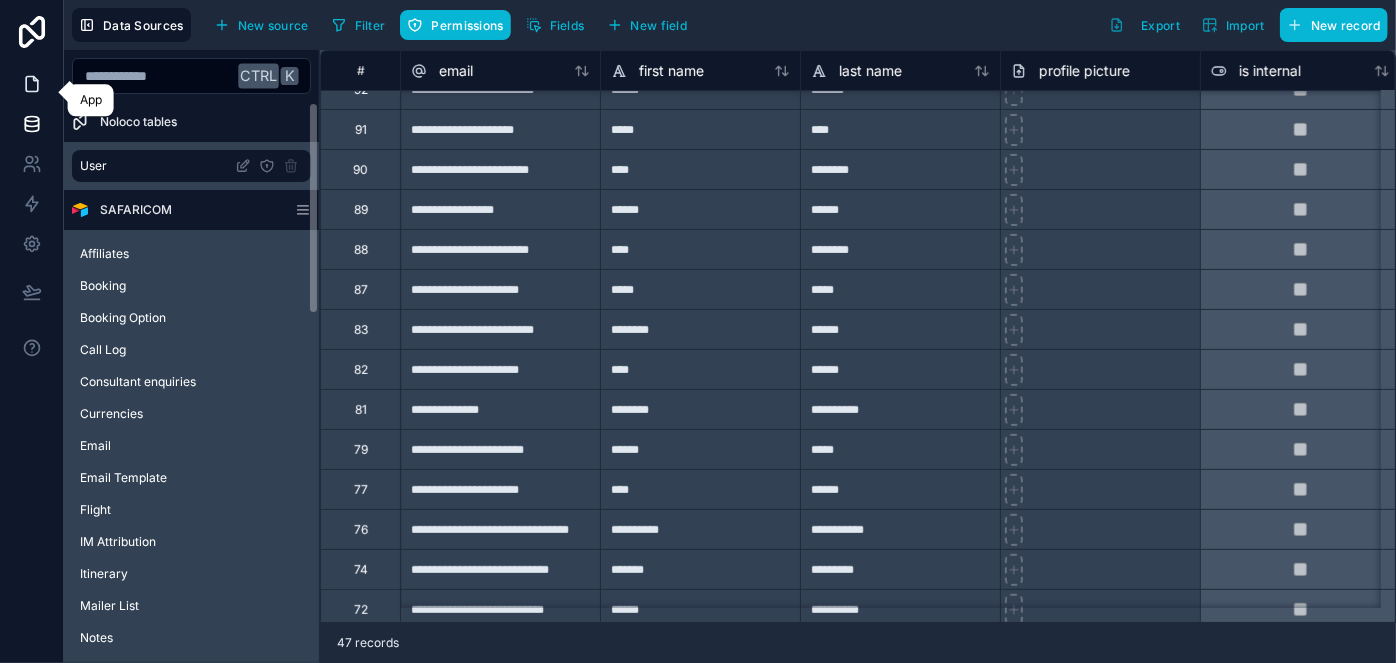 click 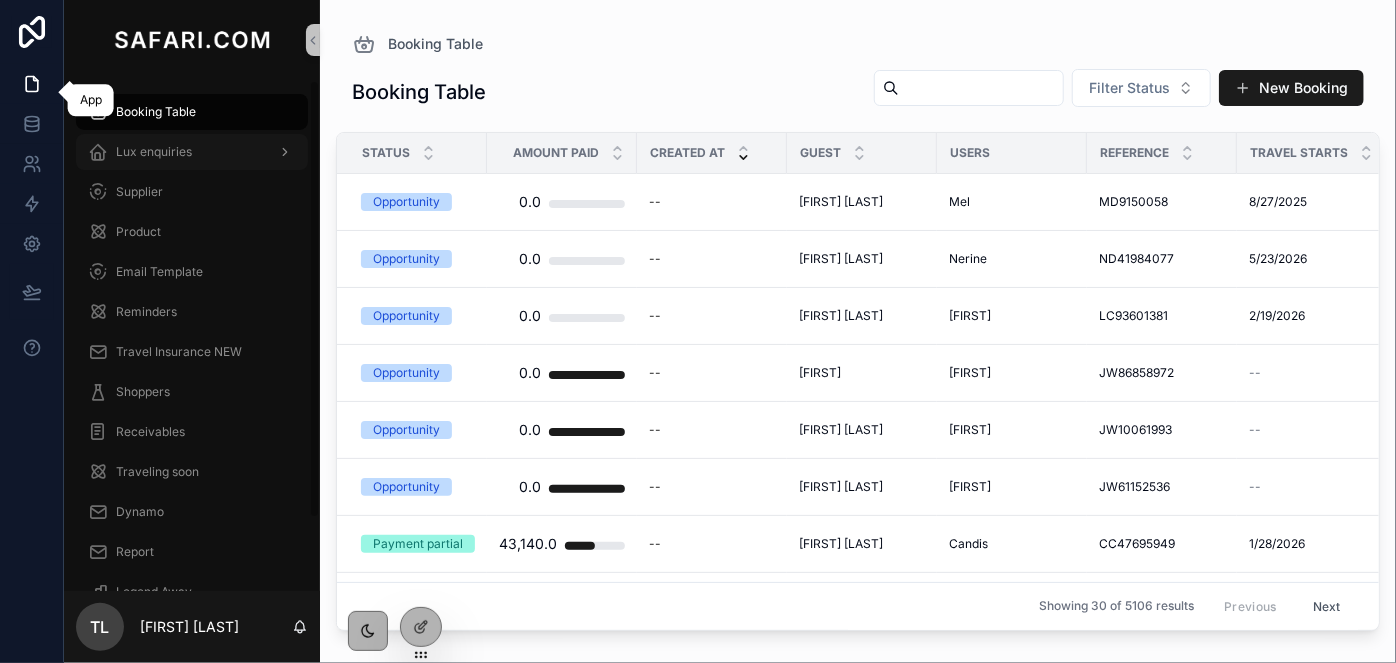 click on "Lux enquiries" at bounding box center [154, 152] 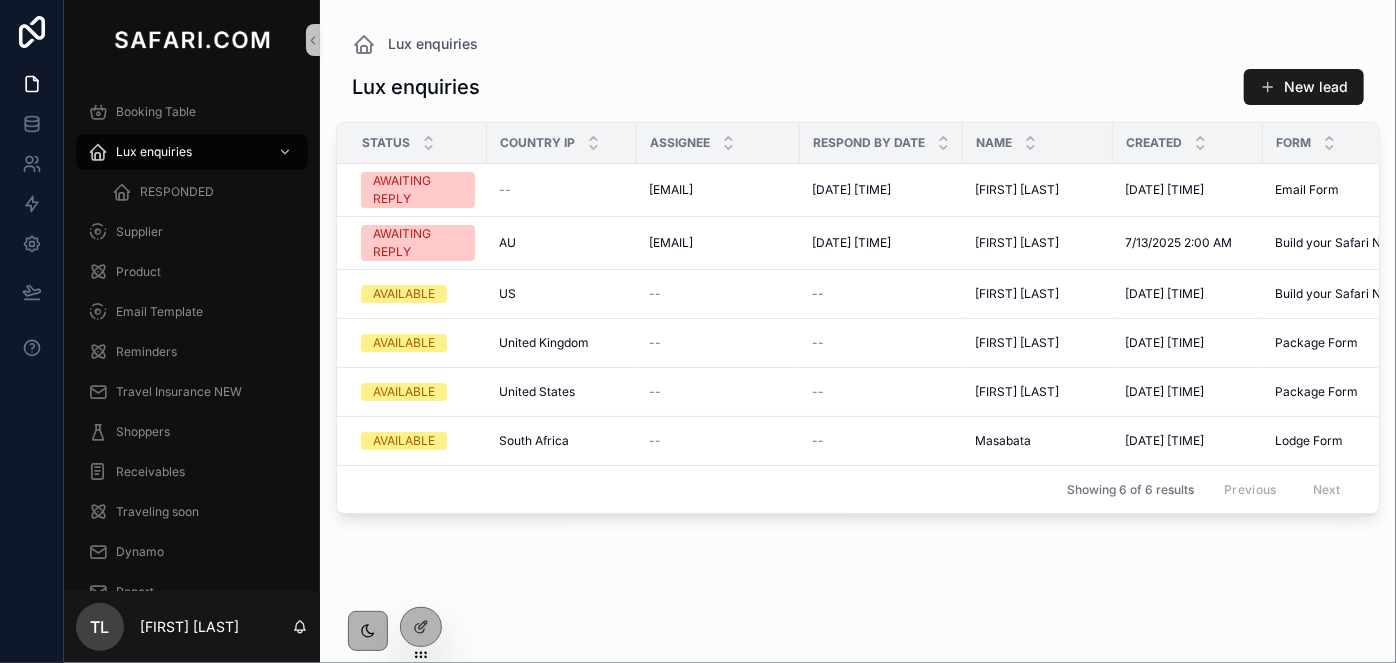 drag, startPoint x: 881, startPoint y: 529, endPoint x: 989, endPoint y: 524, distance: 108.11568 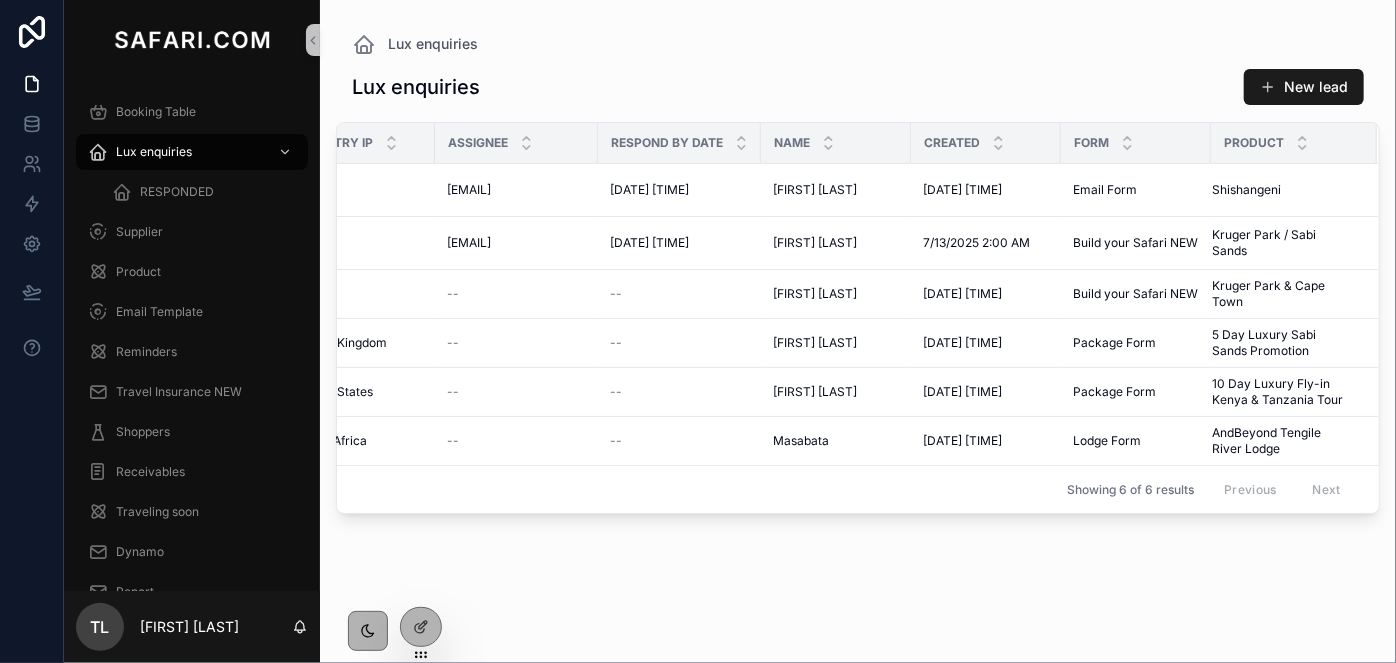 scroll, scrollTop: 0, scrollLeft: 223, axis: horizontal 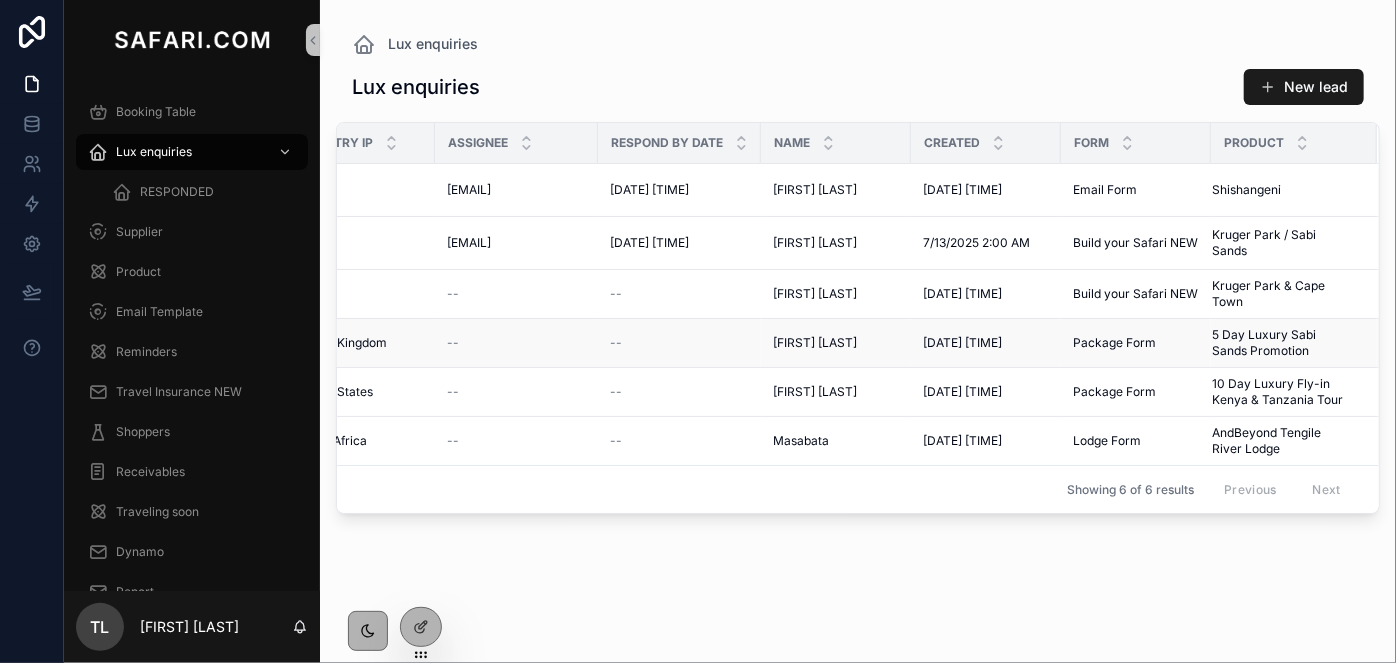click on "[FIRST] [LAST]" at bounding box center (815, 343) 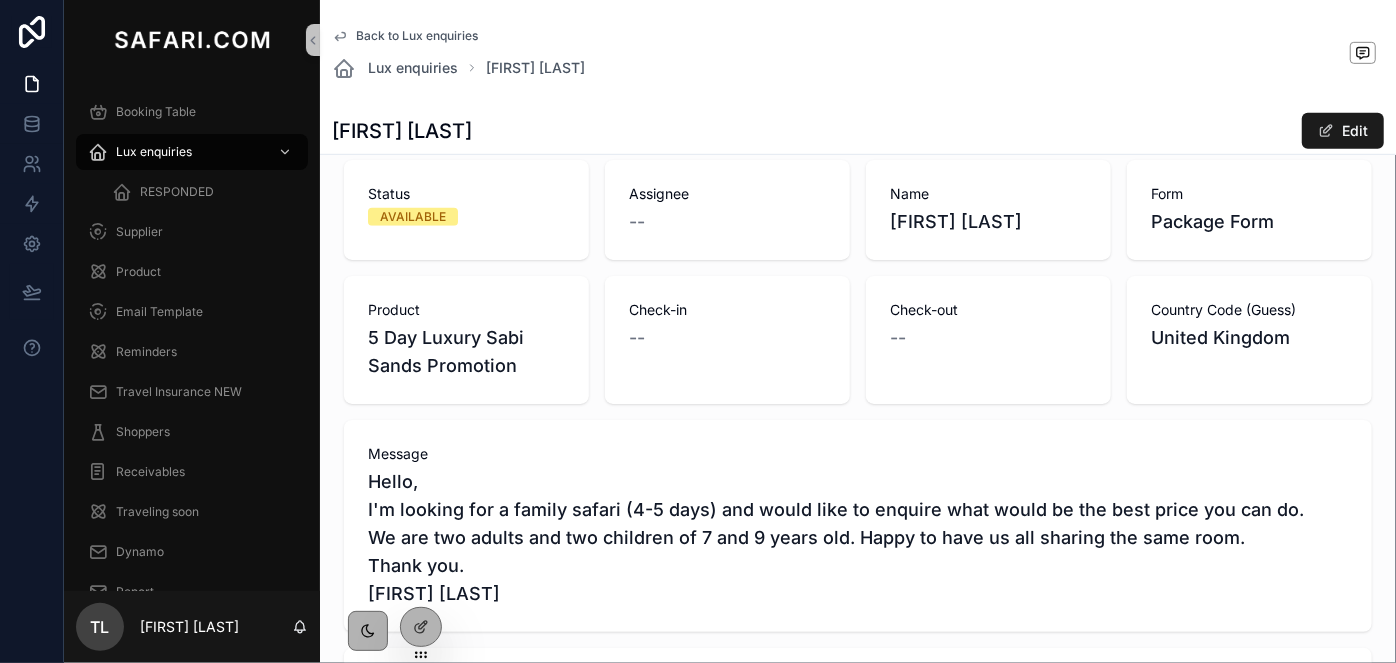 scroll, scrollTop: 636, scrollLeft: 0, axis: vertical 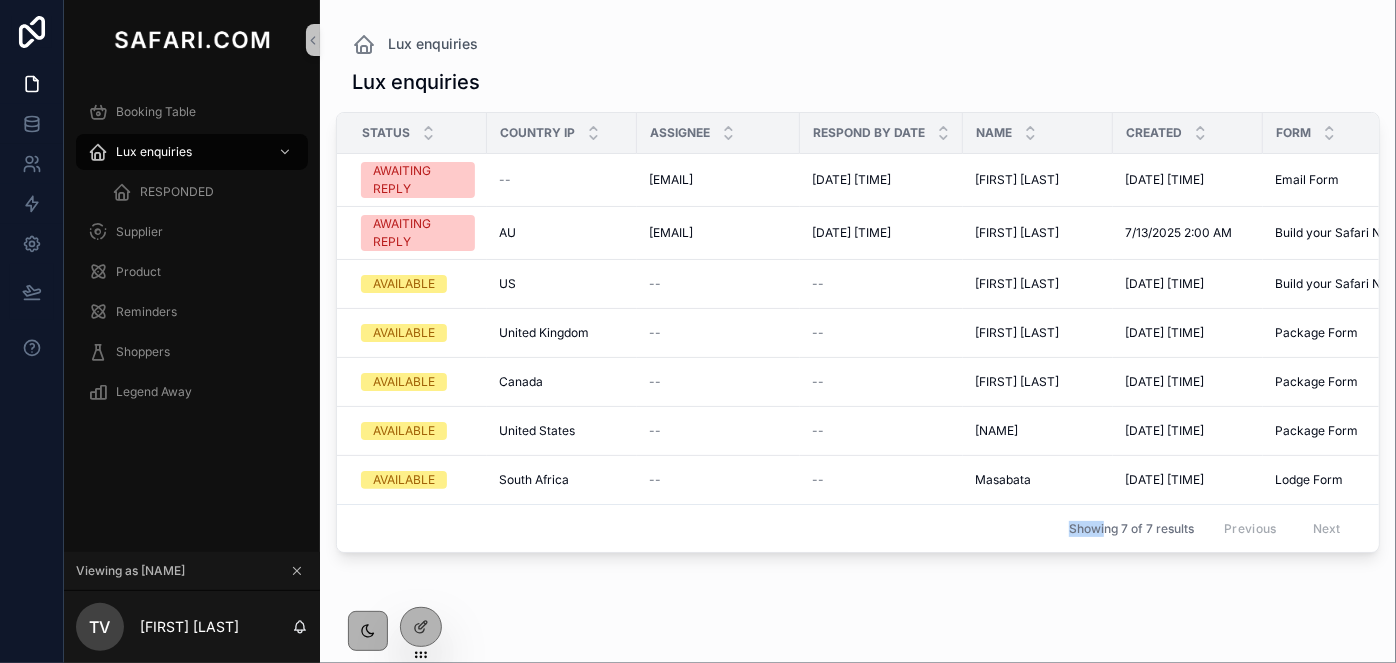 drag, startPoint x: 1002, startPoint y: 562, endPoint x: 1105, endPoint y: 560, distance: 103.01942 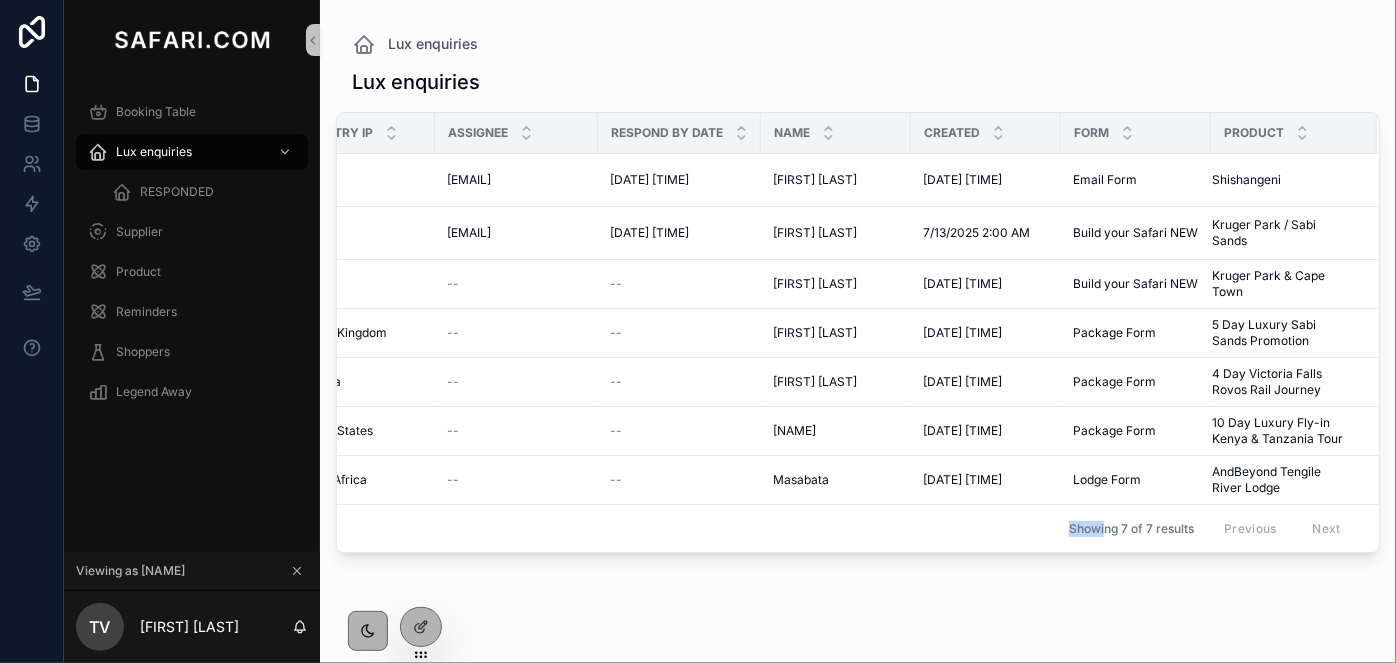 scroll, scrollTop: 0, scrollLeft: 223, axis: horizontal 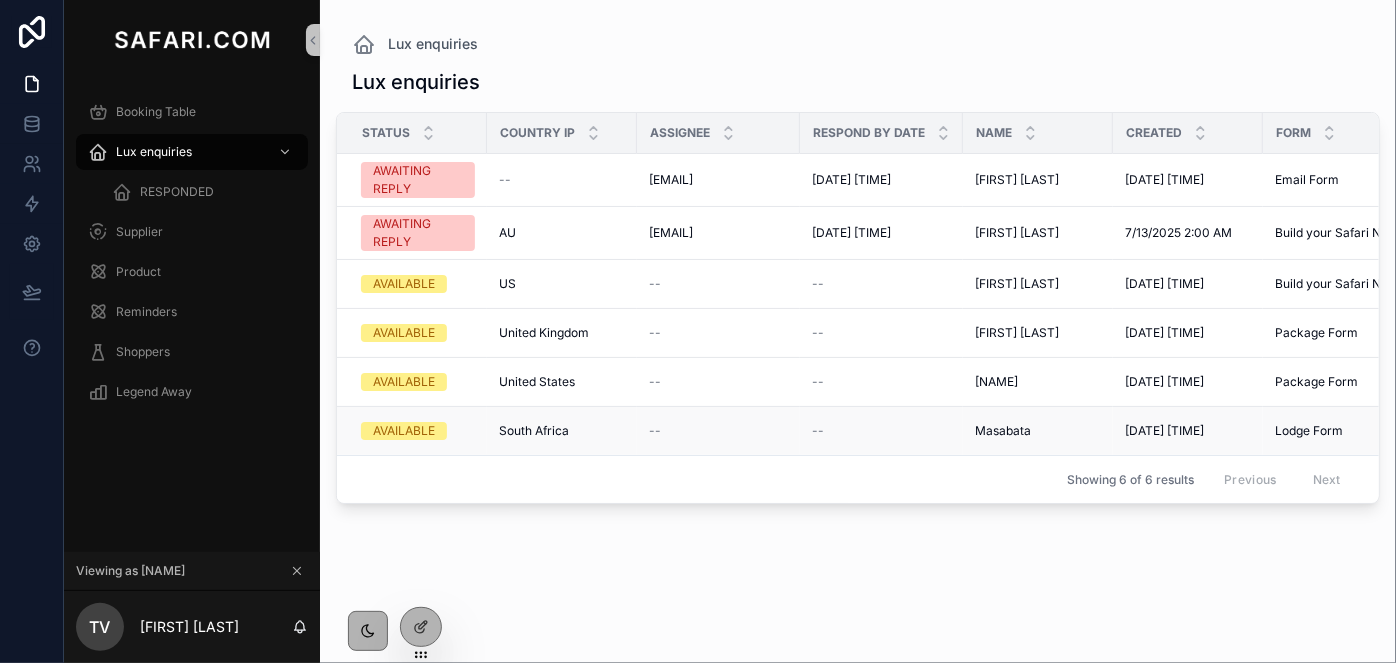click on "Masabata" at bounding box center (1003, 431) 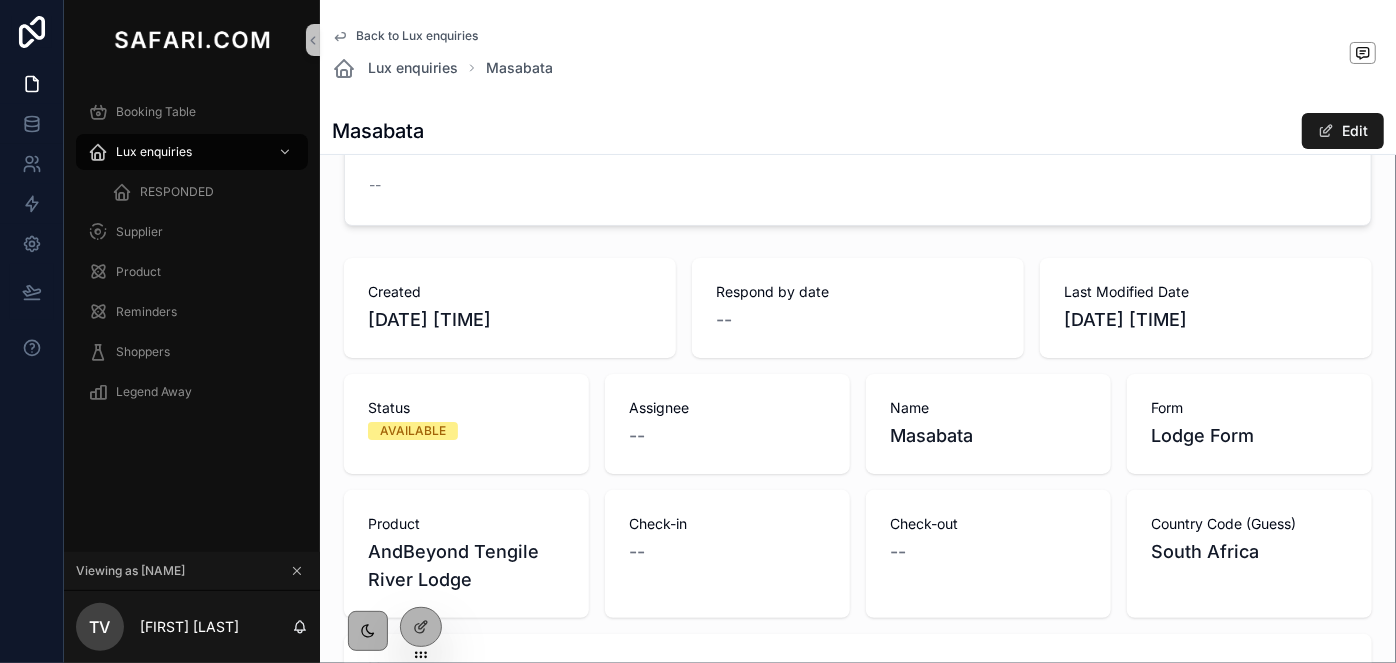 scroll, scrollTop: 454, scrollLeft: 0, axis: vertical 